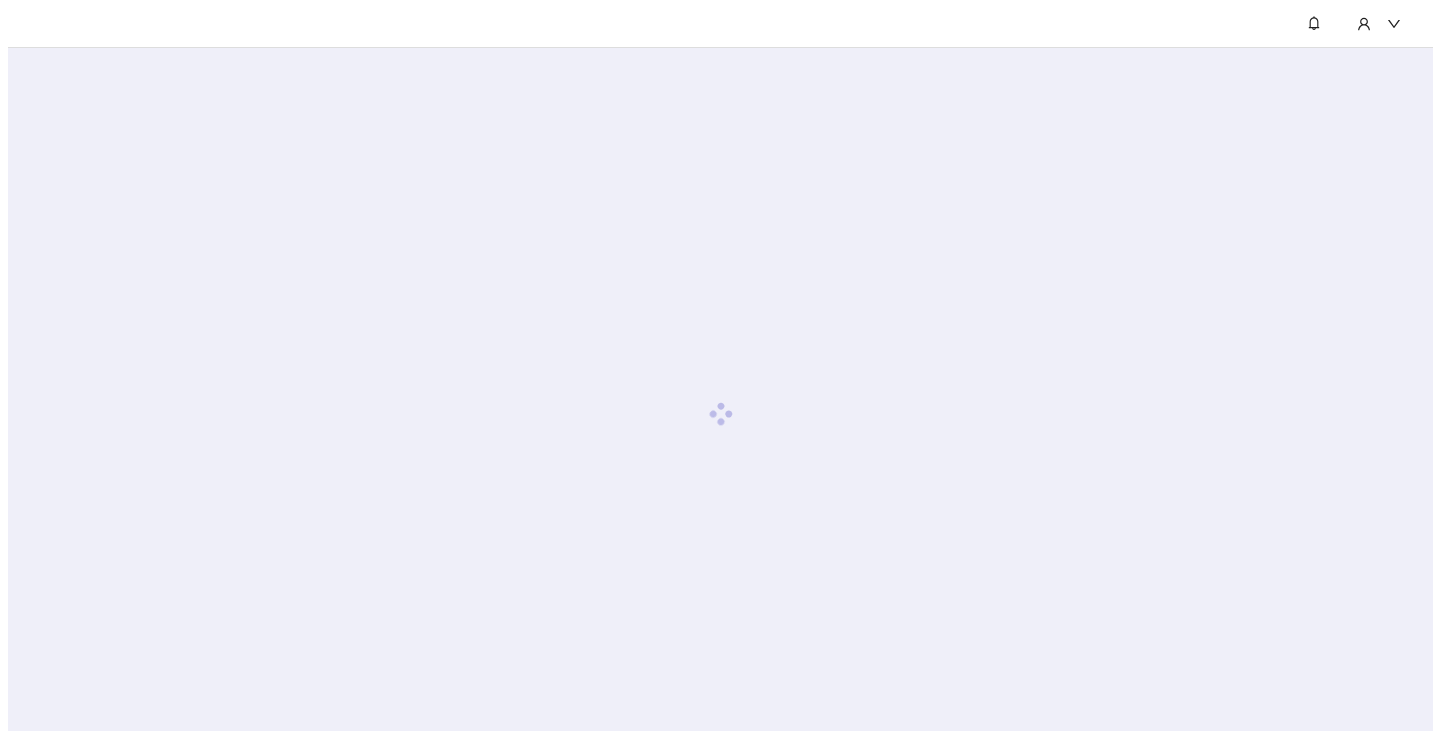 scroll, scrollTop: 0, scrollLeft: 0, axis: both 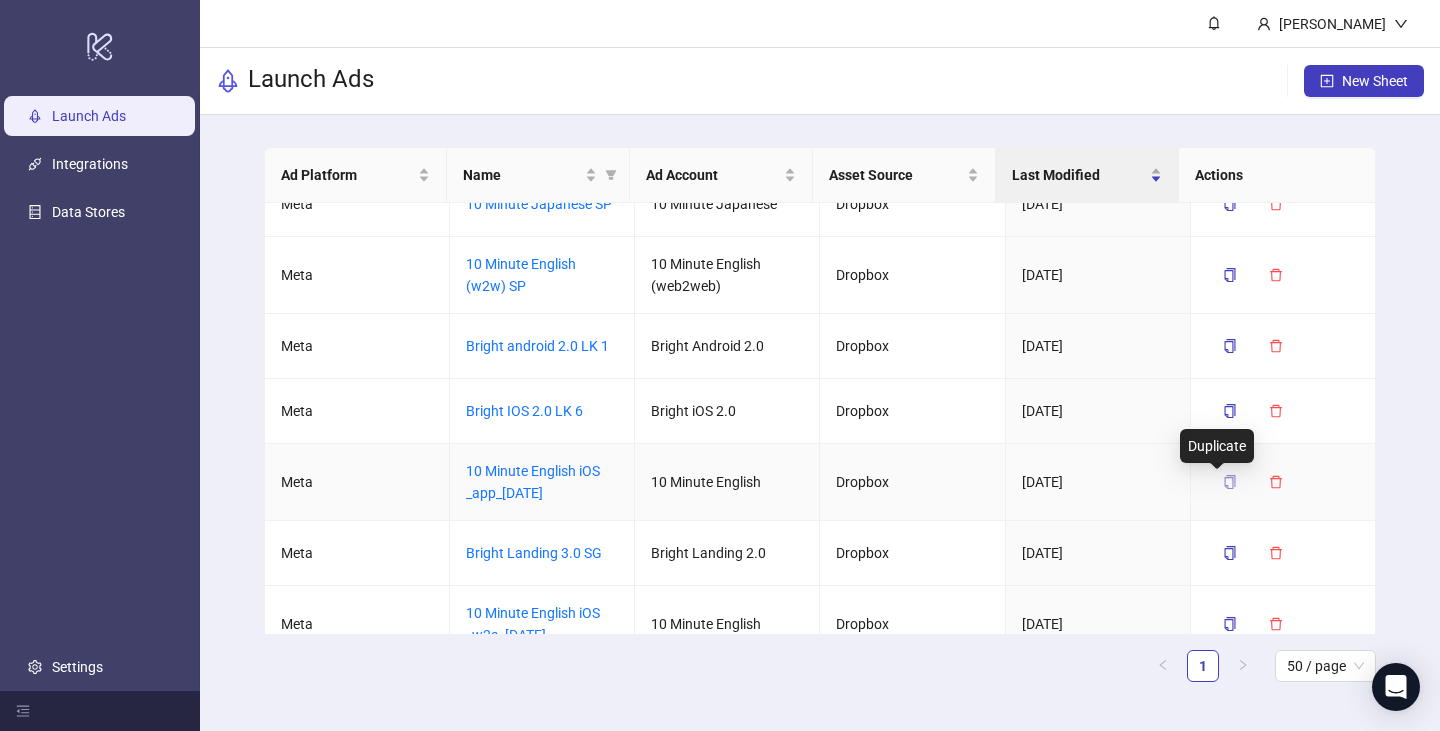 click 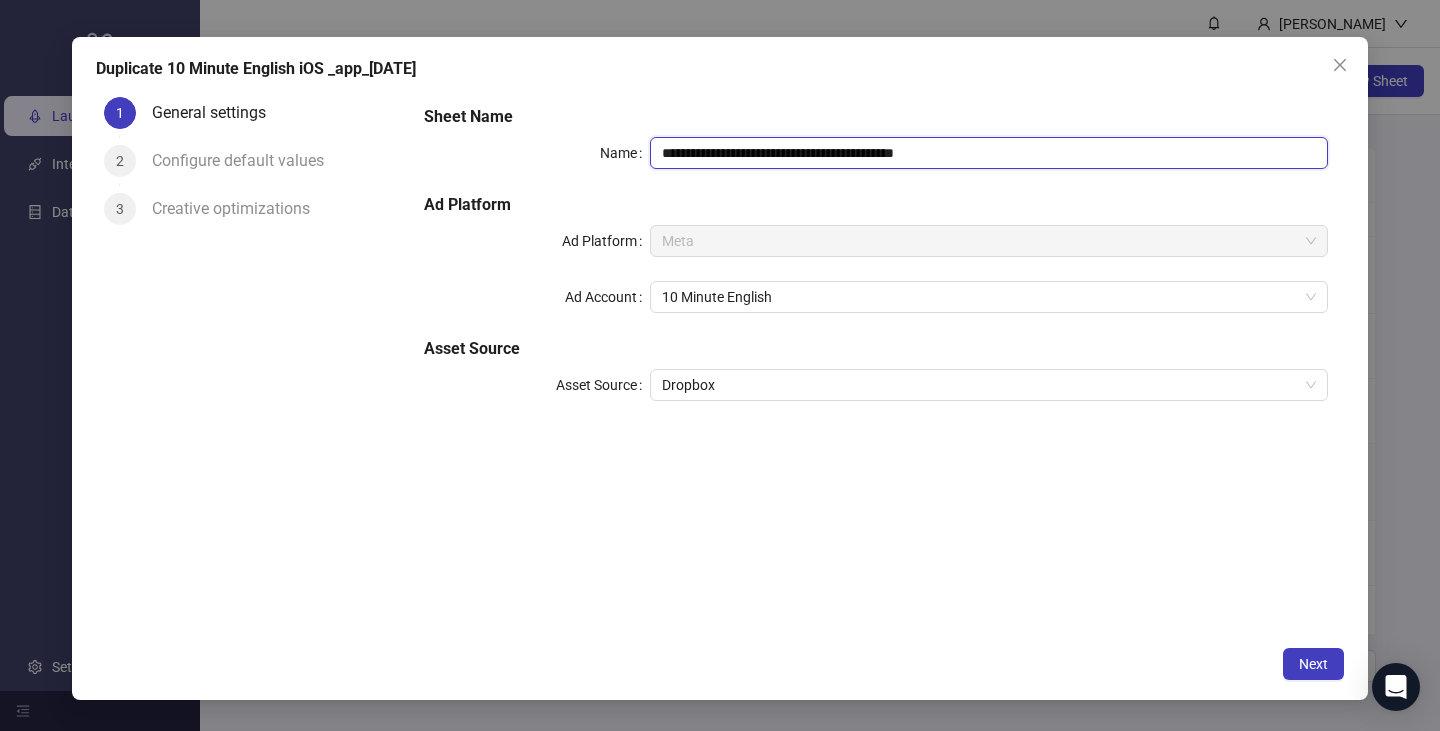 click on "**********" at bounding box center (989, 153) 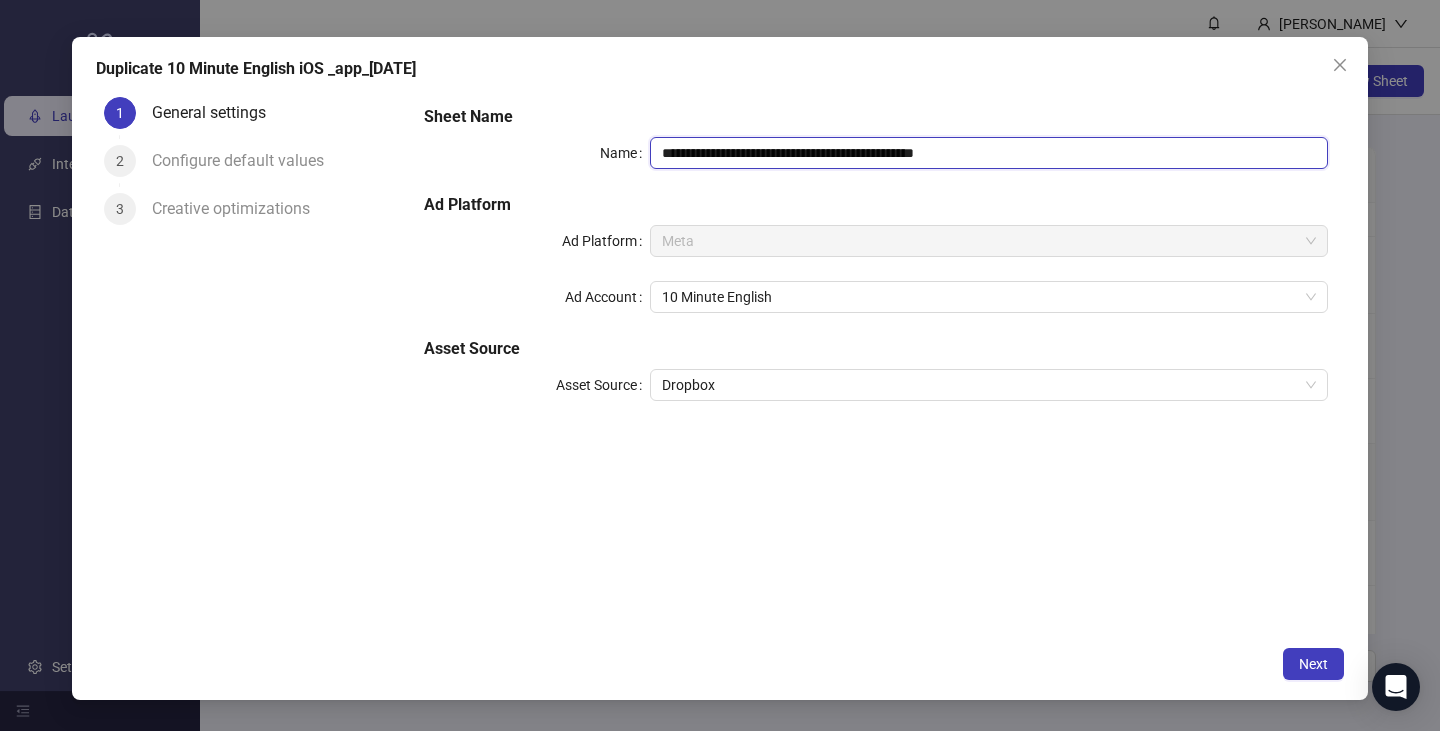 drag, startPoint x: 862, startPoint y: 153, endPoint x: 1026, endPoint y: 156, distance: 164.02744 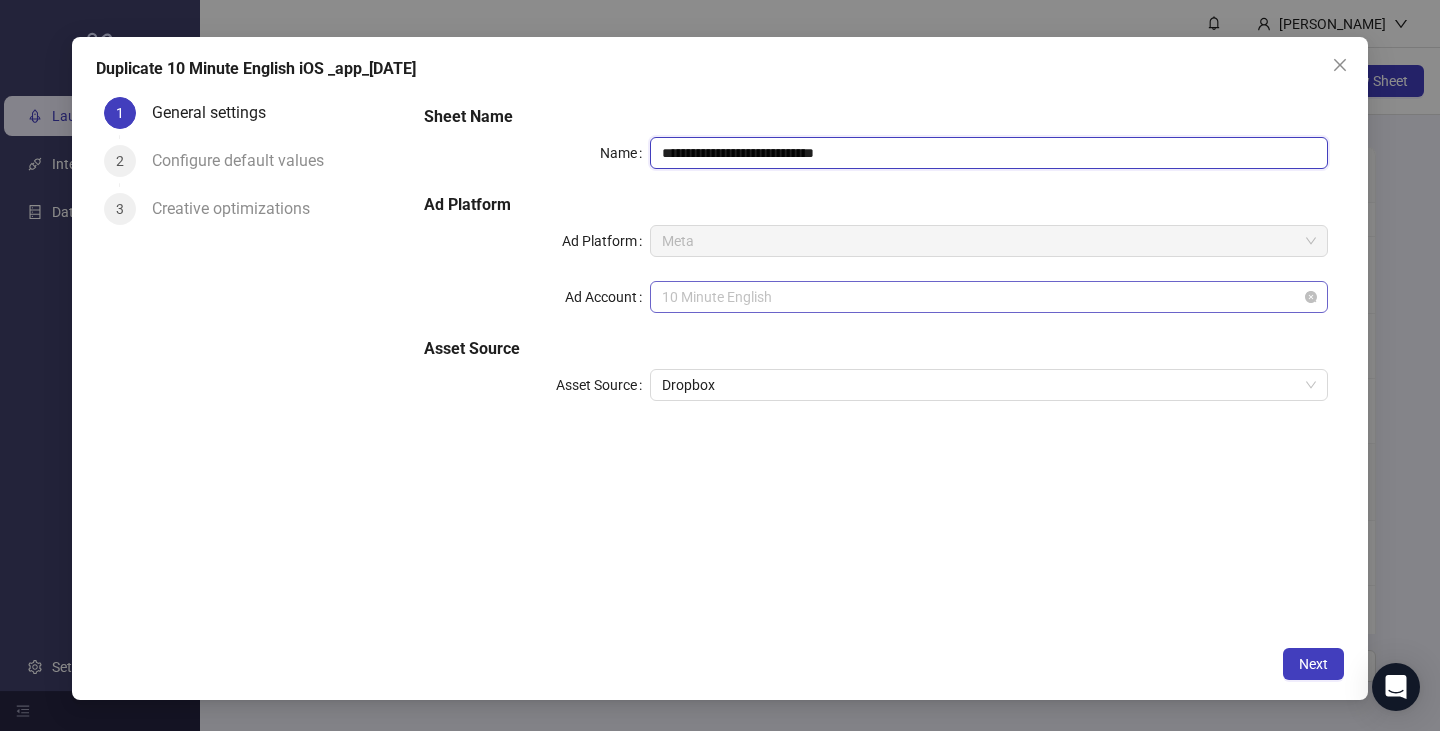 scroll, scrollTop: 122, scrollLeft: 0, axis: vertical 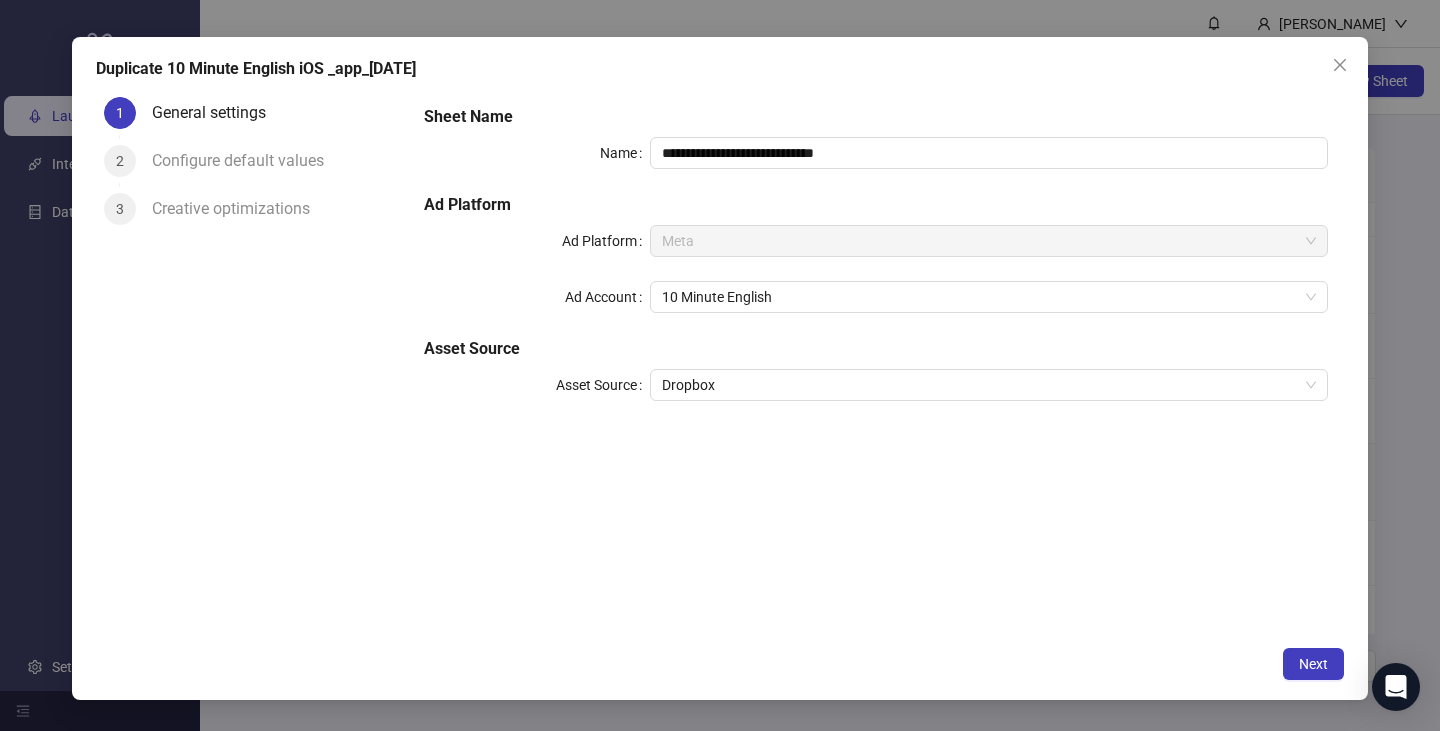 click on "1 General settings 2 Configure default values 3 Creative optimizations" at bounding box center (252, 363) 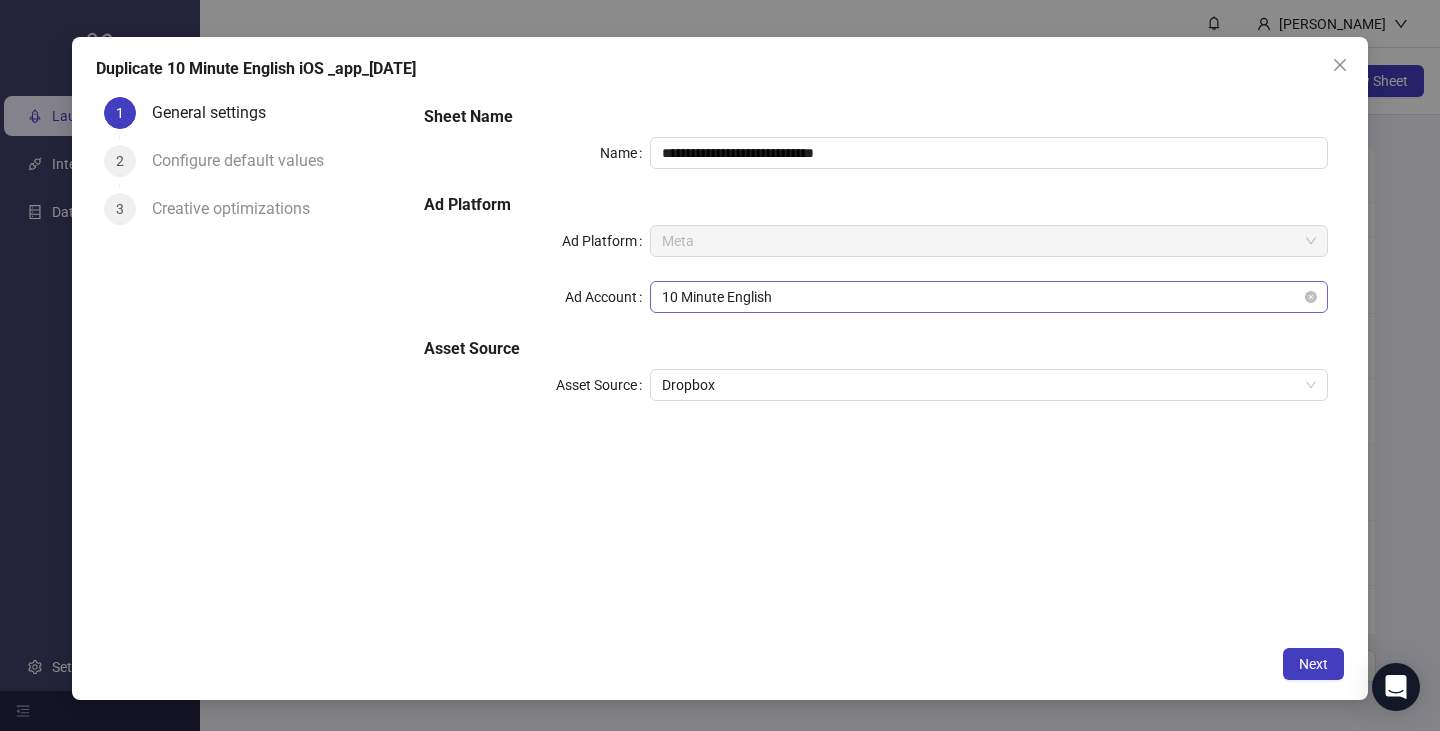 scroll, scrollTop: 324, scrollLeft: 0, axis: vertical 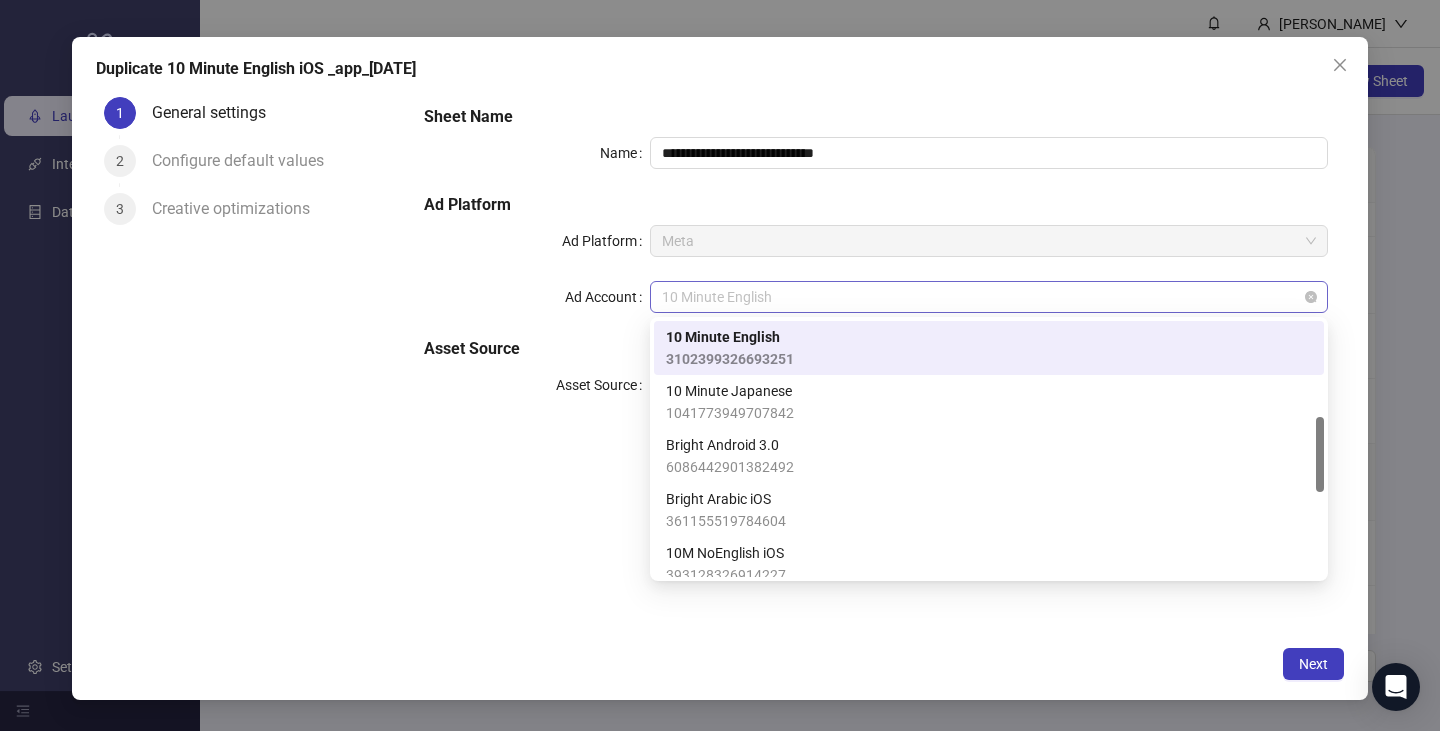 click on "10 Minute English" at bounding box center [989, 297] 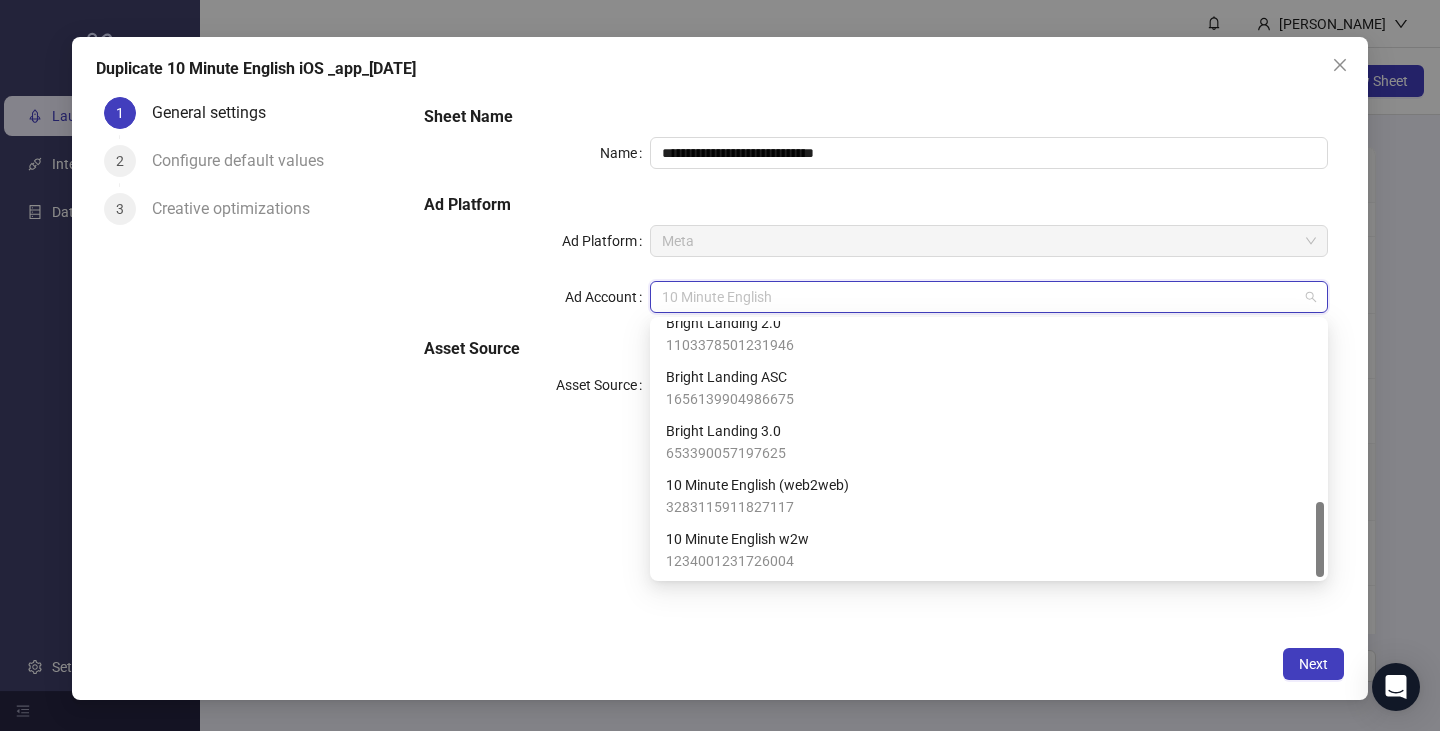 scroll, scrollTop: 608, scrollLeft: 0, axis: vertical 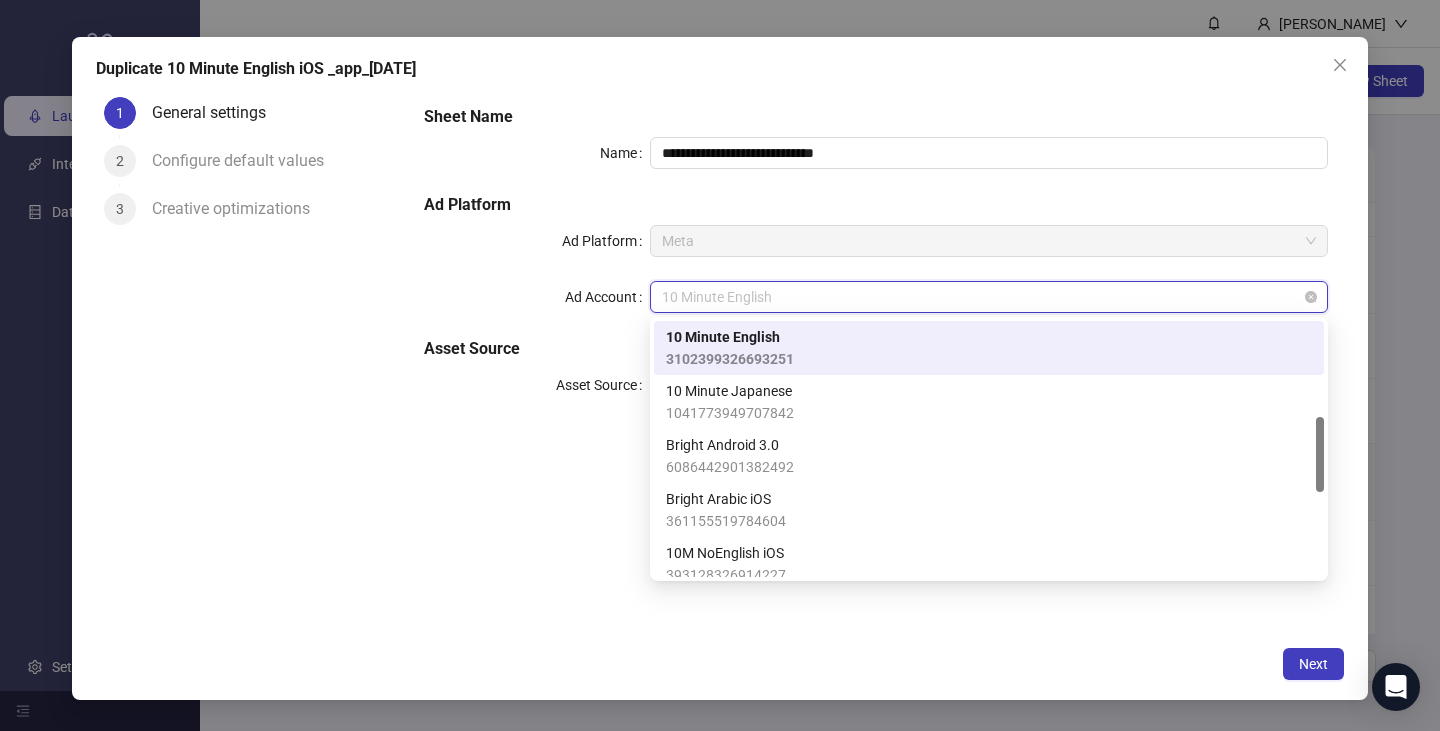 click on "10 Minute English" at bounding box center (989, 297) 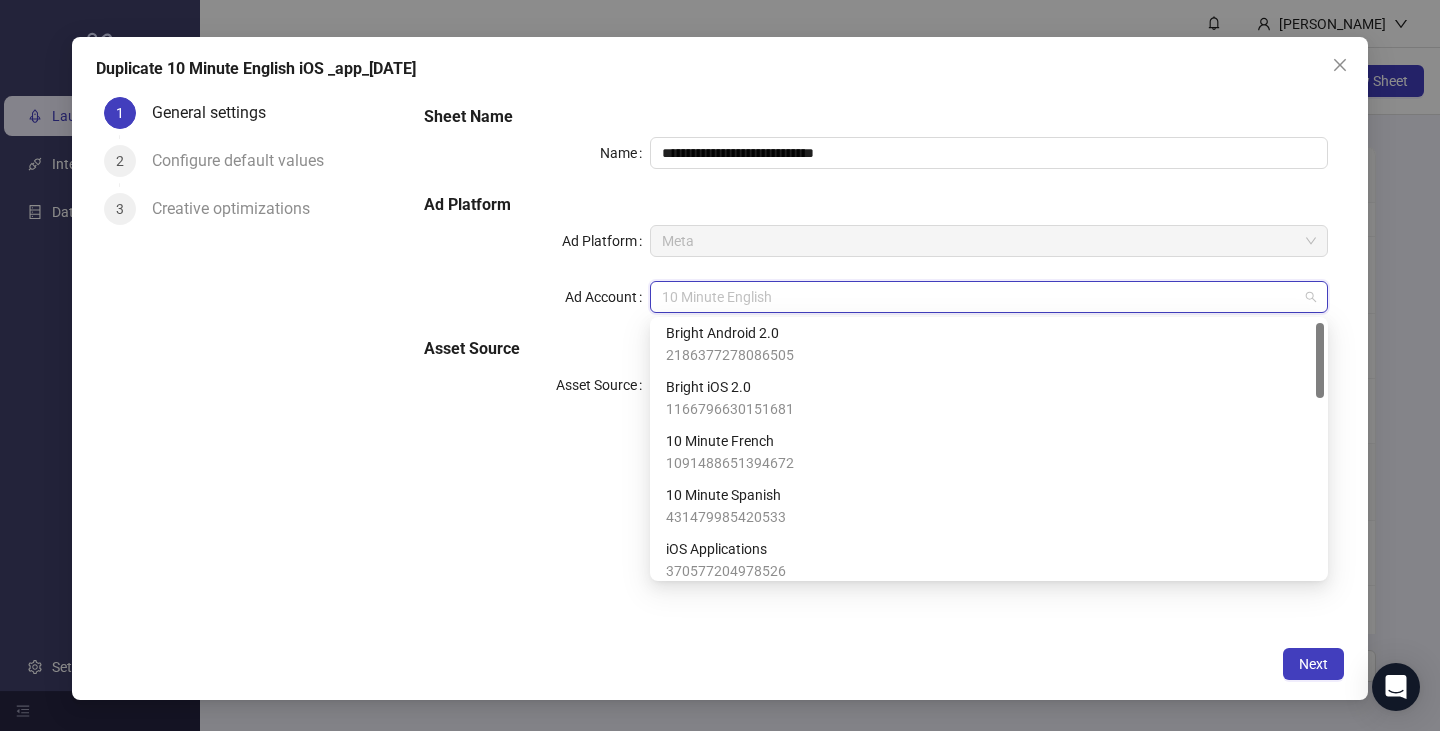 scroll, scrollTop: 0, scrollLeft: 0, axis: both 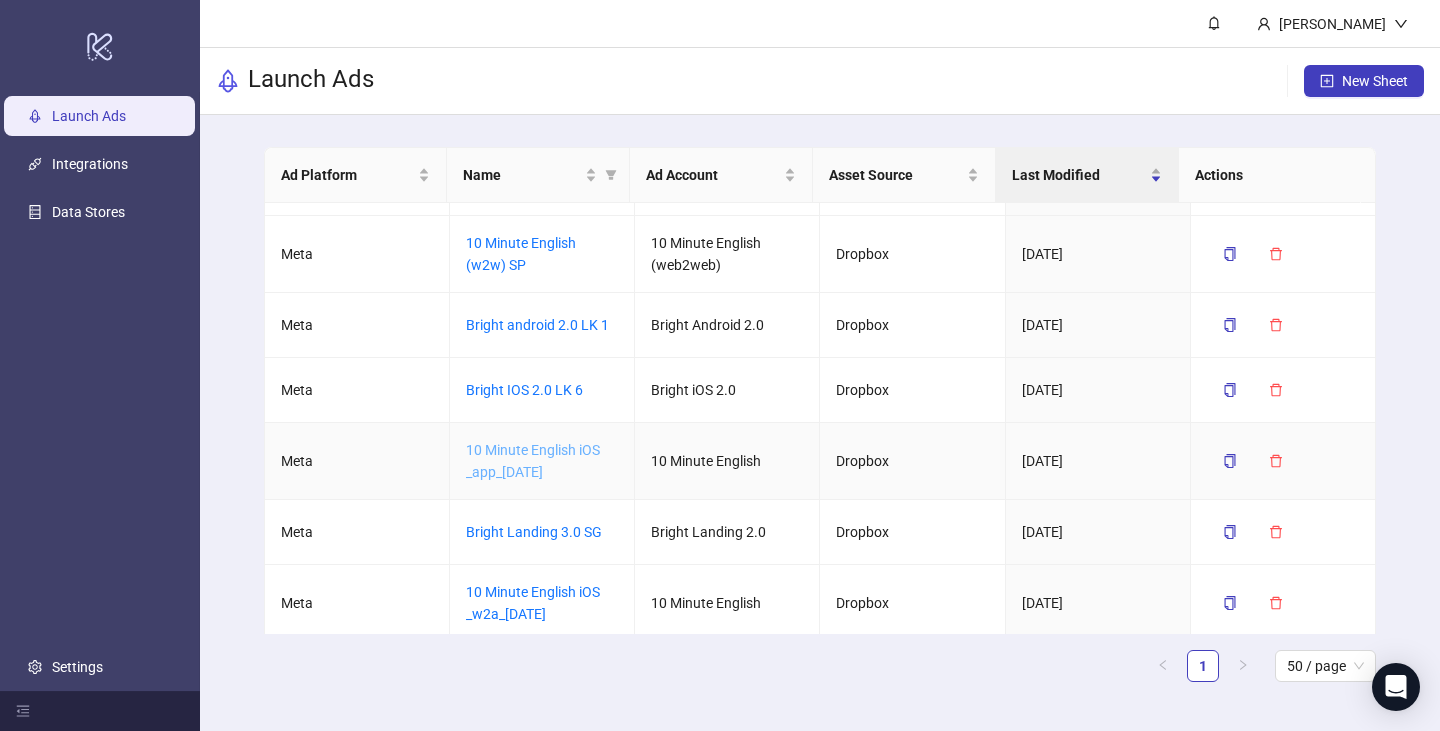 click on "10 Minute English iOS _app_[DATE]" at bounding box center (533, 461) 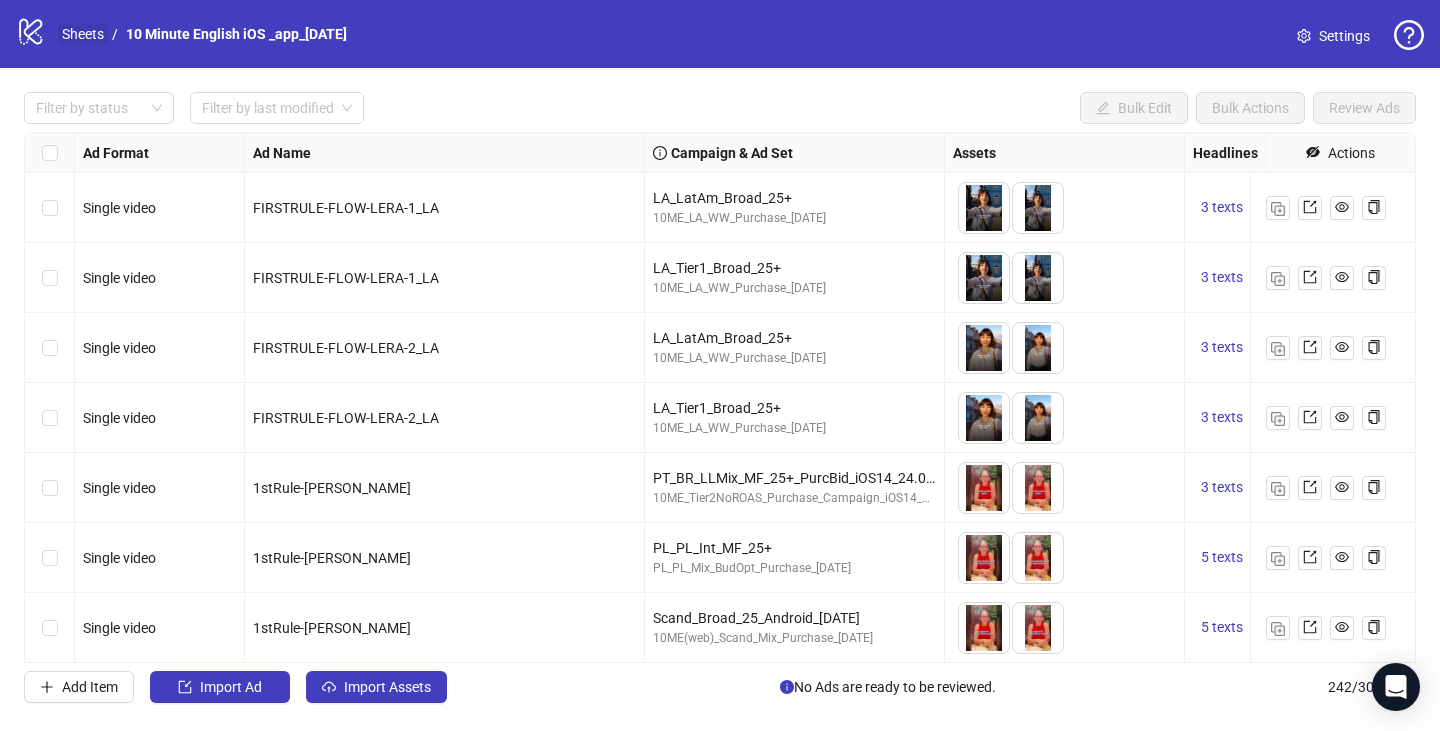 click on "Sheets" at bounding box center (83, 34) 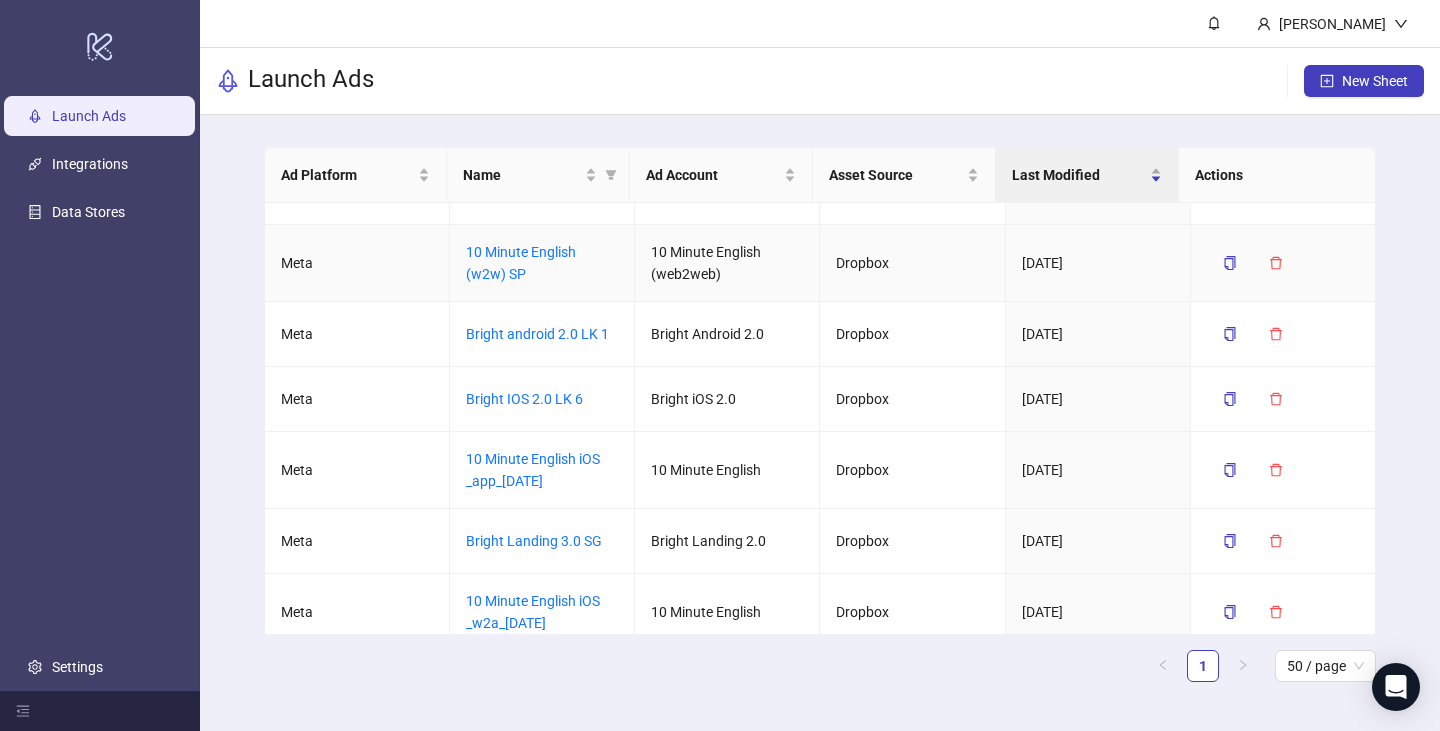 scroll, scrollTop: 657, scrollLeft: 0, axis: vertical 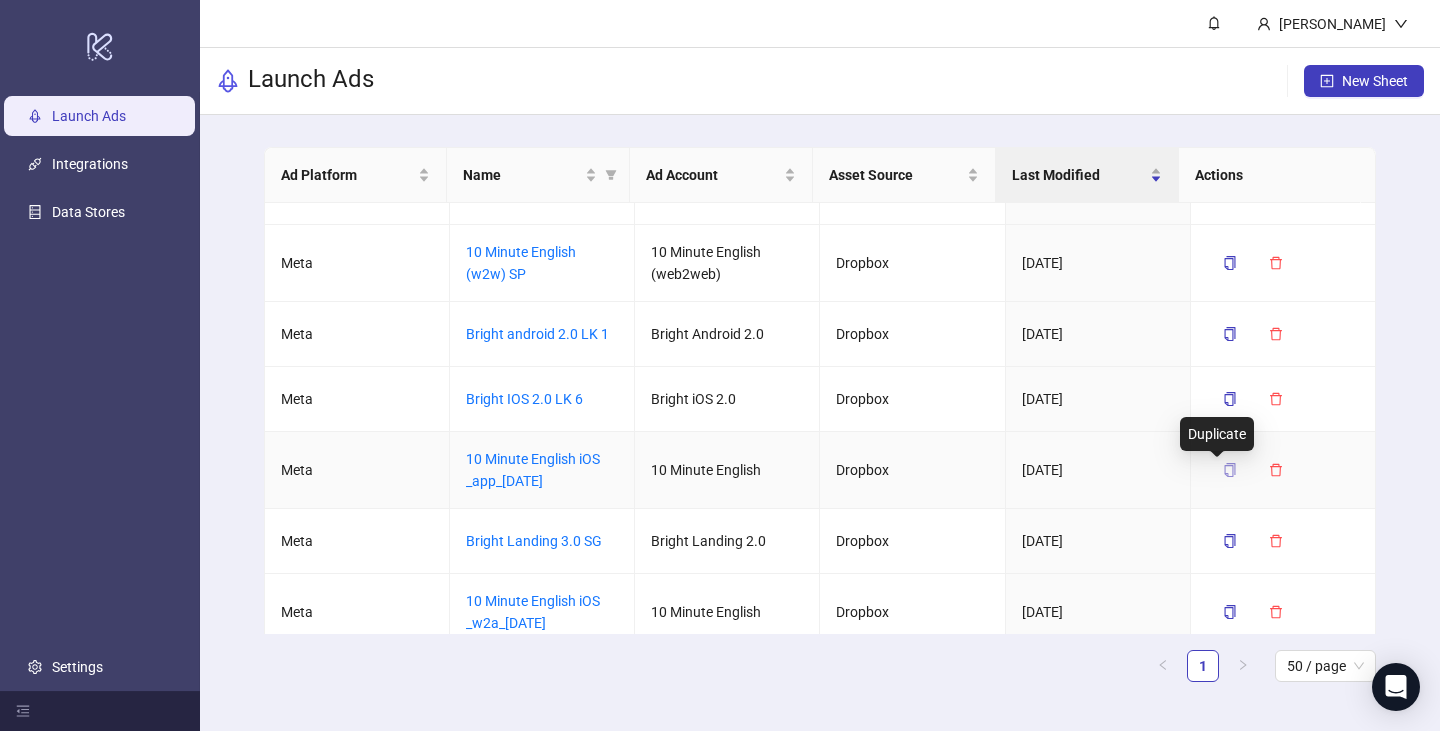 click 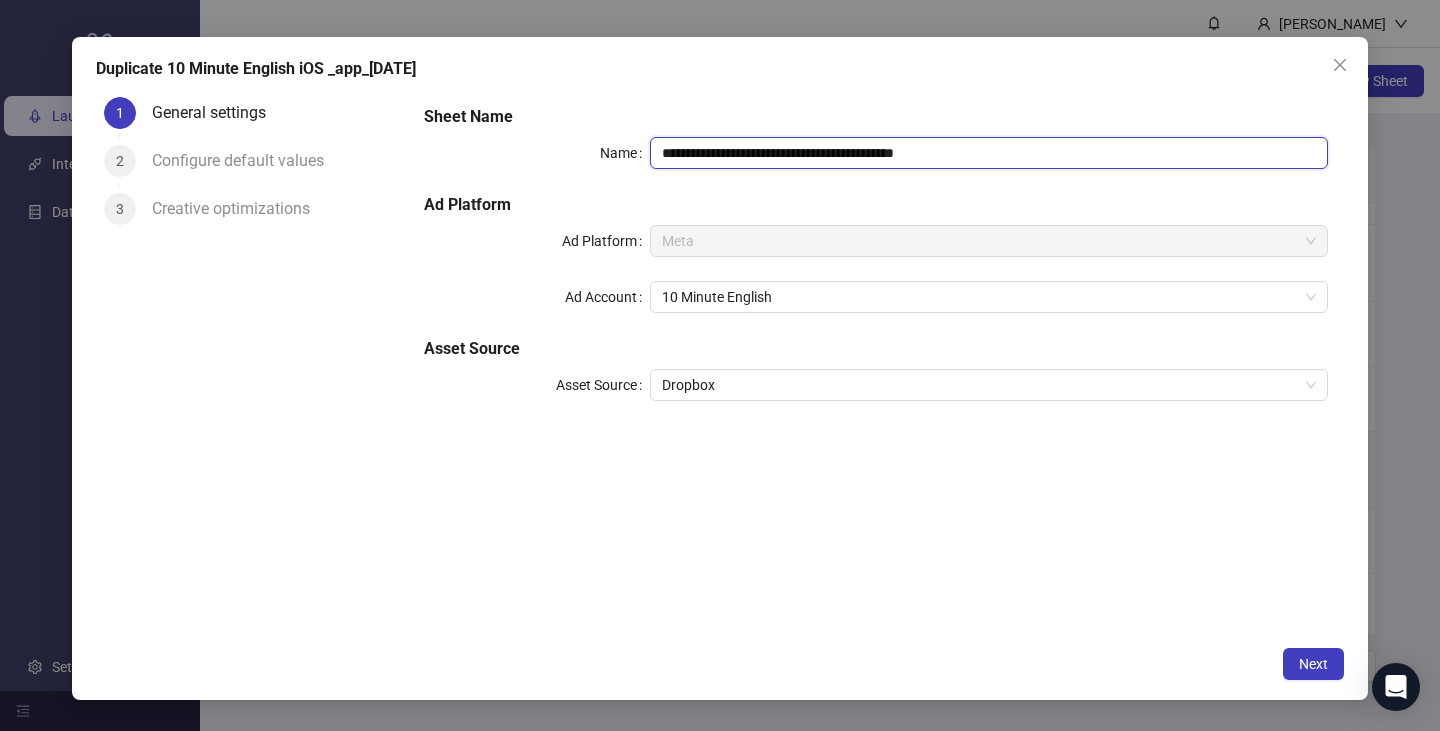 click on "**********" at bounding box center (989, 153) 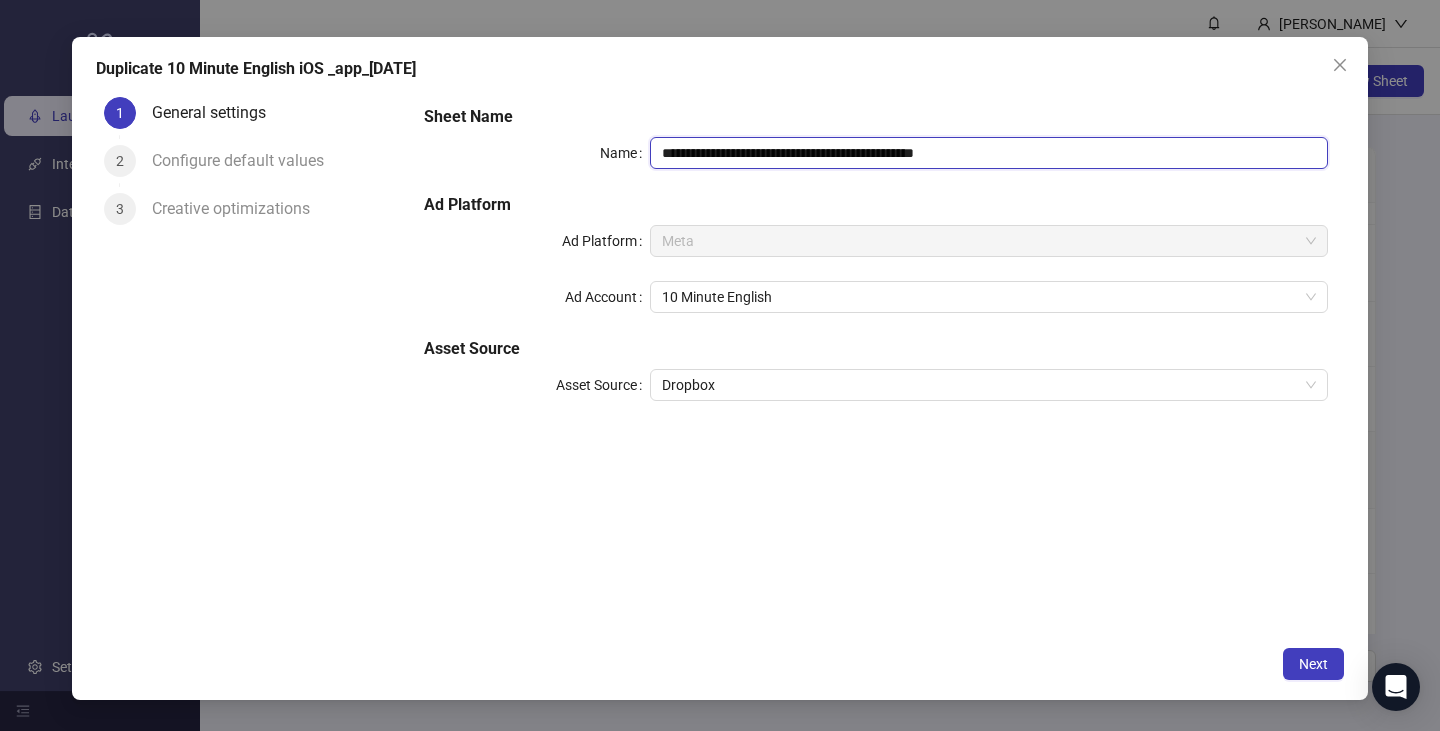 drag, startPoint x: 864, startPoint y: 152, endPoint x: 1026, endPoint y: 159, distance: 162.15117 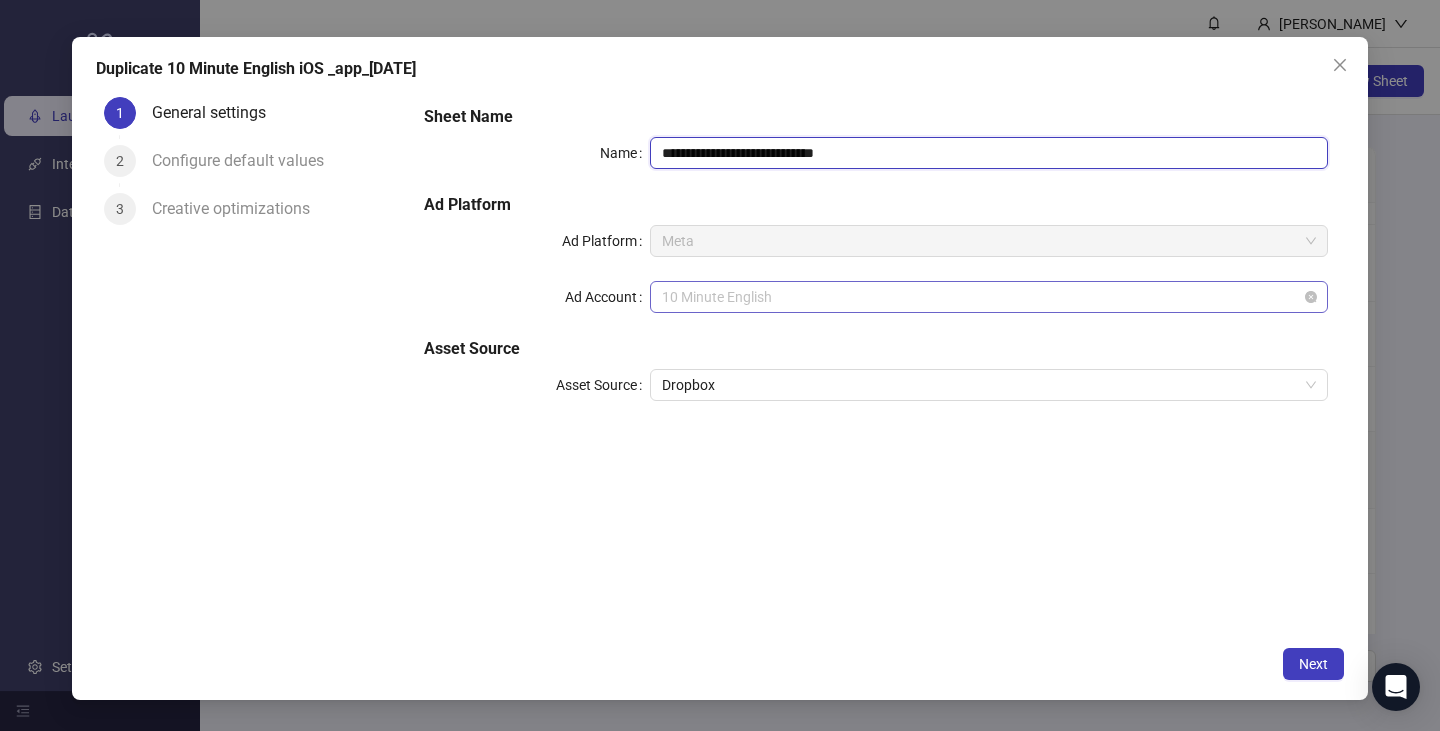 scroll, scrollTop: 122, scrollLeft: 0, axis: vertical 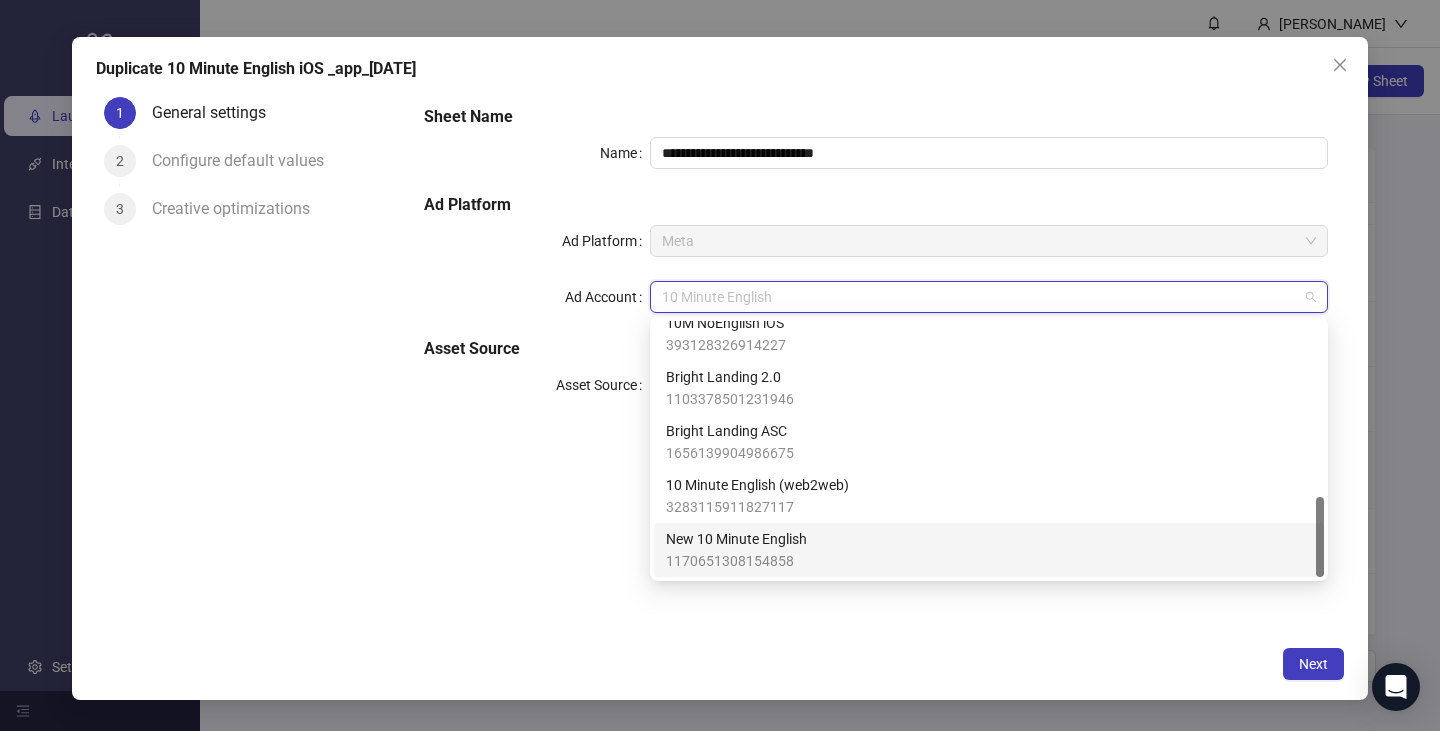 click on "New 10 Minute English  1170651308154858" at bounding box center (989, 550) 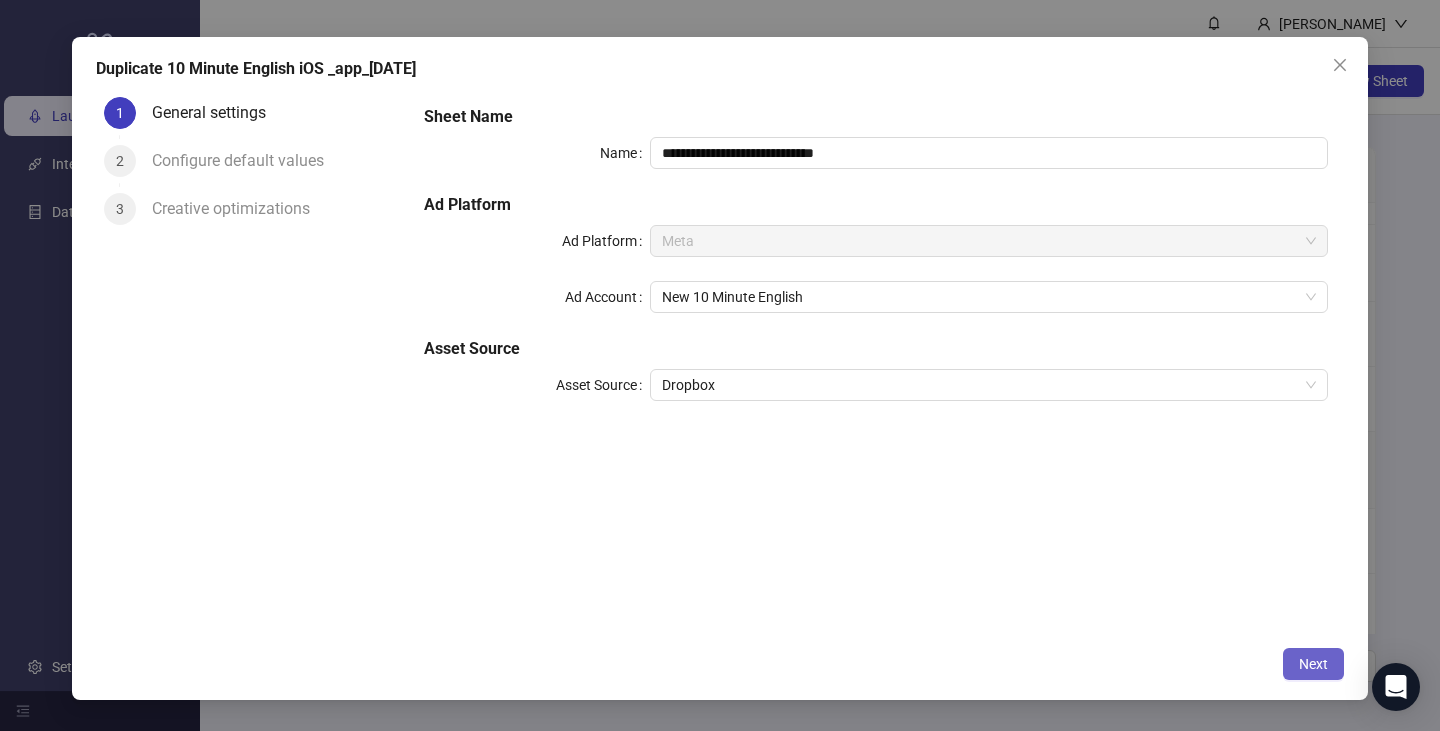 click on "Next" at bounding box center [1313, 664] 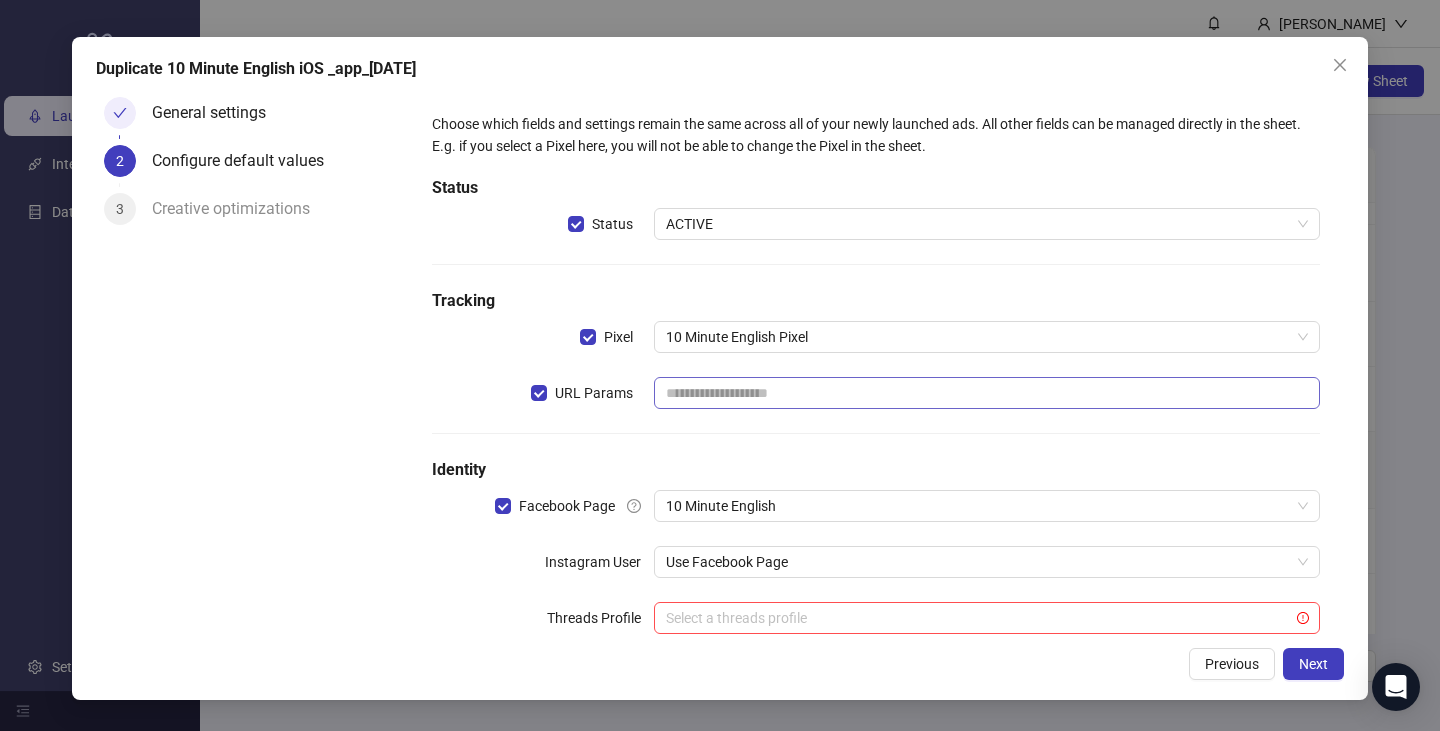 scroll, scrollTop: 45, scrollLeft: 0, axis: vertical 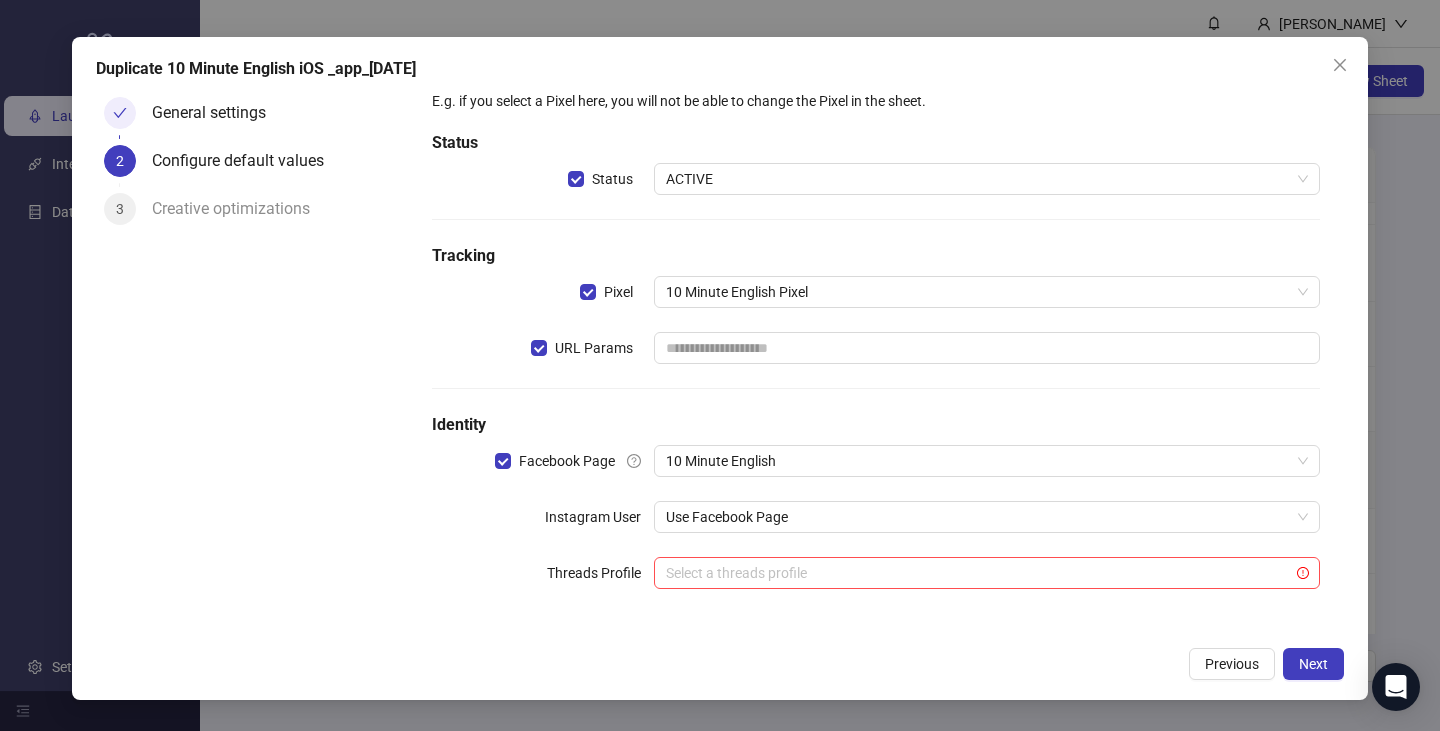 click on "URL Params" at bounding box center (543, 348) 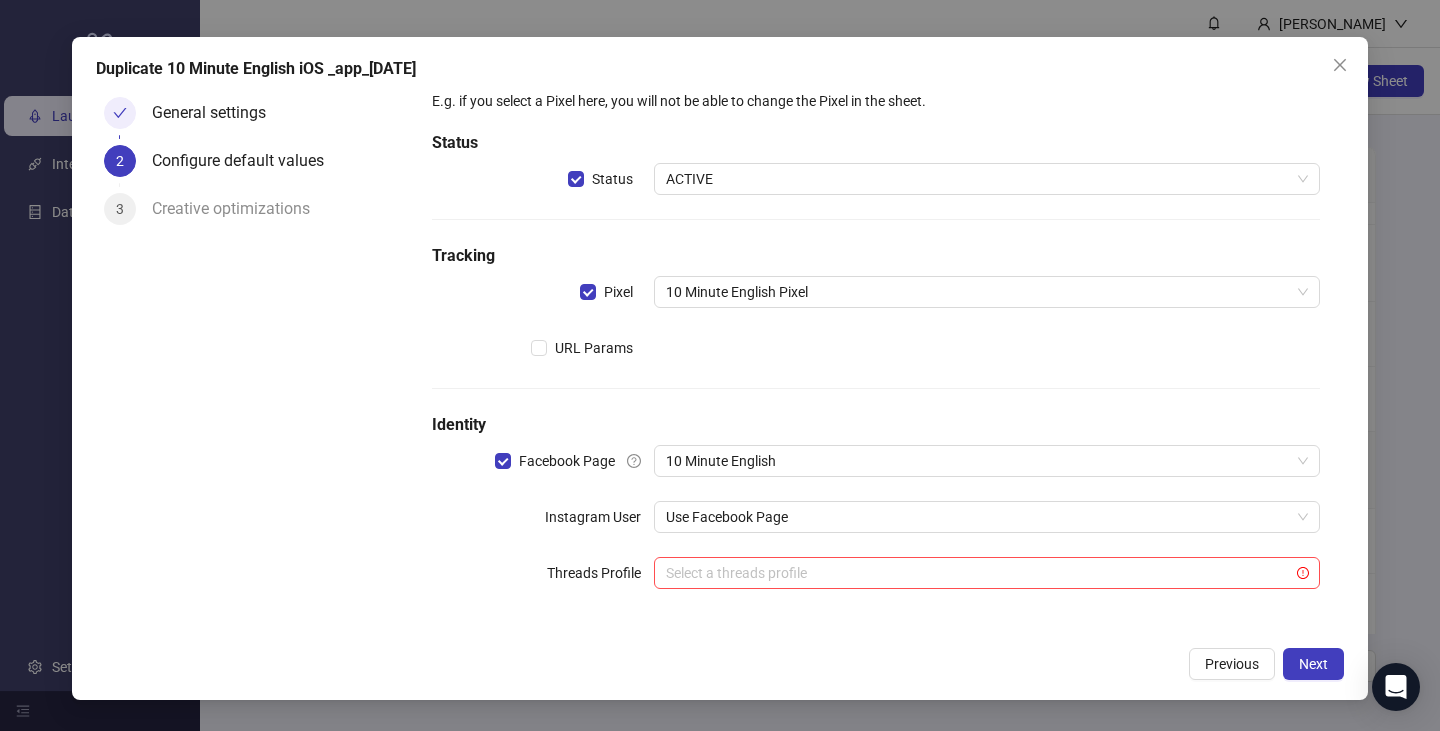 click on "Choose which fields and settings remain the same across all of your newly launched ads. All other fields can be managed directly in the sheet. E.g. if you select a Pixel here, you will not be able to change the Pixel in the sheet. Status Status ACTIVE Tracking Pixel 10 Minute English Pixel URL Params Identity Facebook Page 10 Minute English Instagram User Use Facebook Page Threads Profile Select a threads profile" at bounding box center (876, 340) 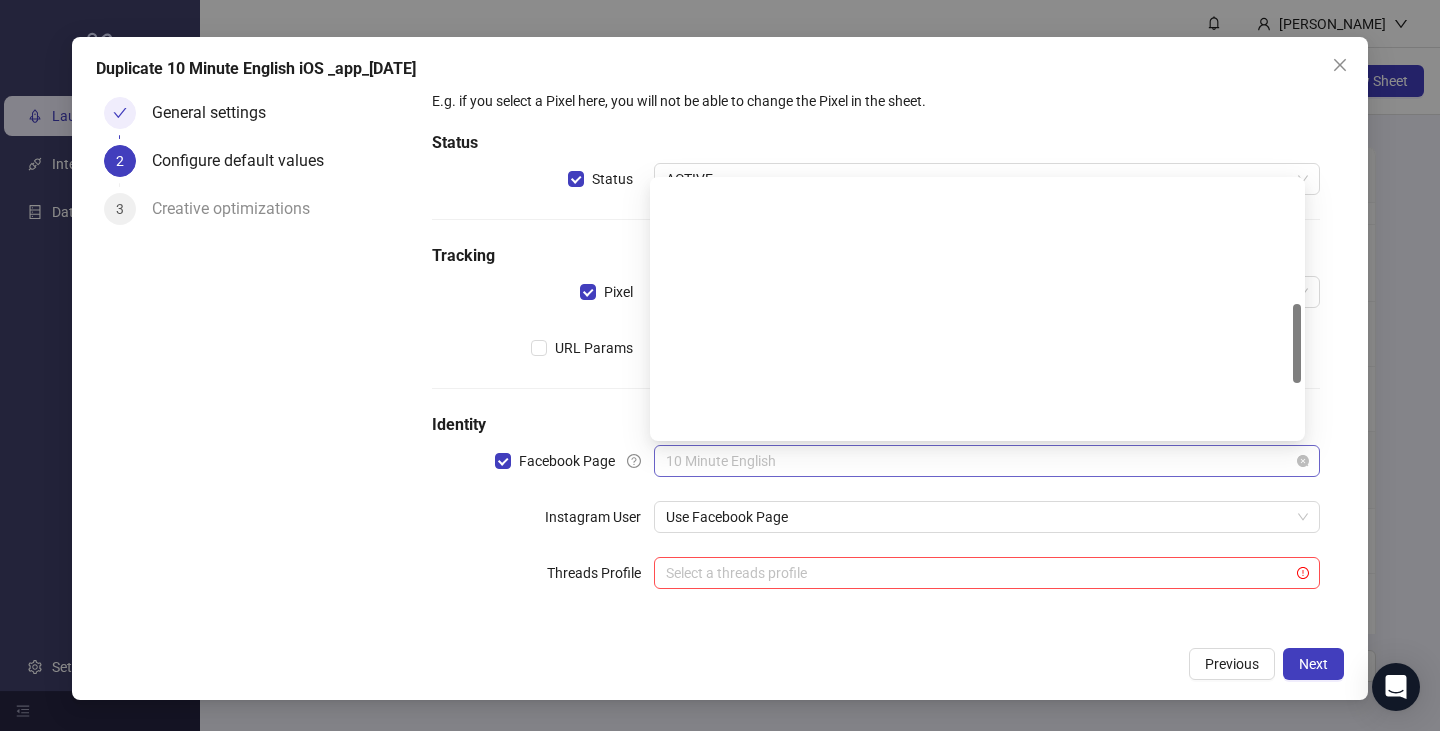 click on "10 Minute English" at bounding box center (987, 461) 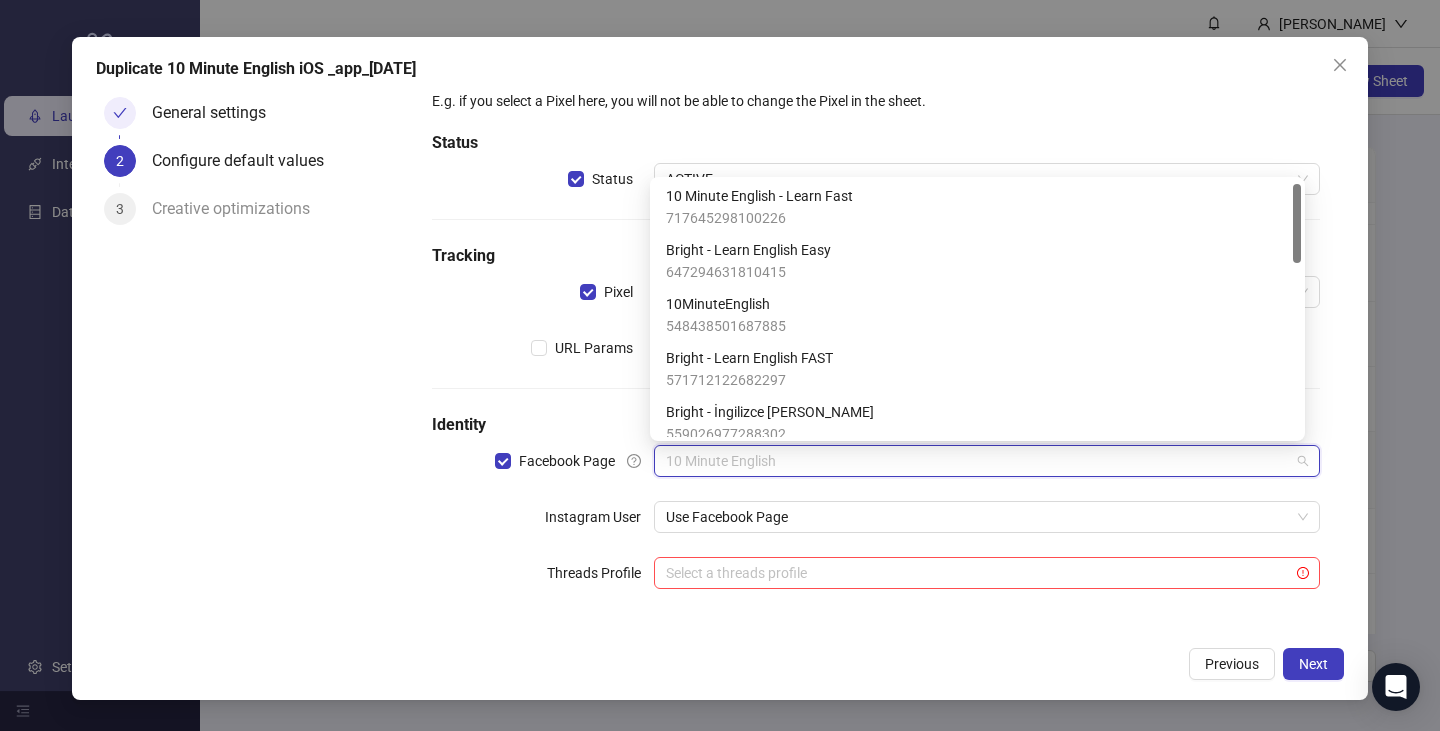 scroll, scrollTop: 0, scrollLeft: 0, axis: both 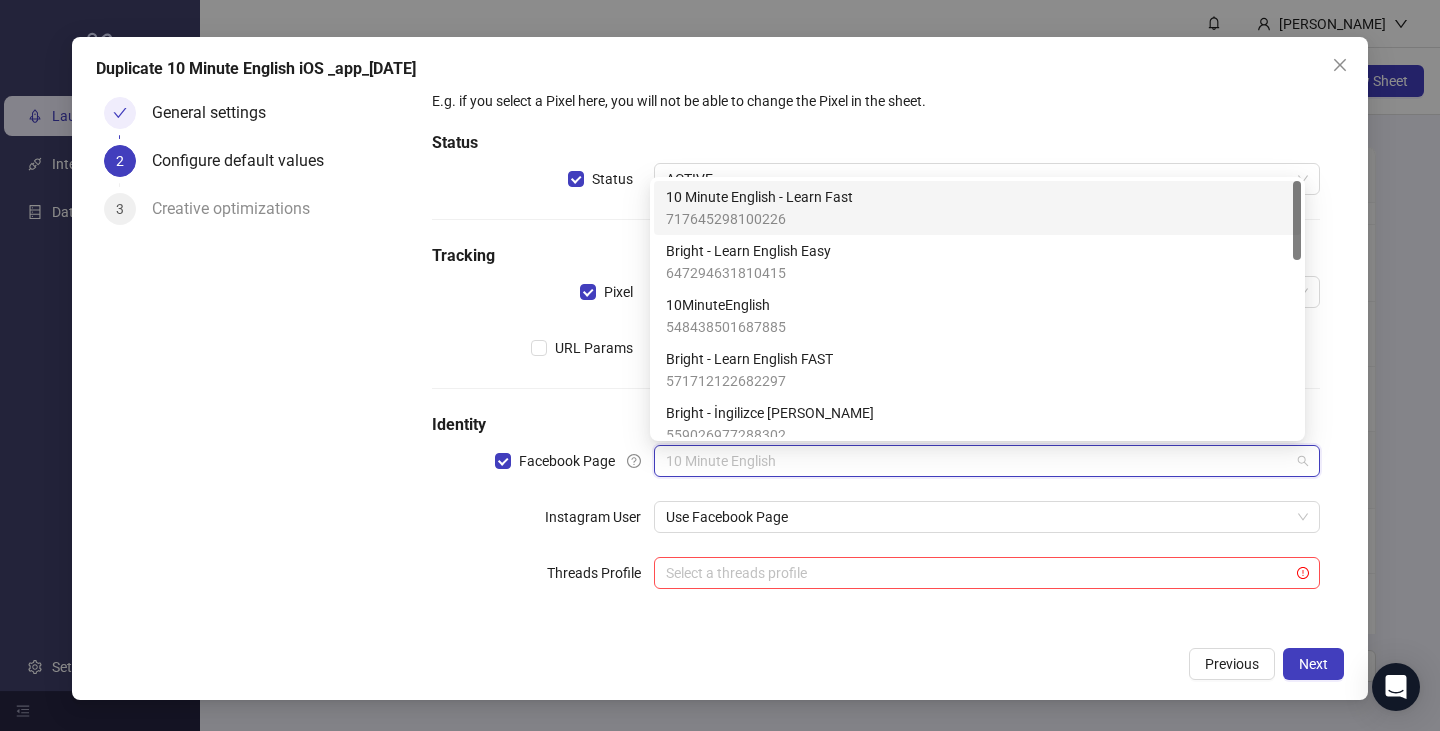 click on "10 Minute English - Learn Fast" at bounding box center (759, 197) 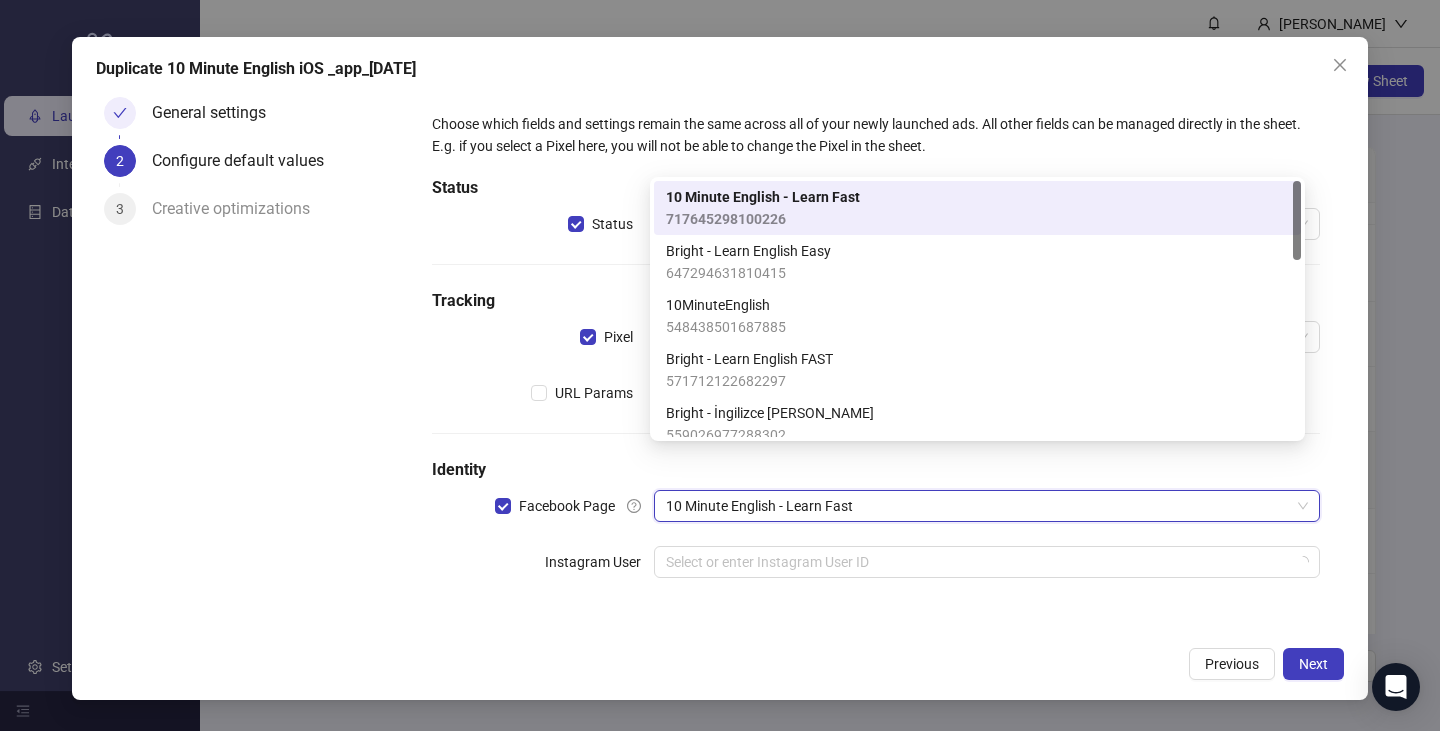 scroll, scrollTop: 0, scrollLeft: 0, axis: both 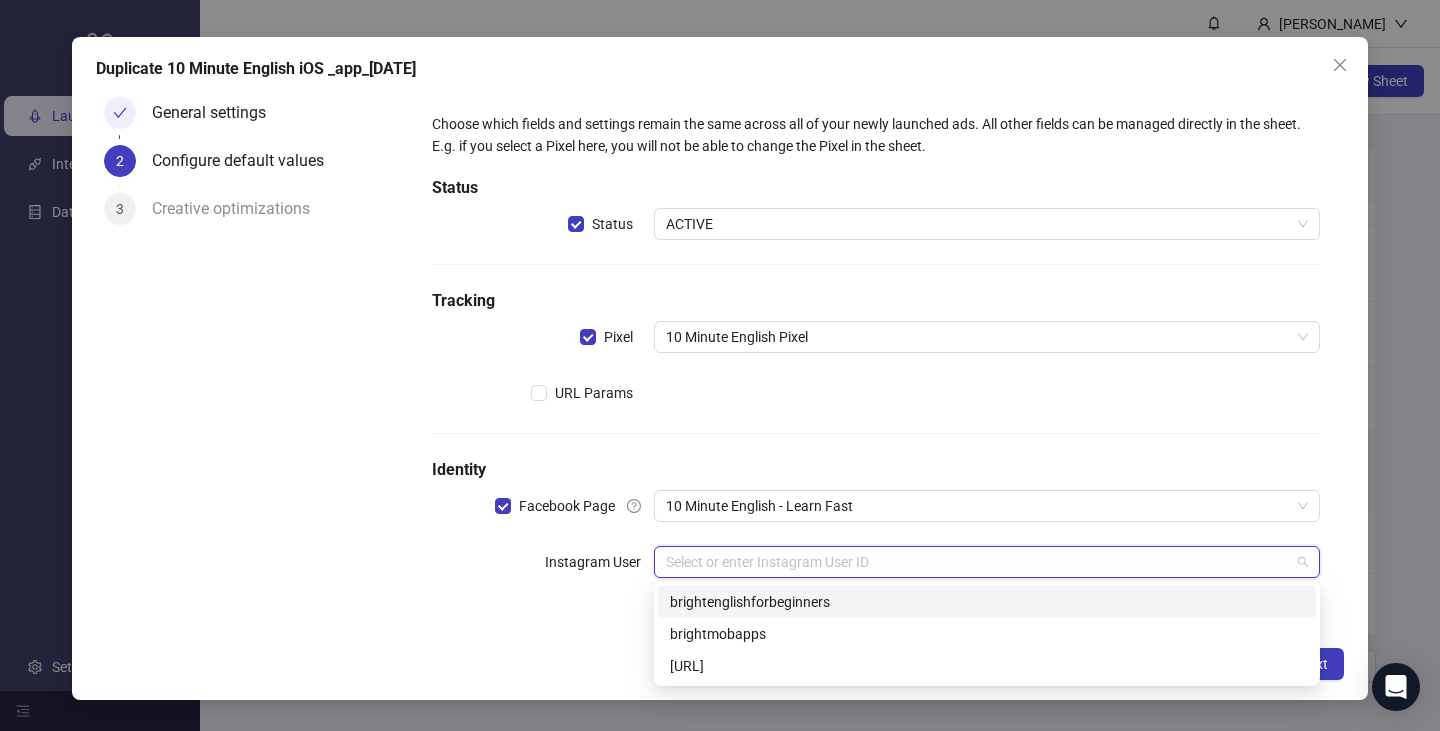 click at bounding box center [978, 562] 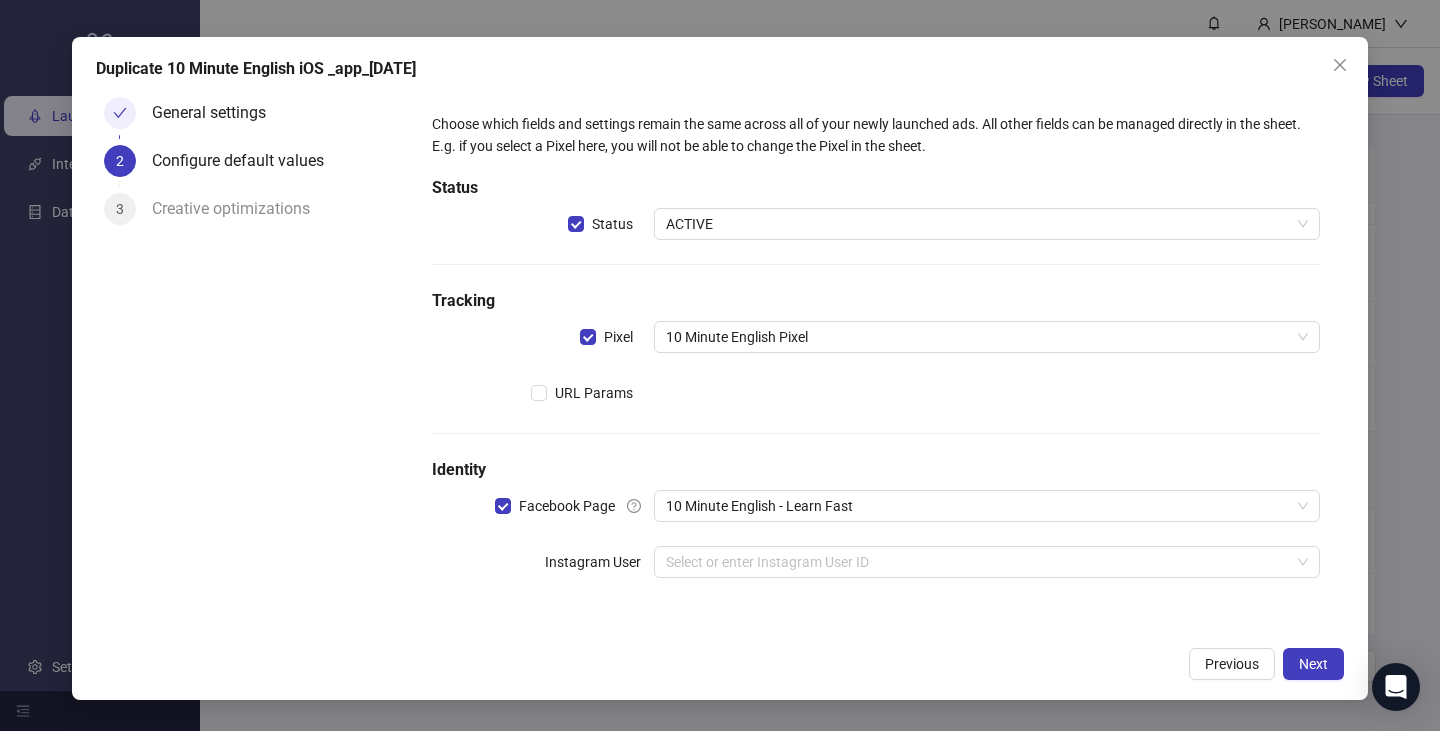 click on "Choose which fields and settings remain the same across all of your newly launched ads. All other fields can be managed directly in the sheet. E.g. if you select a Pixel here, you will not be able to change the Pixel in the sheet. Status Status ACTIVE Tracking Pixel 10 Minute English Pixel URL Params Identity Facebook Page 10 Minute English - Learn Fast Instagram User Select or enter Instagram User ID" at bounding box center [876, 357] 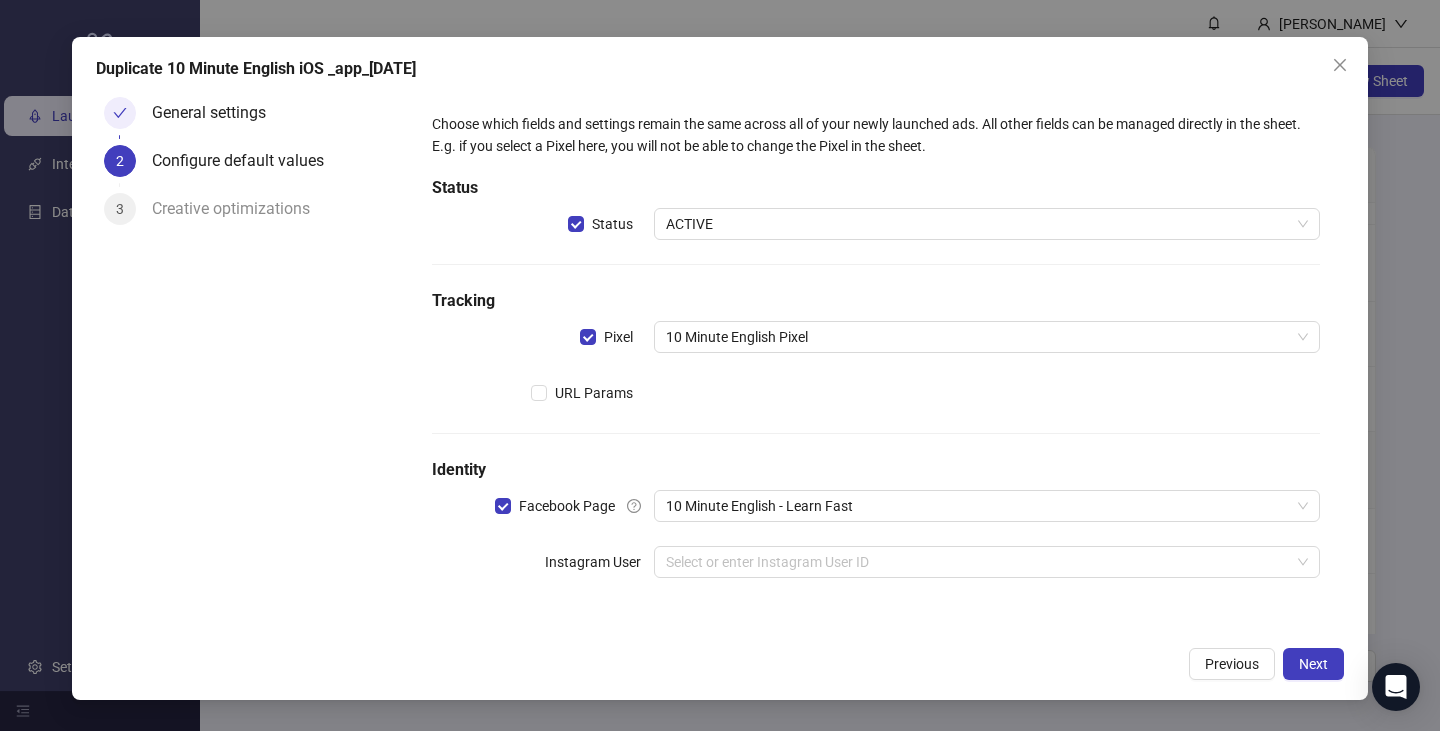 click on "Choose which fields and settings remain the same across all of your newly launched ads. All other fields can be managed directly in the sheet. E.g. if you select a Pixel here, you will not be able to change the Pixel in the sheet. Status Status ACTIVE Tracking Pixel 10 Minute English Pixel URL Params Identity Facebook Page 10 Minute English - Learn Fast Instagram User Select or enter Instagram User ID" at bounding box center (876, 357) 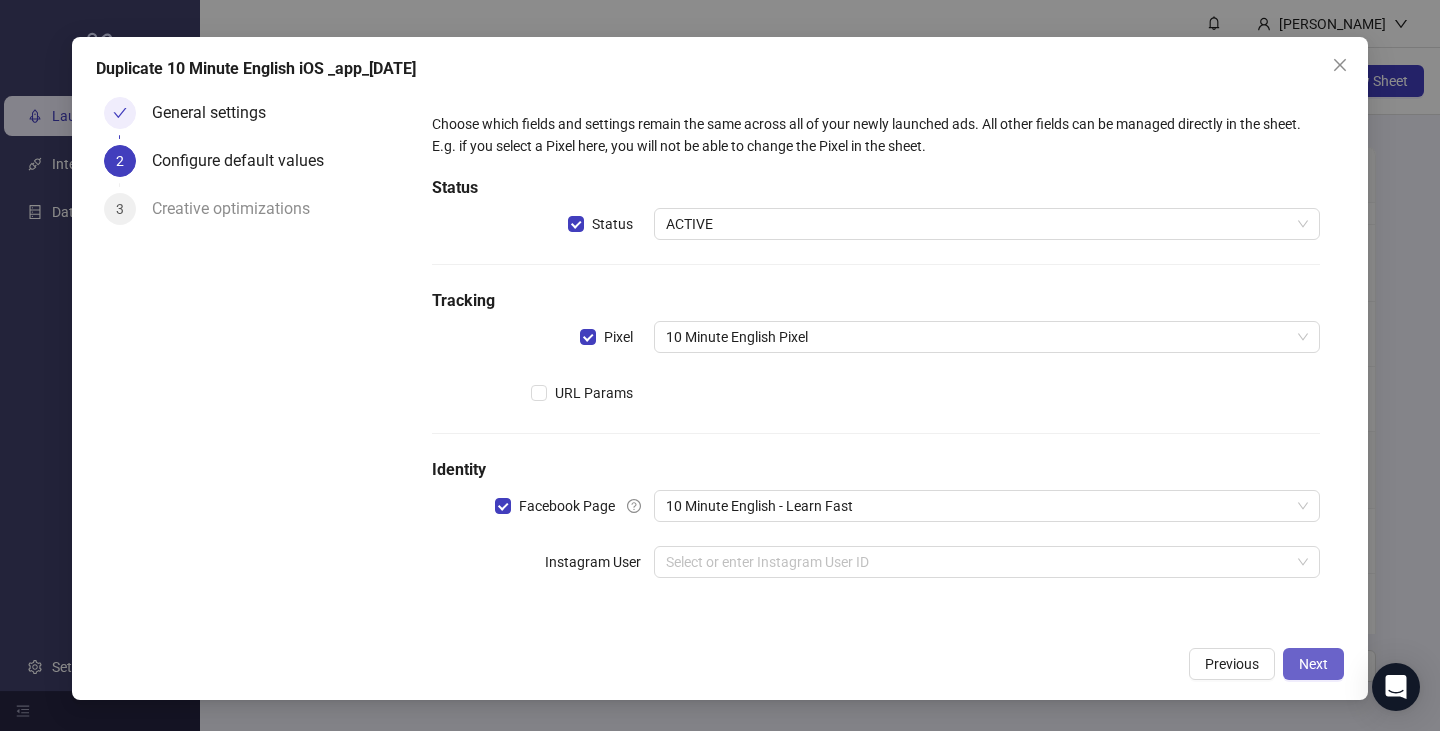 click on "Next" at bounding box center (1313, 664) 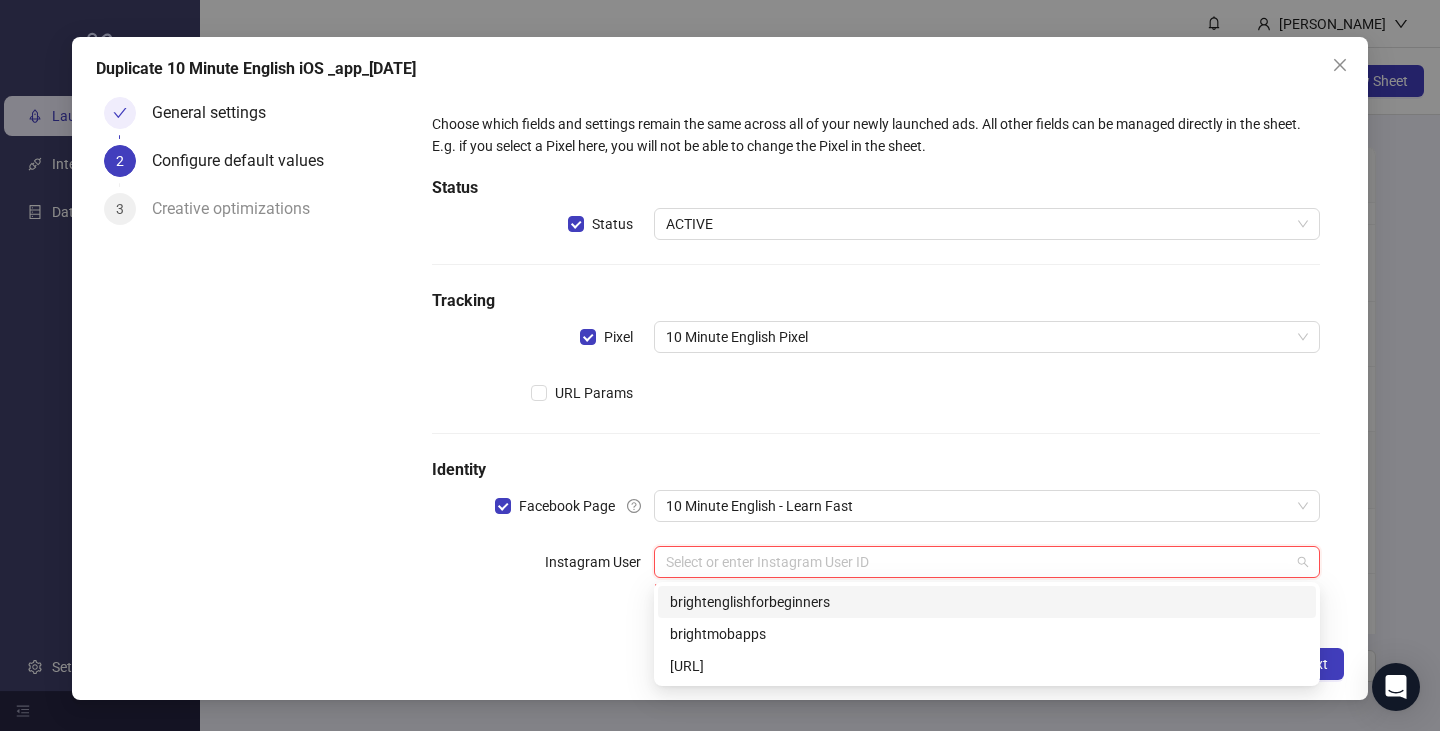 click at bounding box center (978, 562) 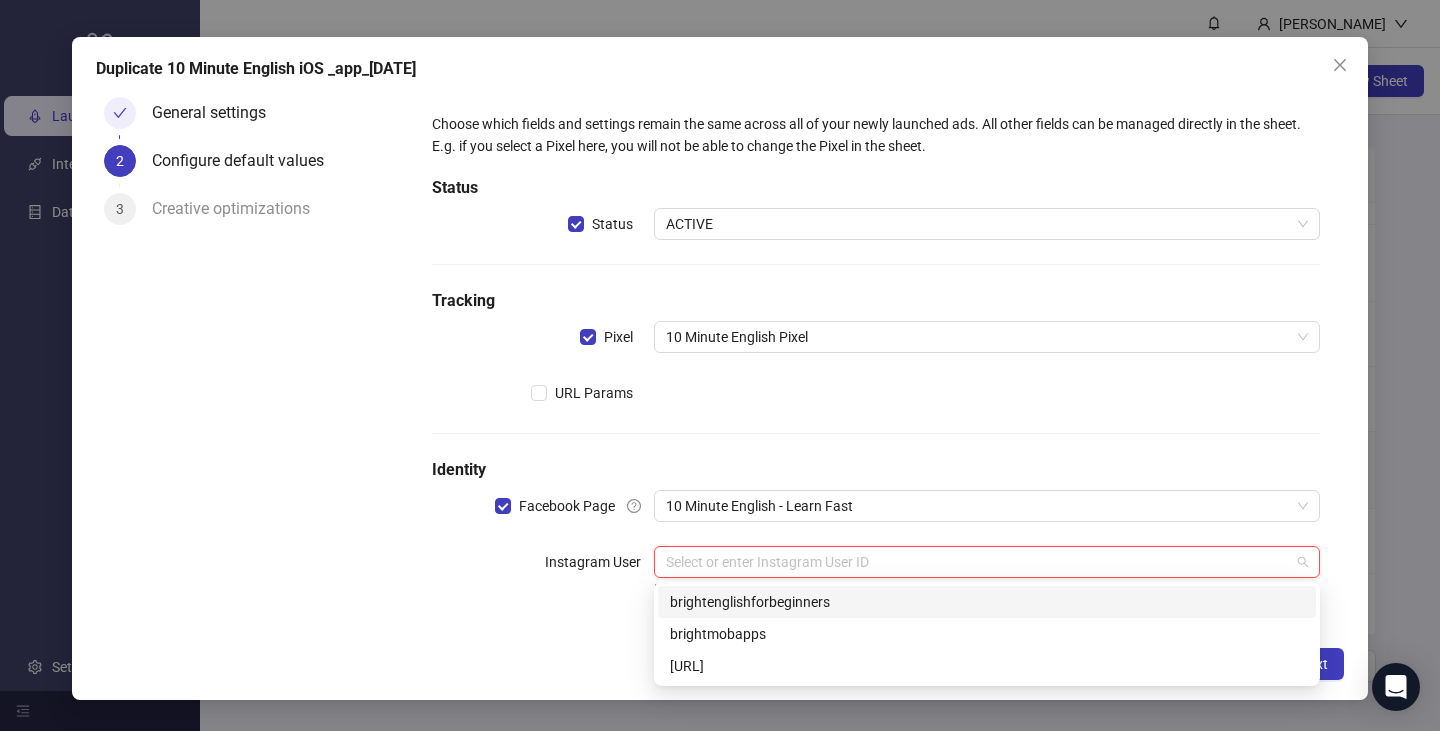 click on "Instagram User" at bounding box center (543, 574) 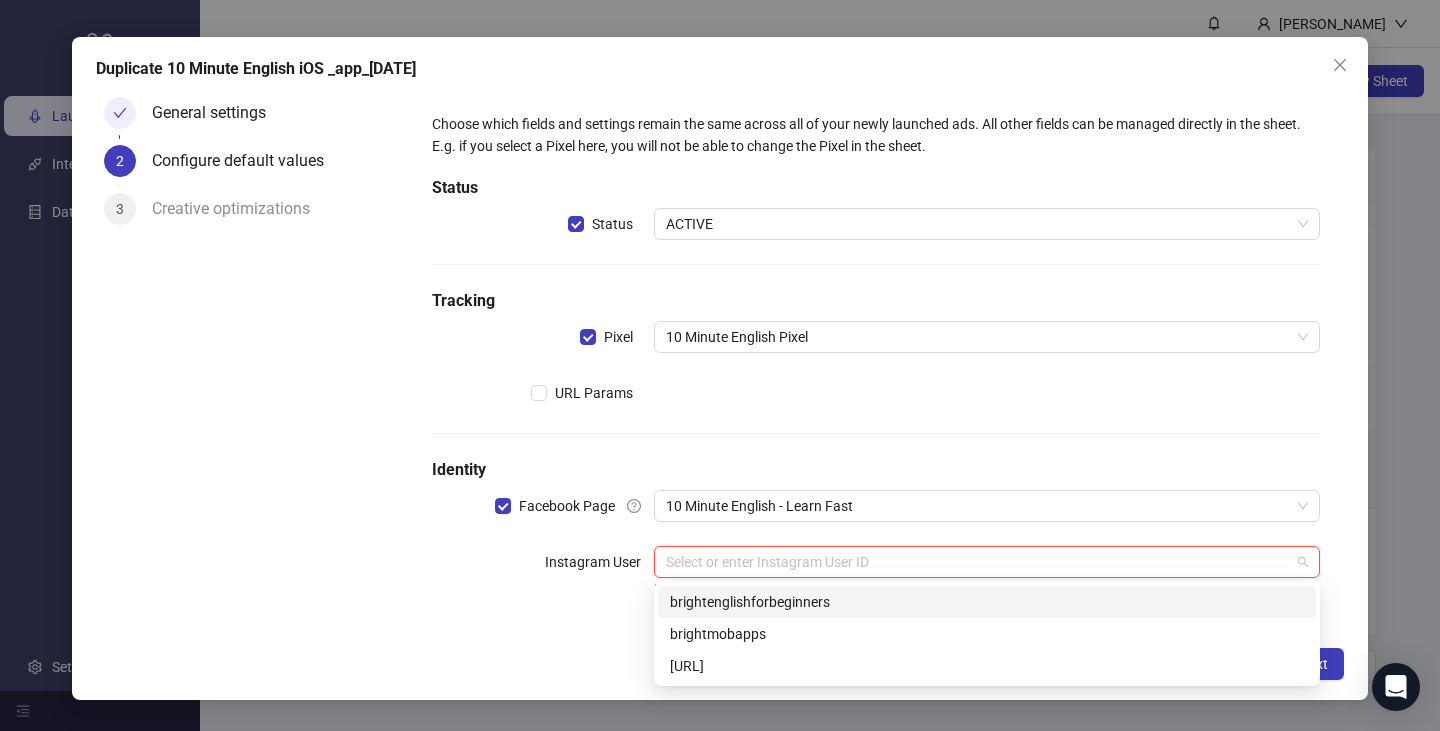click at bounding box center (978, 562) 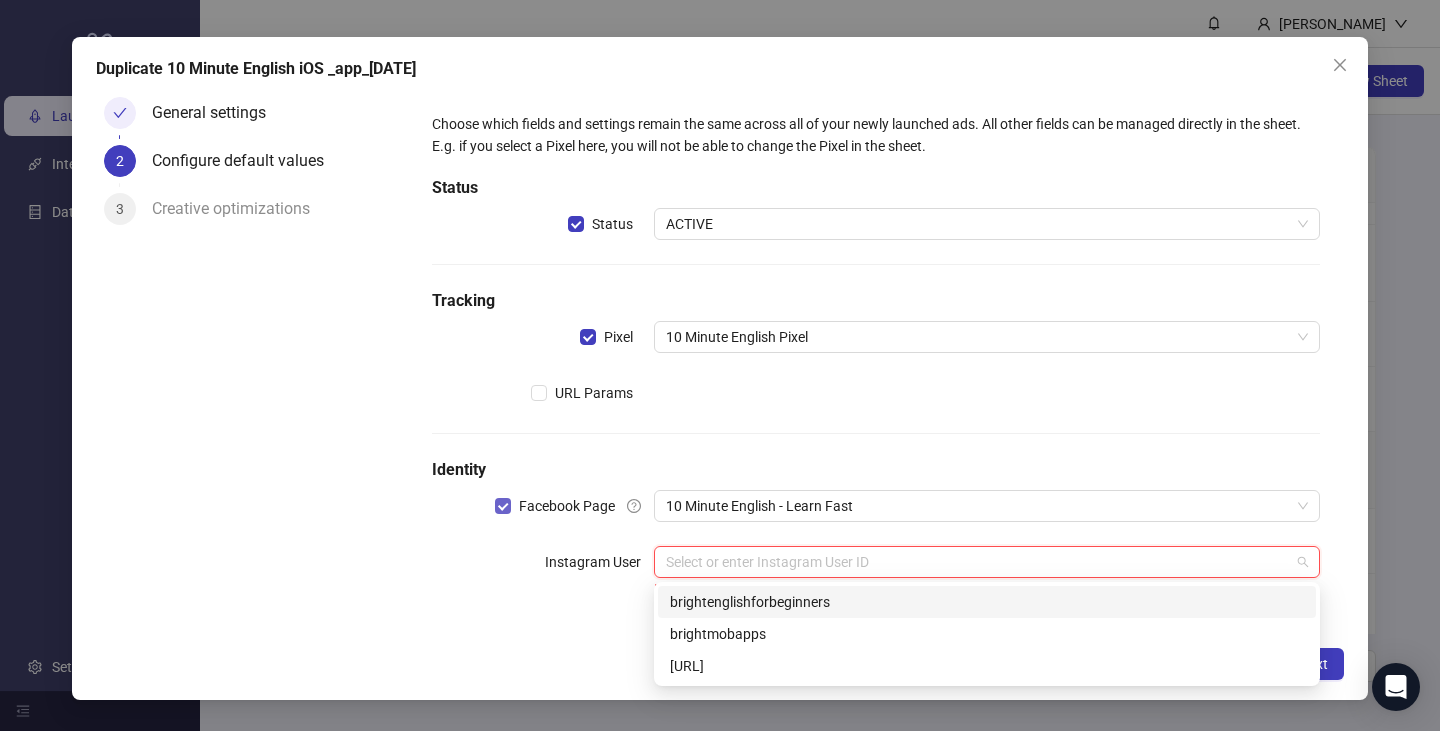 click on "Facebook Page" at bounding box center (567, 506) 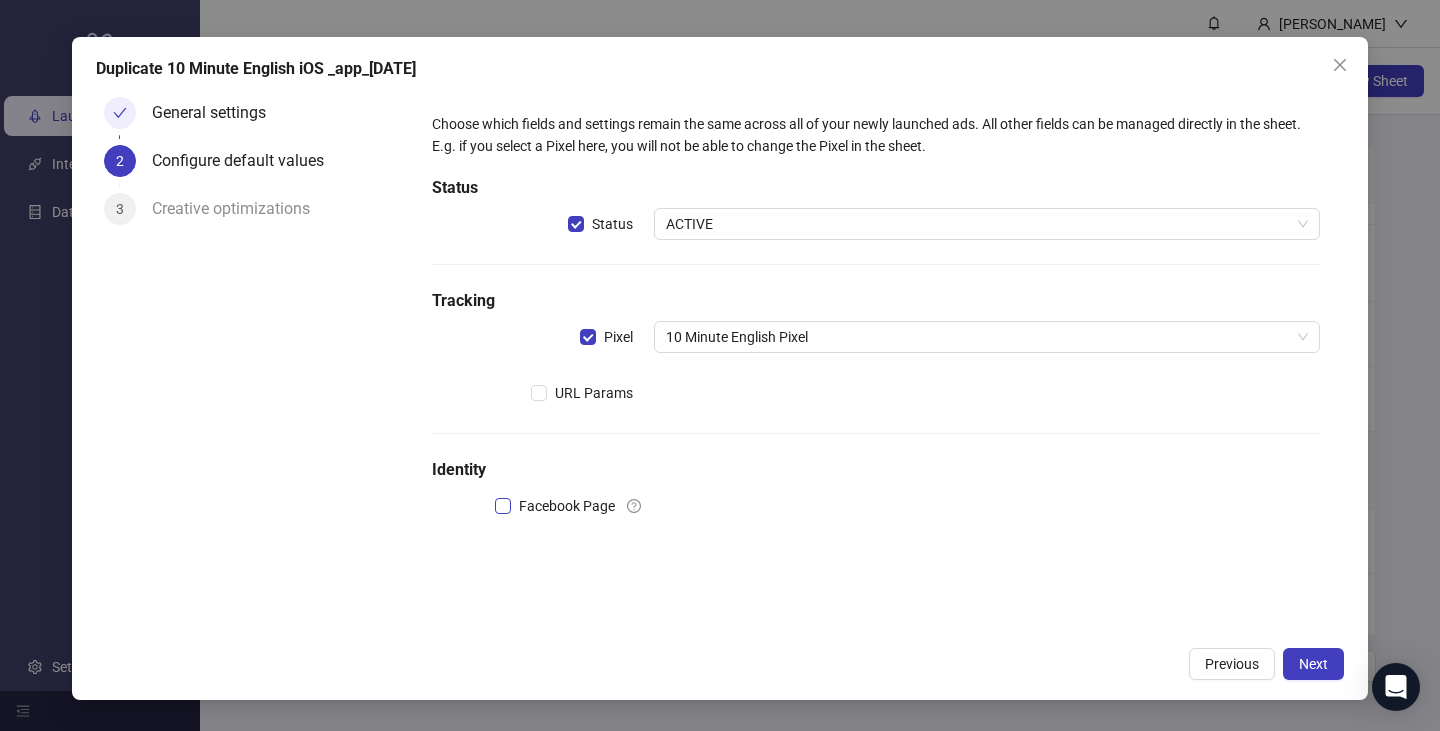 click on "Facebook Page" at bounding box center [567, 506] 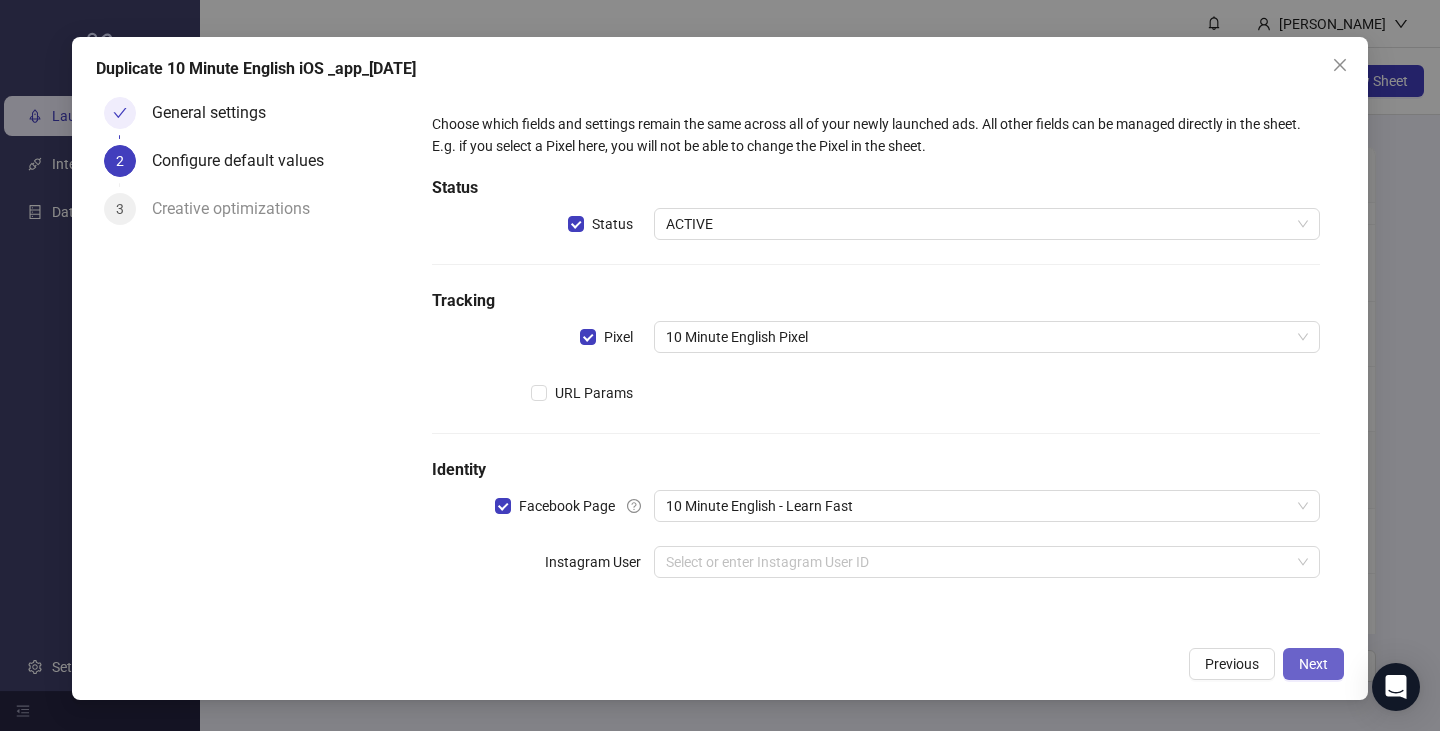 click on "Next" at bounding box center [1313, 664] 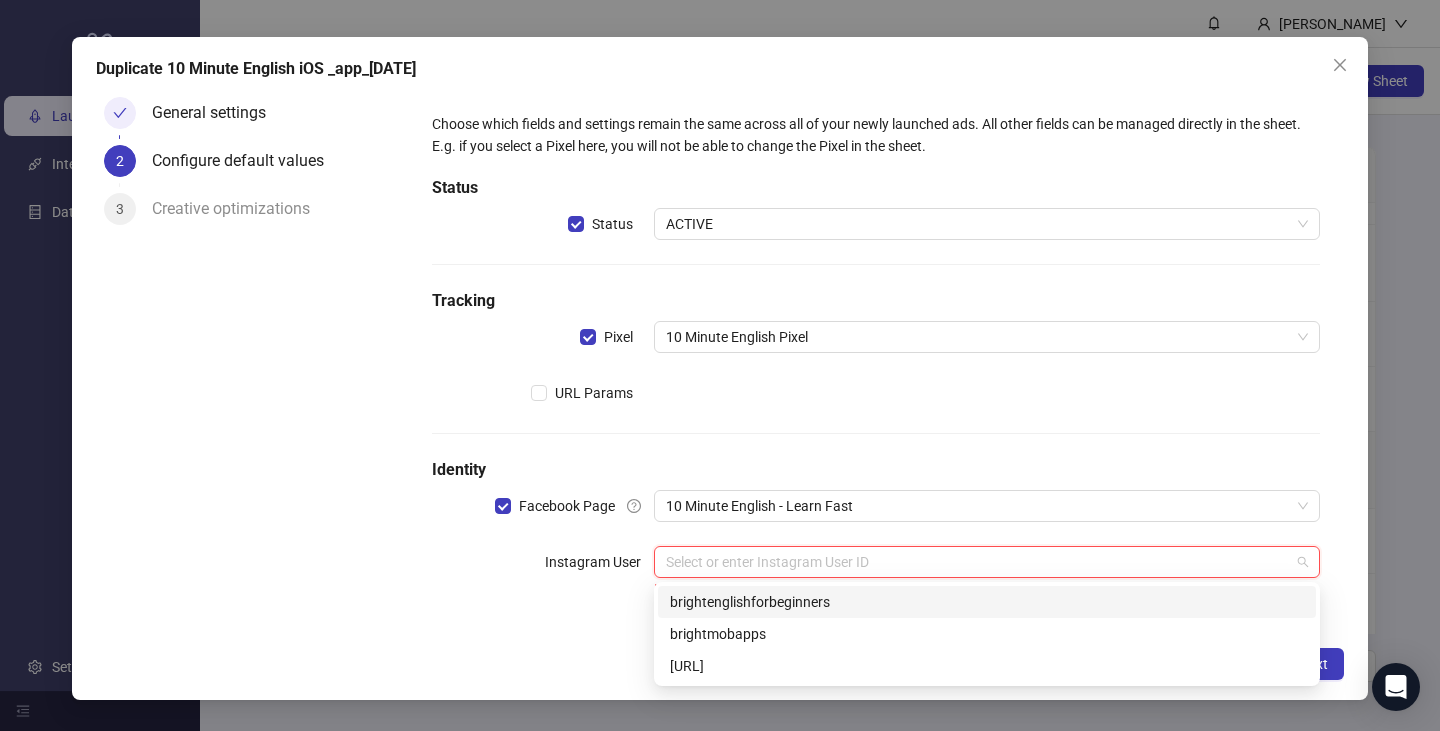 click at bounding box center [978, 562] 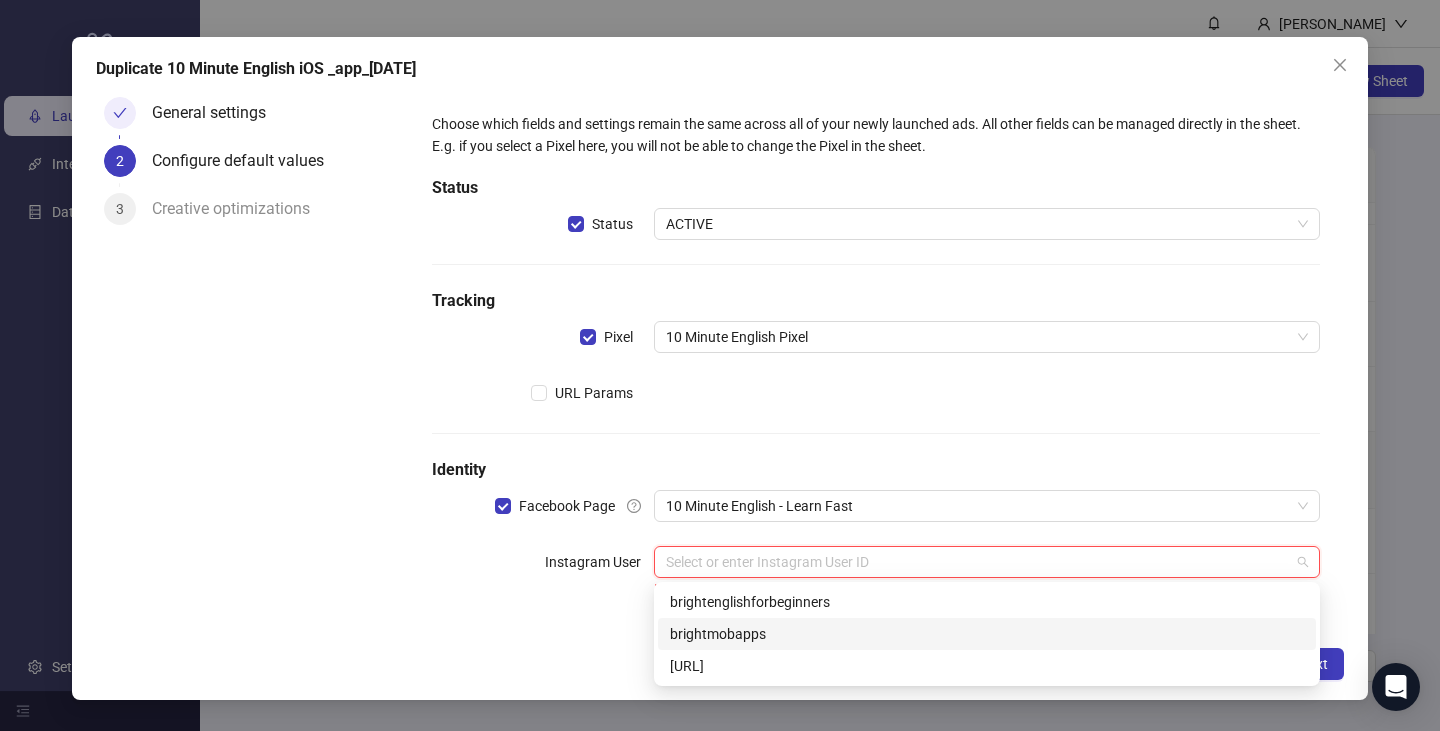 click on "brightmobapps" at bounding box center [987, 634] 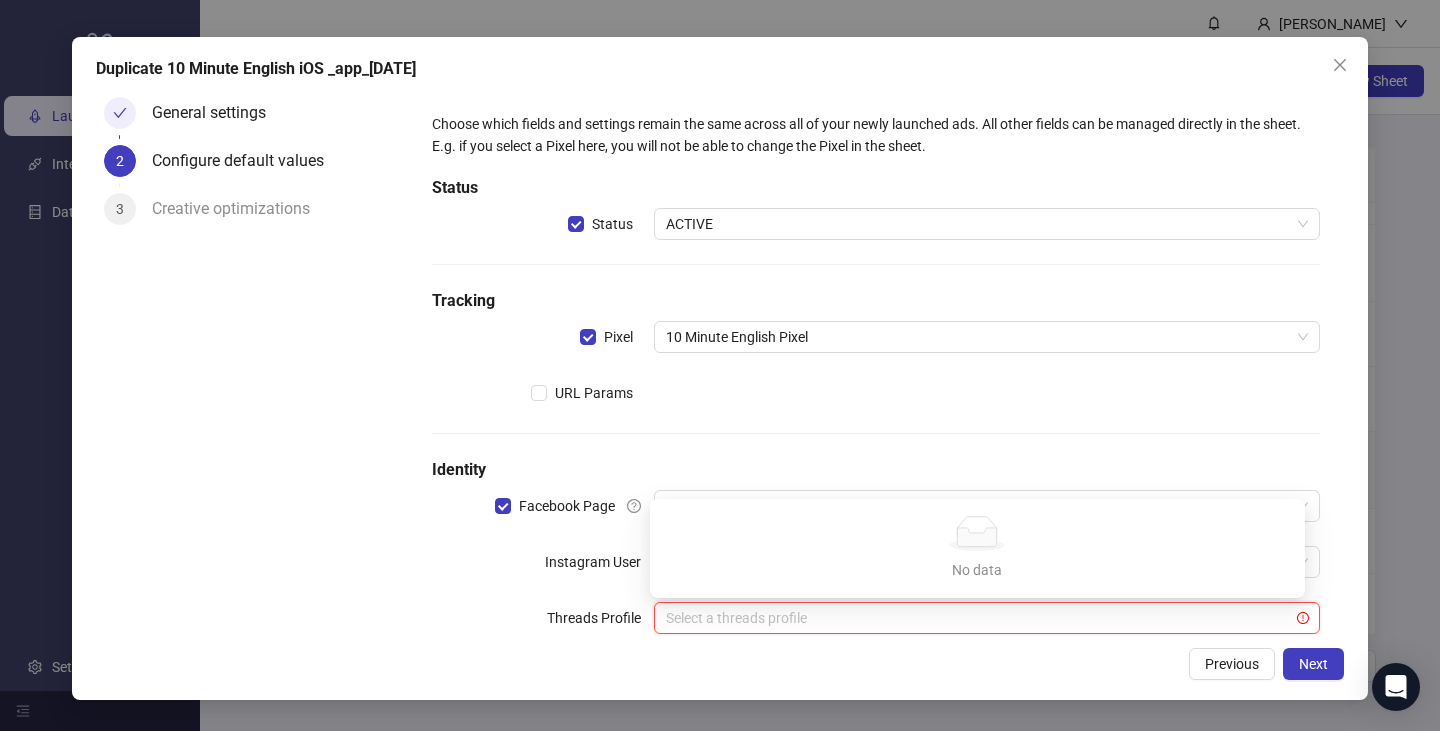 click at bounding box center [978, 618] 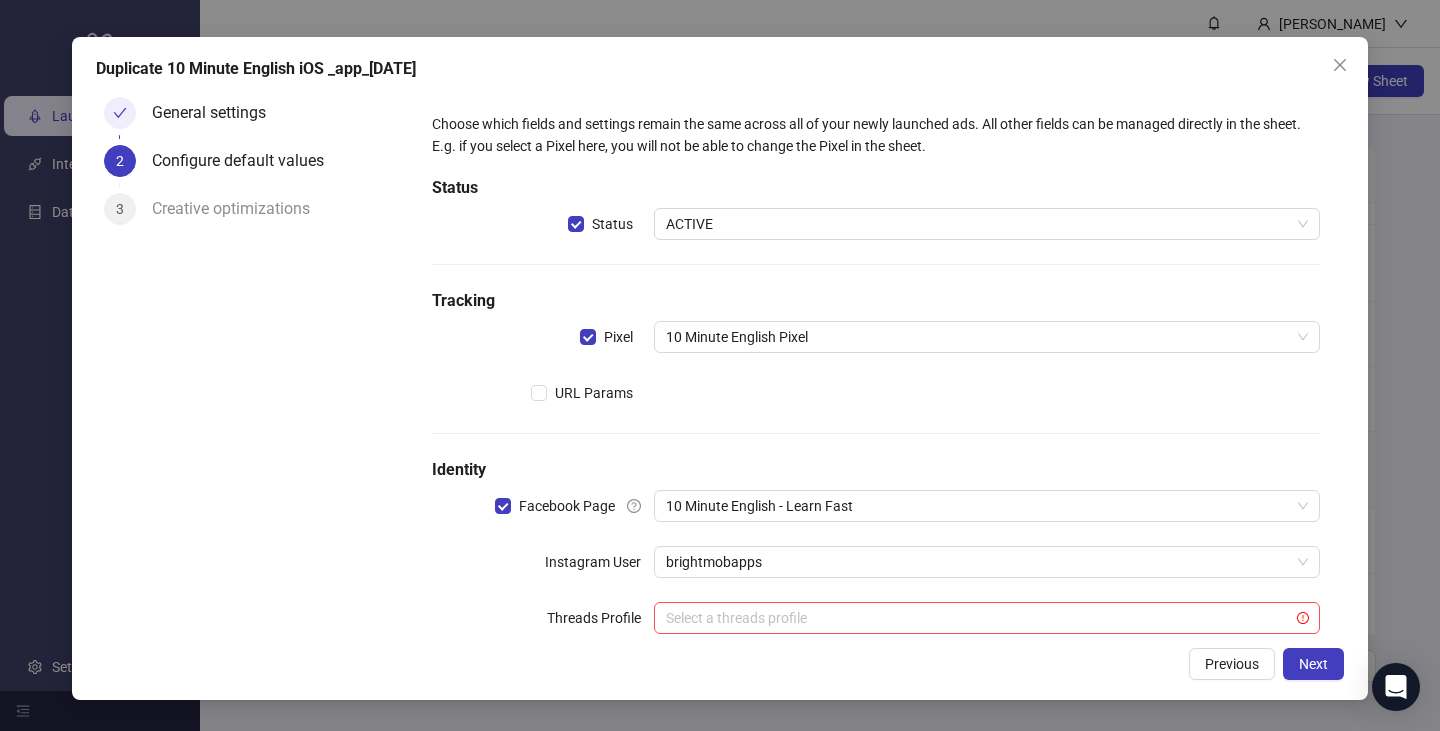 click on "Duplicate 10 Minute English iOS _app_18.06.2025 General settings 2 Configure default values 3 Creative optimizations Choose which fields and settings remain the same across all of your newly launched ads. All other fields can be managed directly in the sheet. E.g. if you select a Pixel here, you will not be able to change the Pixel in the sheet. Status Status ACTIVE Tracking Pixel 10 Minute English Pixel URL Params Identity Facebook Page 10 Minute English - Learn Fast Instagram User brightmobapps Threads Profile Select a threads profile Previous Next" at bounding box center (720, 369) 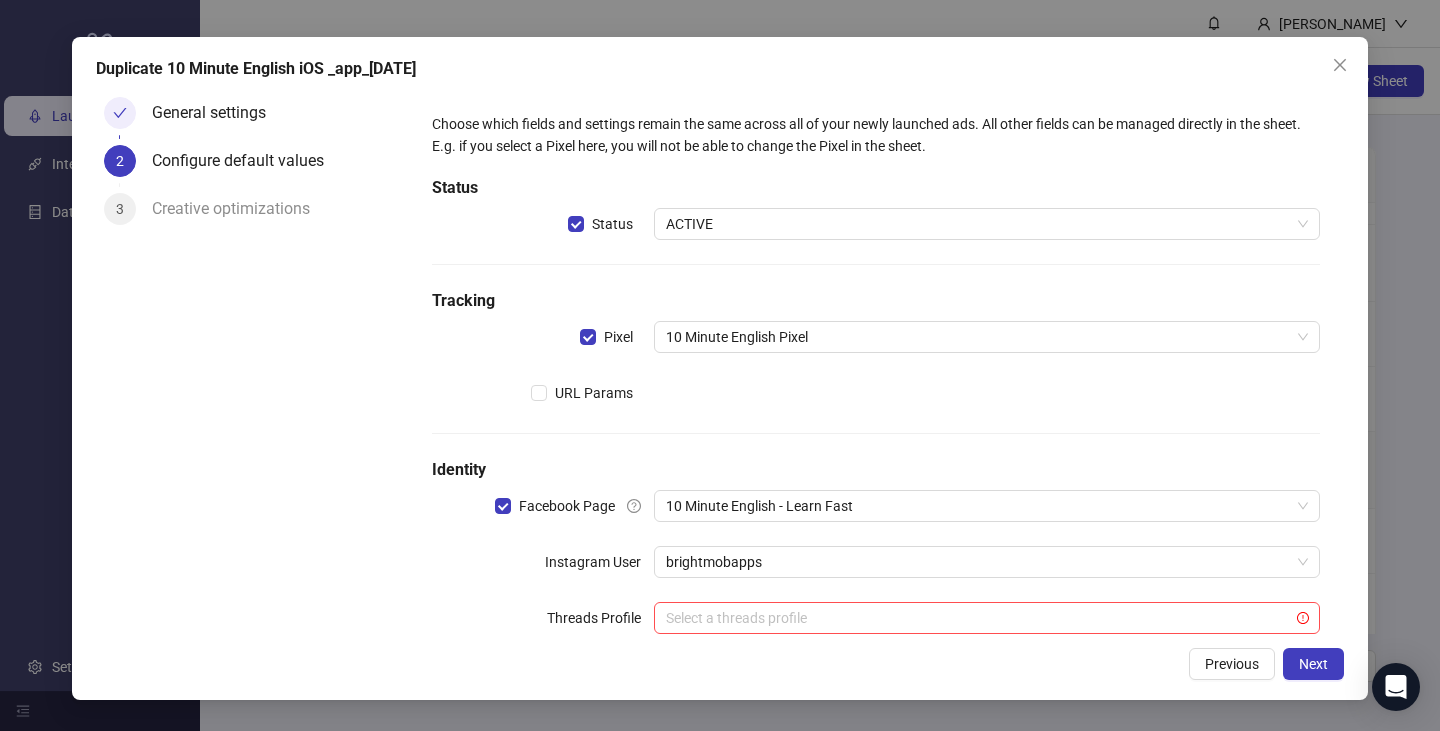 scroll, scrollTop: 45, scrollLeft: 0, axis: vertical 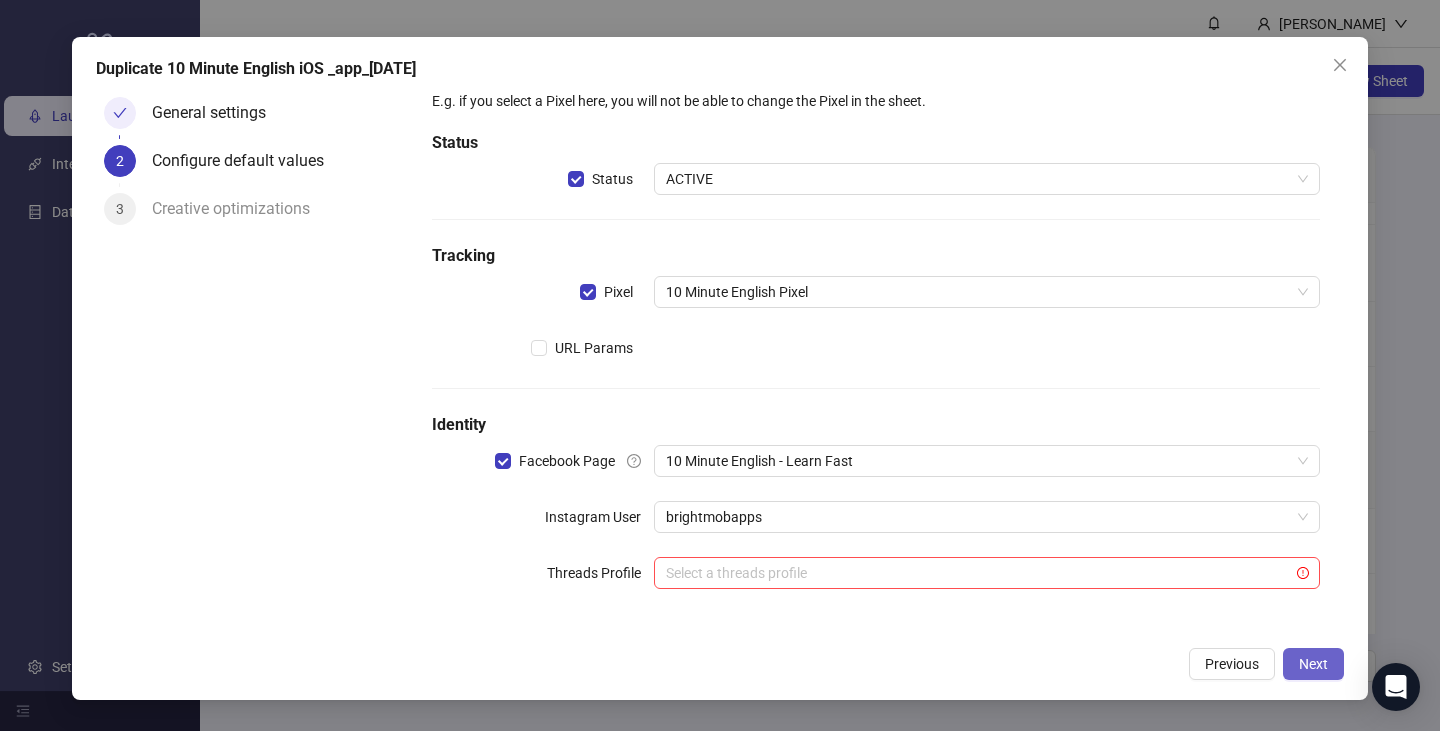 click on "Next" at bounding box center [1313, 664] 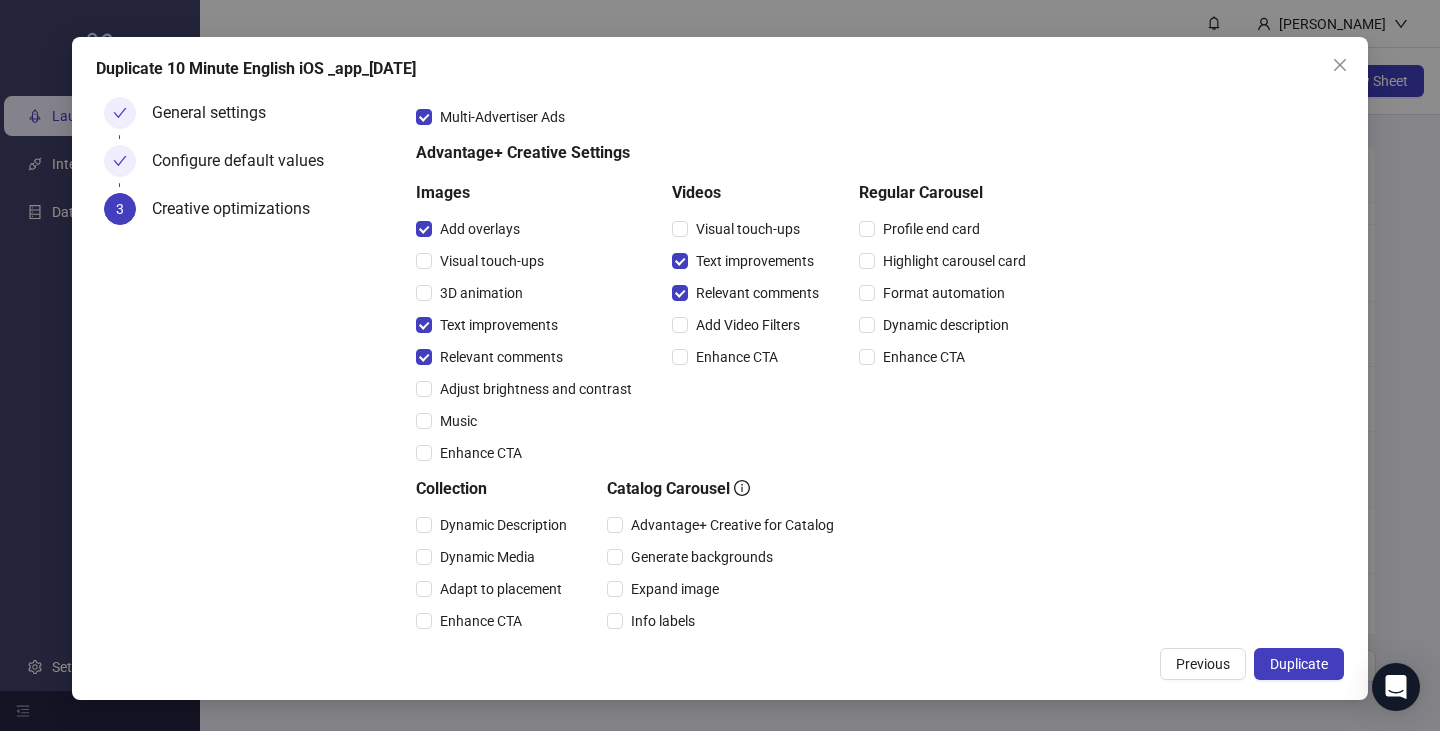 scroll, scrollTop: 103, scrollLeft: 0, axis: vertical 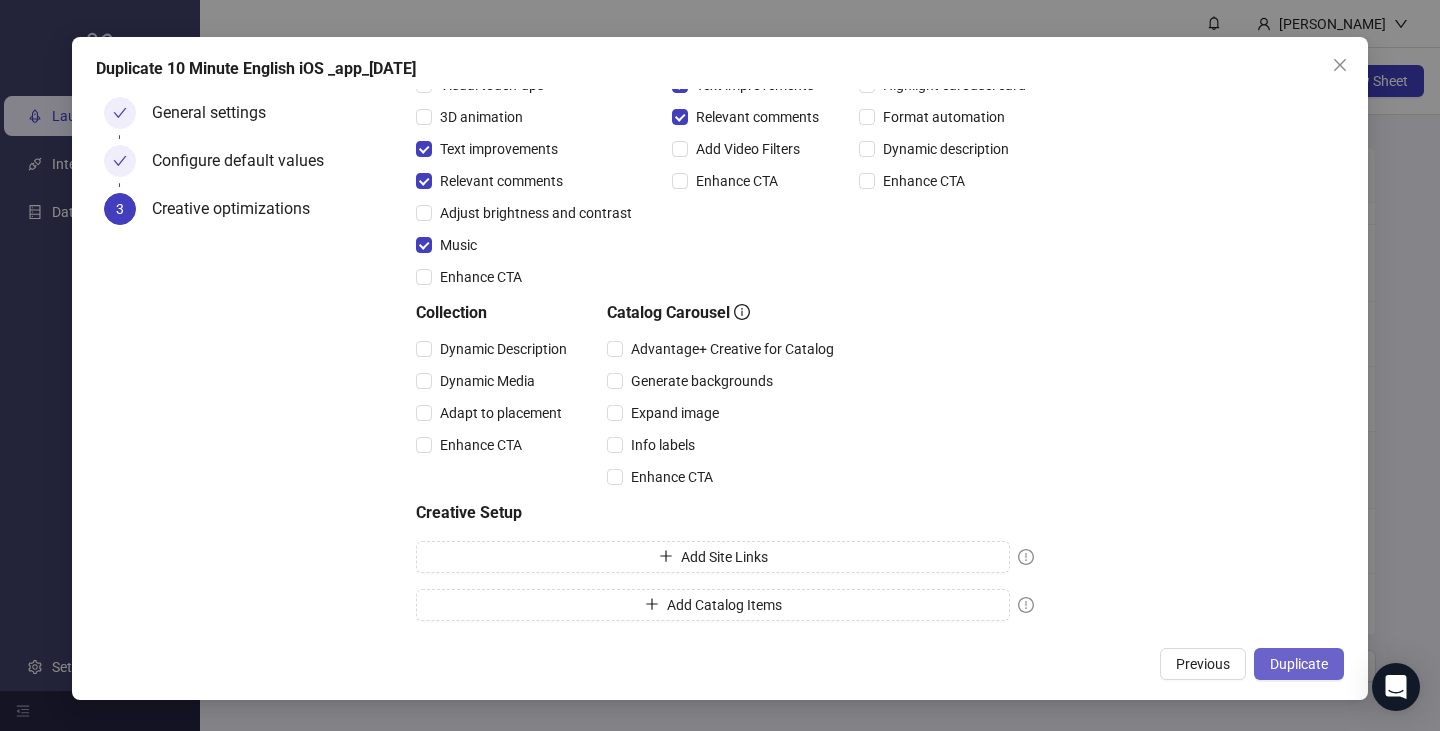 click on "Duplicate" at bounding box center (1299, 664) 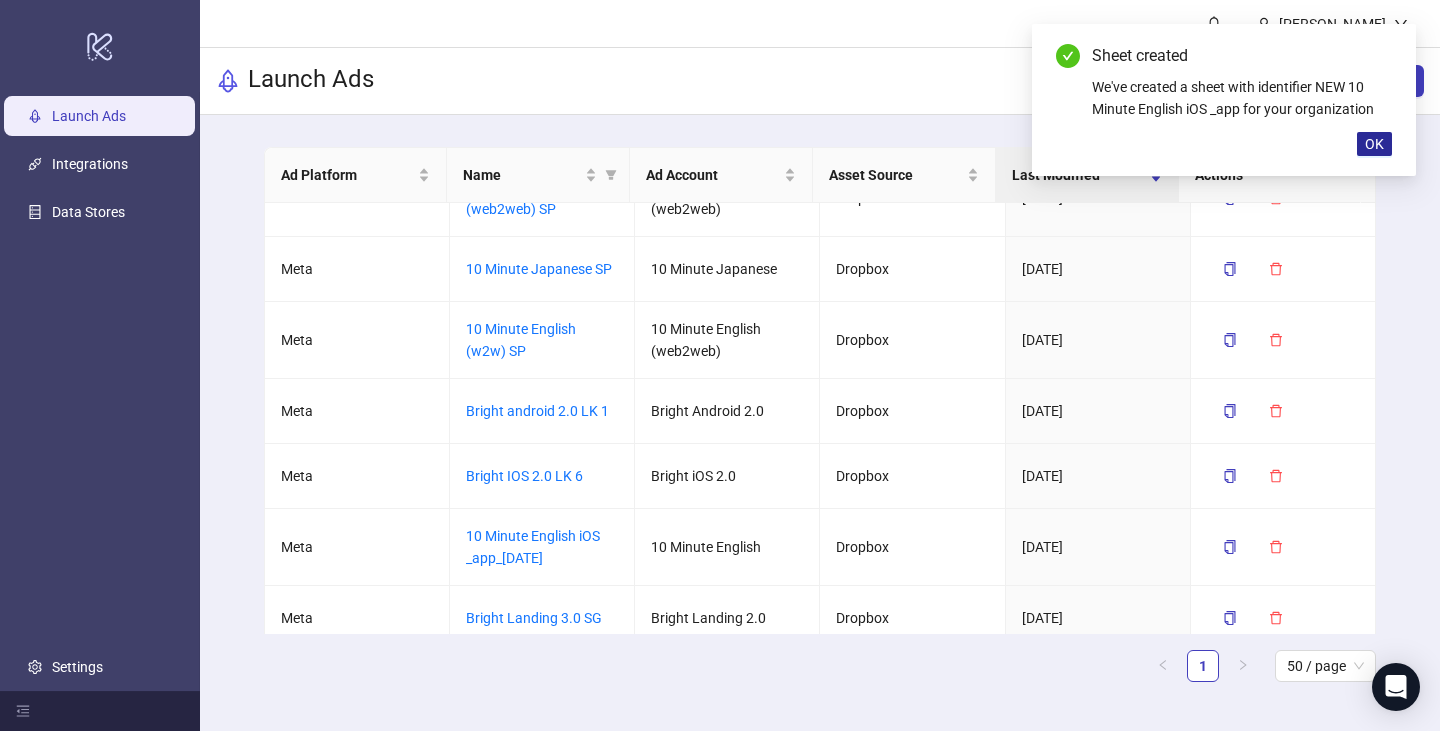 click on "OK" at bounding box center [1374, 144] 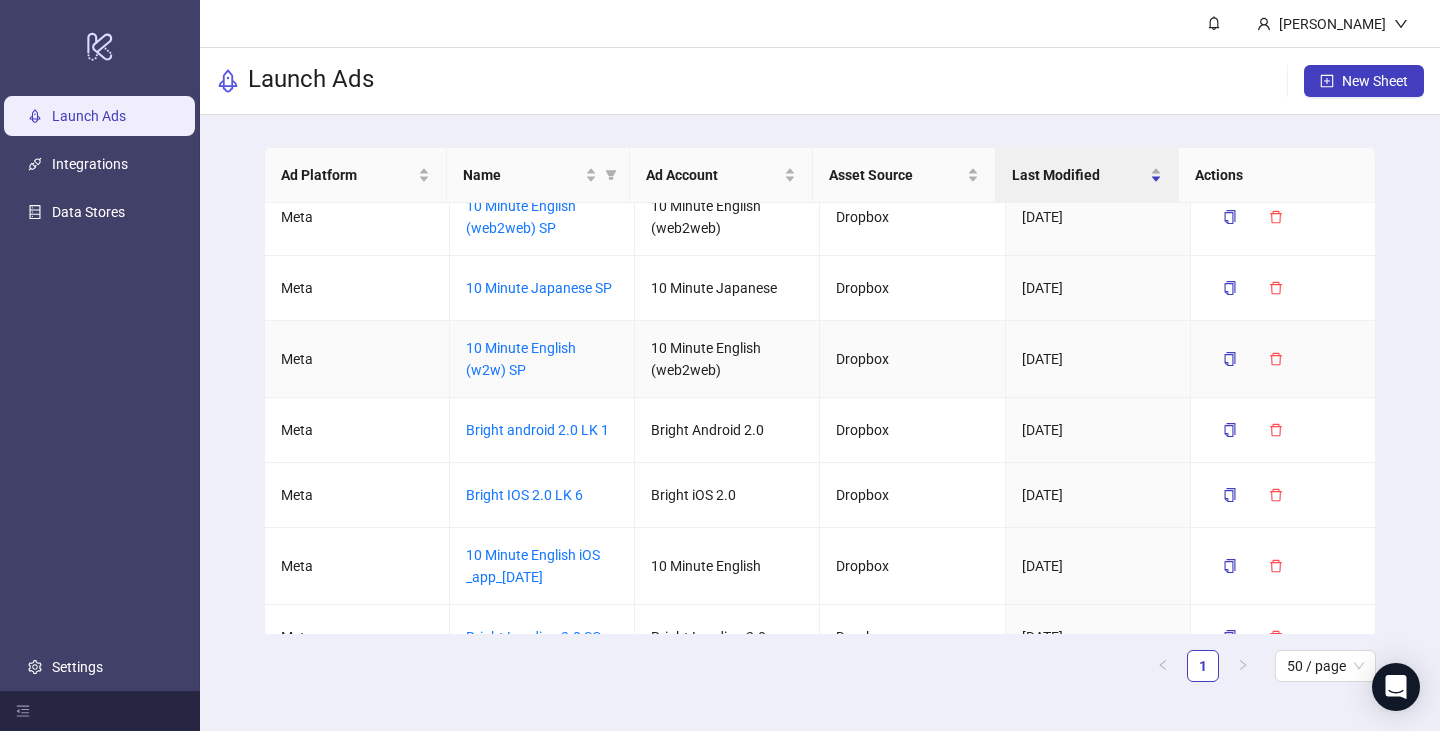 scroll, scrollTop: 664, scrollLeft: 0, axis: vertical 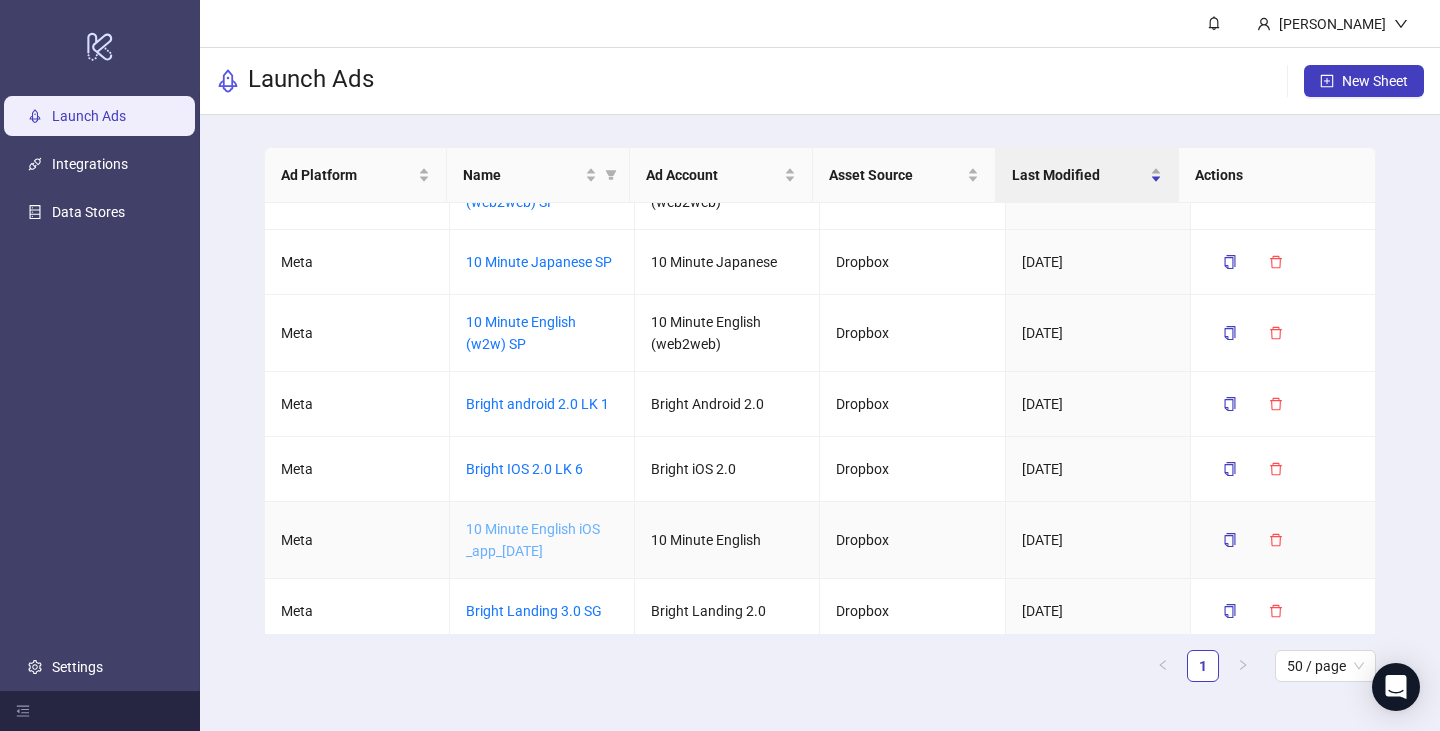 click on "10 Minute English iOS _app_18.06.2025" at bounding box center [533, 540] 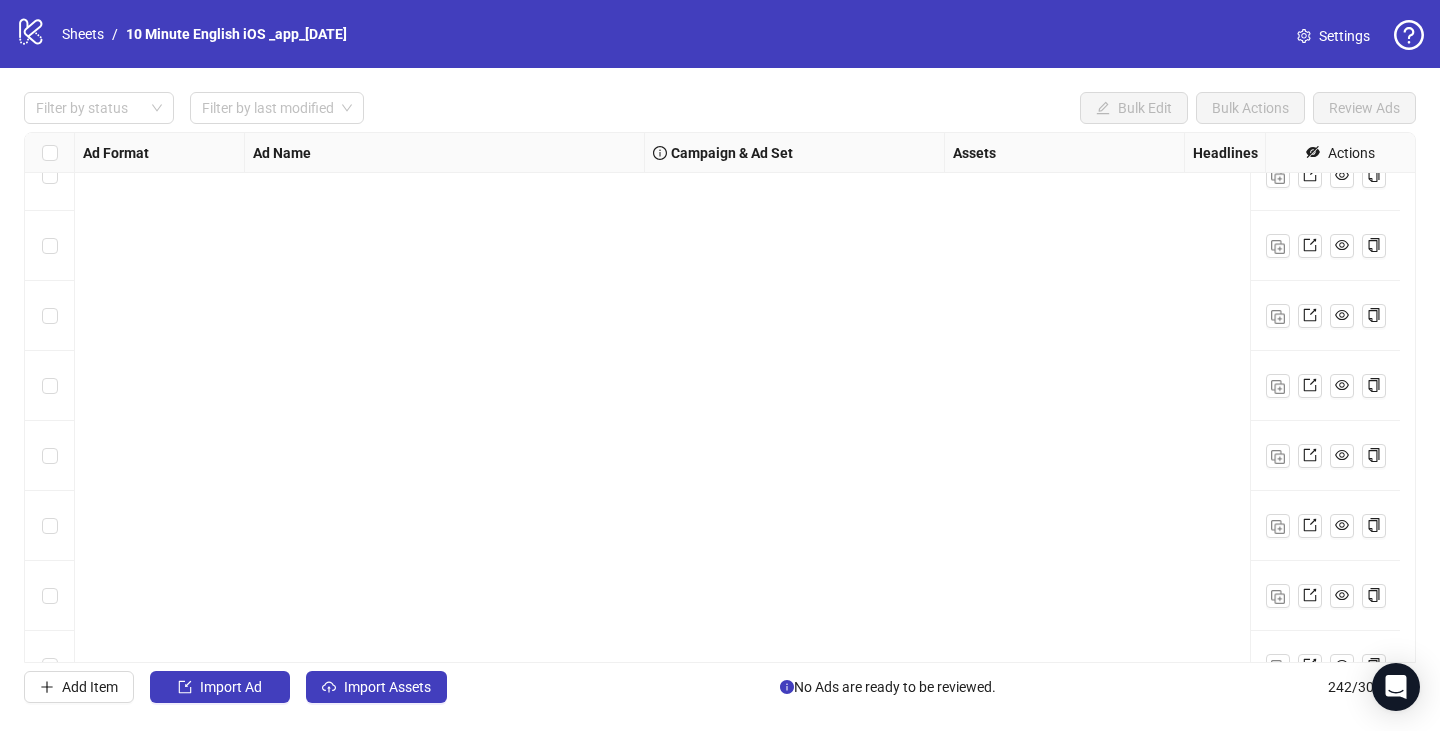 scroll, scrollTop: 16466, scrollLeft: 0, axis: vertical 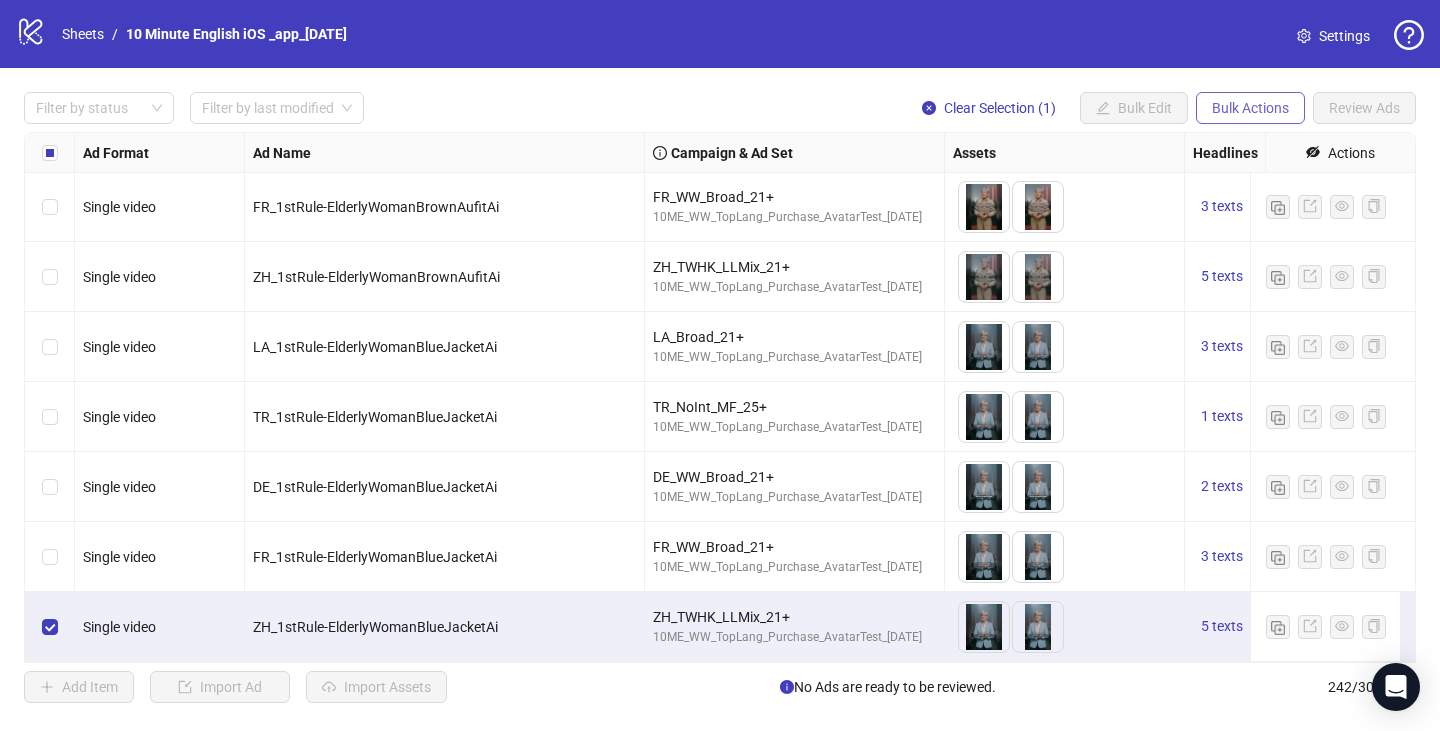 click on "Bulk Actions" at bounding box center [1250, 108] 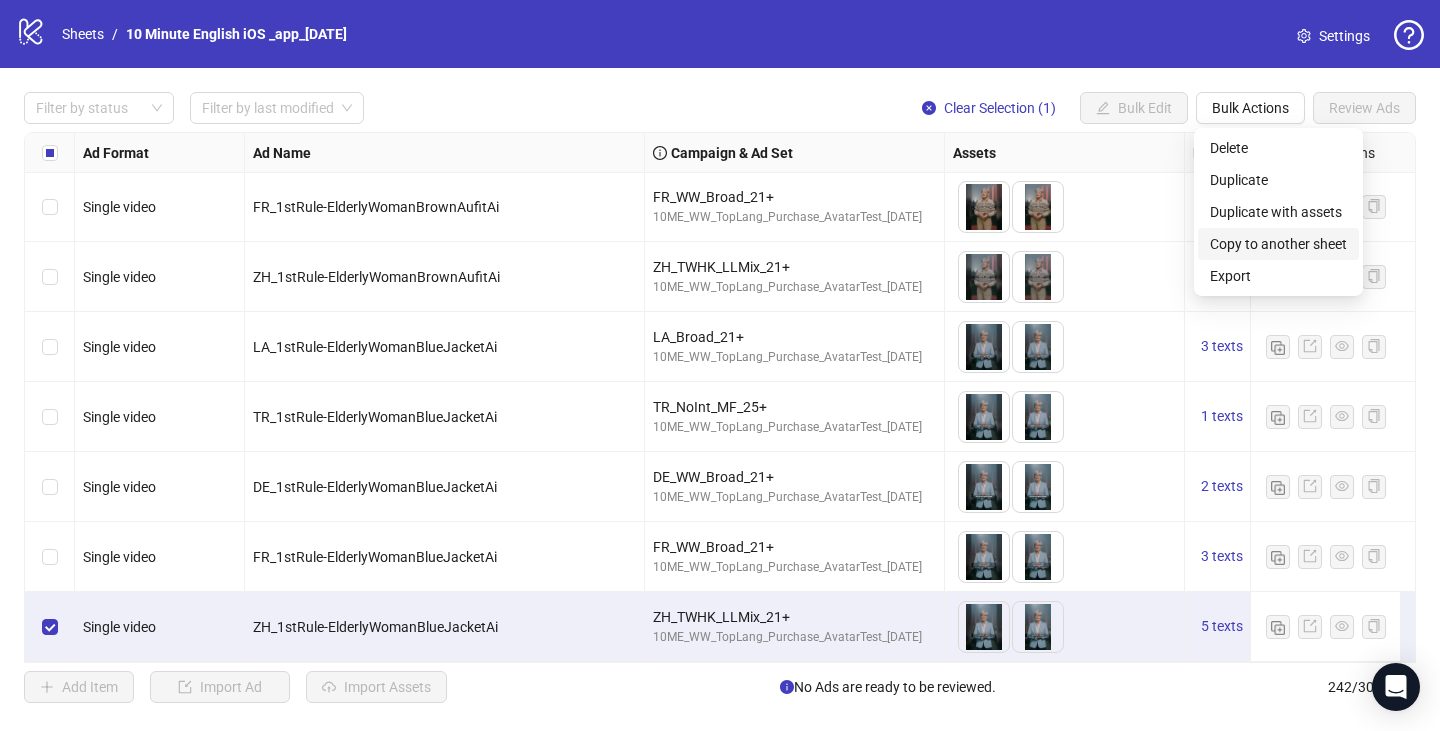 click on "Copy to another sheet" at bounding box center (1278, 244) 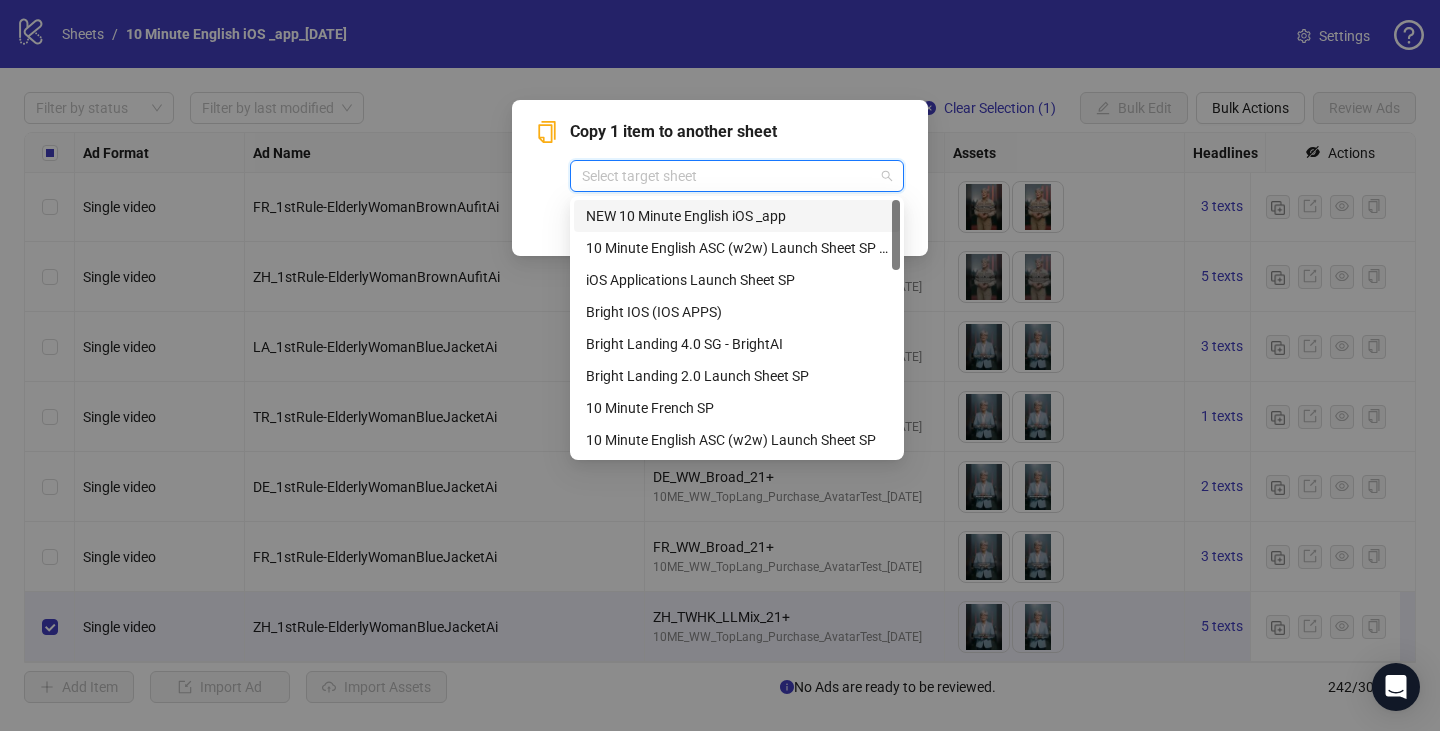 click at bounding box center (728, 176) 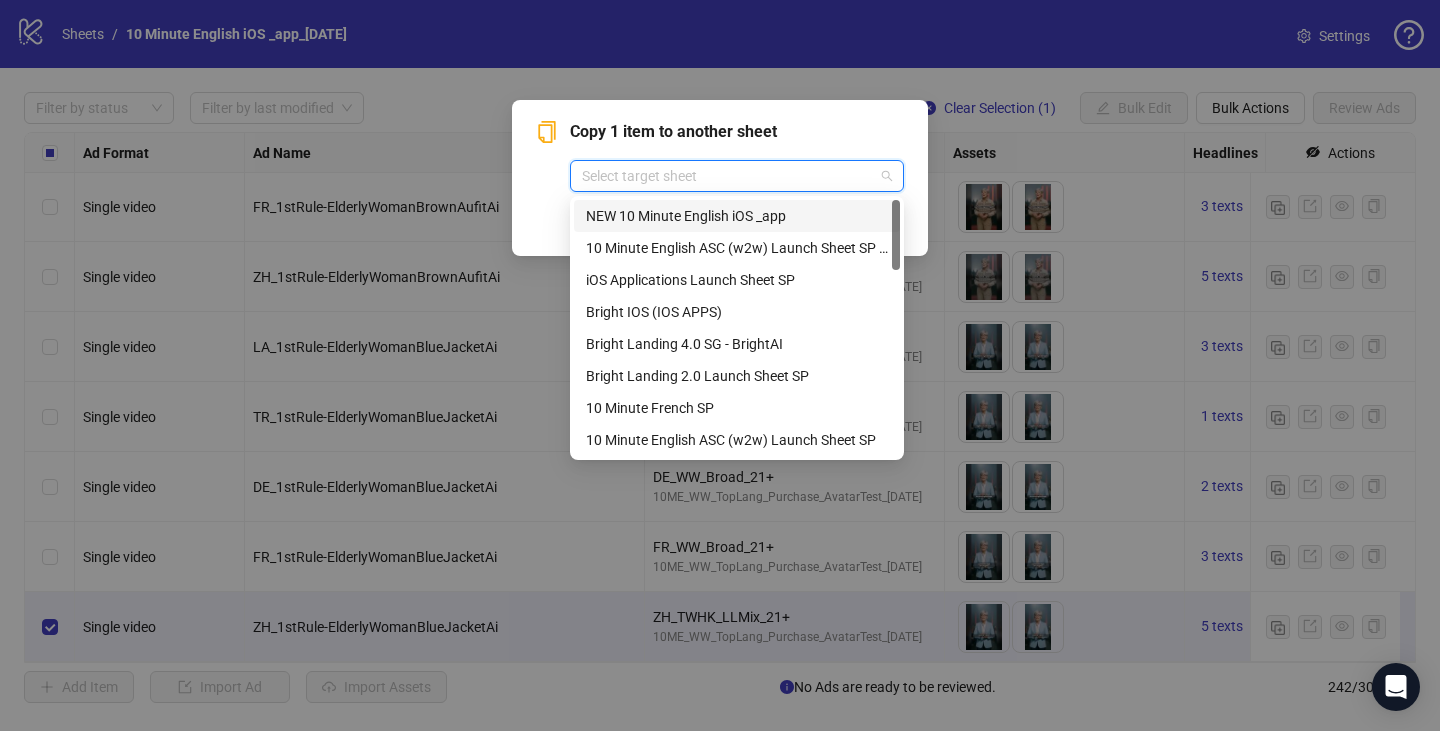 click on "NEW 10 Minute English iOS _app" at bounding box center (737, 216) 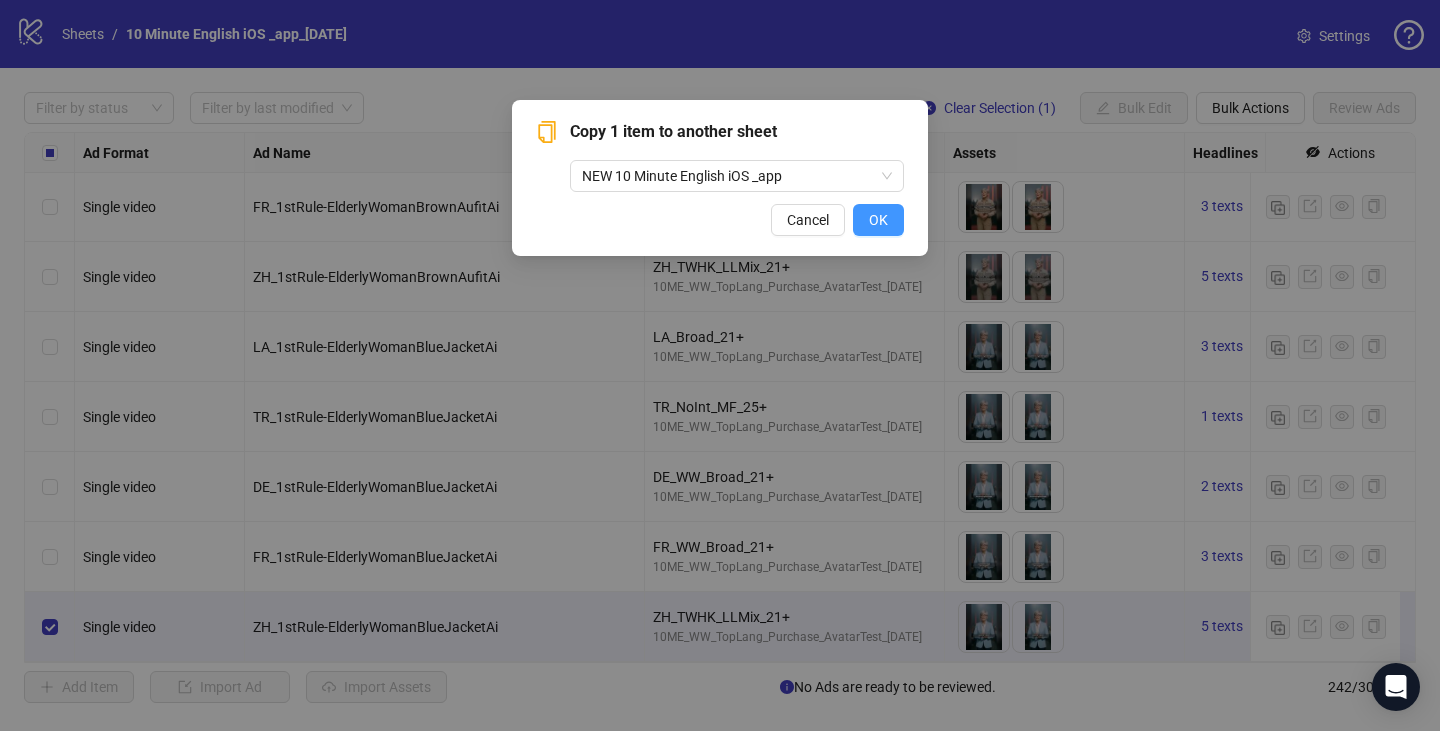 click on "OK" at bounding box center (878, 220) 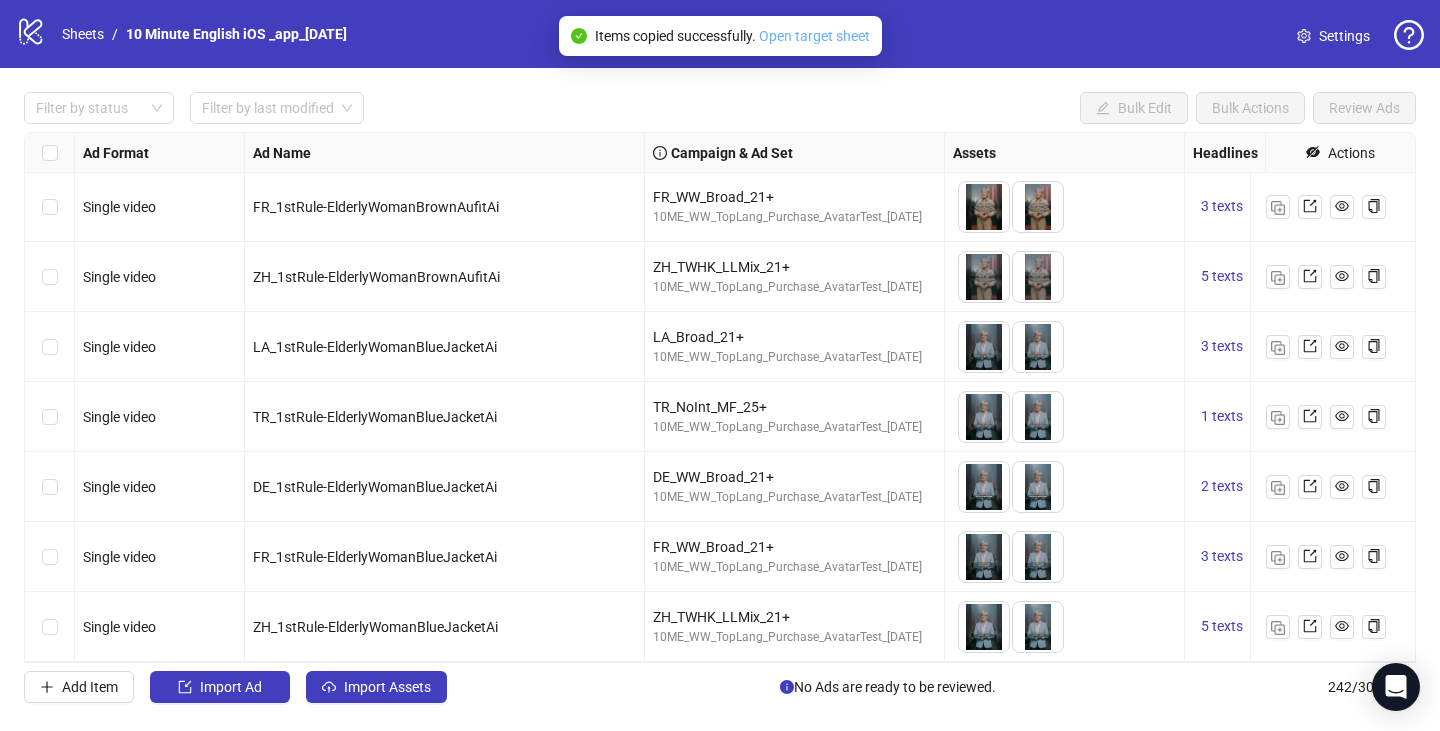 click on "Open target sheet" at bounding box center [814, 36] 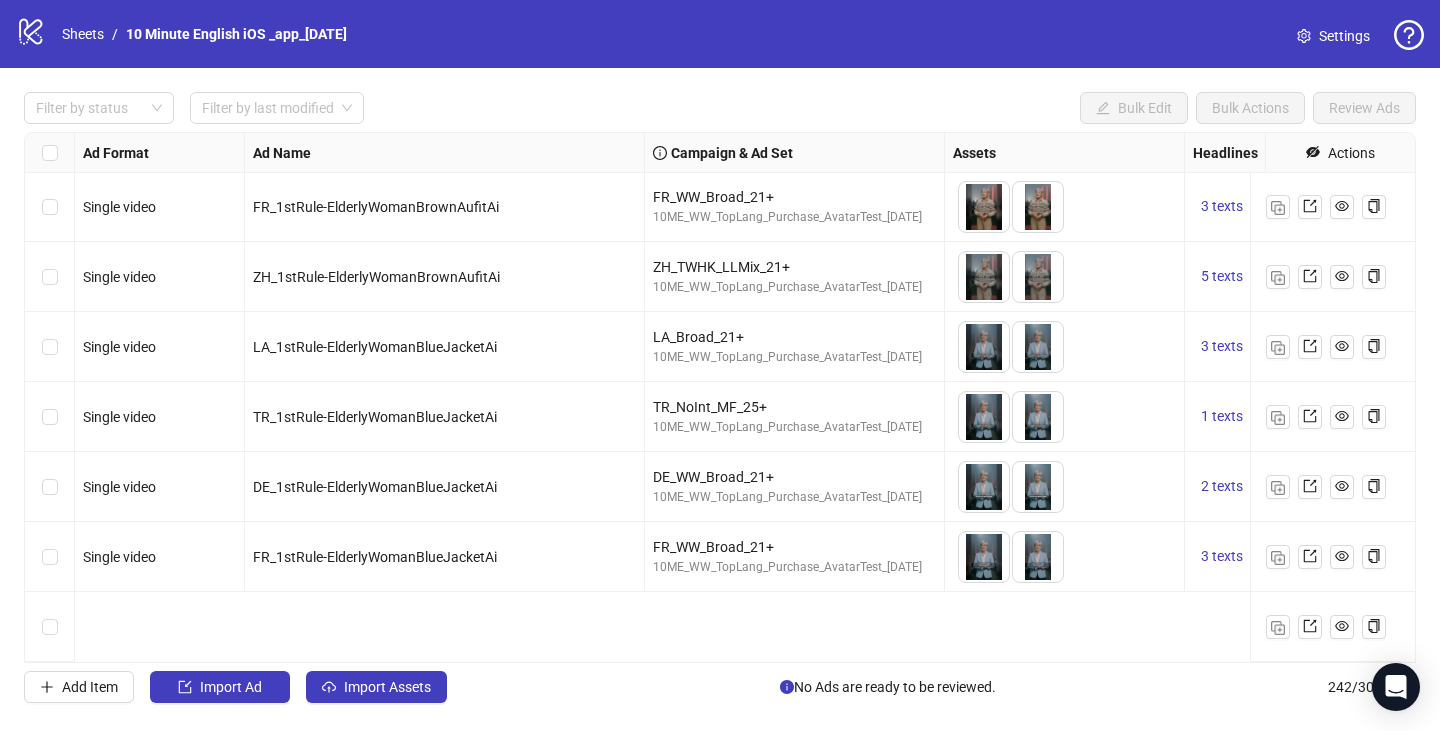 scroll, scrollTop: 16166, scrollLeft: 0, axis: vertical 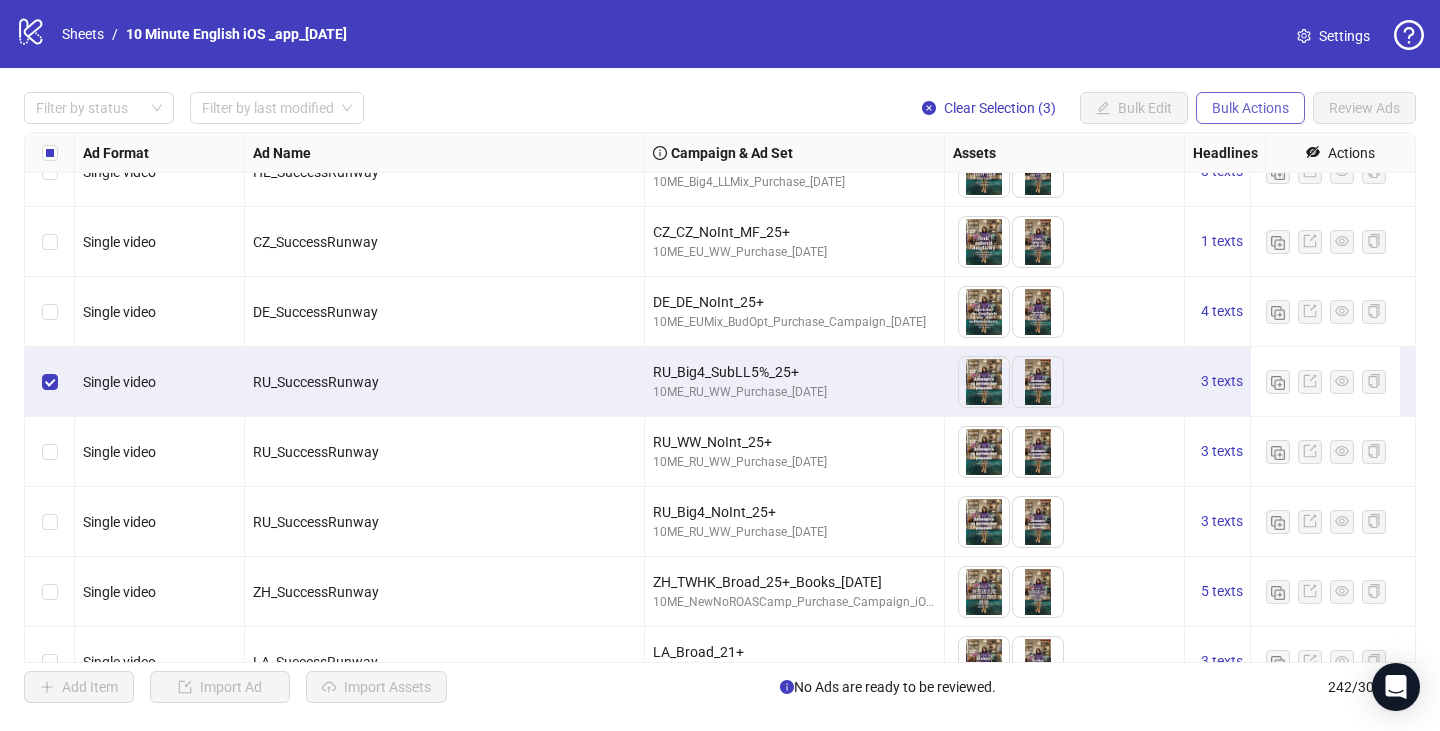 click on "Bulk Actions" at bounding box center [1250, 108] 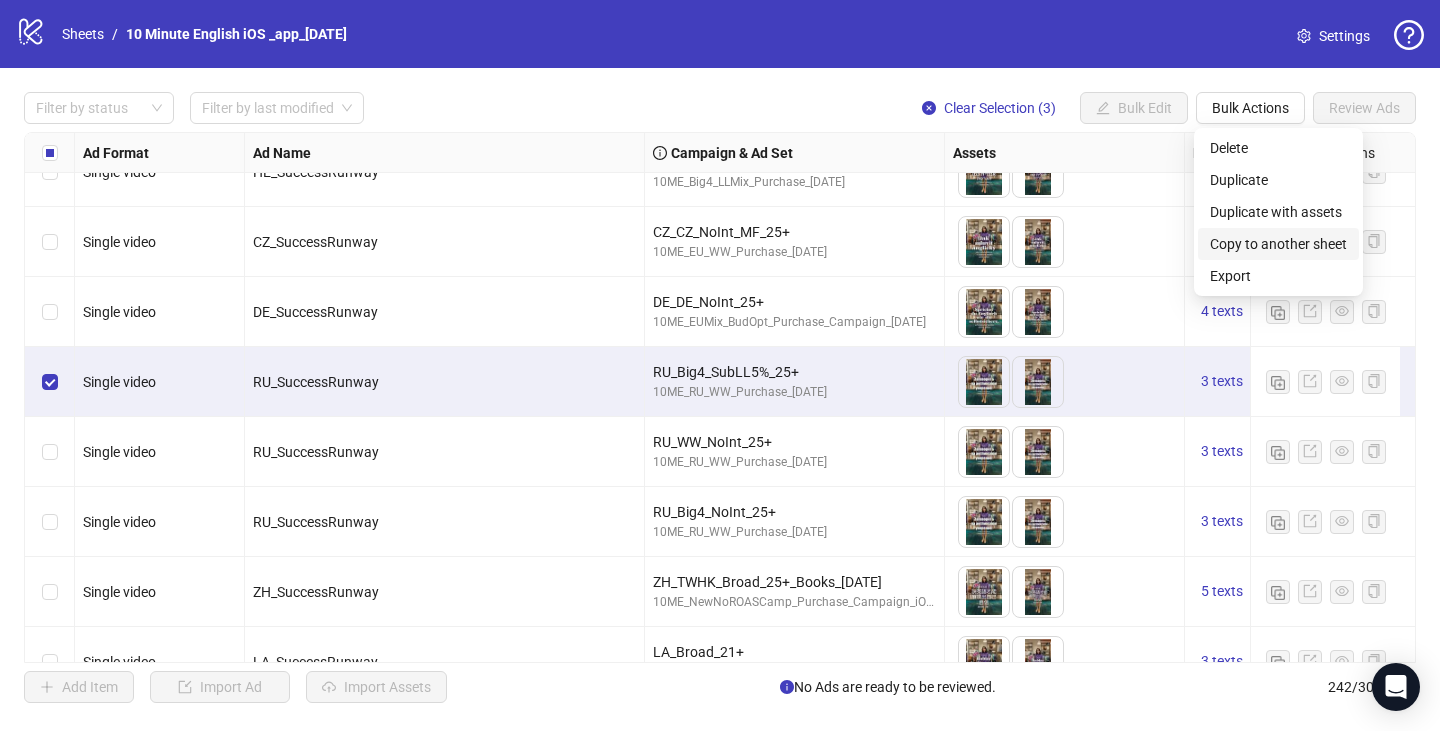 click on "Copy to another sheet" at bounding box center (1278, 244) 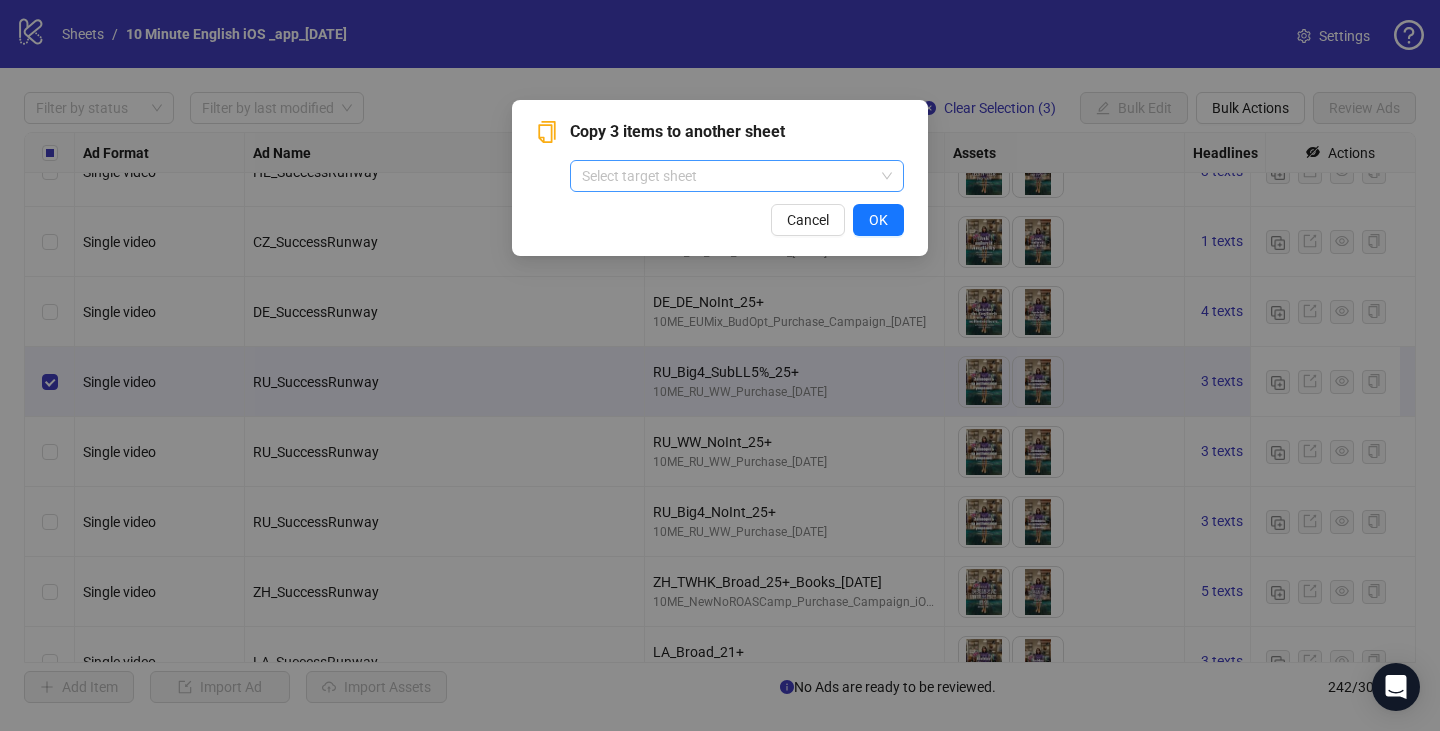click at bounding box center [728, 176] 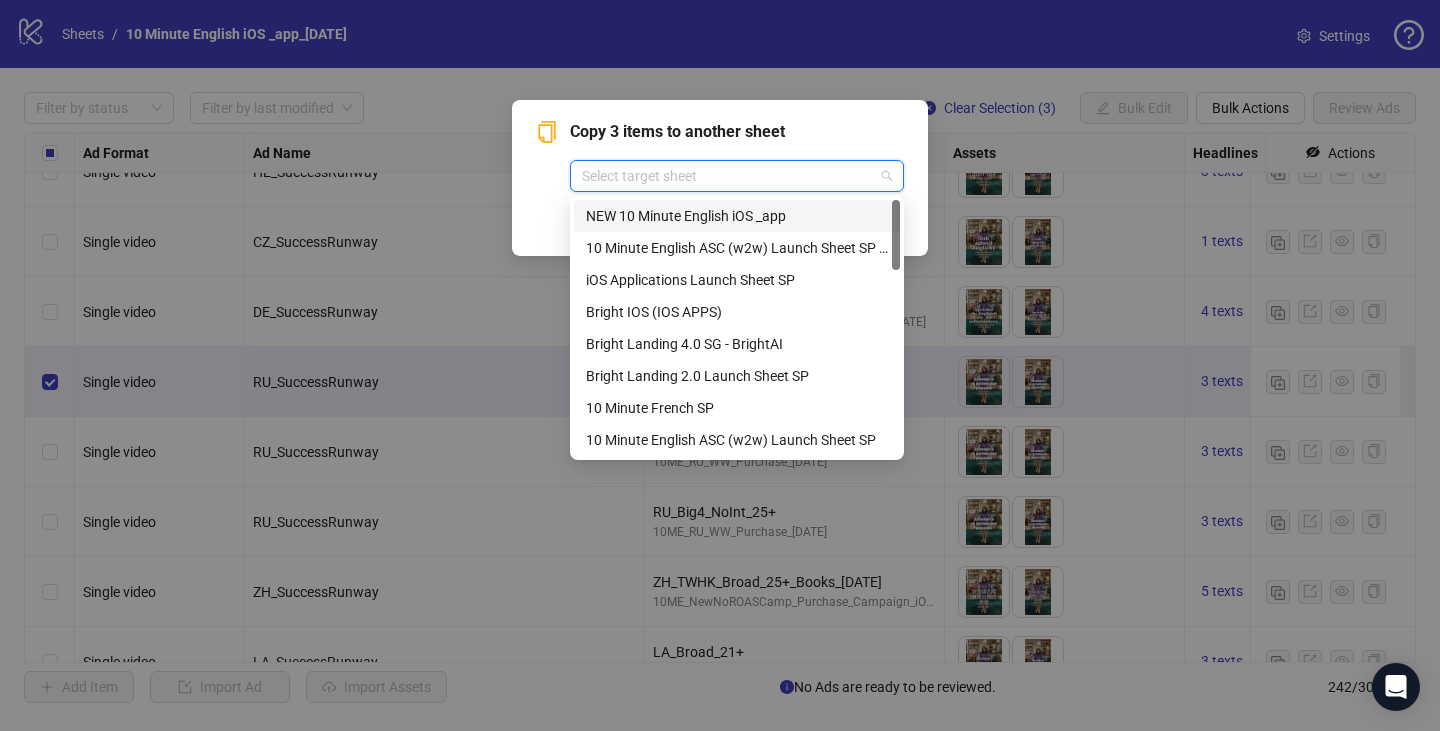 click on "NEW 10 Minute English iOS _app" at bounding box center [737, 216] 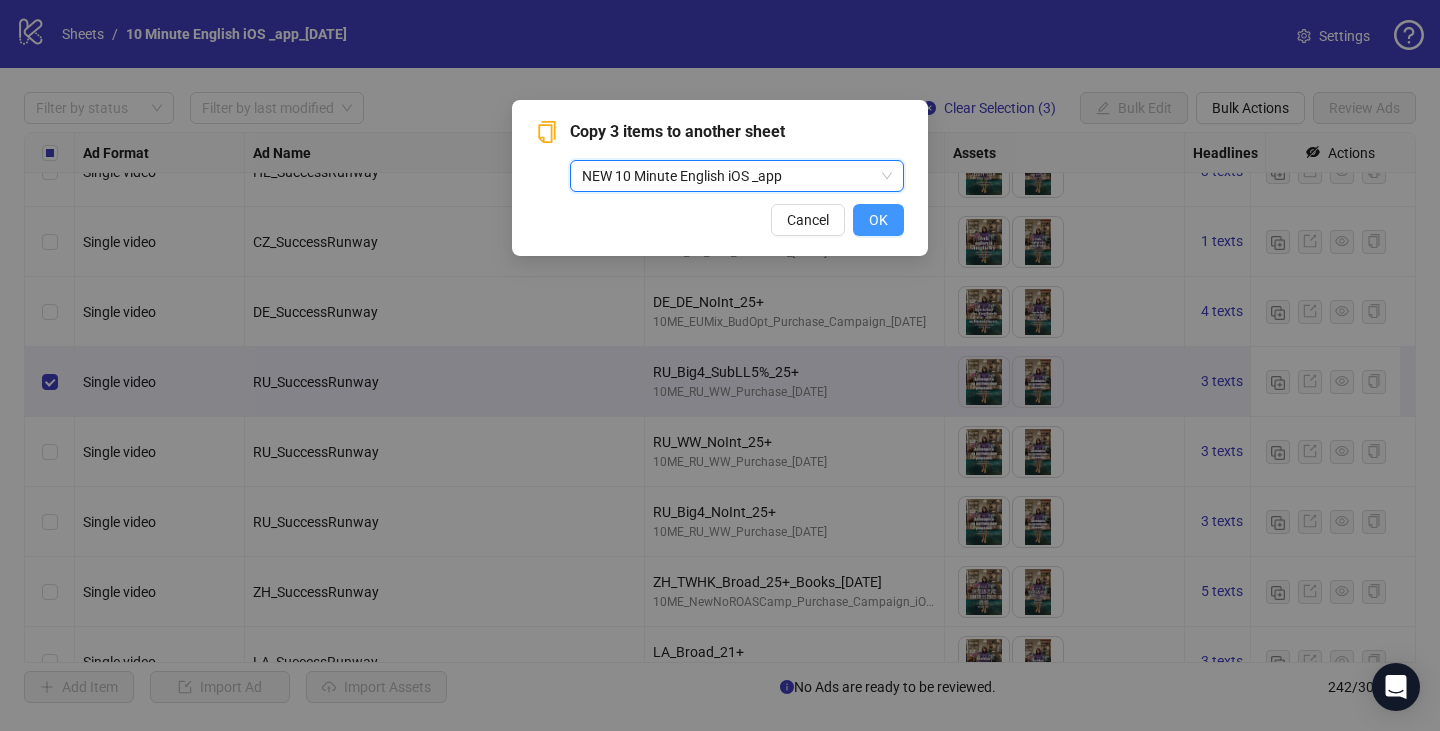 click on "OK" at bounding box center [878, 220] 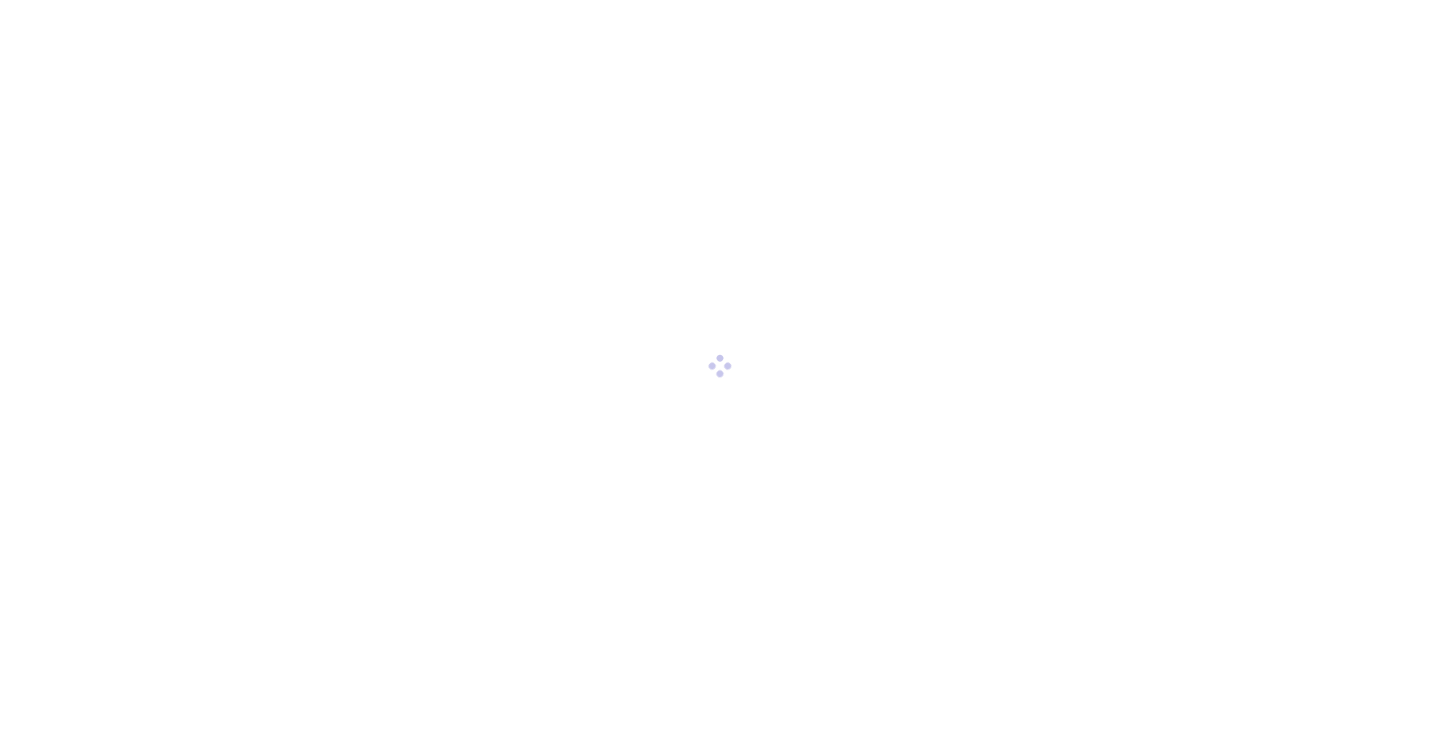 scroll, scrollTop: 0, scrollLeft: 0, axis: both 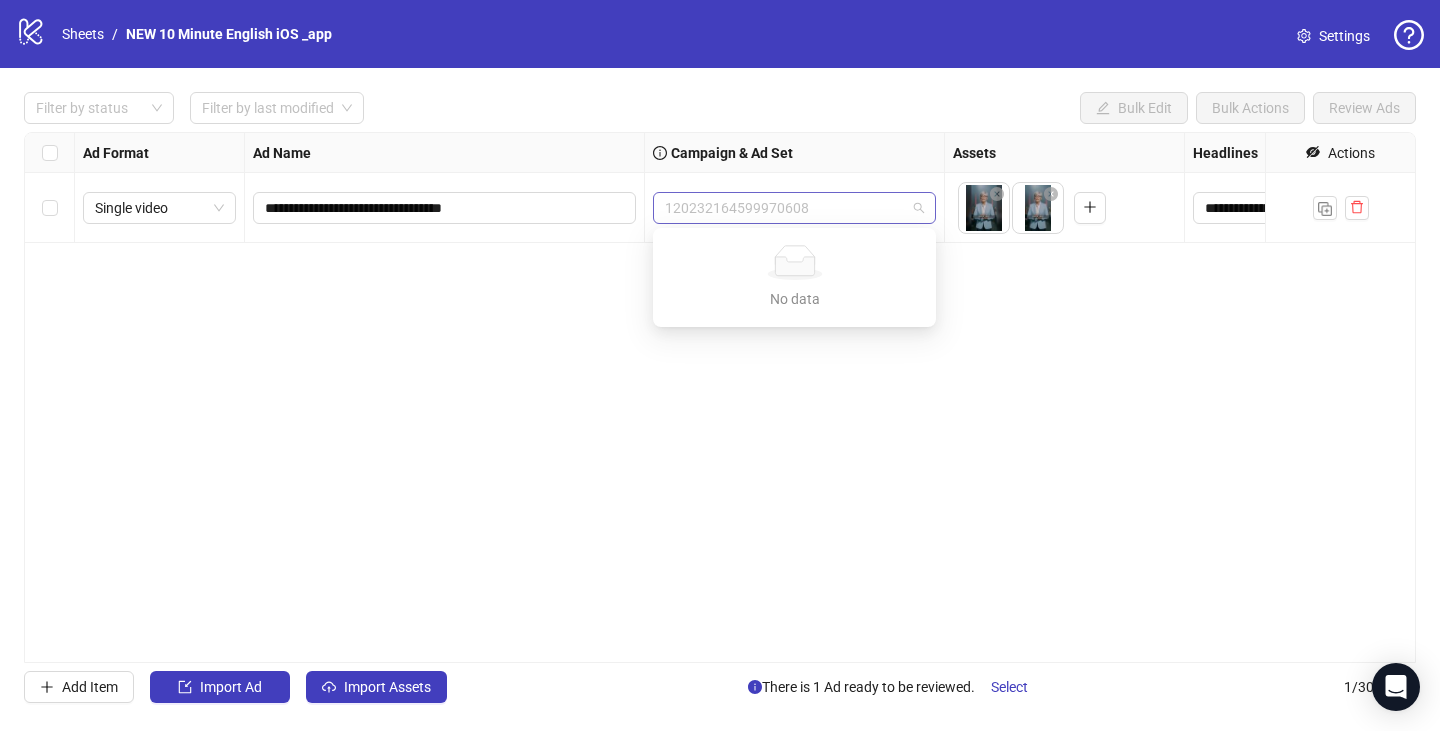 click on "120232164599970608" at bounding box center [794, 208] 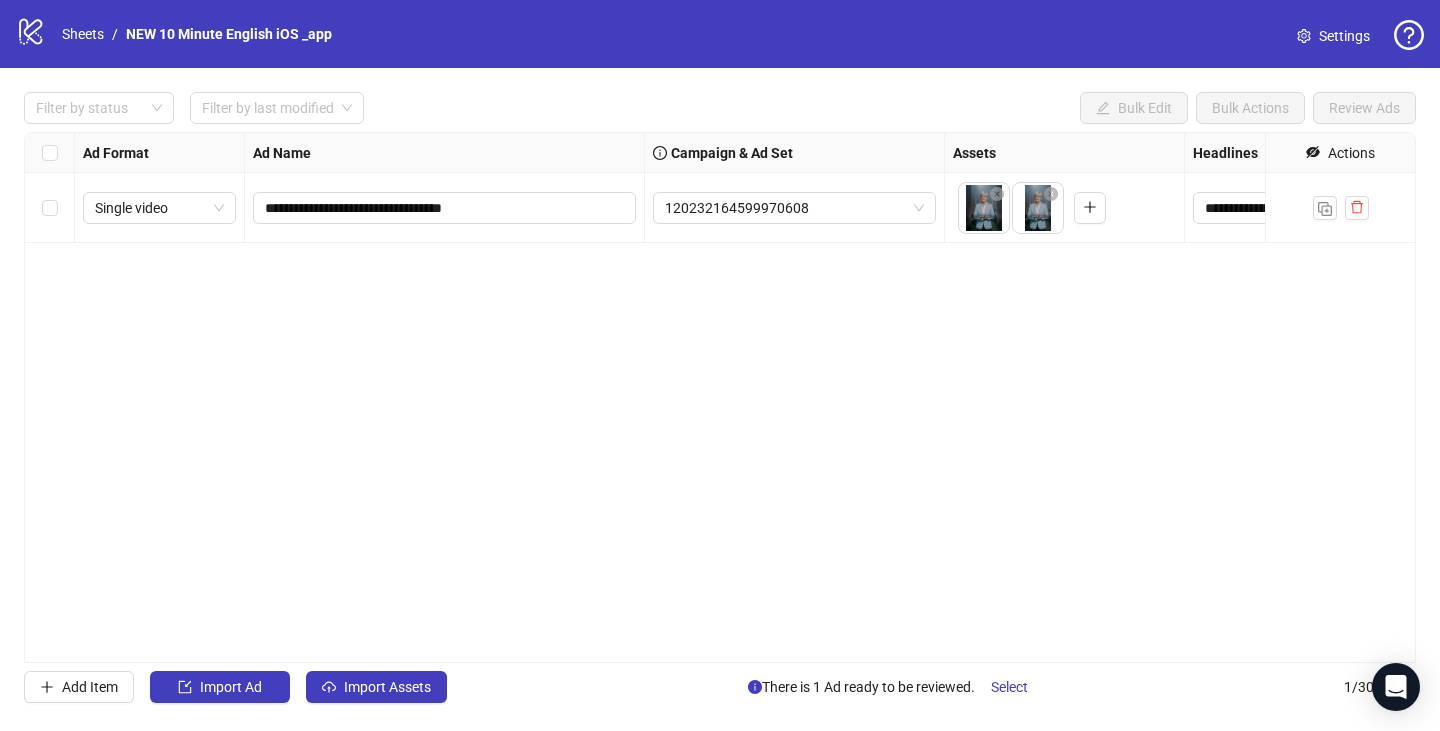 click on "**********" at bounding box center [720, 397] 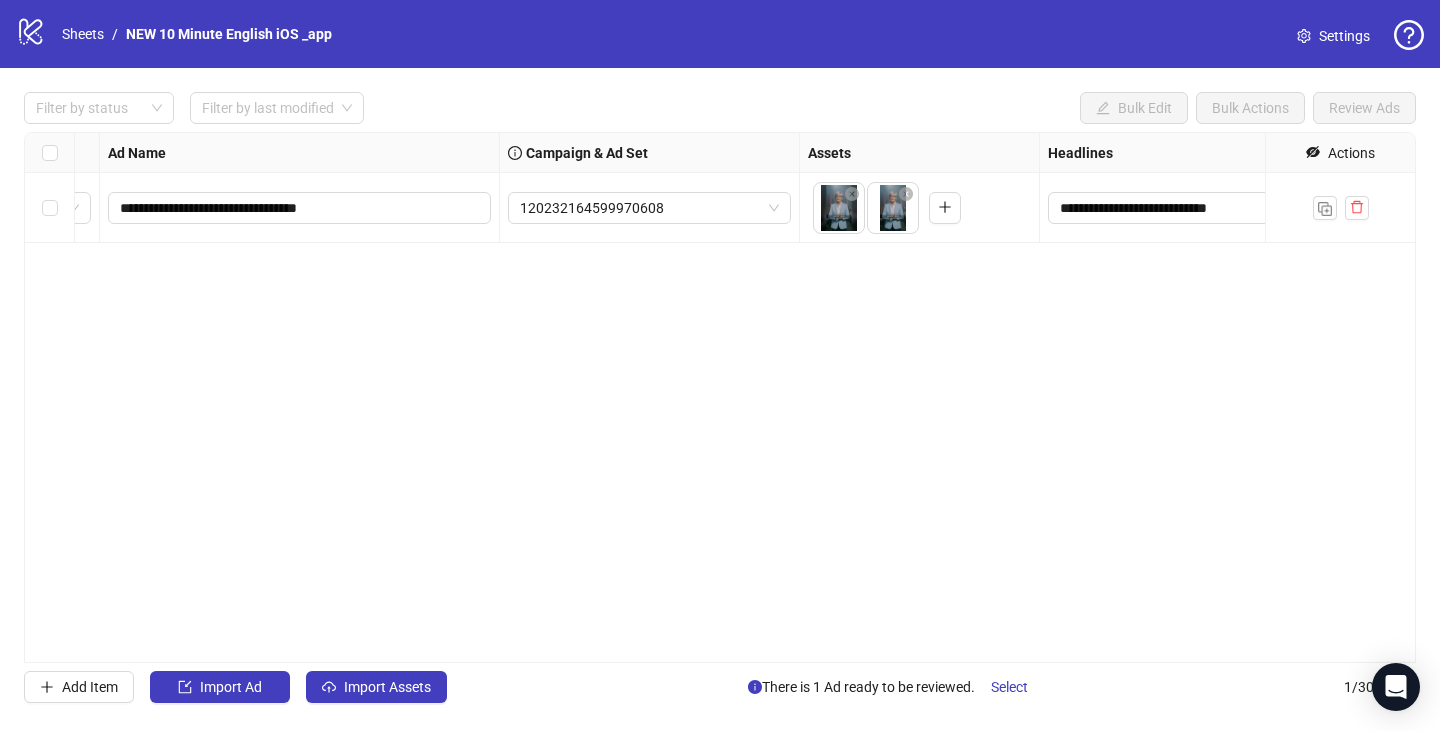 scroll, scrollTop: 0, scrollLeft: 0, axis: both 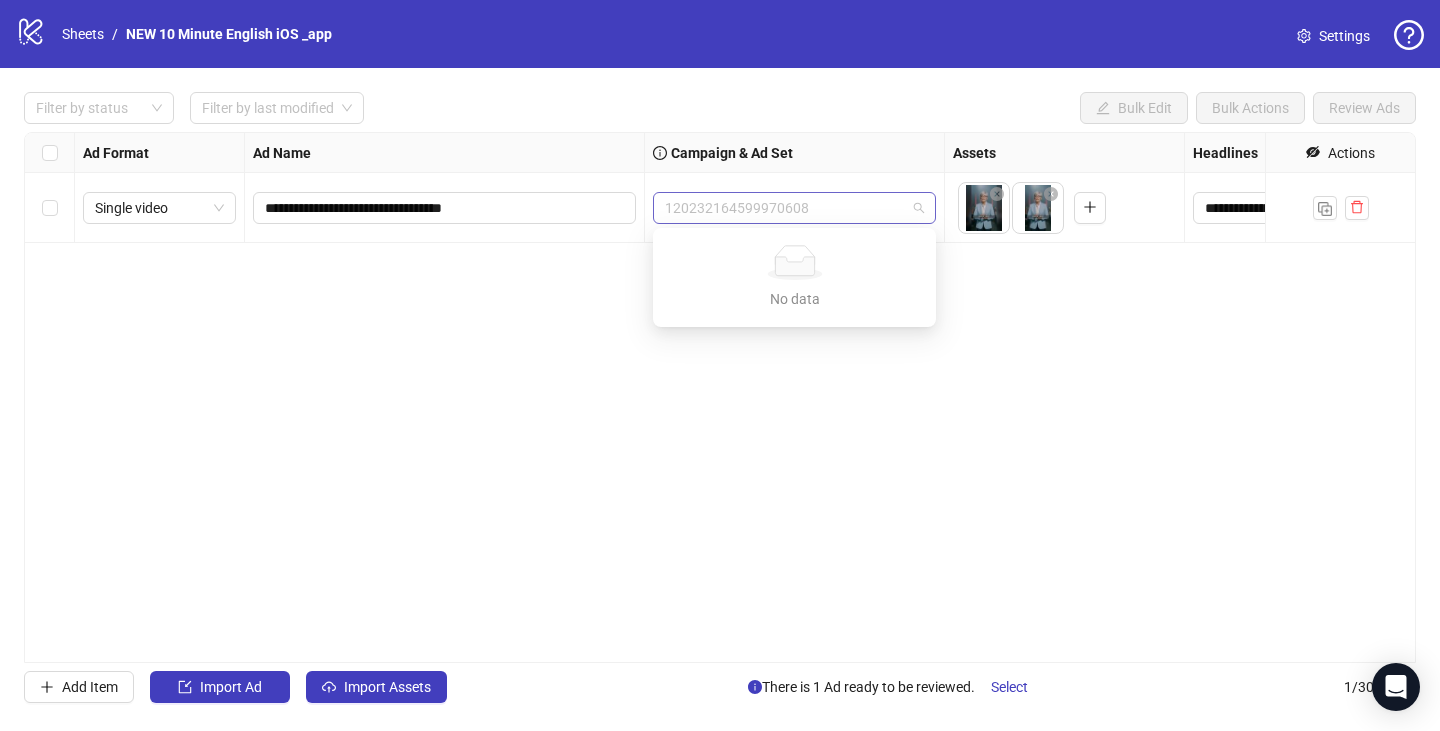 click on "120232164599970608" at bounding box center (794, 208) 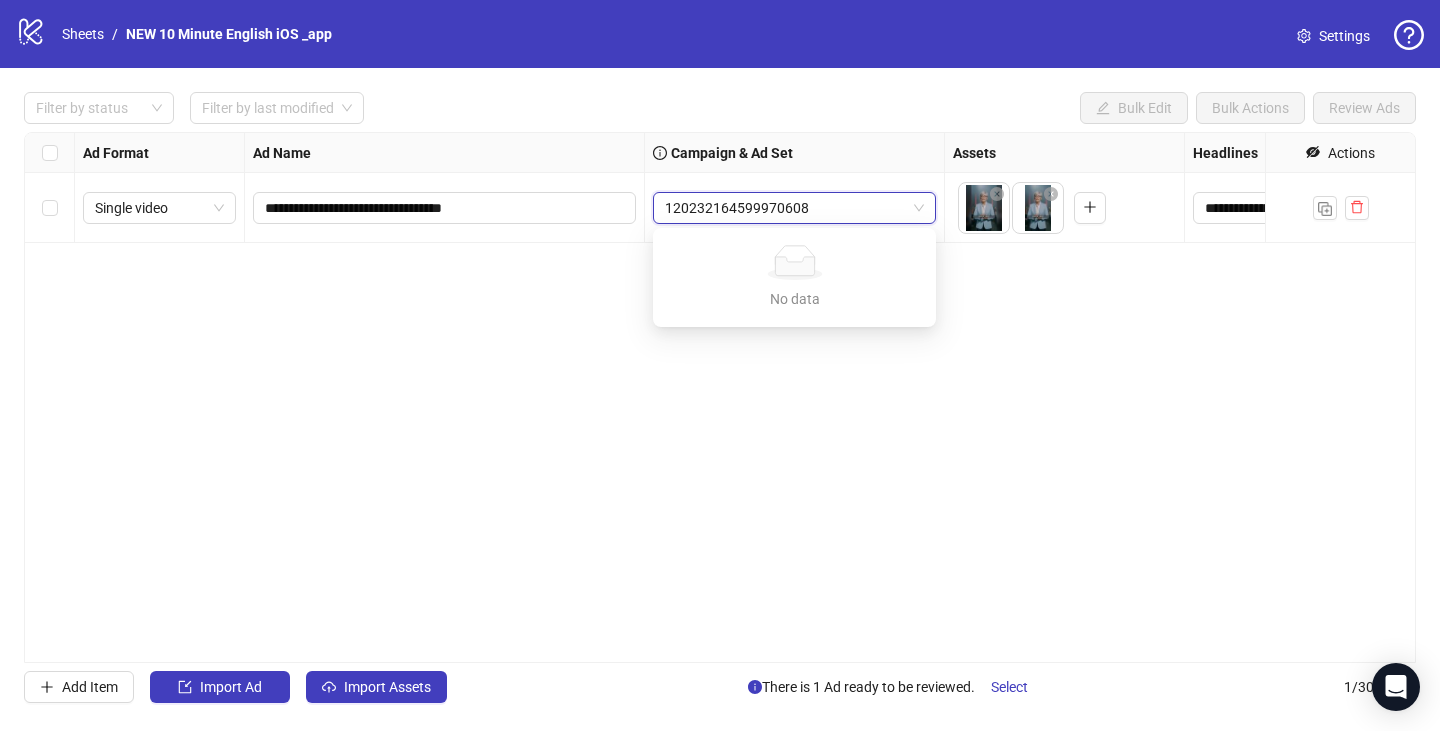 click on "**********" at bounding box center [720, 397] 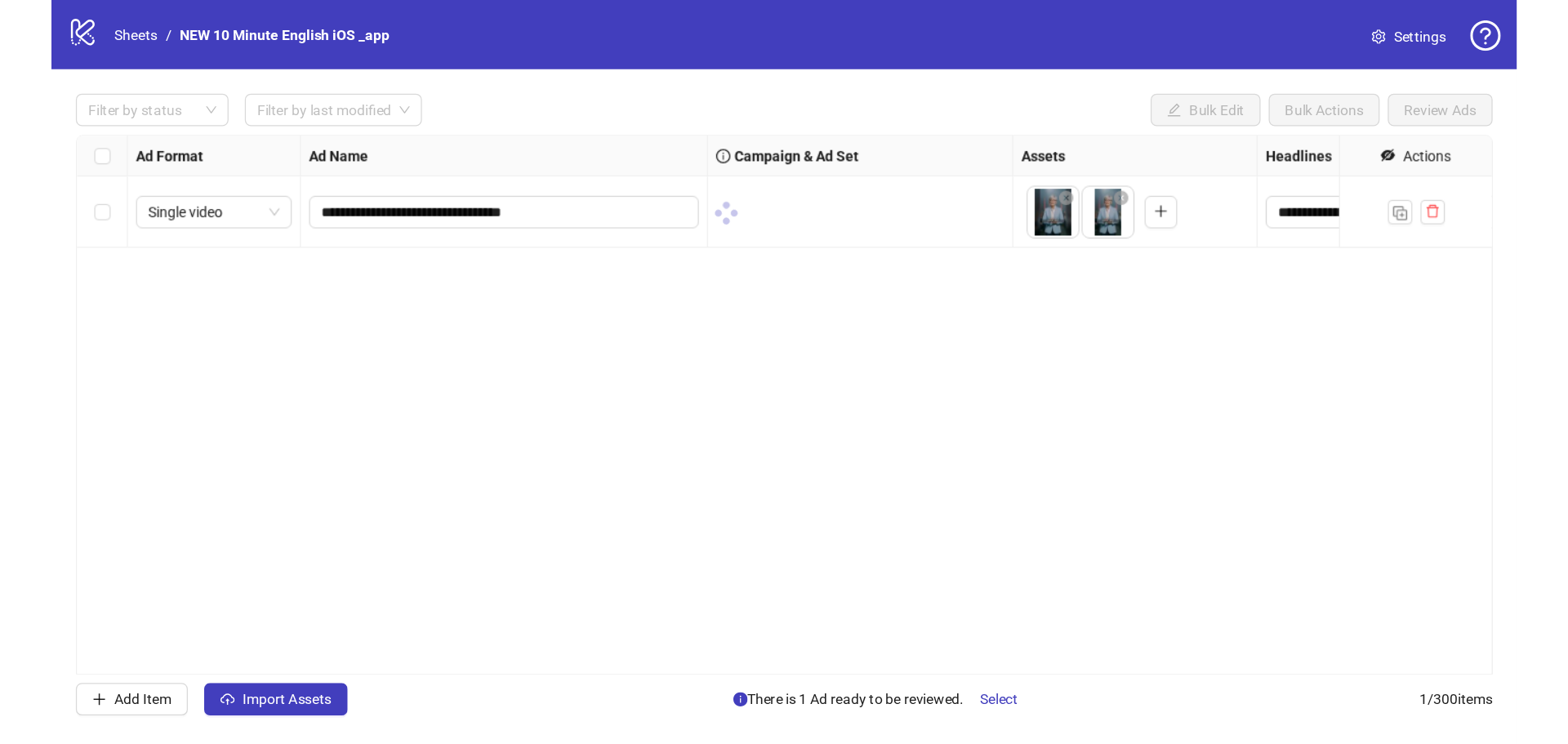scroll, scrollTop: 0, scrollLeft: 0, axis: both 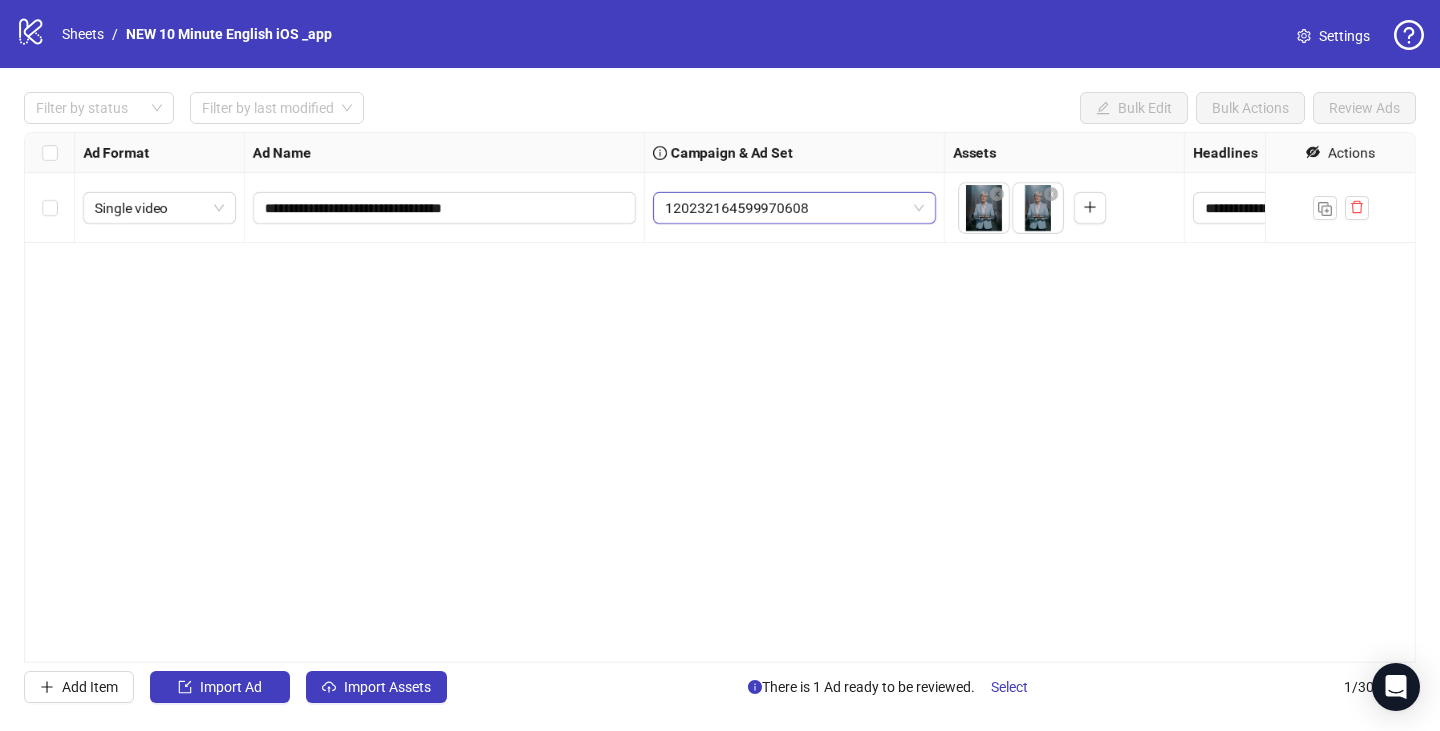 click on "120232164599970608" at bounding box center [794, 208] 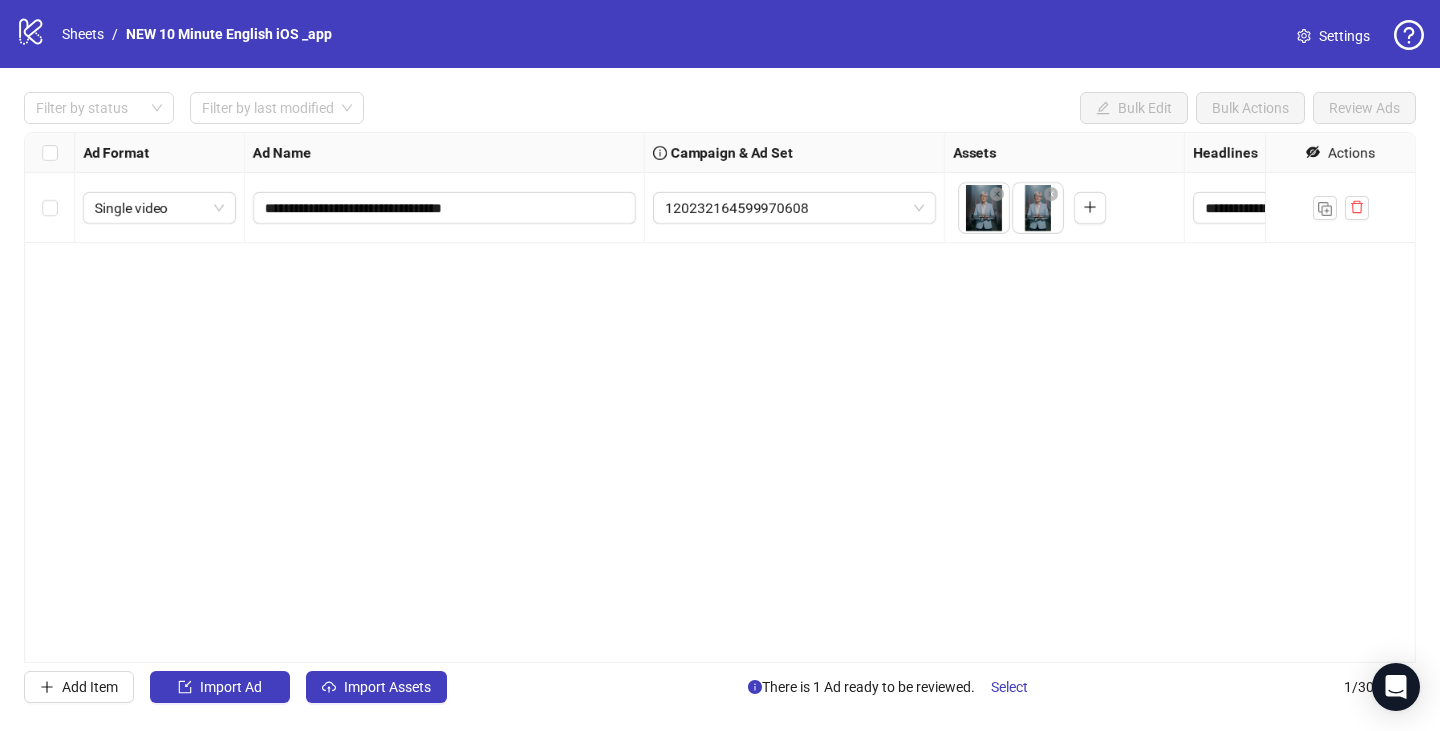 click on "**********" at bounding box center (720, 397) 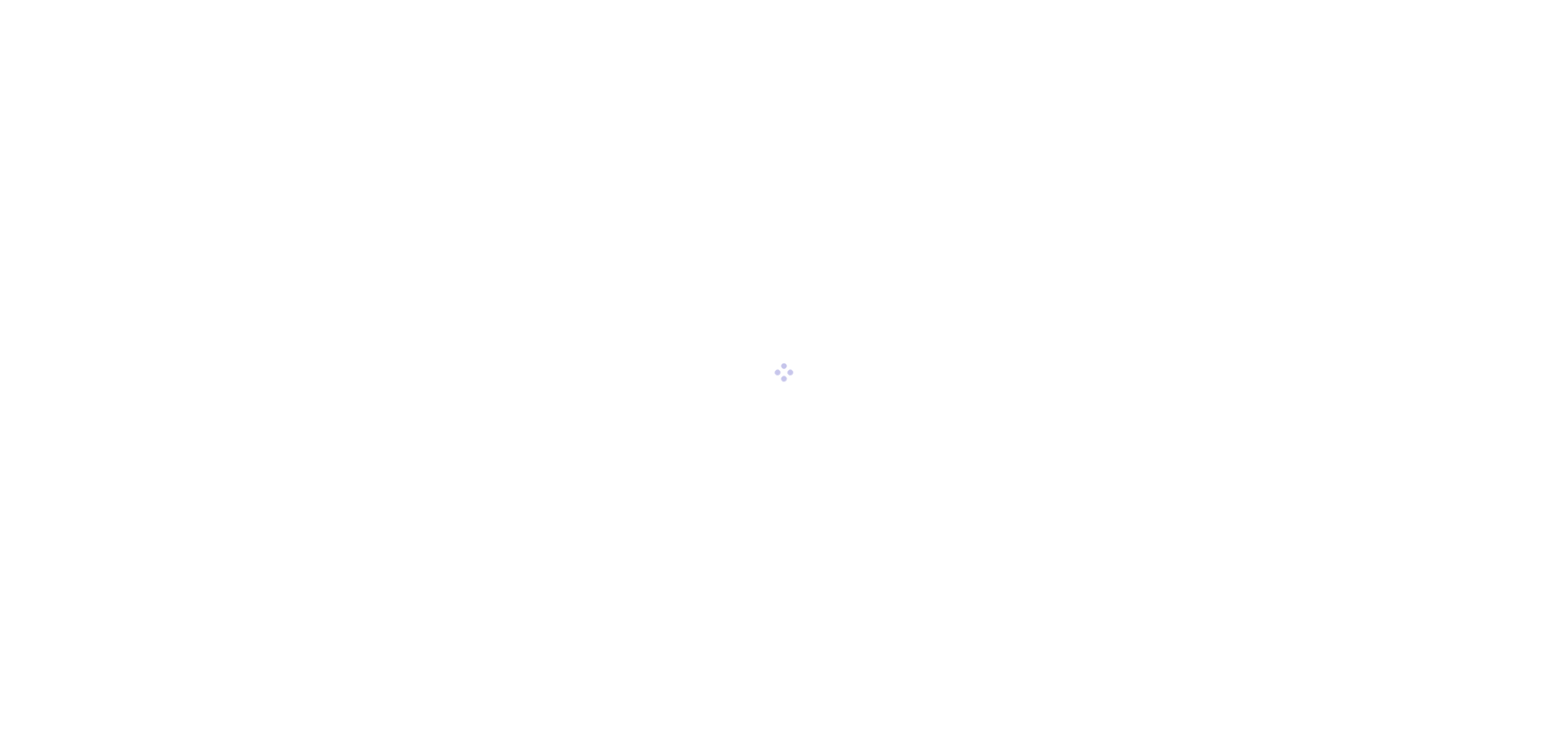 scroll, scrollTop: 0, scrollLeft: 0, axis: both 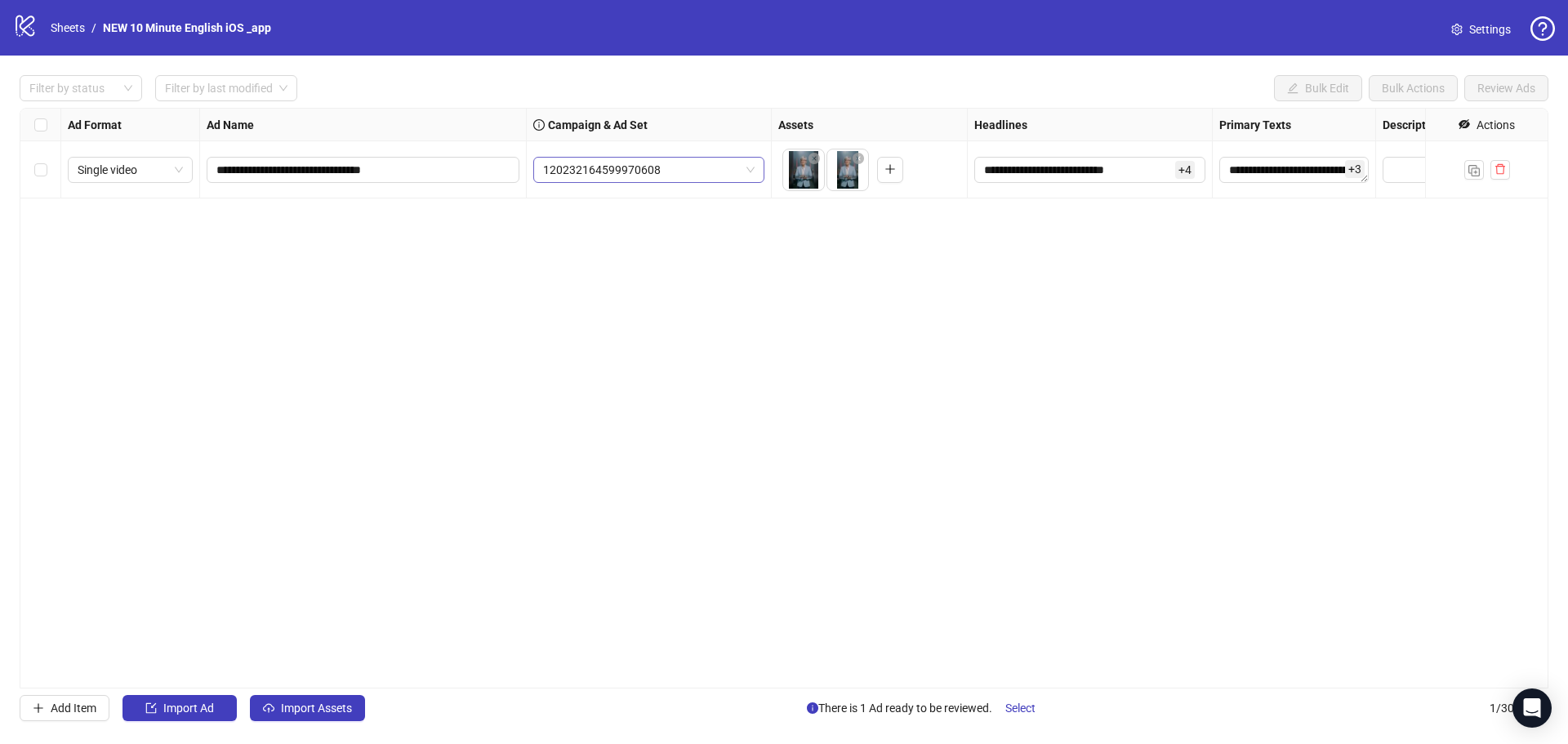 click on "120232164599970608" at bounding box center [648, 170] 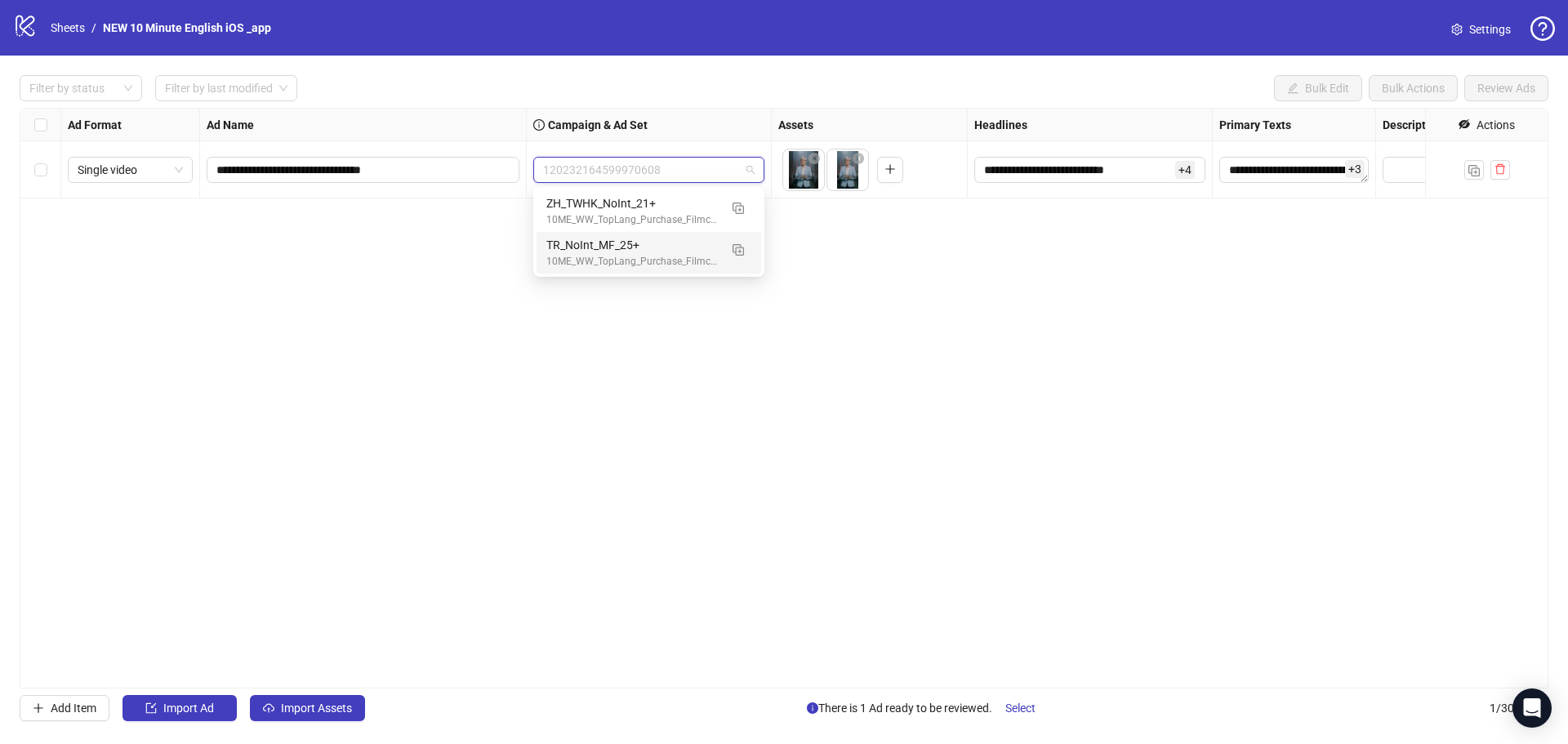click on "**********" at bounding box center (784, 398) 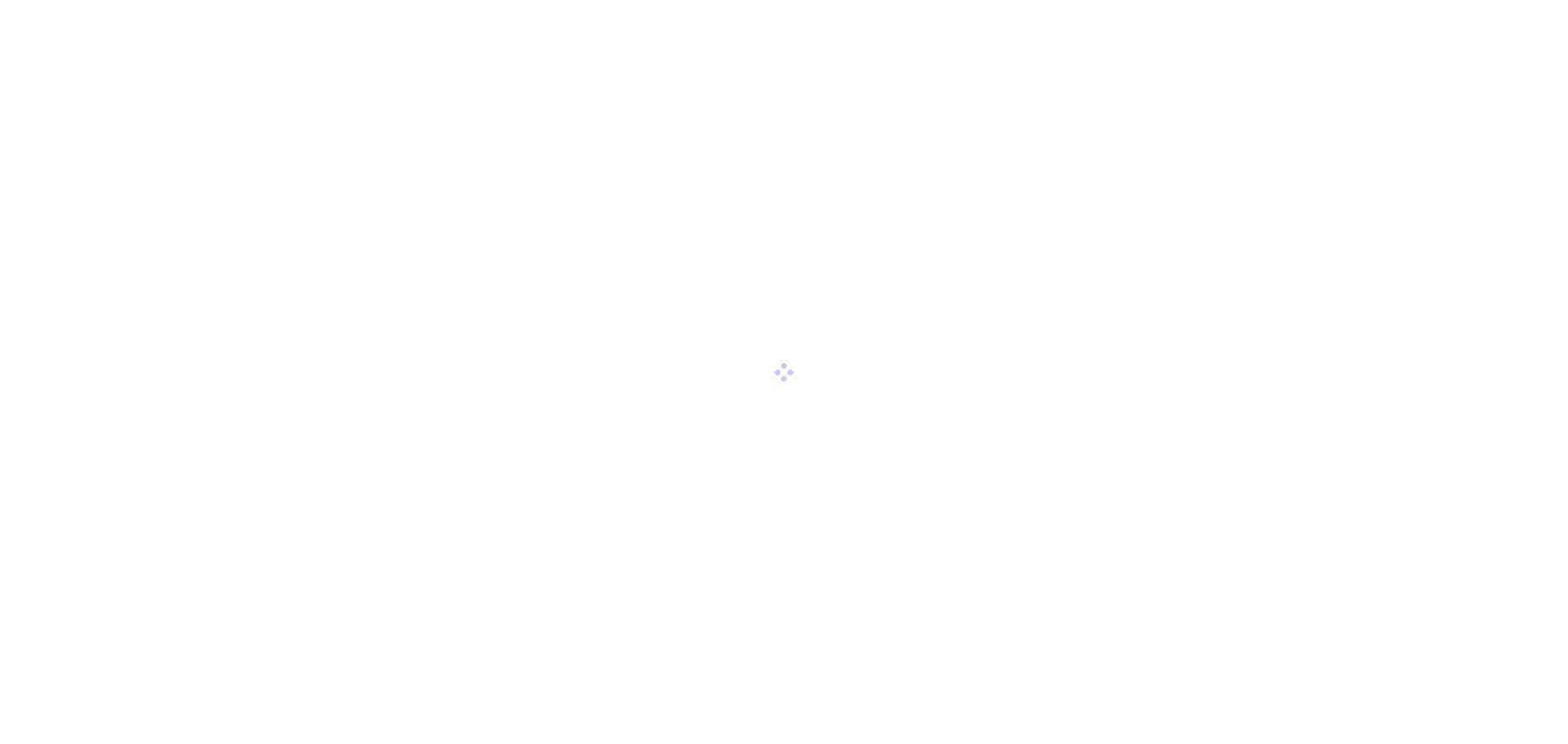 scroll, scrollTop: 0, scrollLeft: 0, axis: both 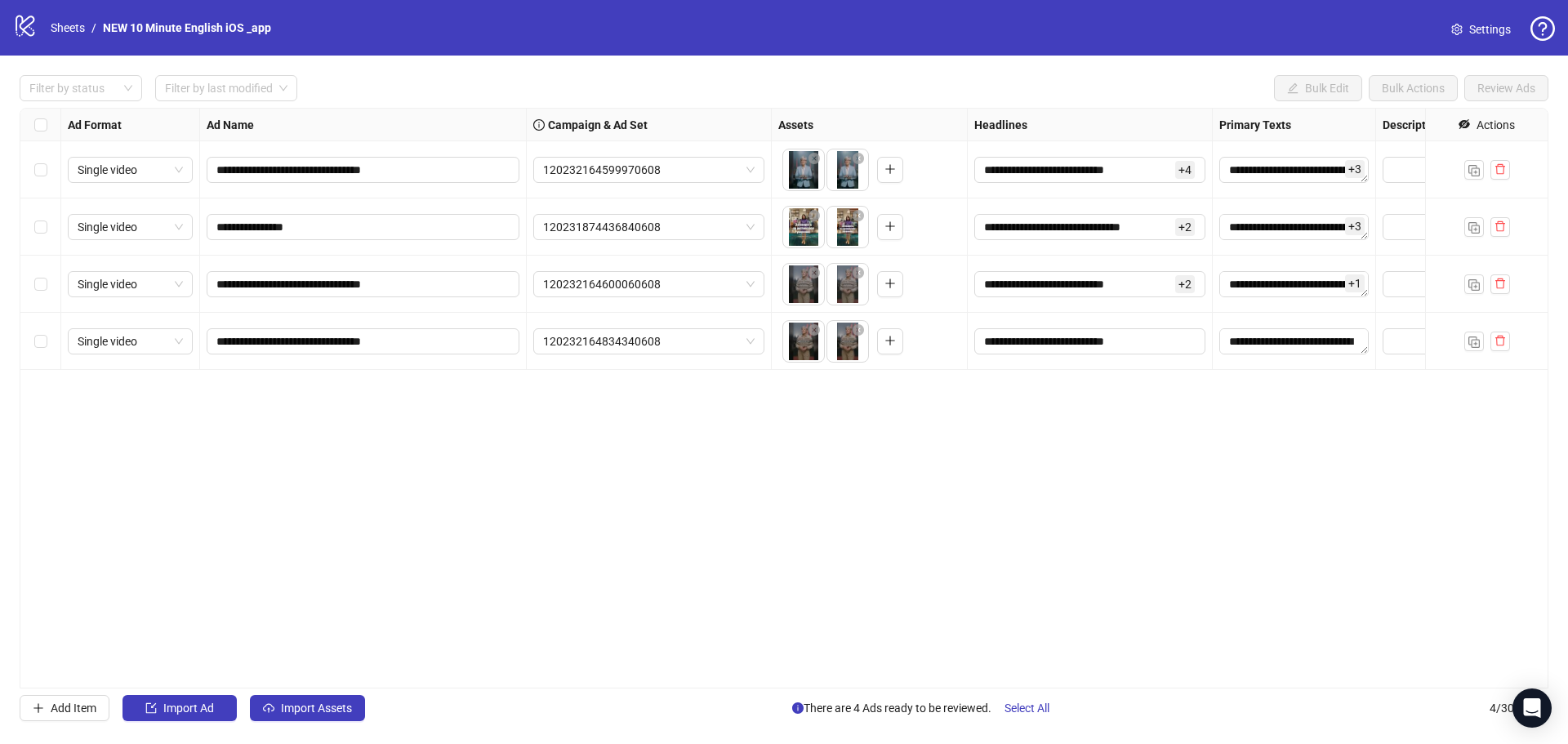 click on "**********" at bounding box center (784, 398) 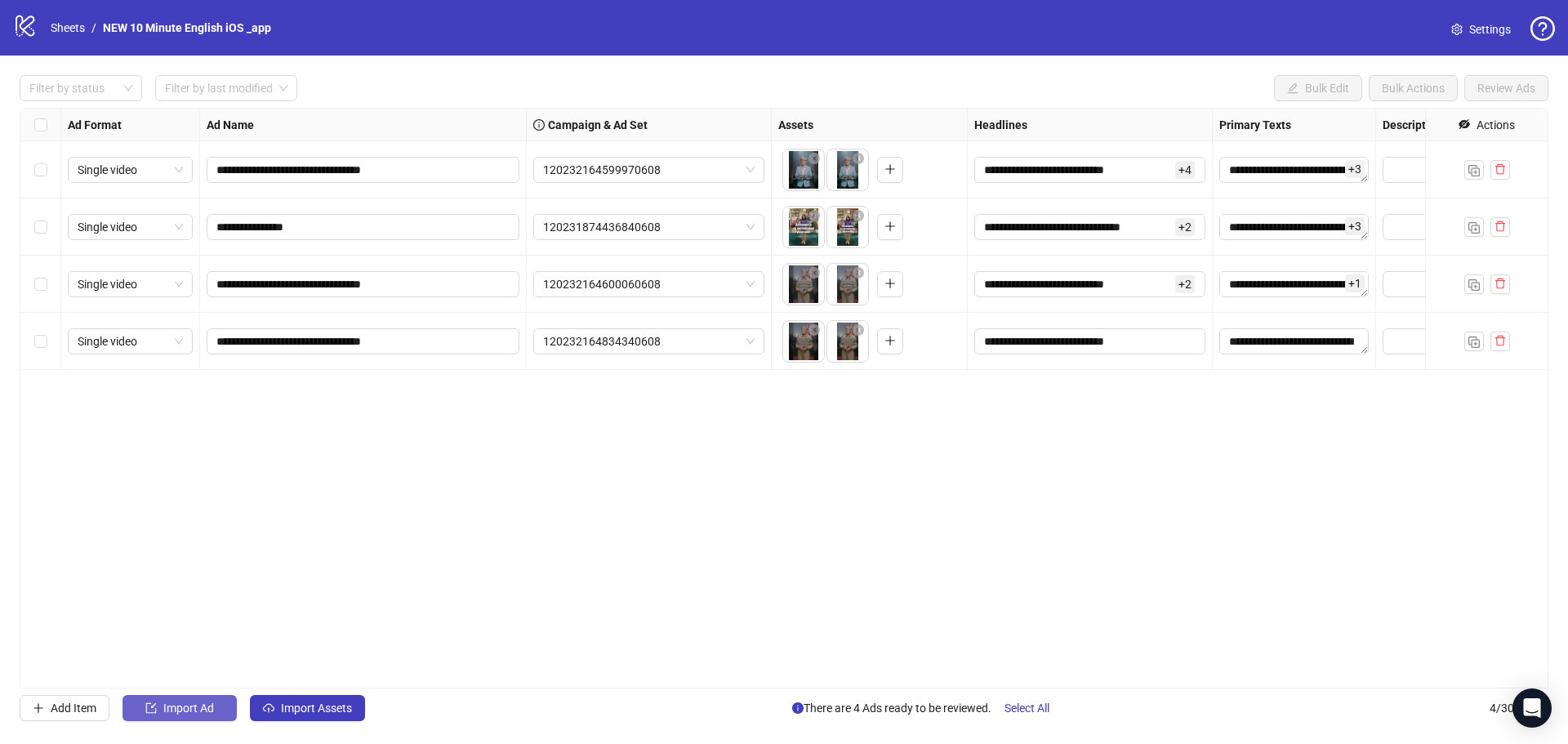 click on "Import Ad" at bounding box center [180, 708] 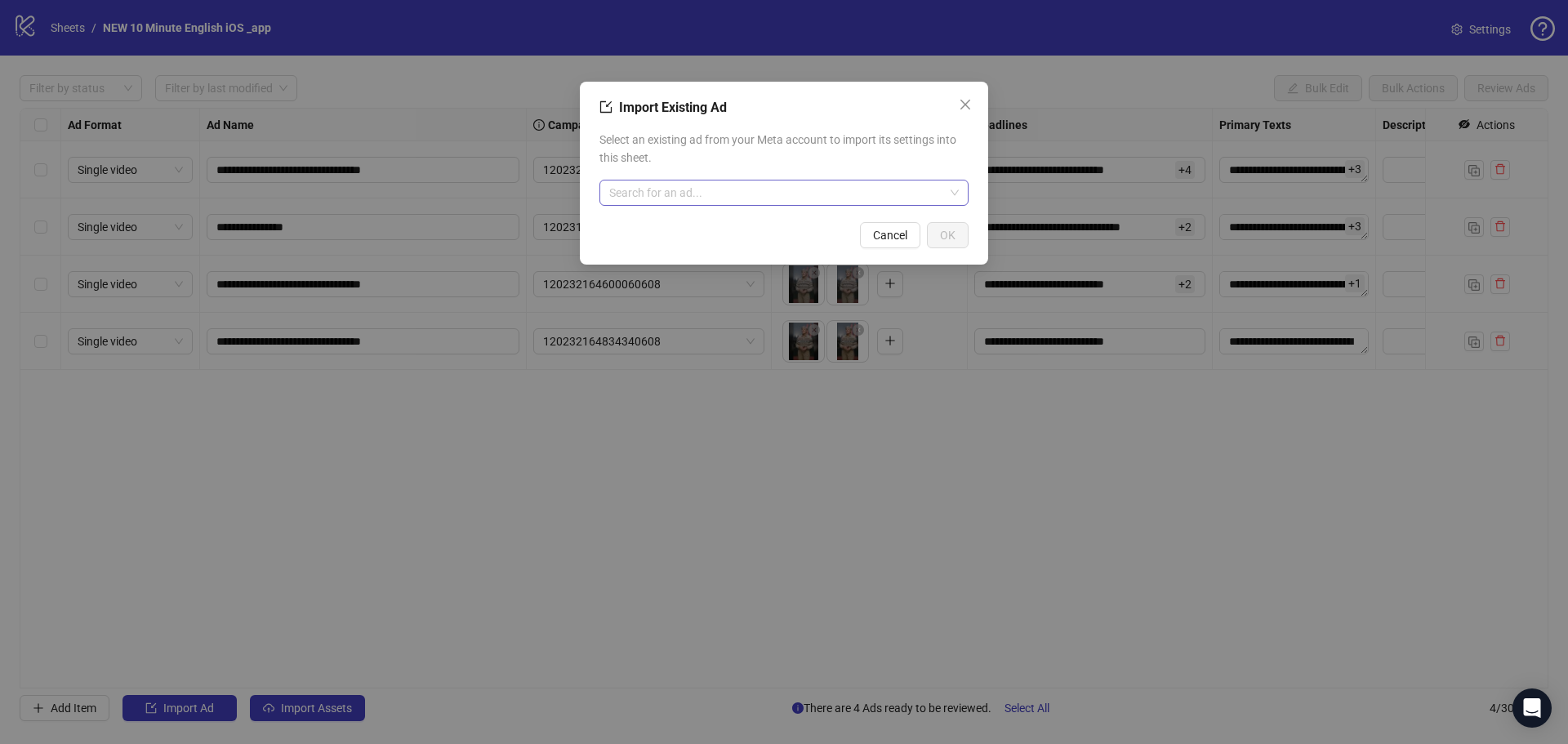 click at bounding box center (777, 193) 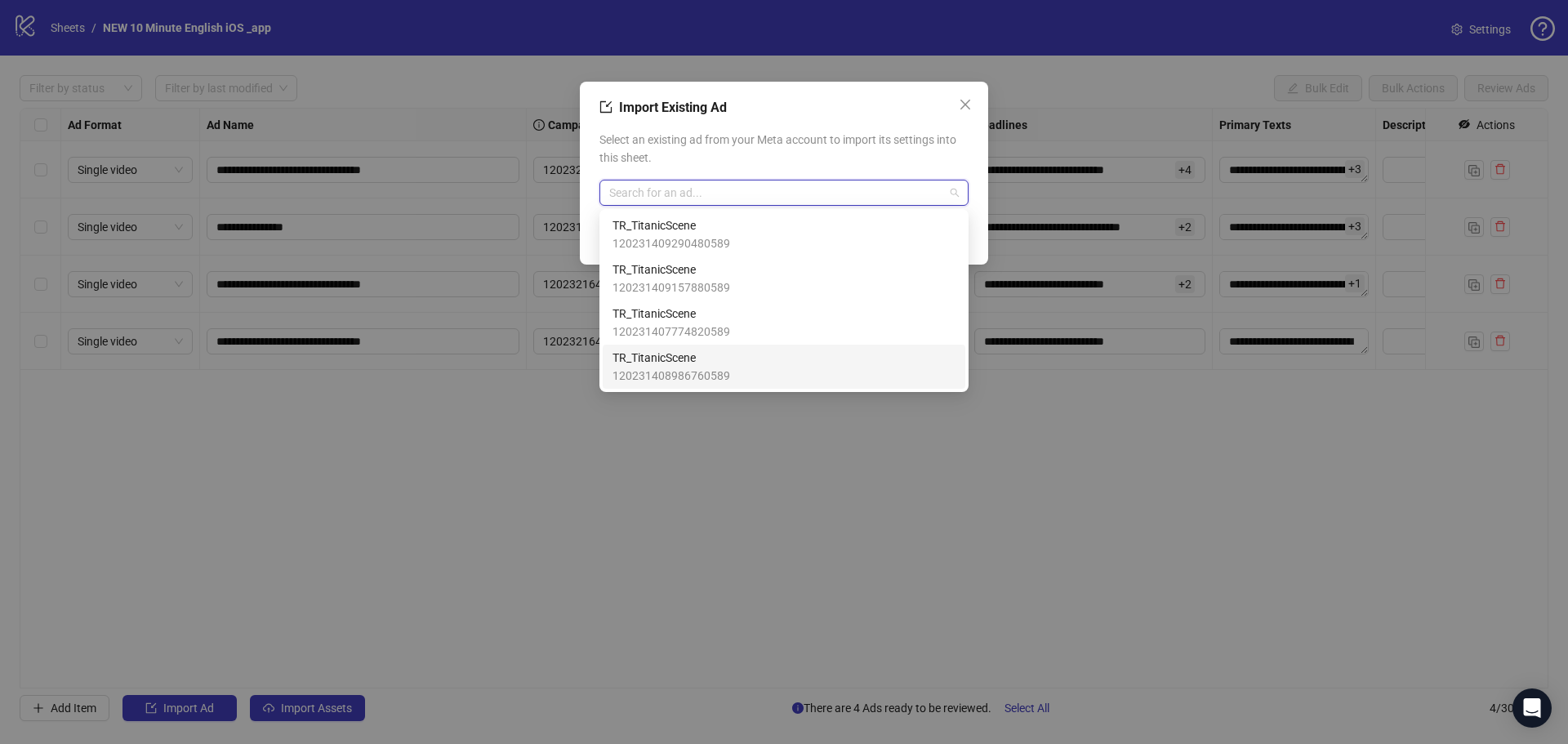 click on "TR_TitanicScene 120231408986760589" at bounding box center [784, 367] 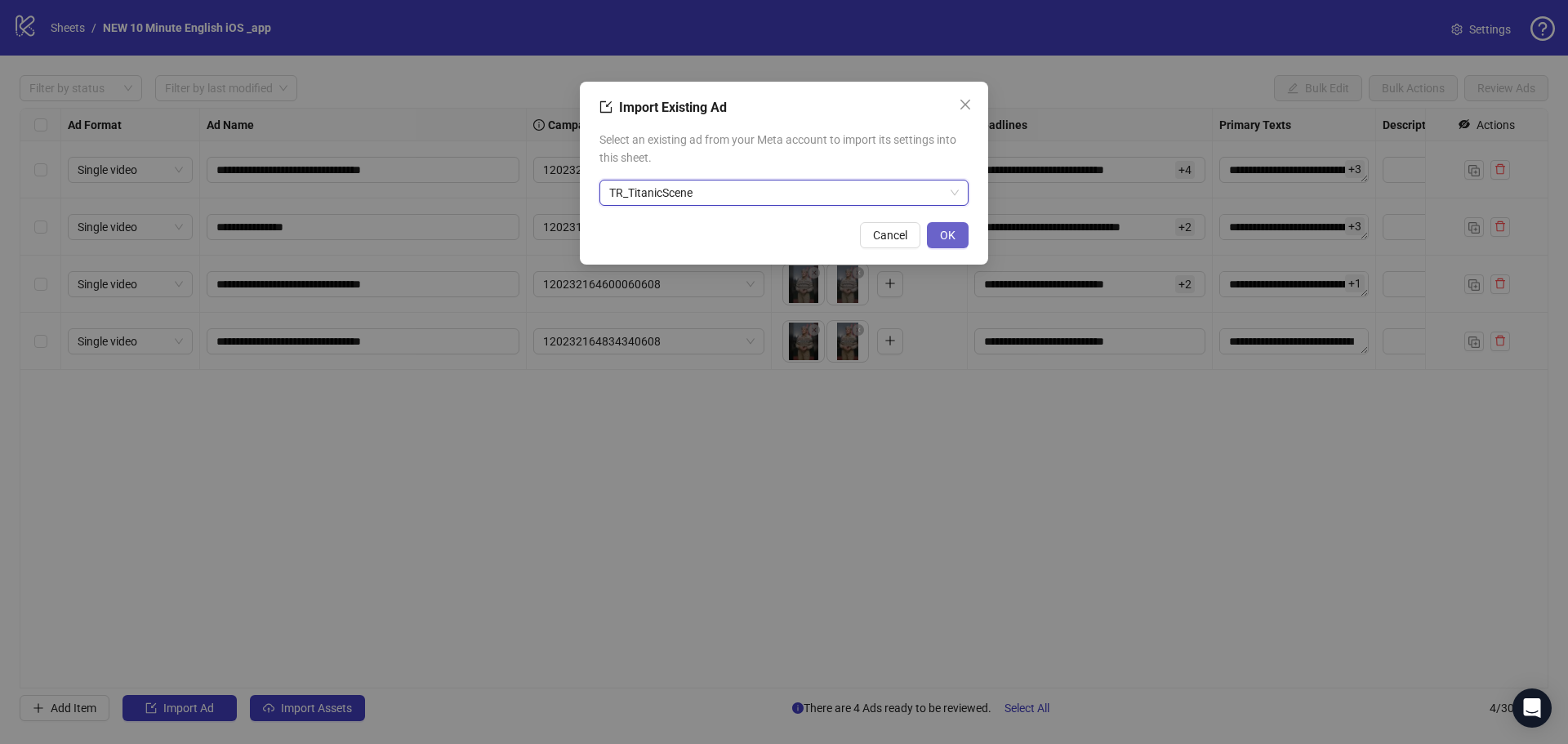 click on "OK" at bounding box center [947, 235] 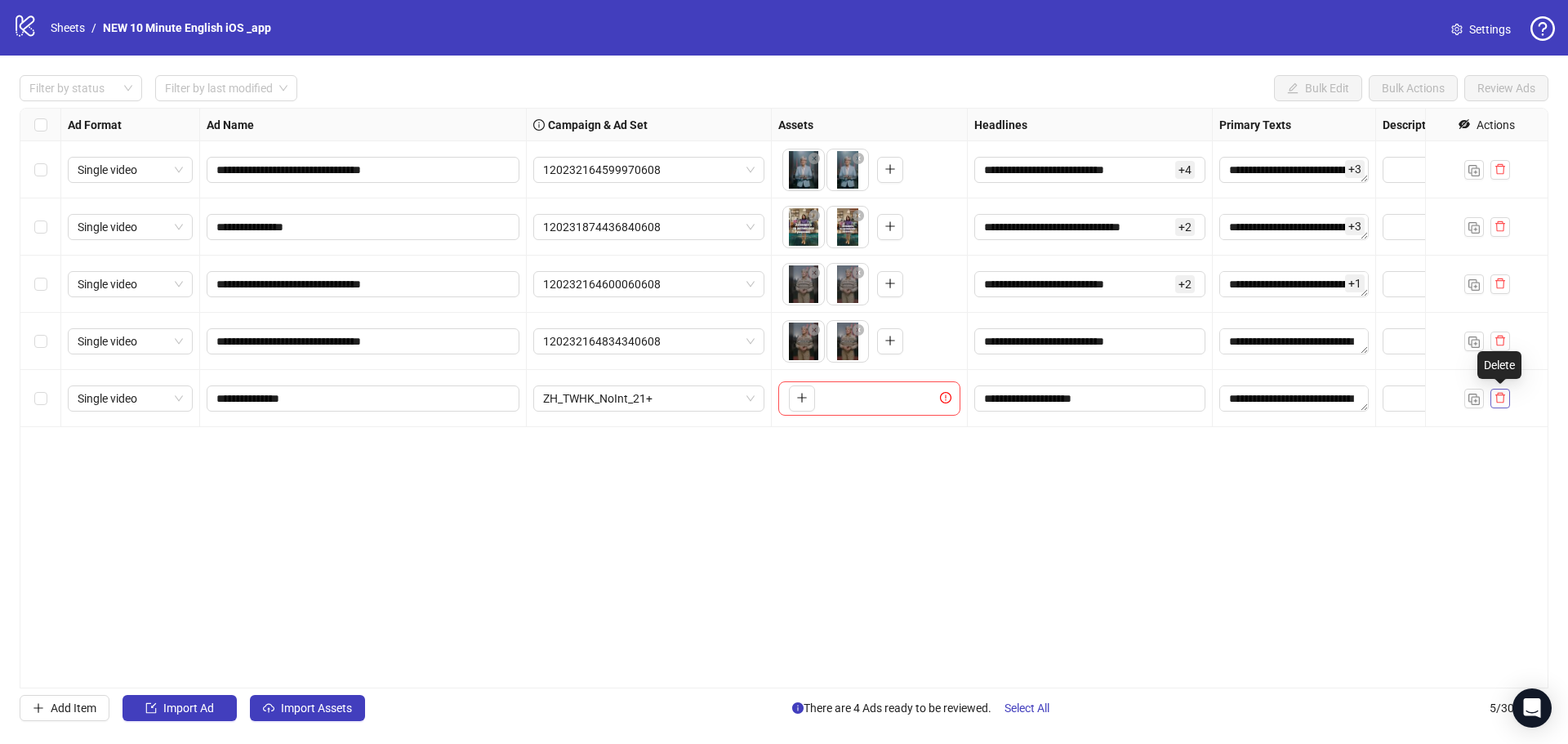 click at bounding box center (1500, 399) 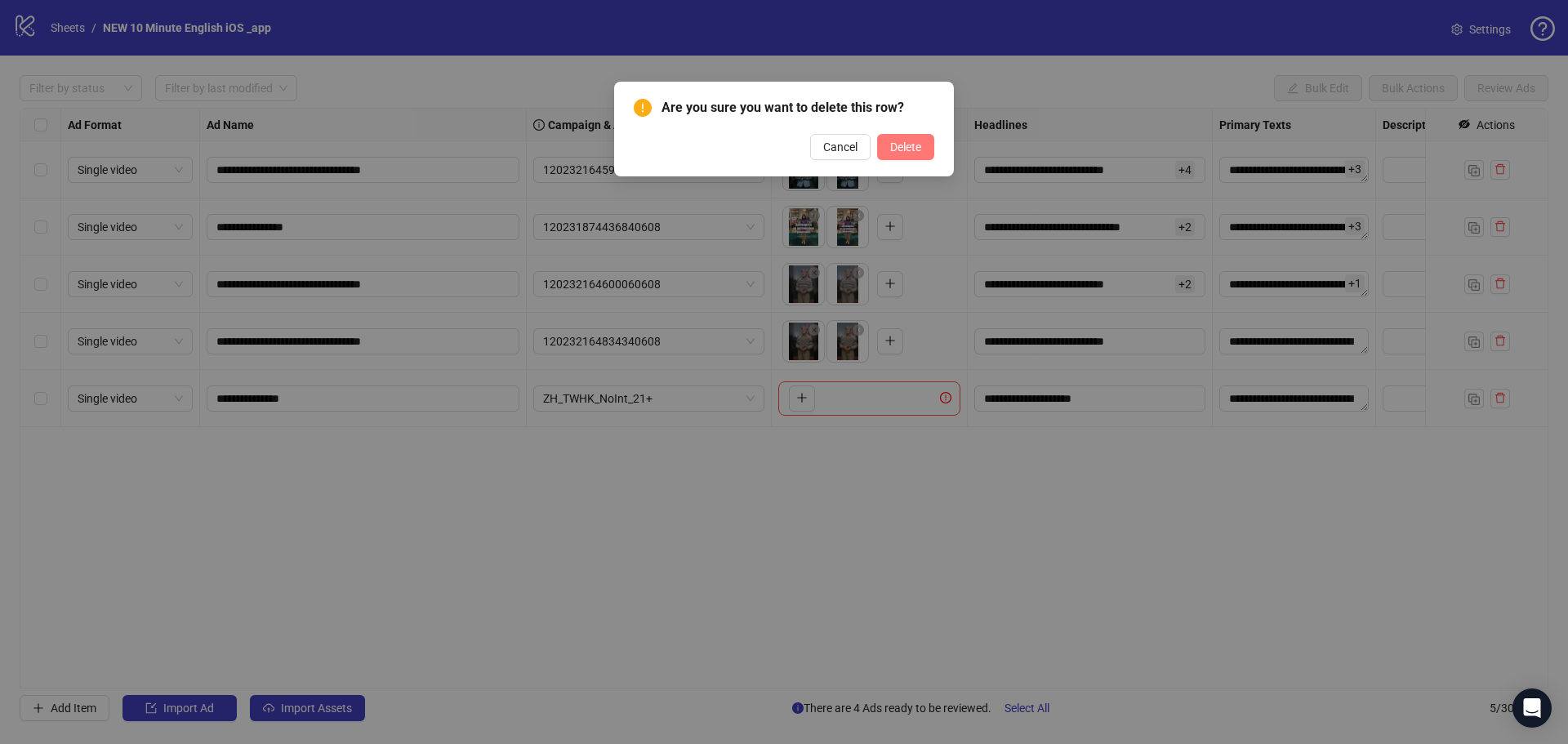 click on "Delete" at bounding box center (906, 147) 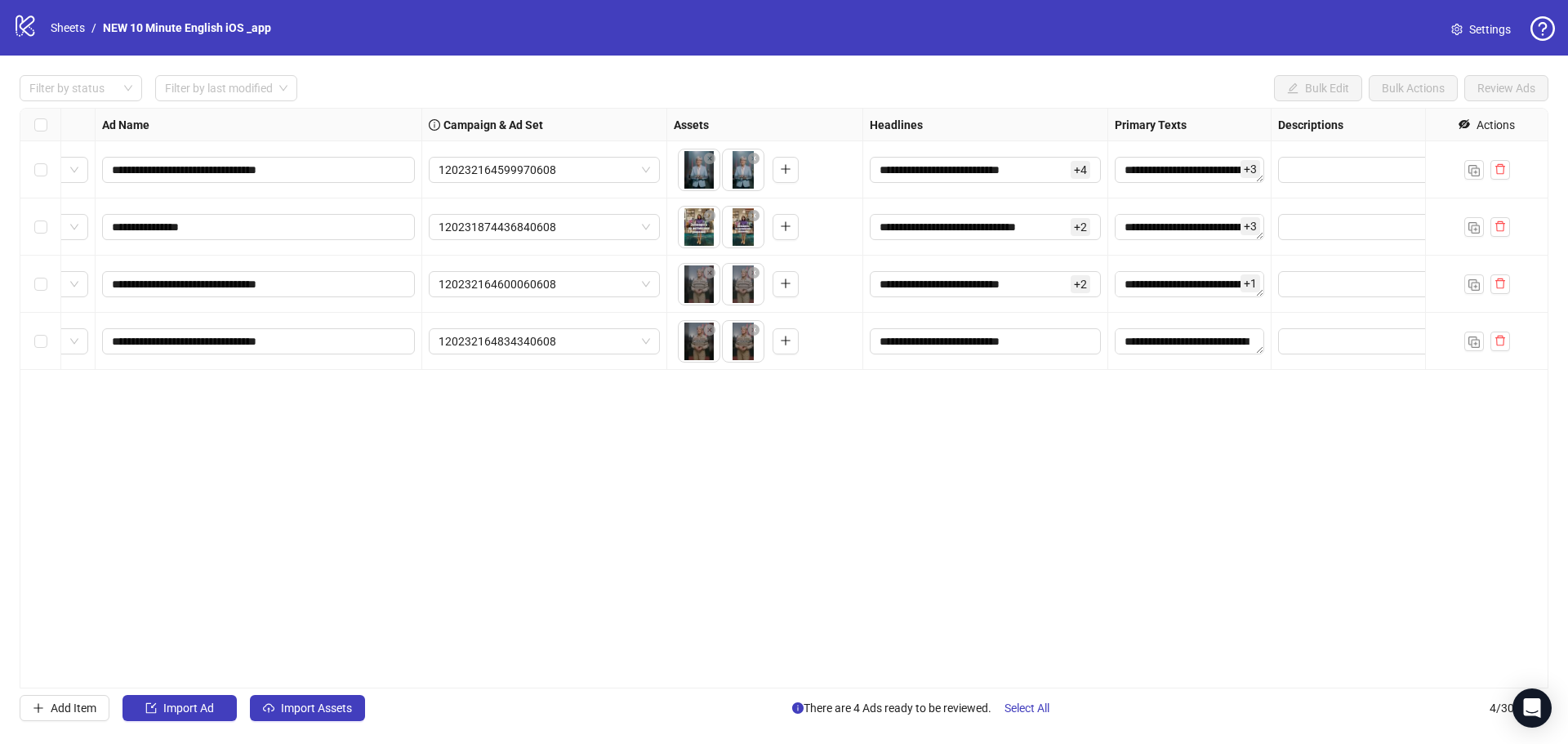 scroll, scrollTop: 0, scrollLeft: 0, axis: both 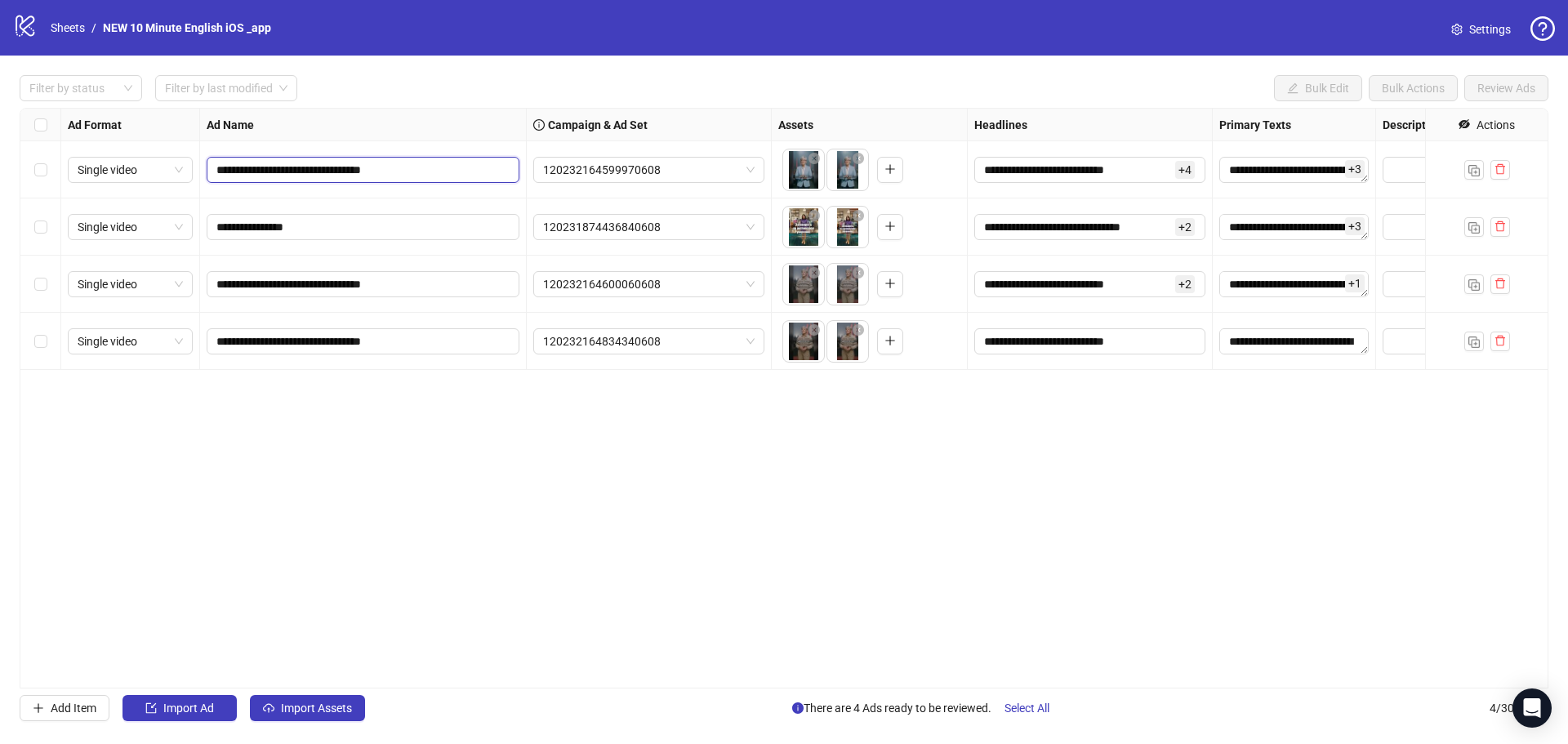 drag, startPoint x: 238, startPoint y: 168, endPoint x: 434, endPoint y: 181, distance: 196.43065 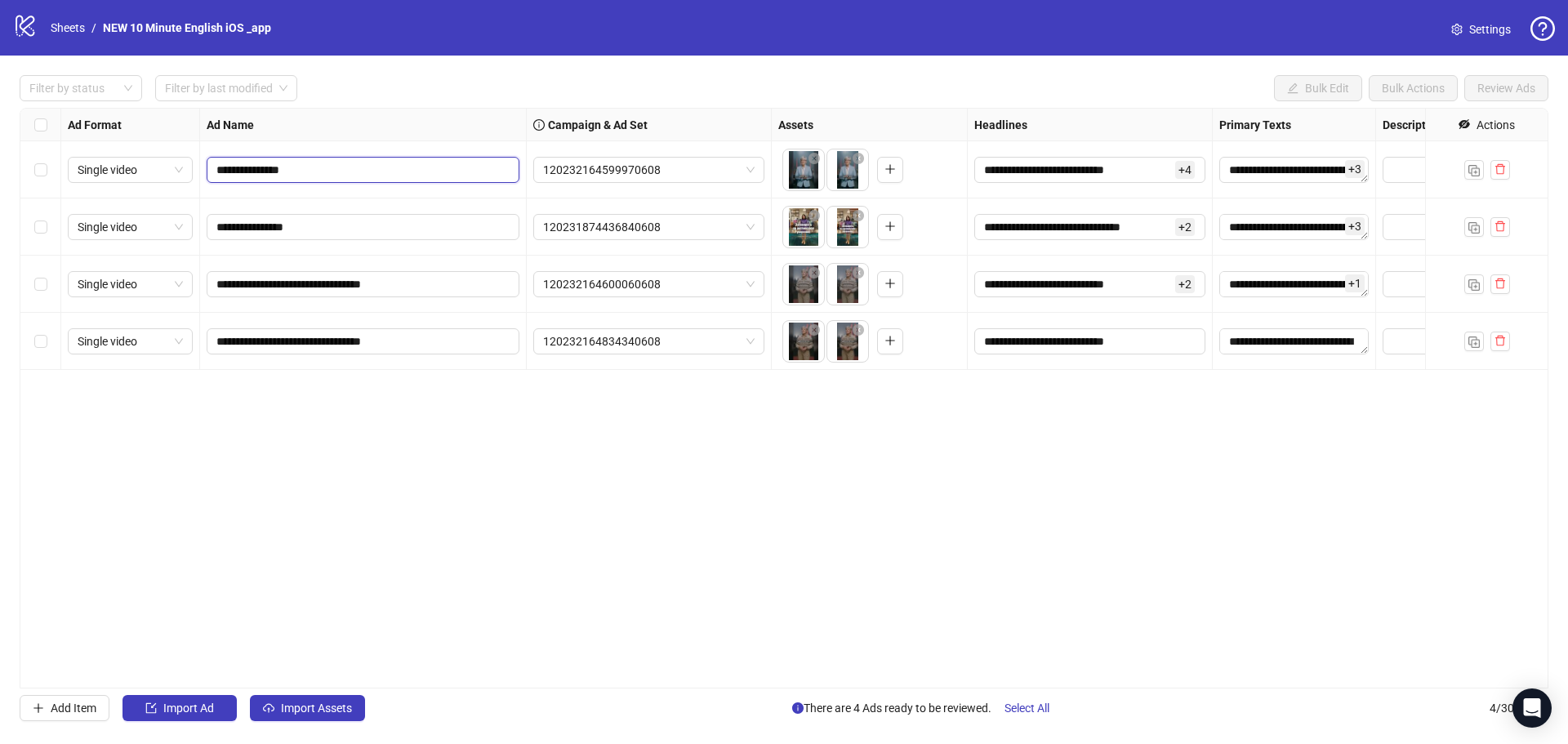 type on "**********" 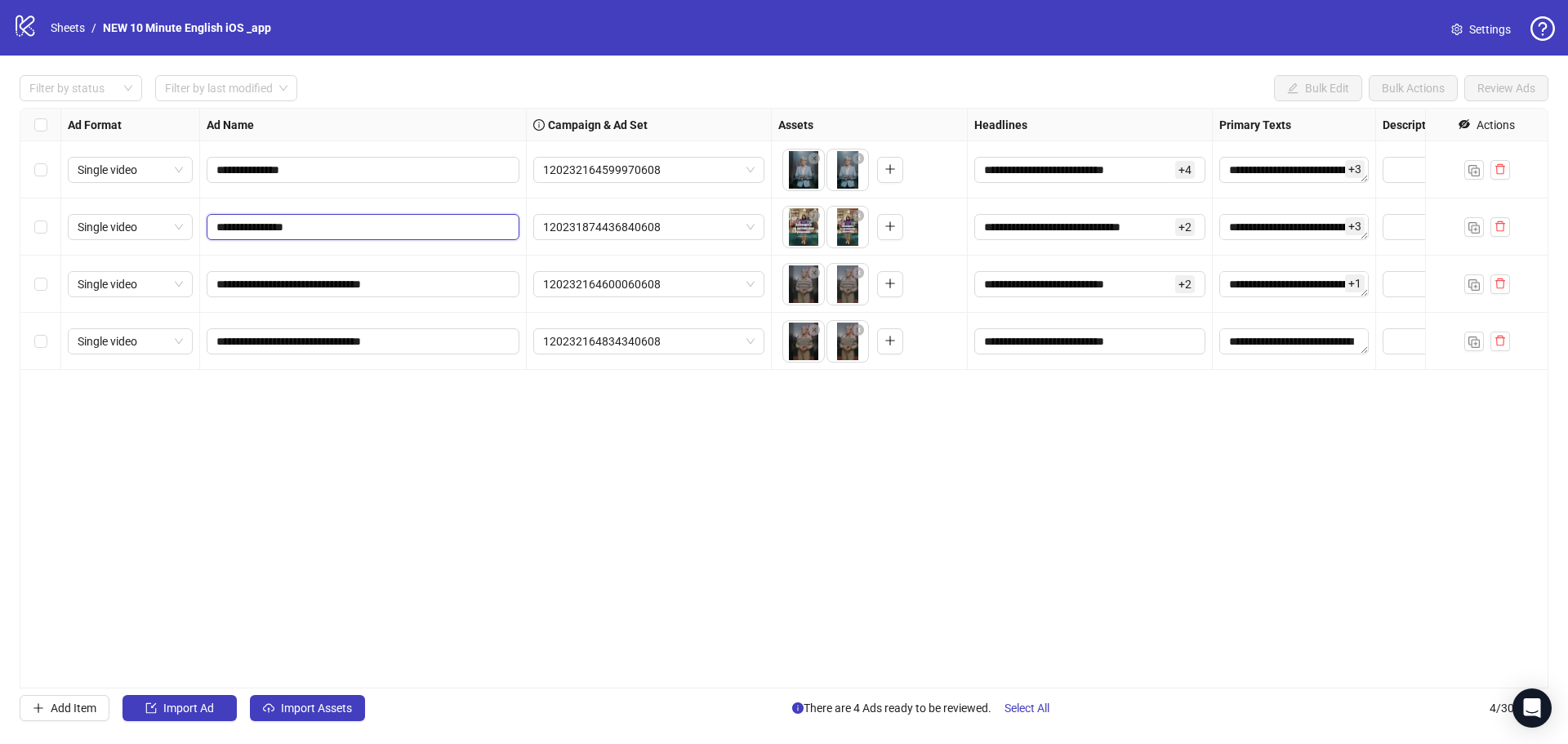 drag, startPoint x: 234, startPoint y: 226, endPoint x: 359, endPoint y: 238, distance: 125.57468 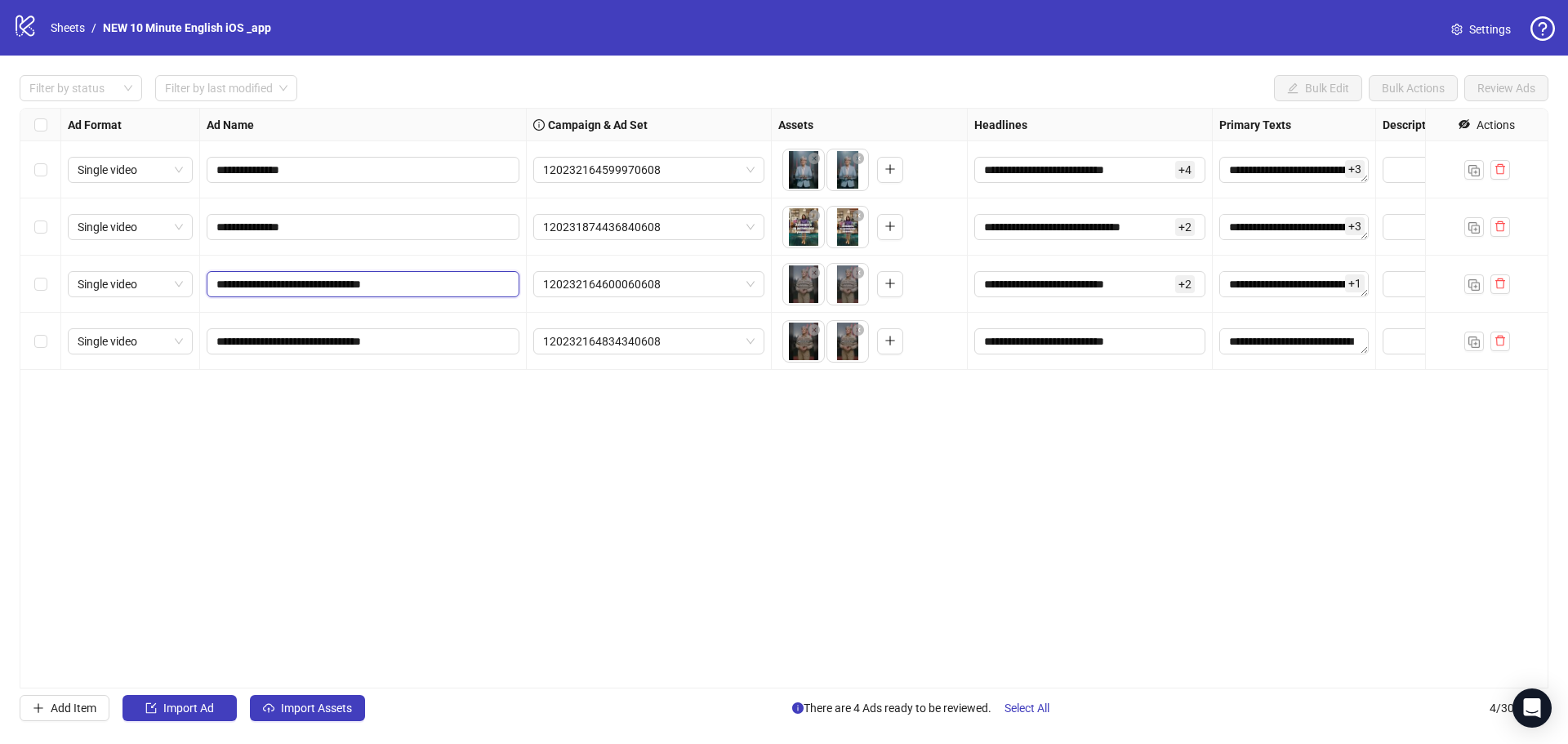drag, startPoint x: 235, startPoint y: 283, endPoint x: 436, endPoint y: 283, distance: 201 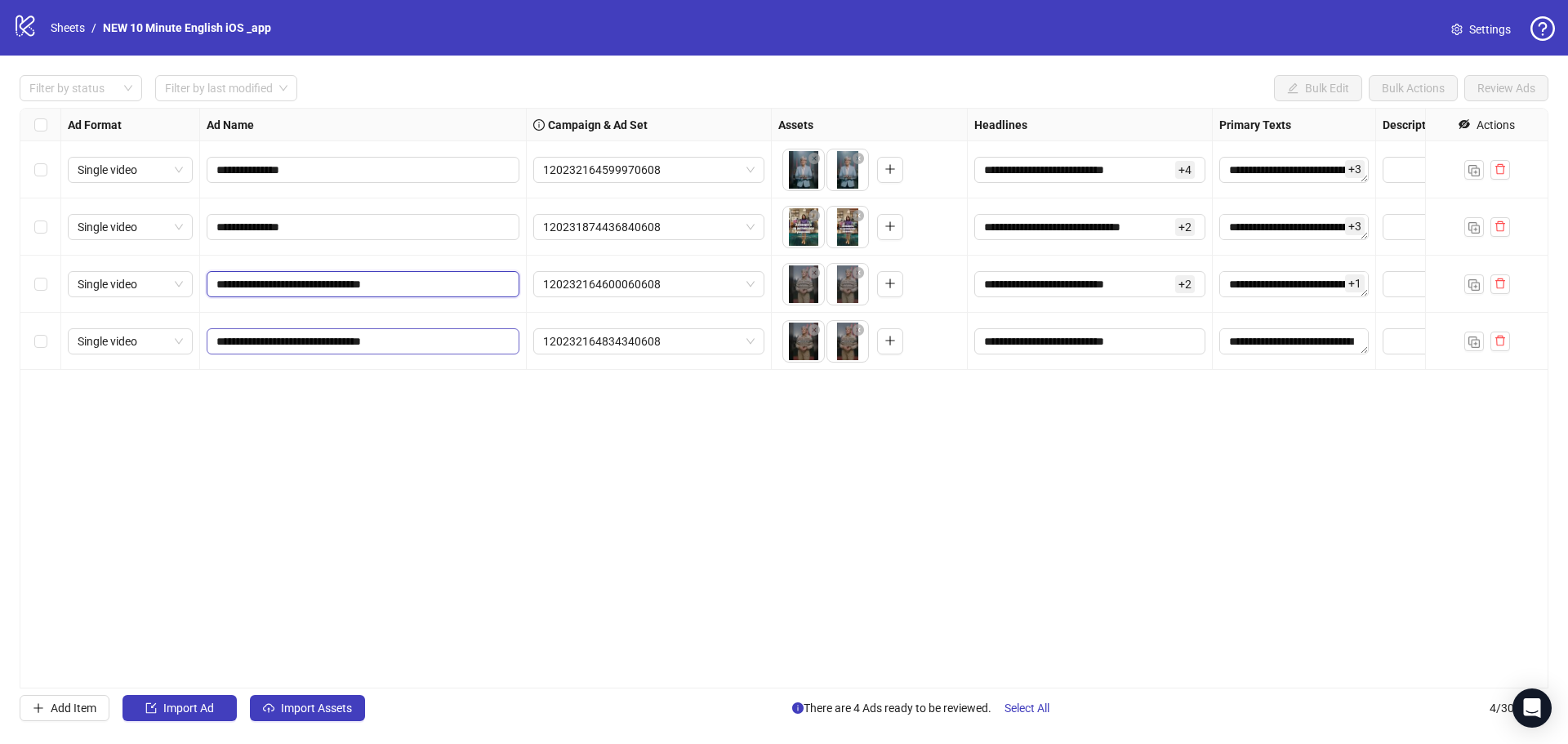 paste 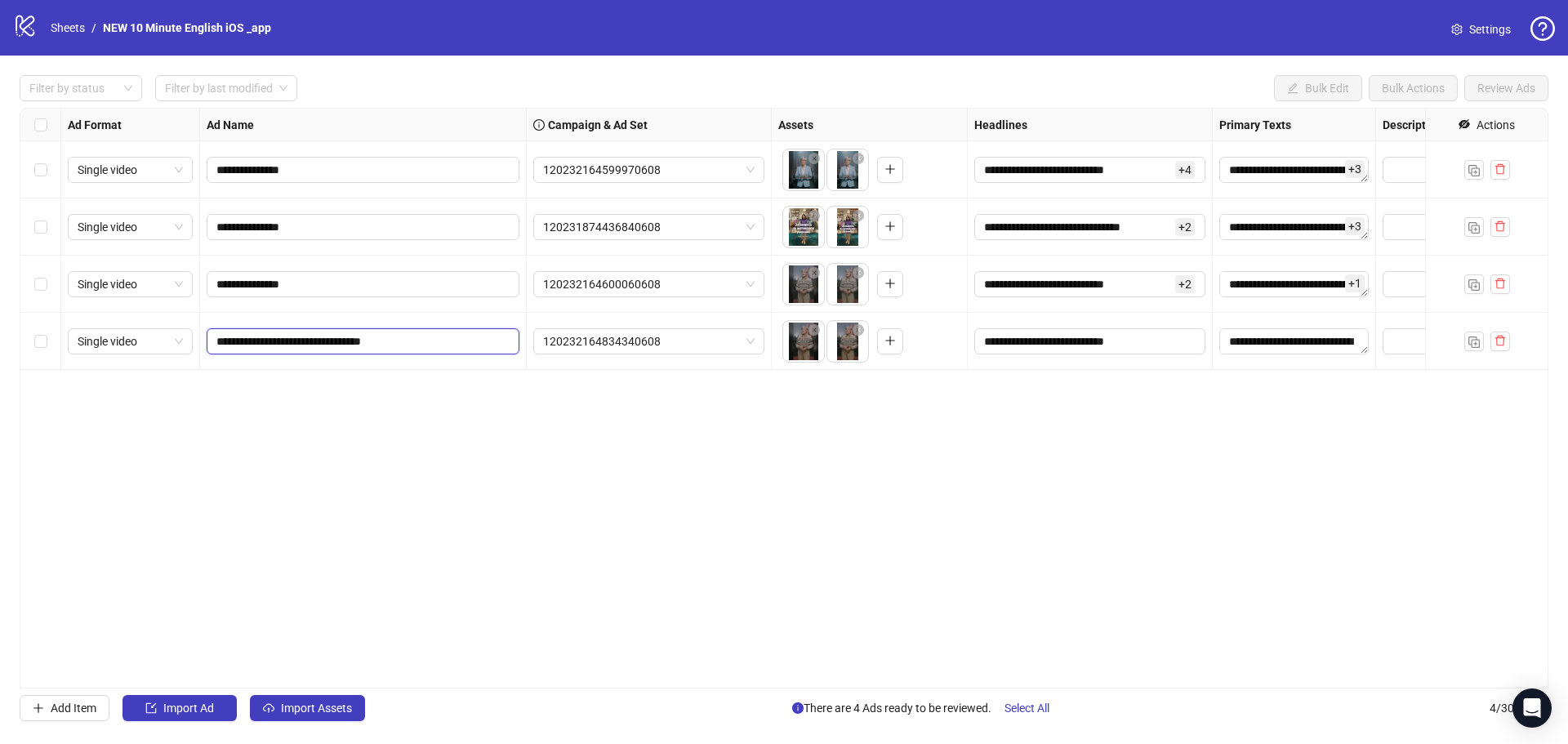 drag, startPoint x: 237, startPoint y: 339, endPoint x: 468, endPoint y: 345, distance: 231.07791 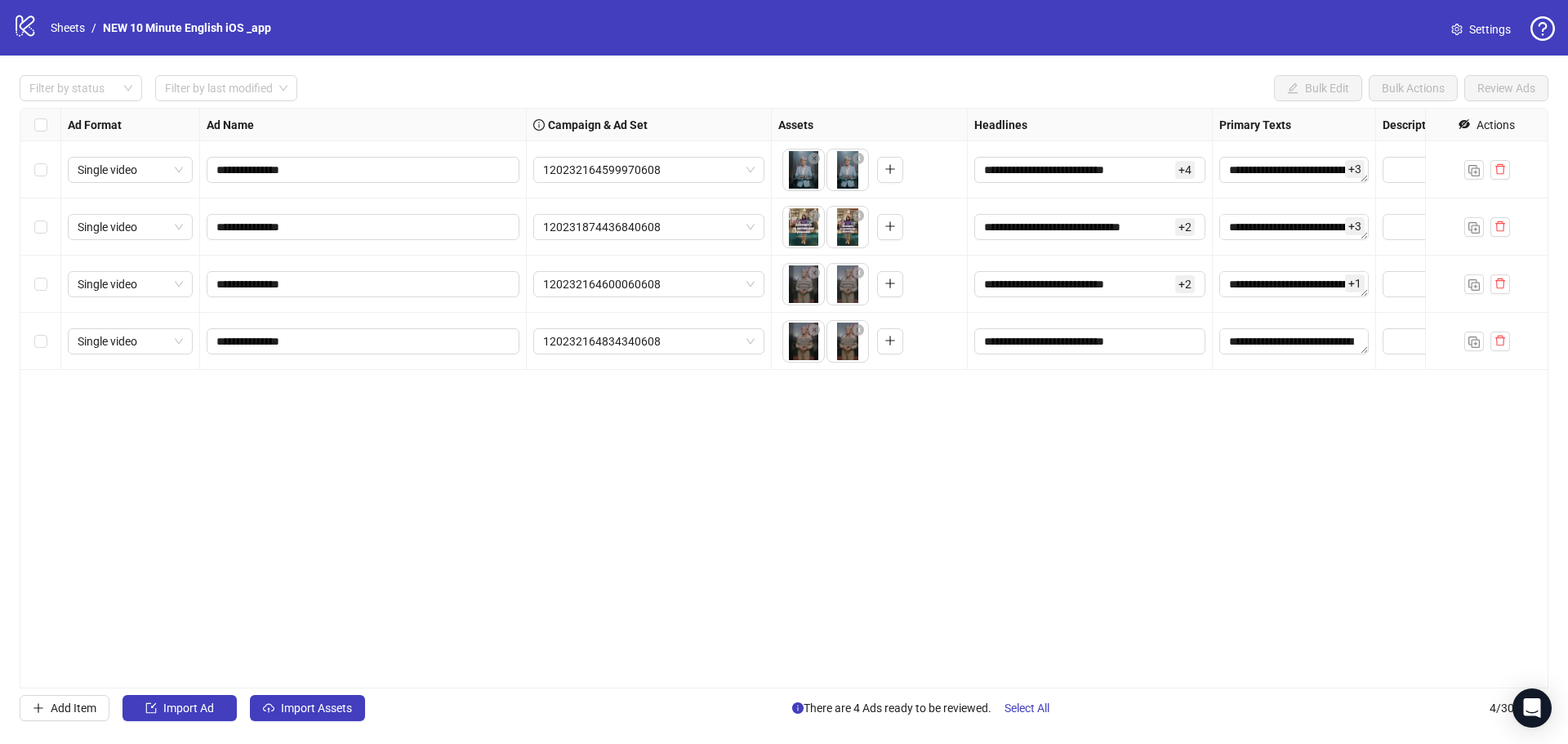 click on "**********" at bounding box center [784, 398] 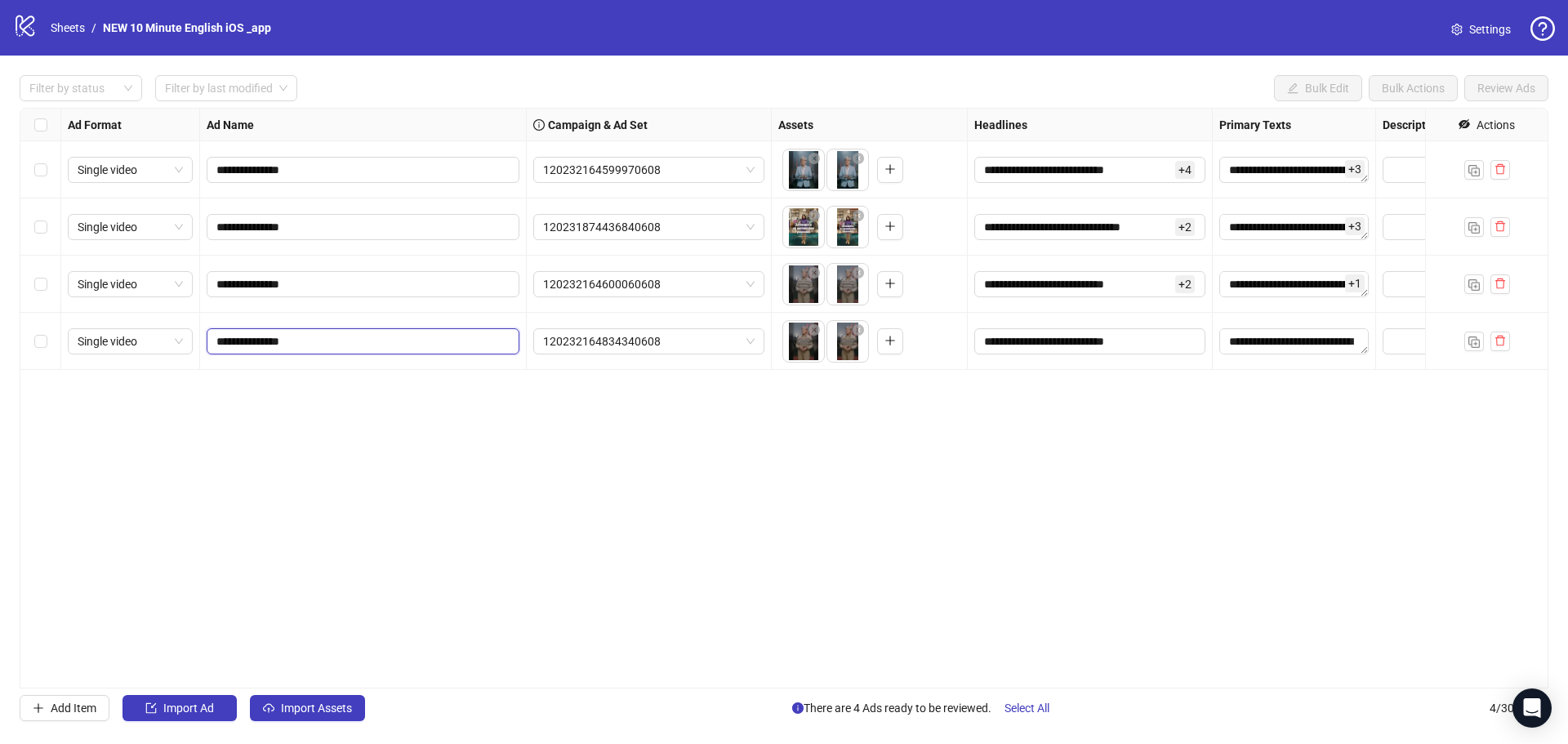 drag, startPoint x: 235, startPoint y: 341, endPoint x: 345, endPoint y: 342, distance: 110.00455 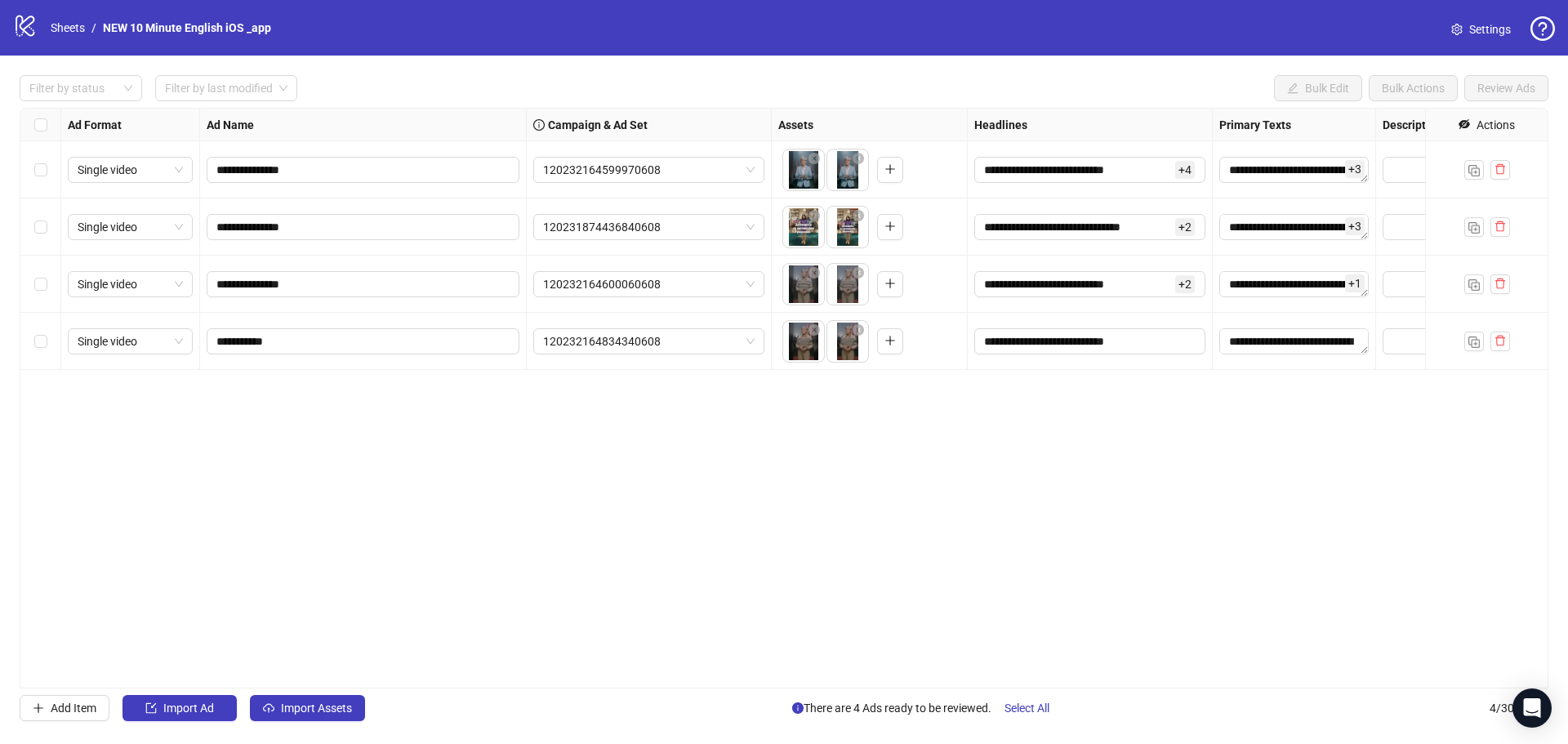 click on "**********" at bounding box center [784, 398] 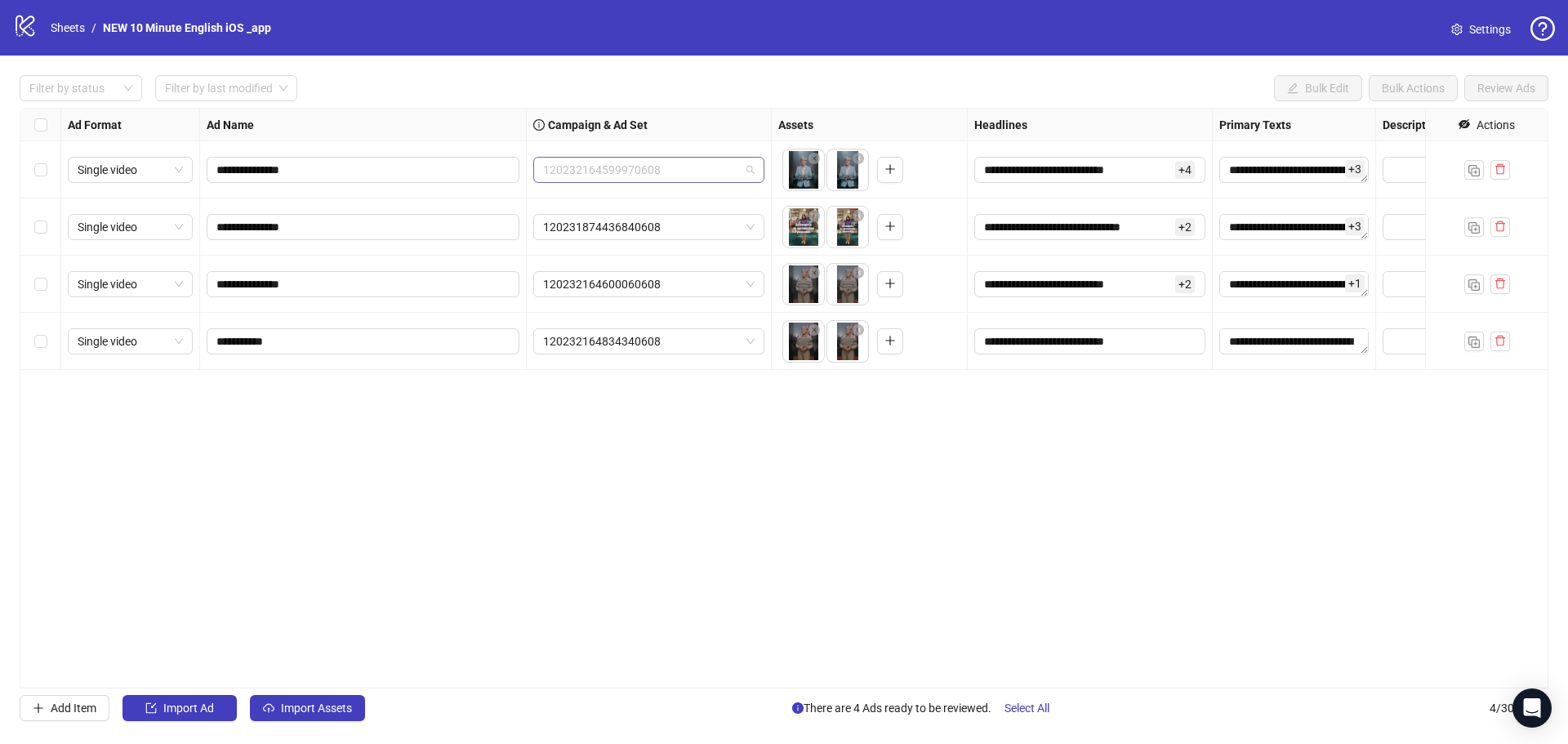 click on "120232164599970608" at bounding box center (648, 170) 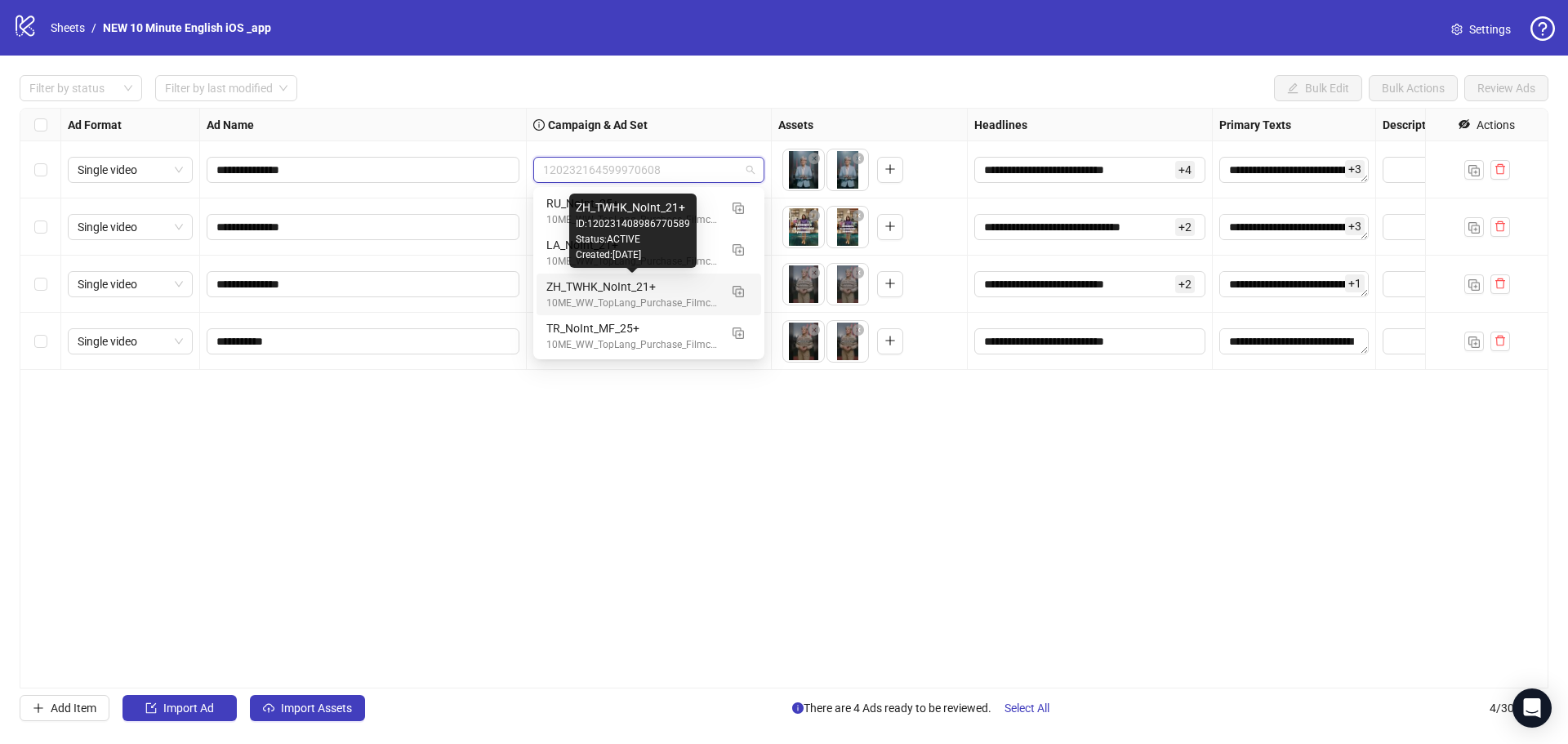 click on "ZH_TWHK_NoInt_21+" at bounding box center (632, 287) 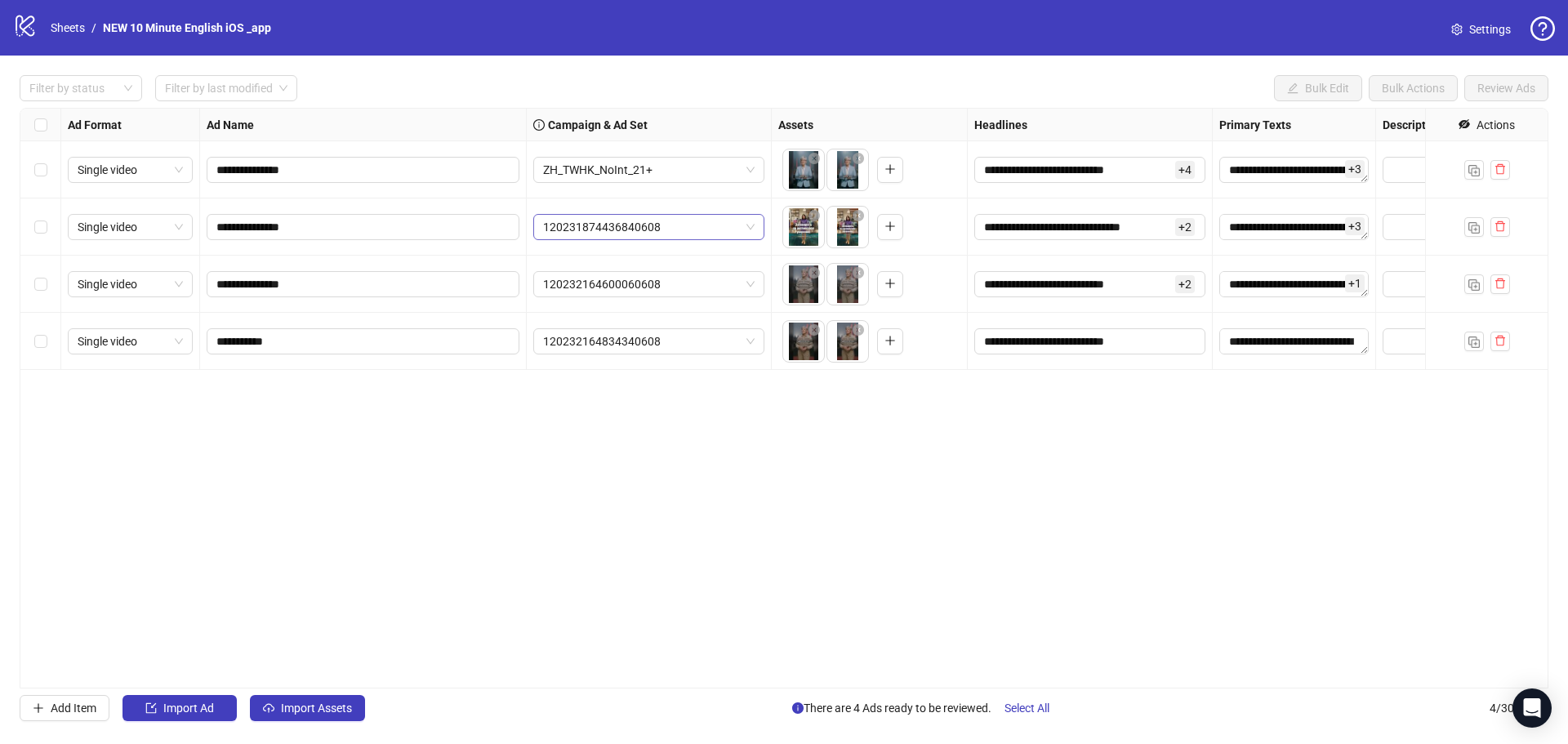 click on "120231874436840608" at bounding box center [648, 227] 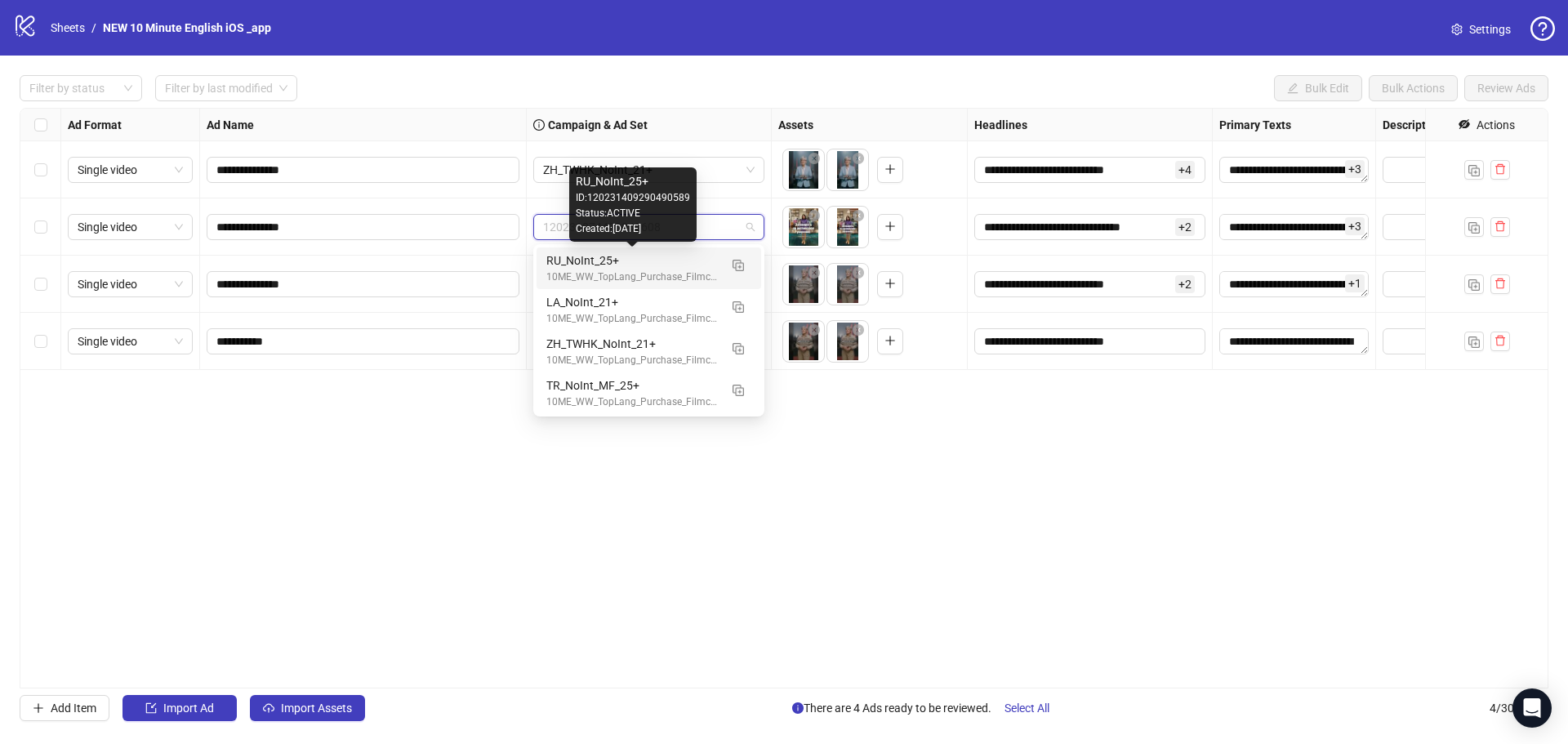 click on "RU_NoInt_25+" at bounding box center [632, 261] 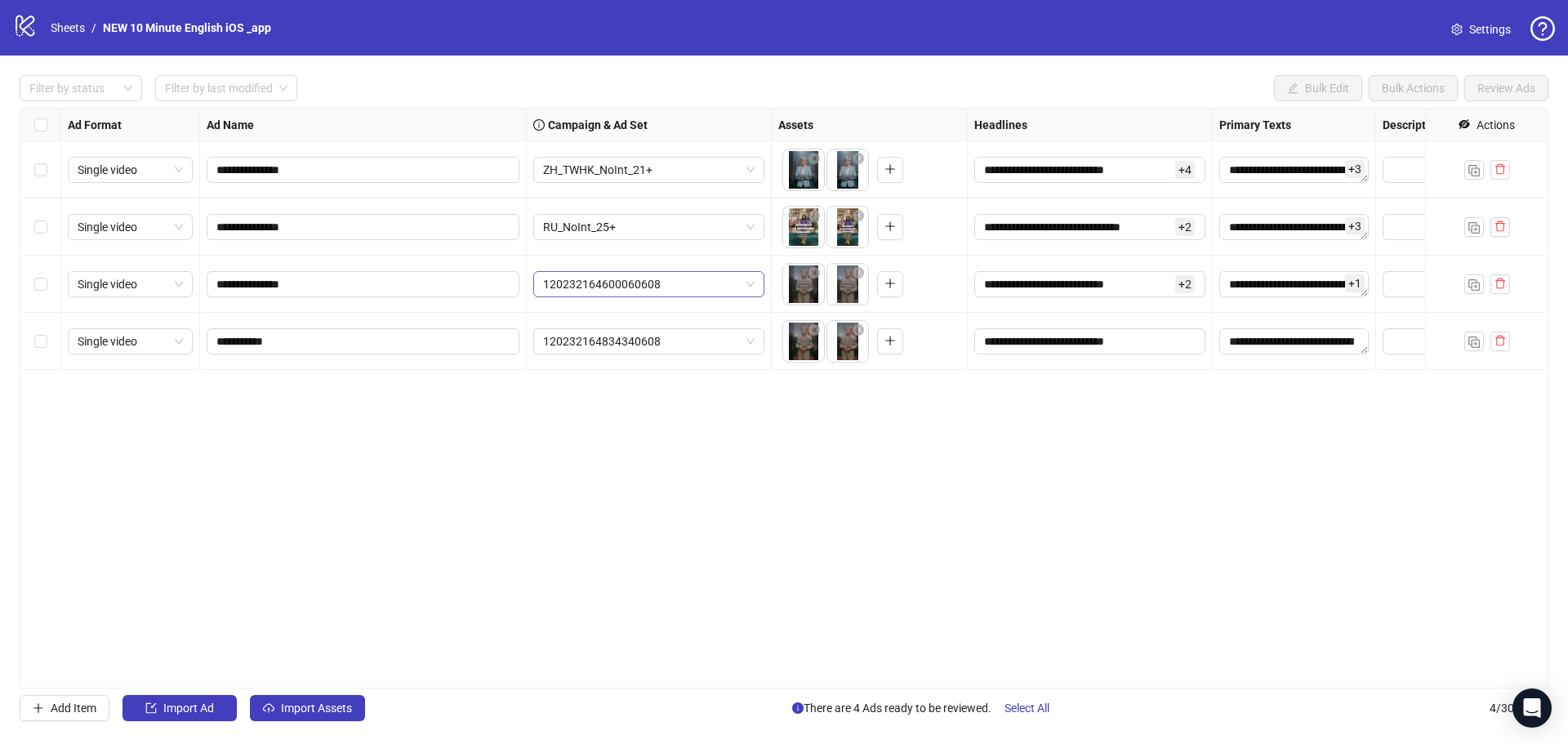click on "120232164600060608" at bounding box center [648, 284] 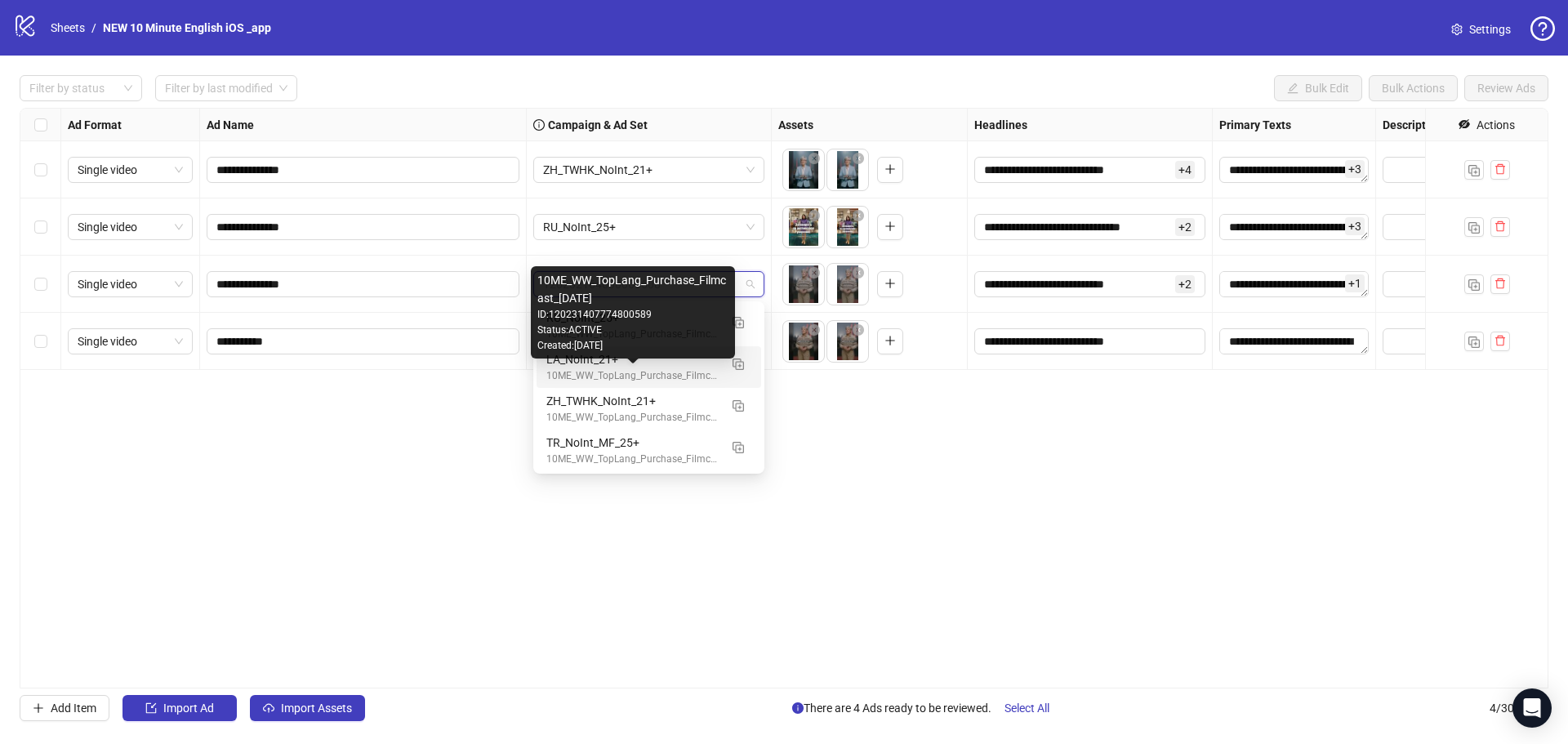 click on "10ME_WW_TopLang_Purchase_Filmcast_[DATE]" at bounding box center (632, 376) 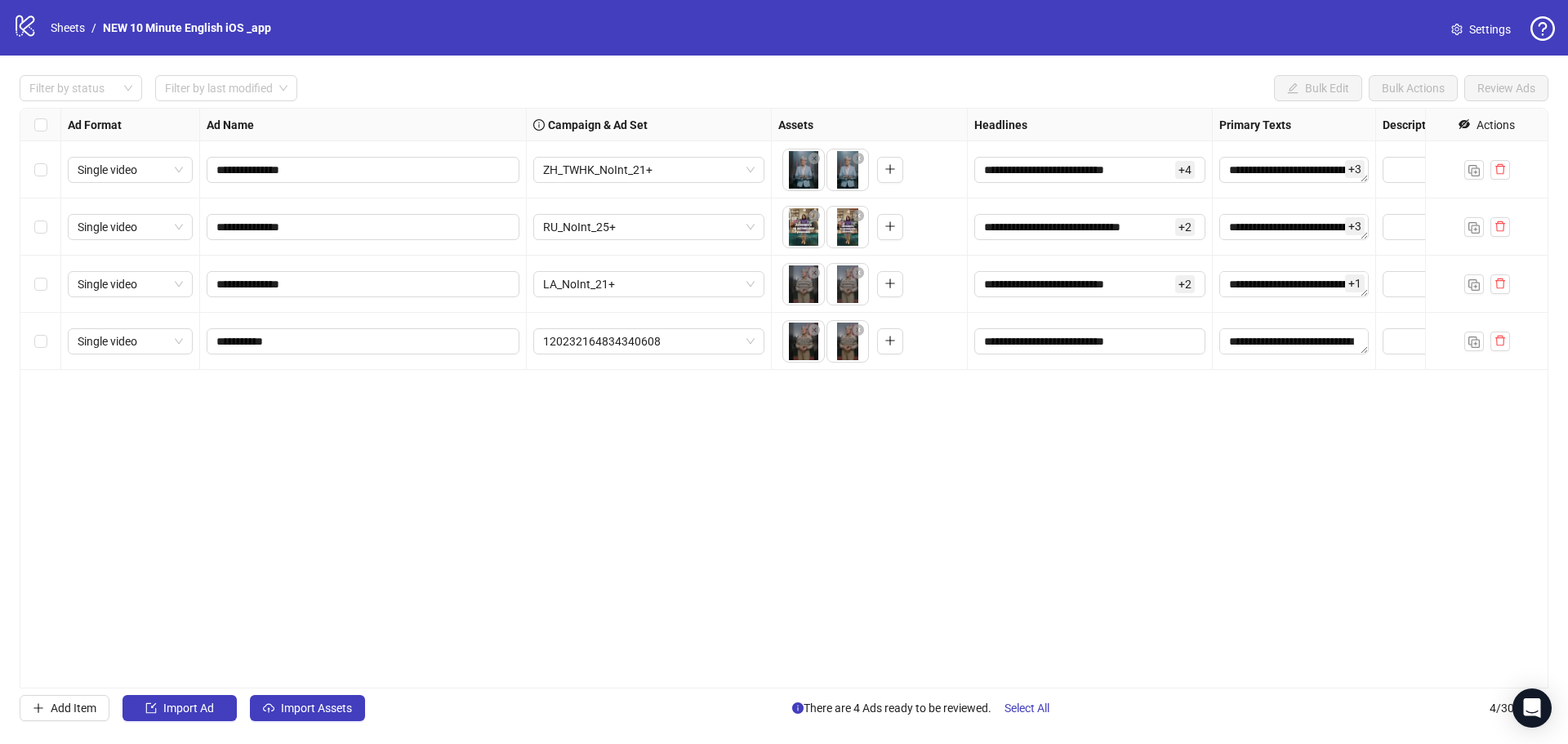 click on "**********" at bounding box center [784, 398] 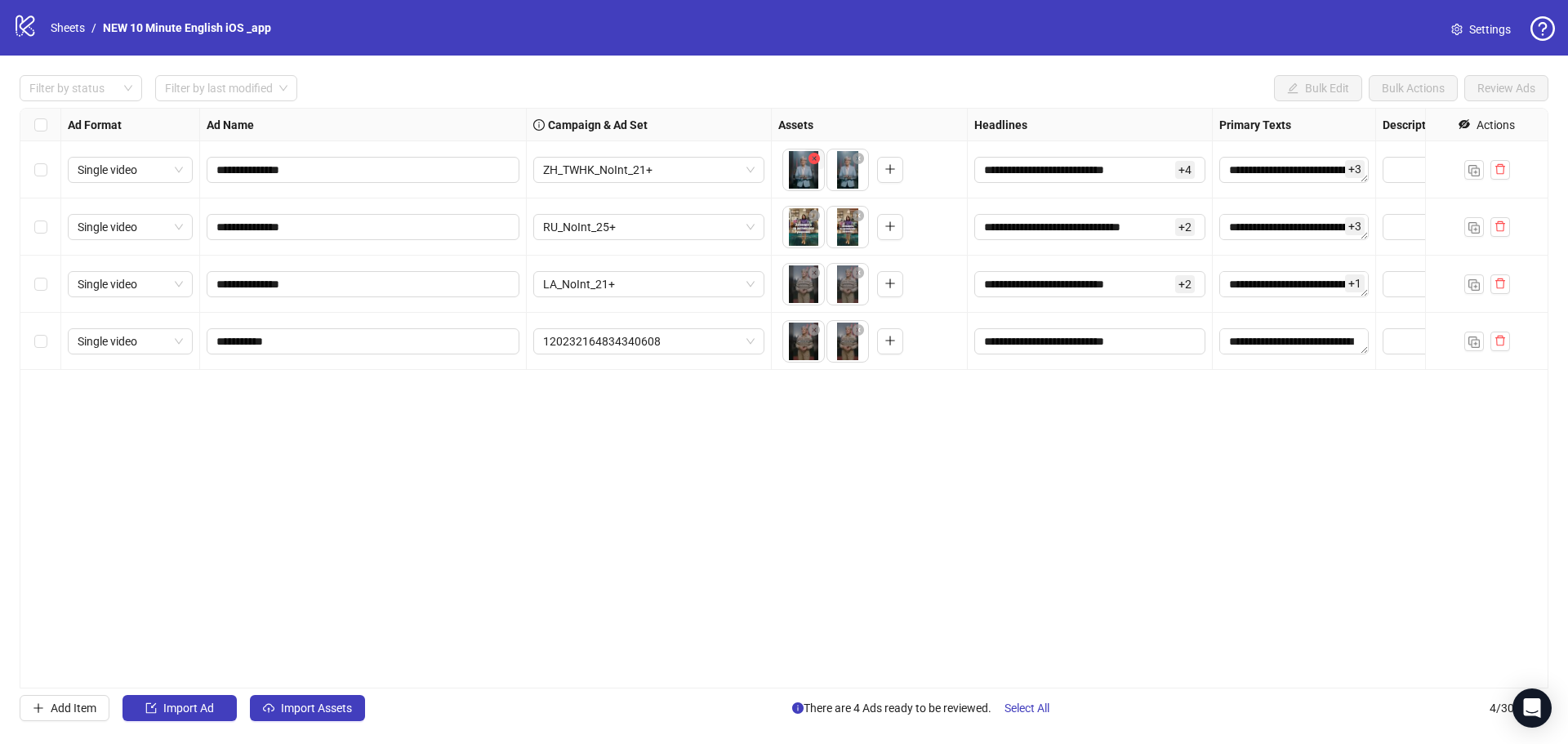 click 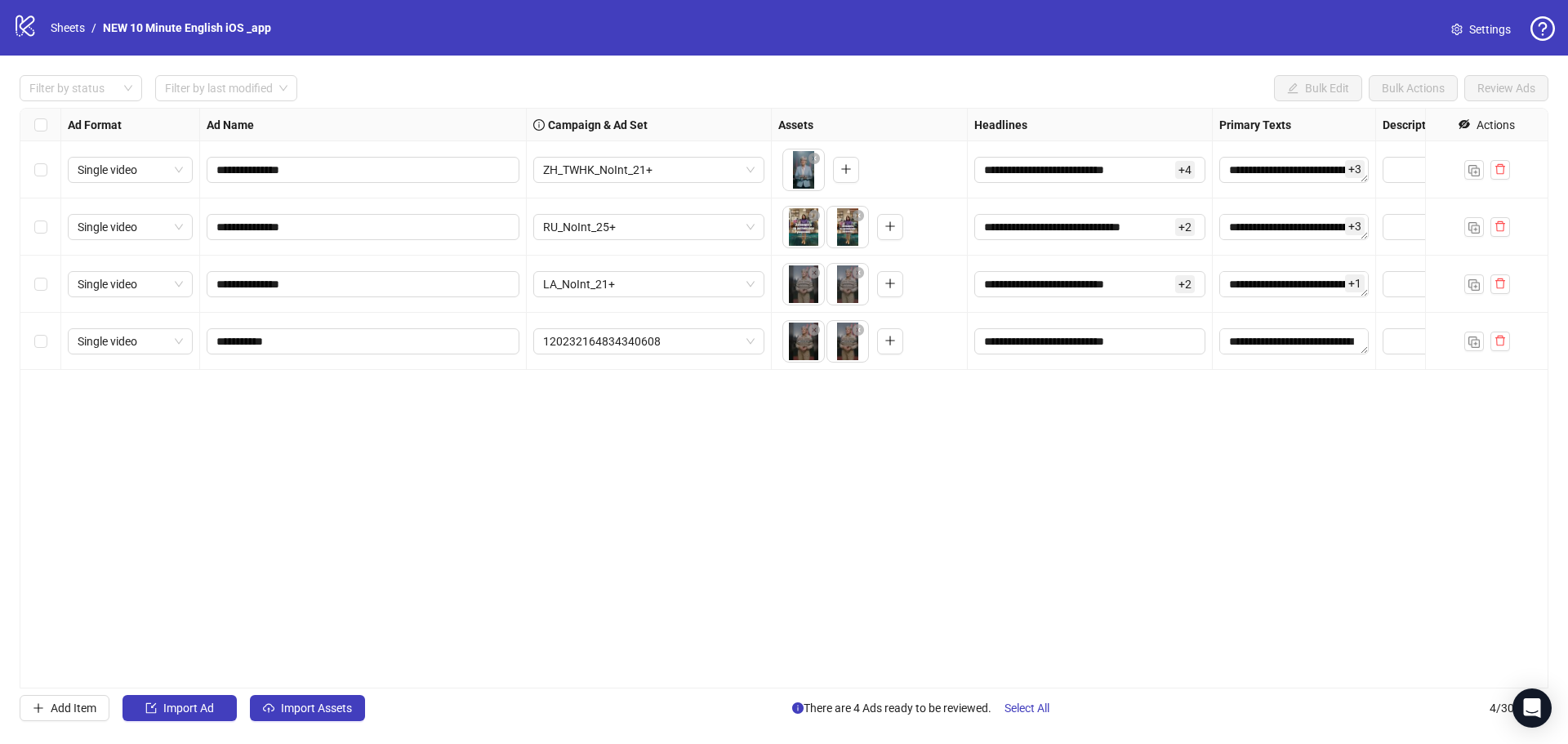 click 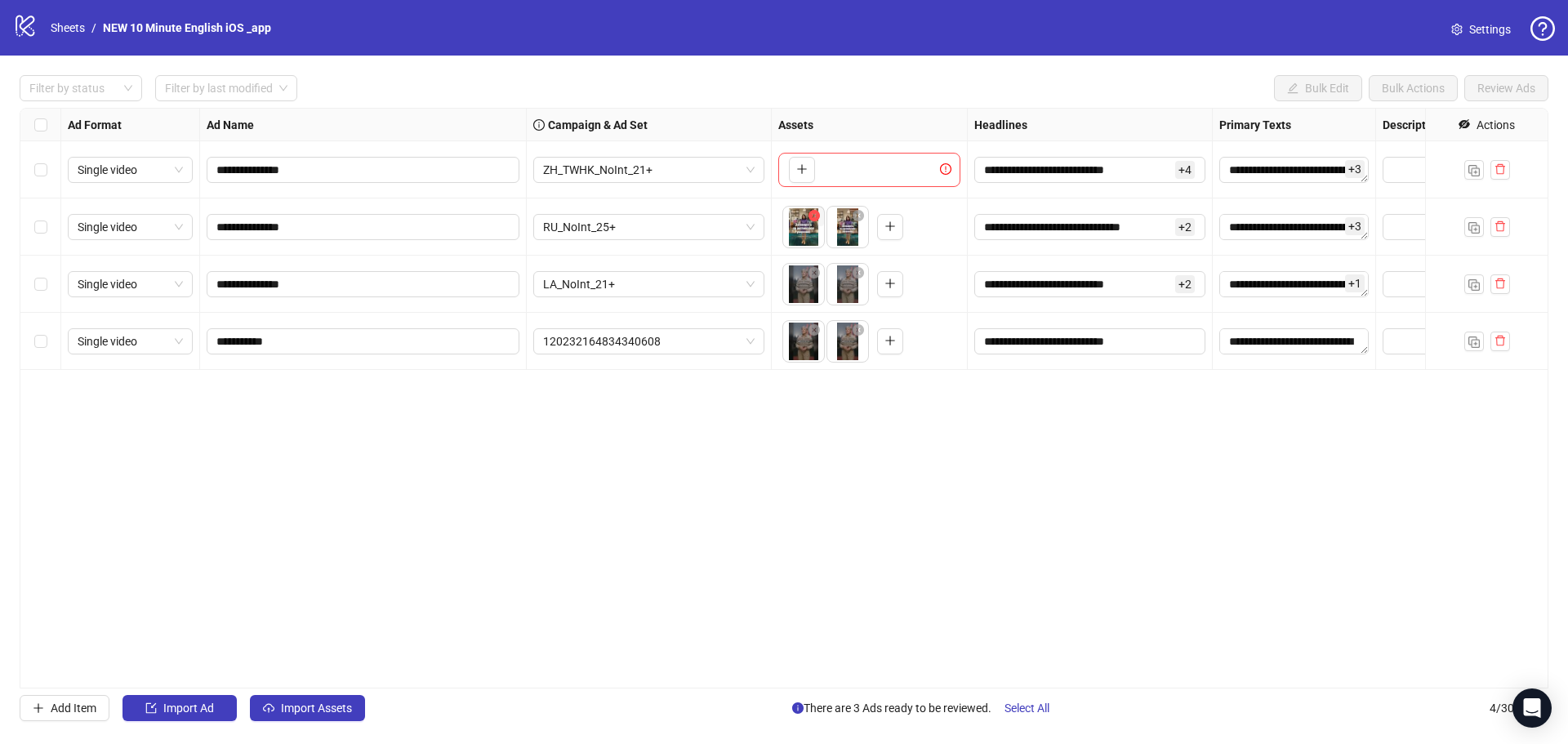 click 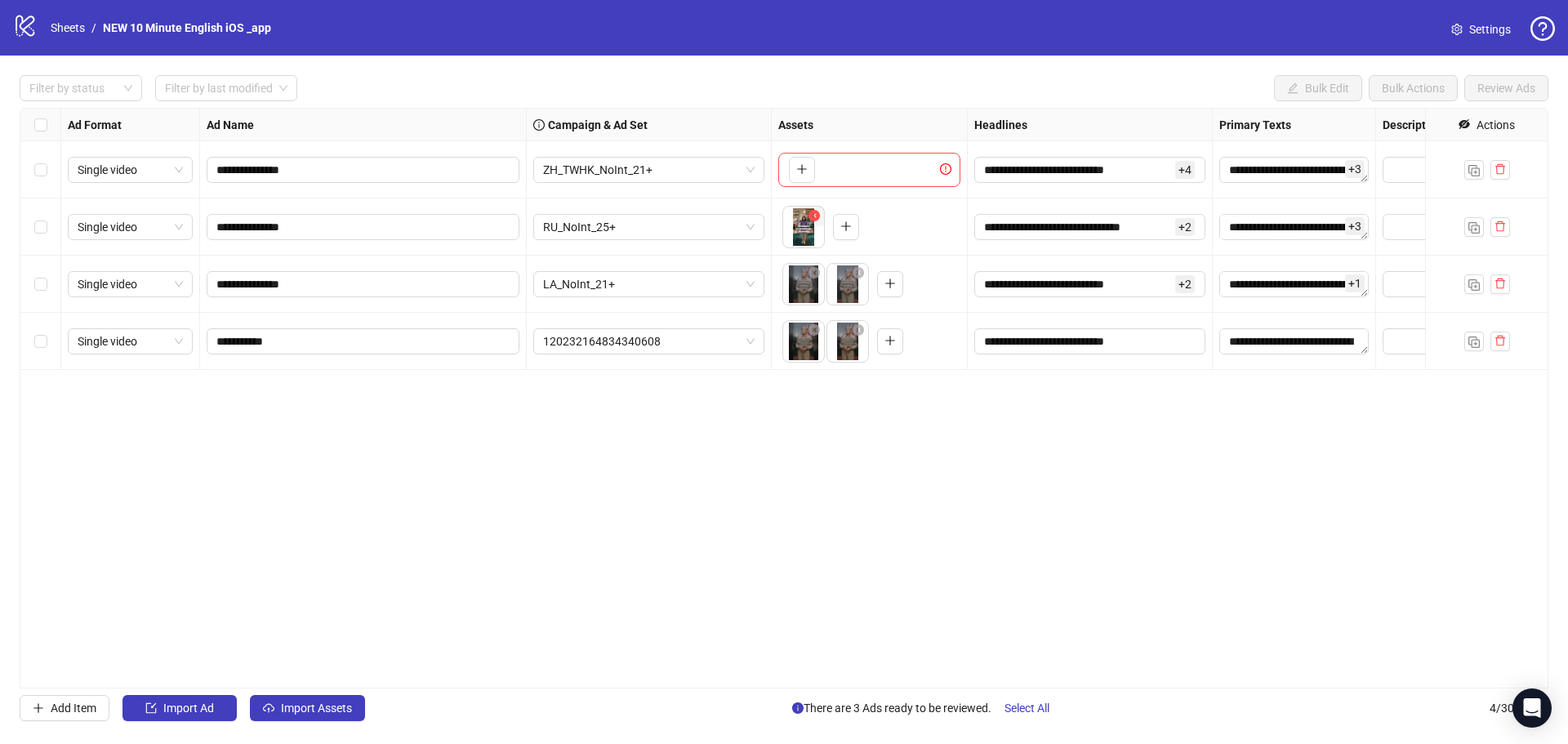 click 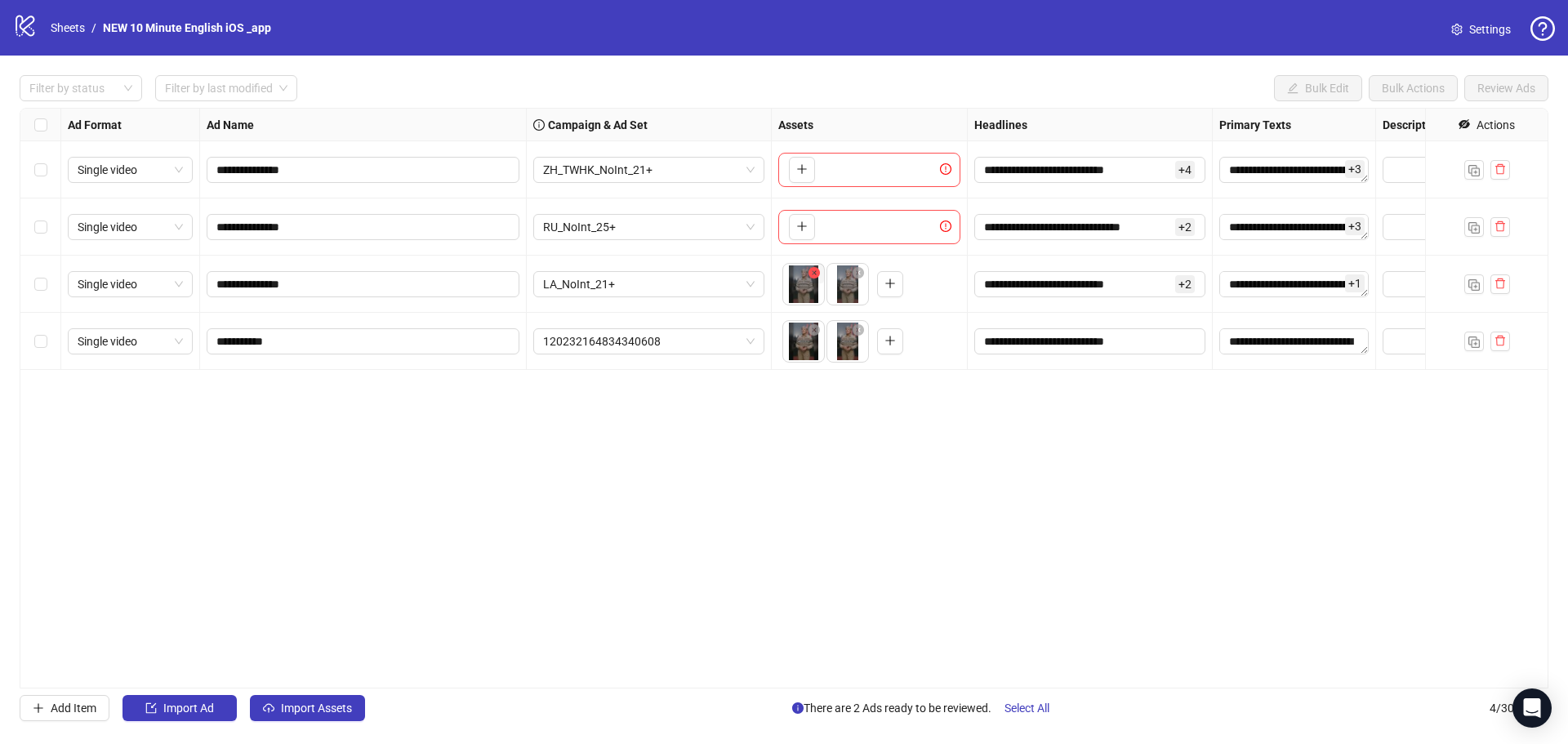 click 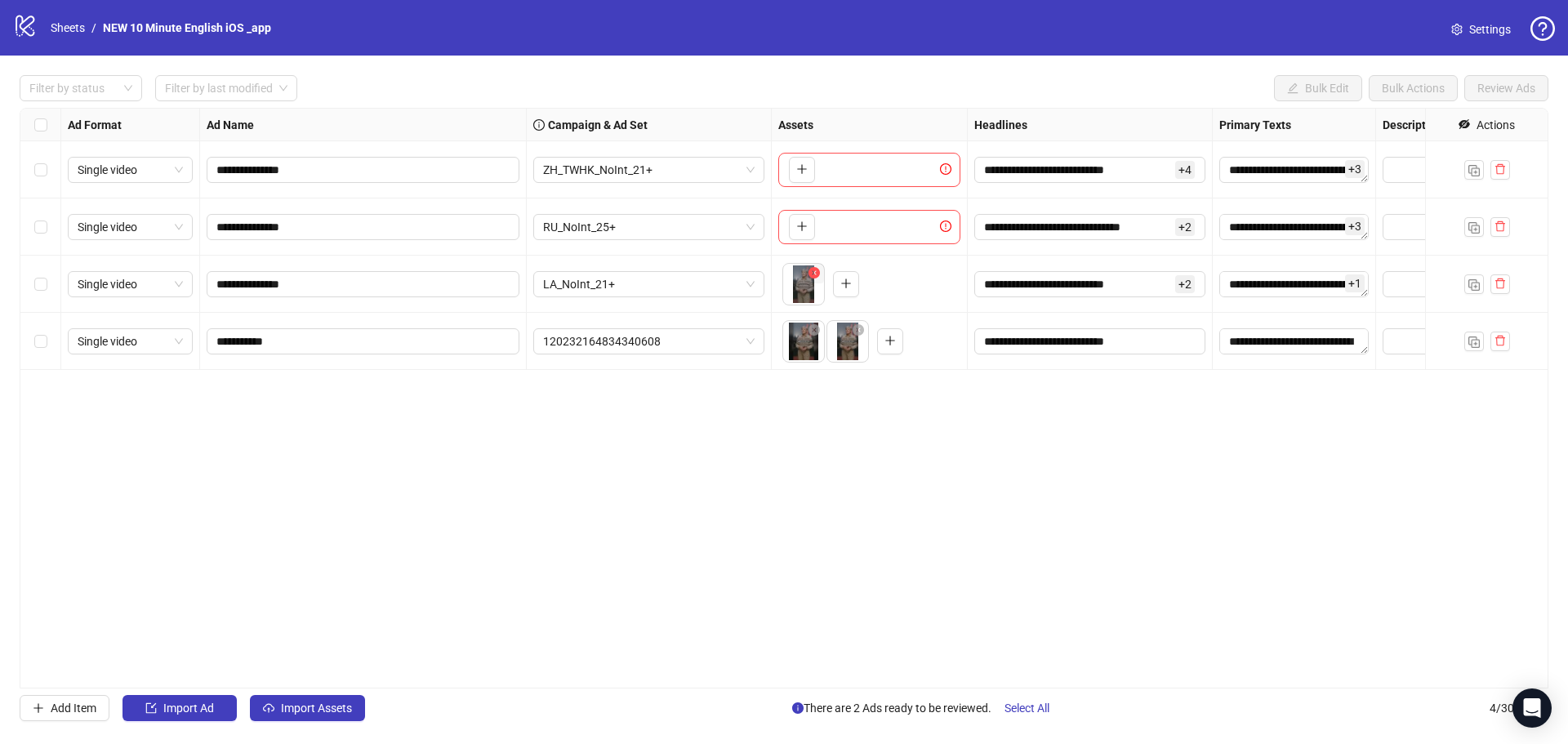 click 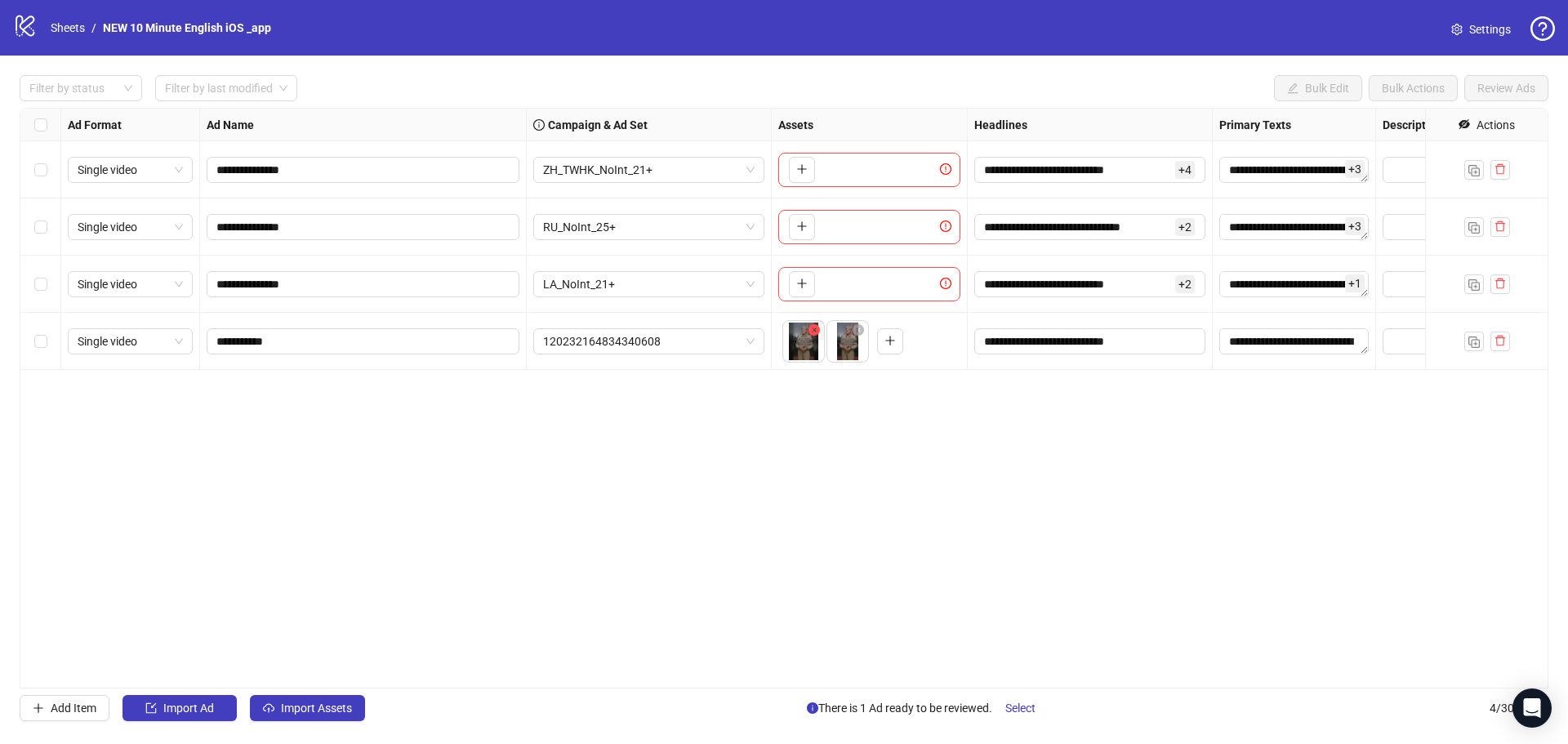 click 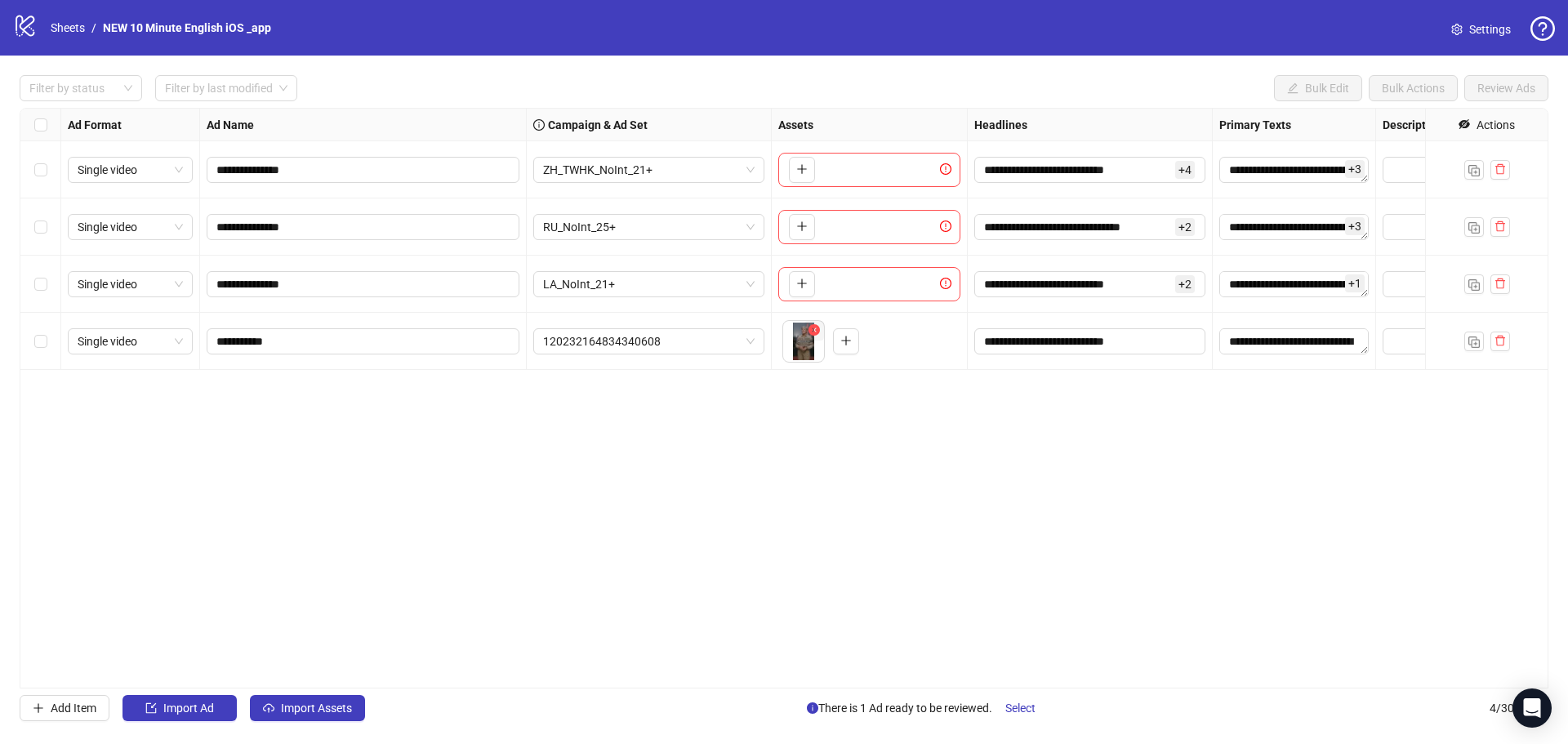 click 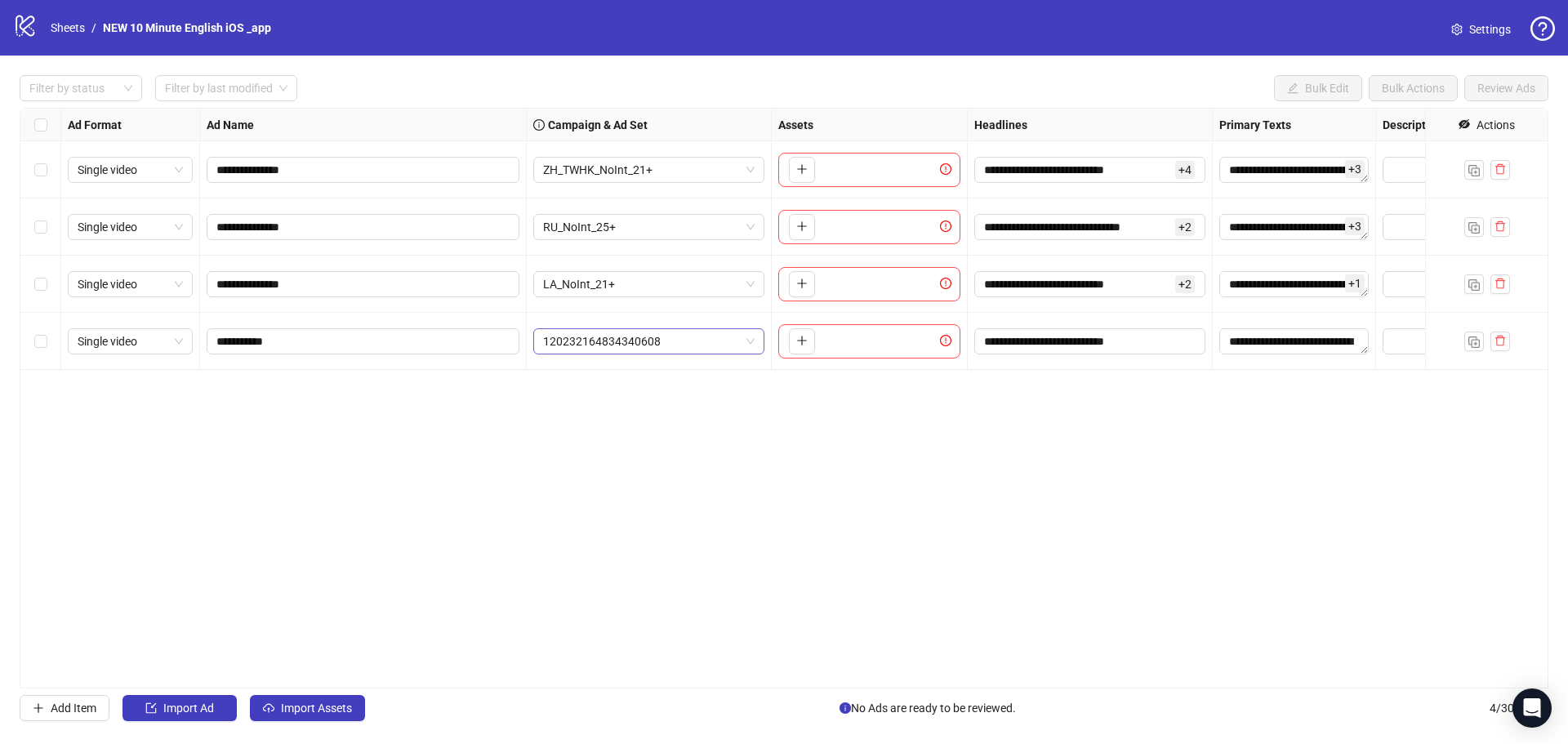click on "120232164834340608" at bounding box center [648, 341] 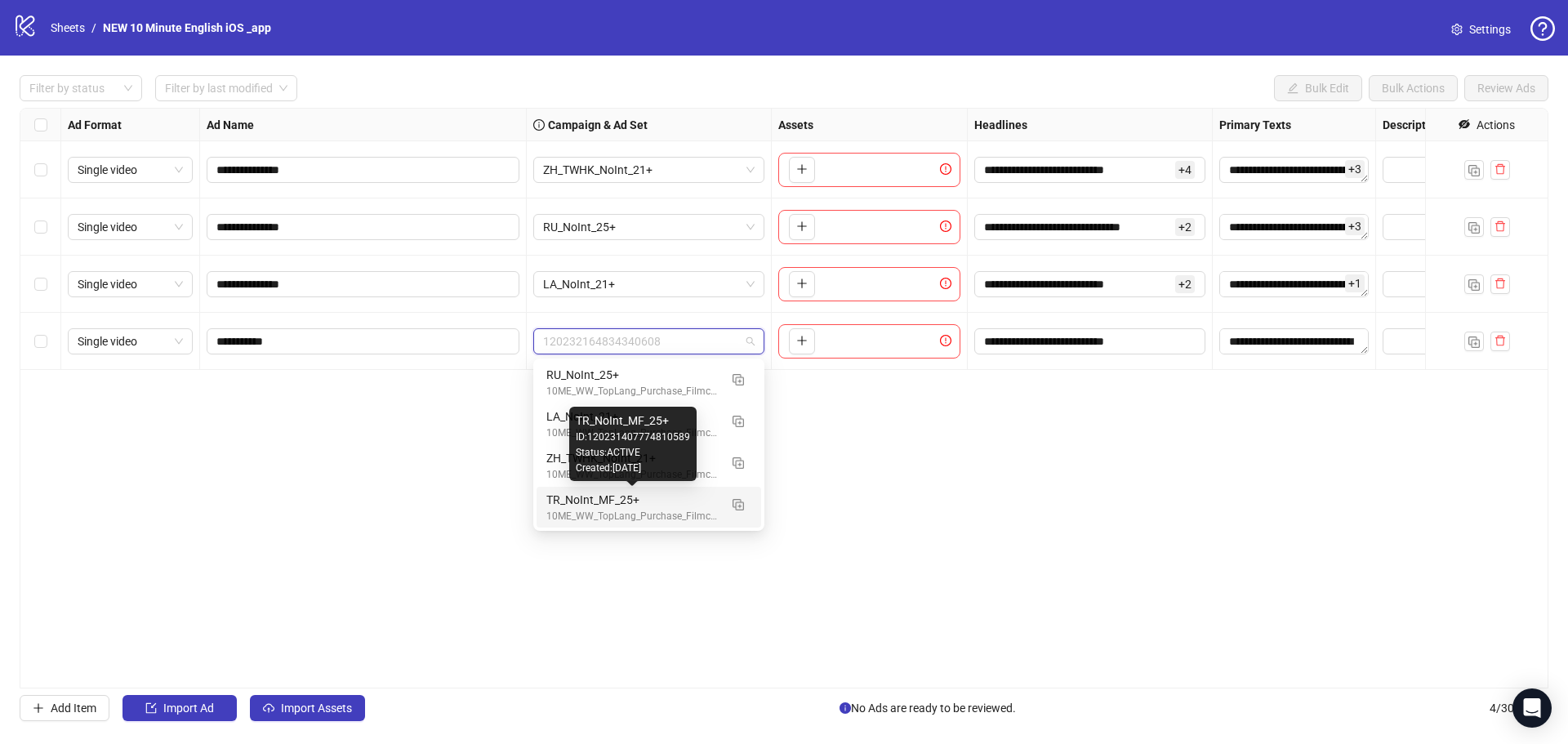 click on "TR_NoInt_MF_25+" at bounding box center (632, 500) 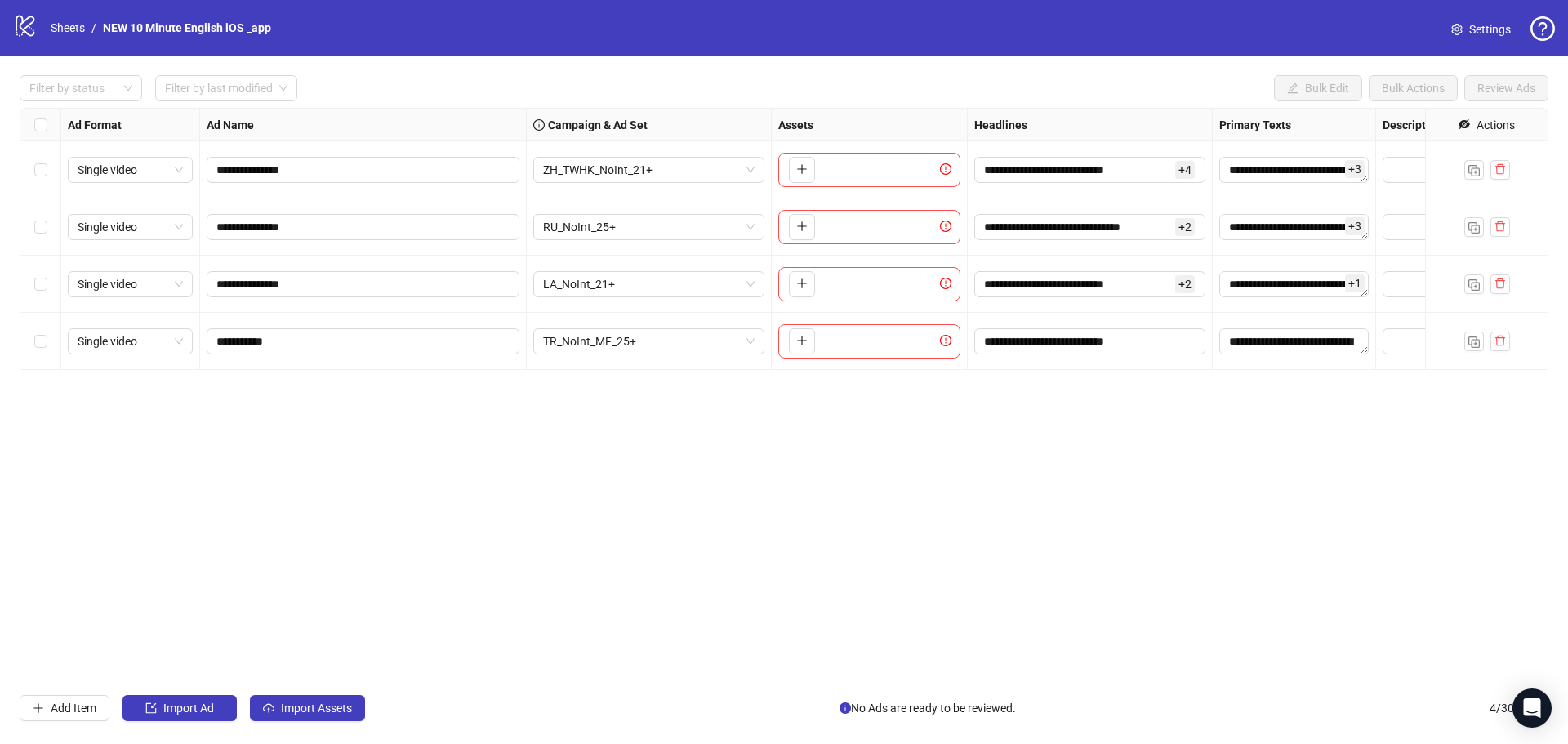 click on "**********" at bounding box center (784, 398) 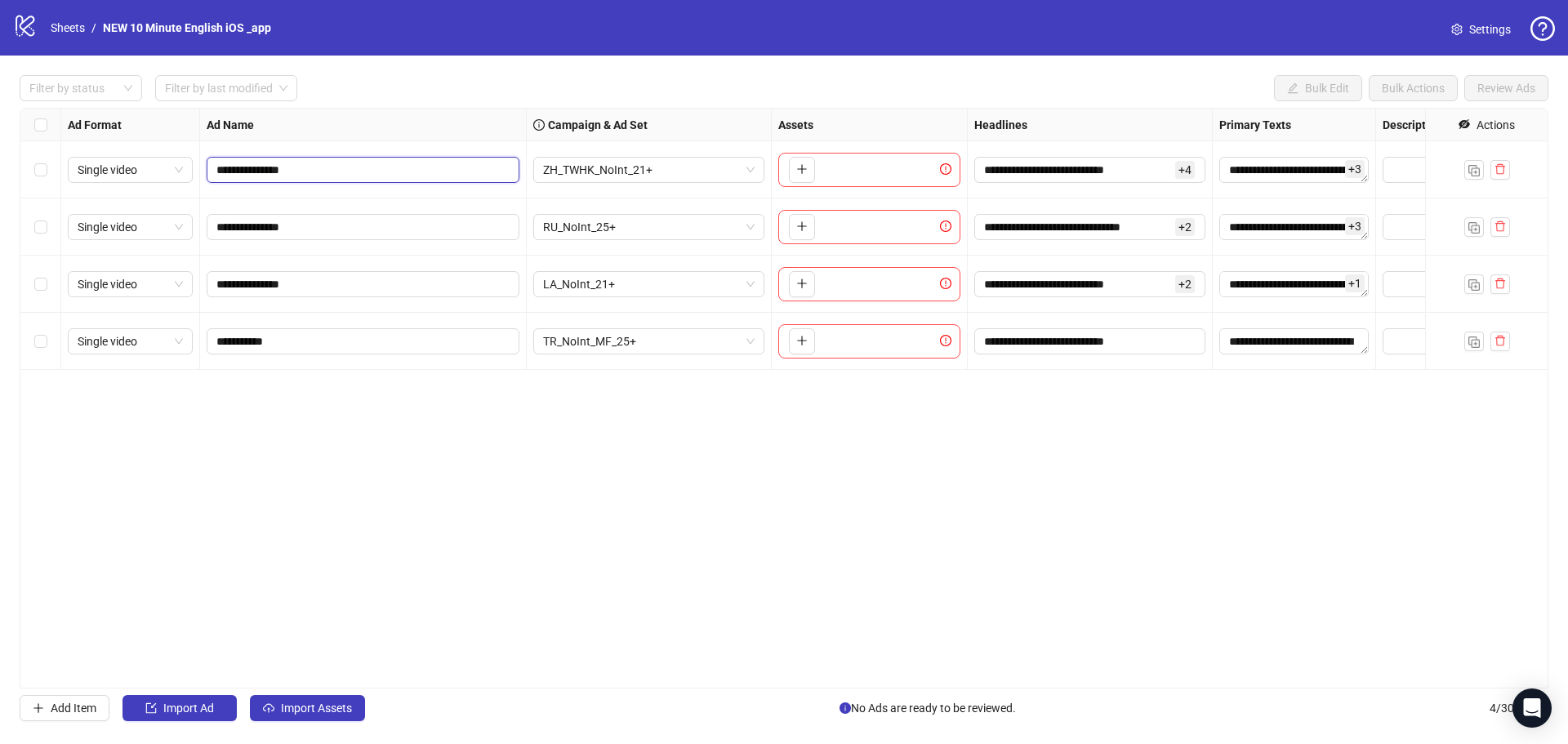 drag, startPoint x: 374, startPoint y: 169, endPoint x: 219, endPoint y: 168, distance: 155.00323 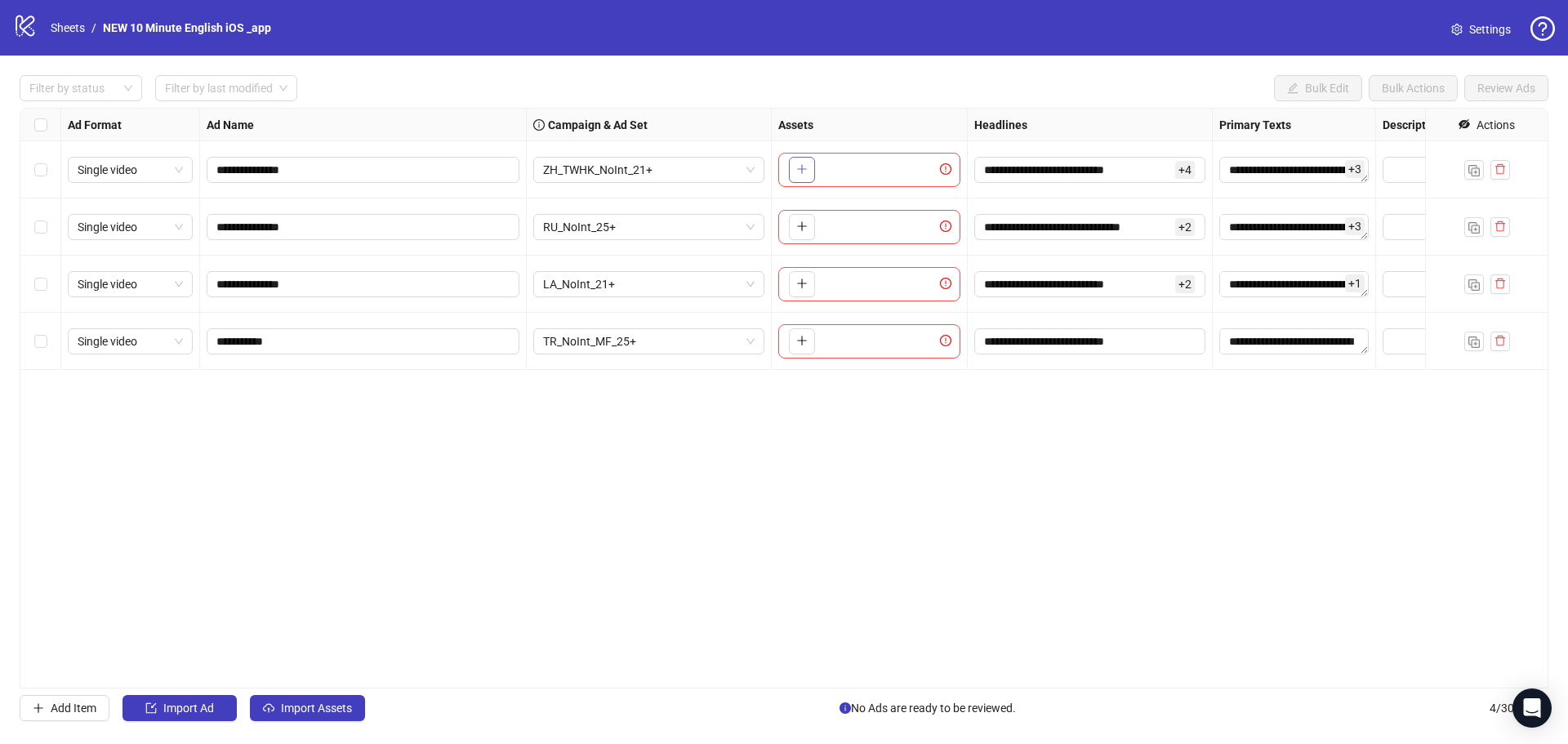 click at bounding box center (802, 170) 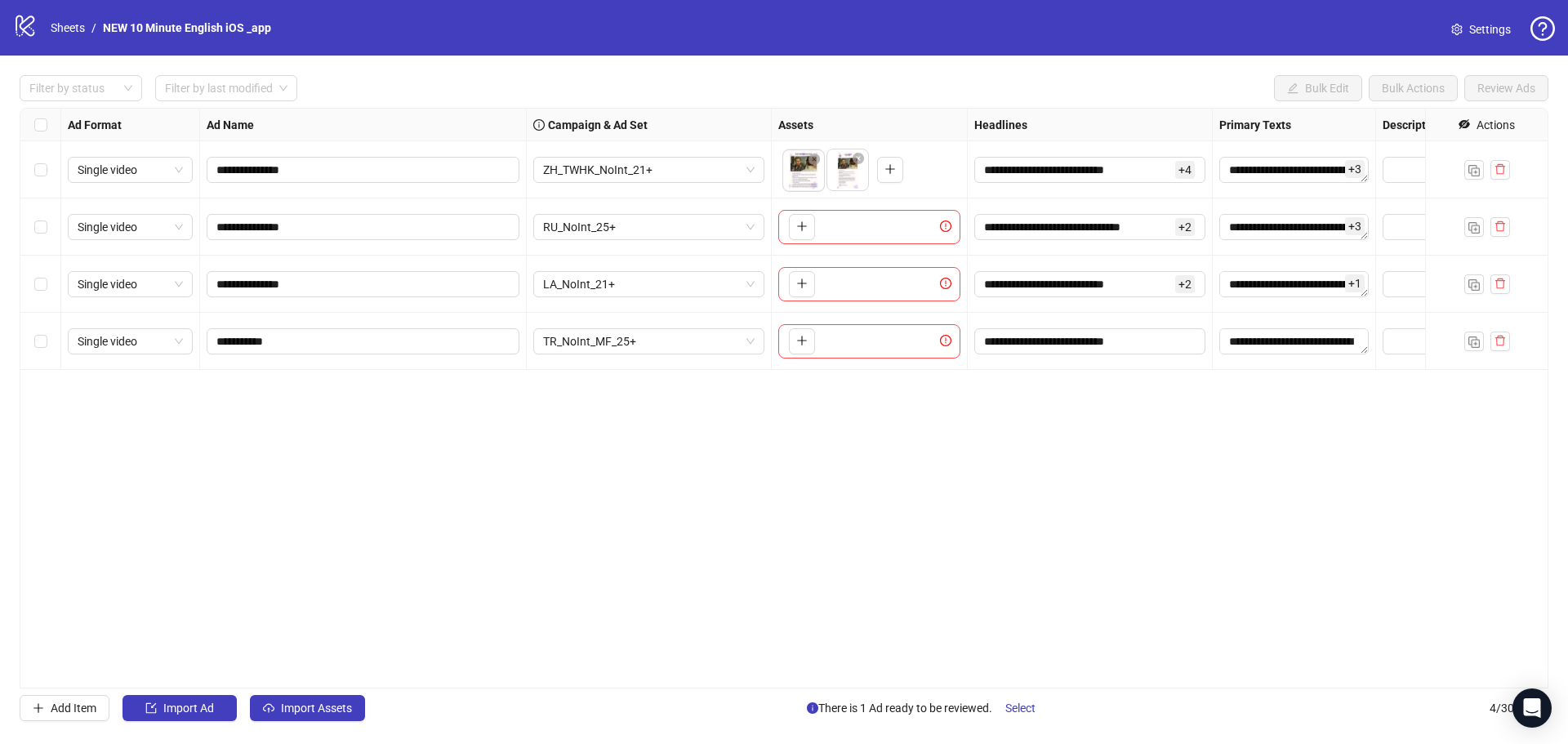 drag, startPoint x: 848, startPoint y: 188, endPoint x: 812, endPoint y: 182, distance: 36.496575 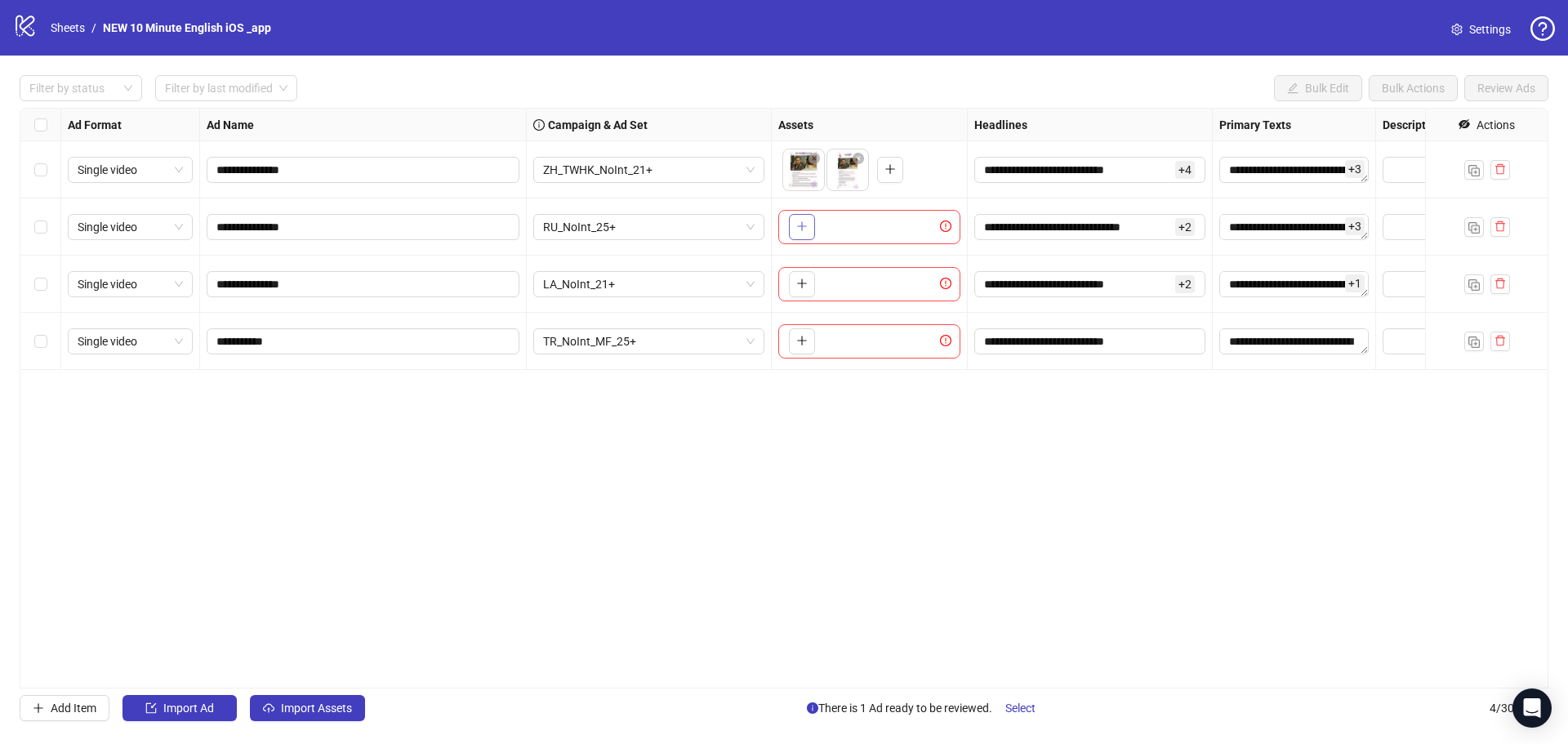 click 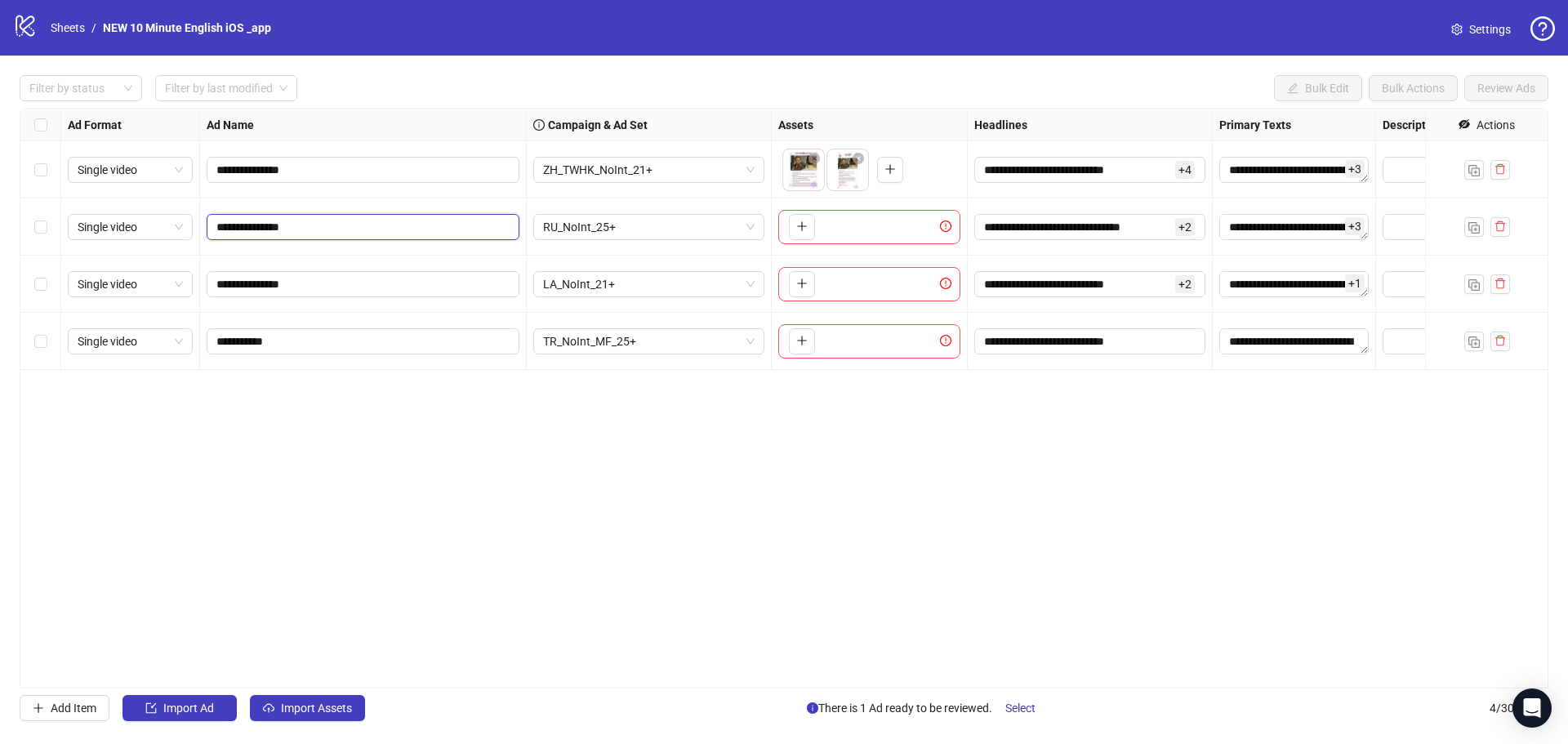 click on "**********" at bounding box center (361, 227) 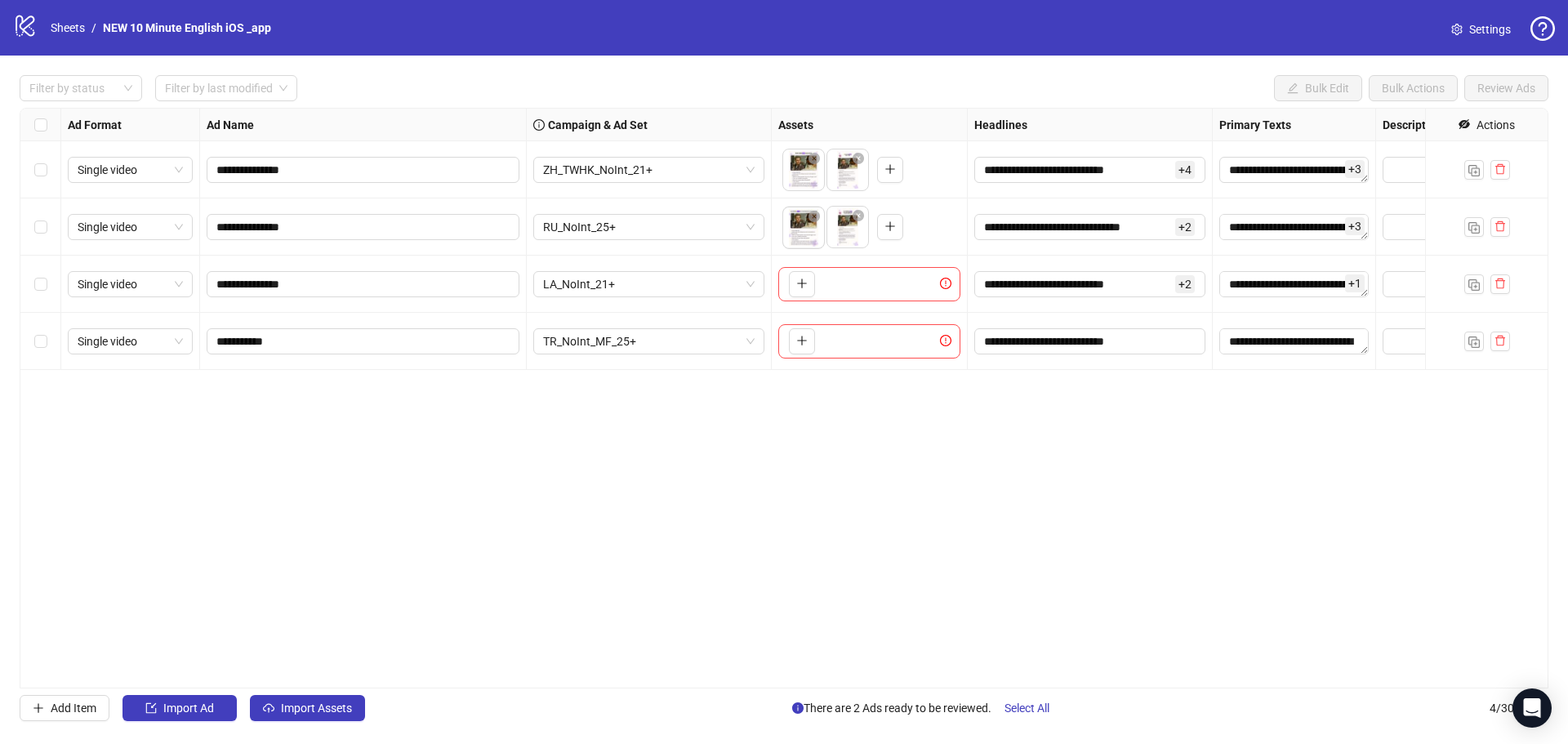 click on "**********" at bounding box center [784, 372] 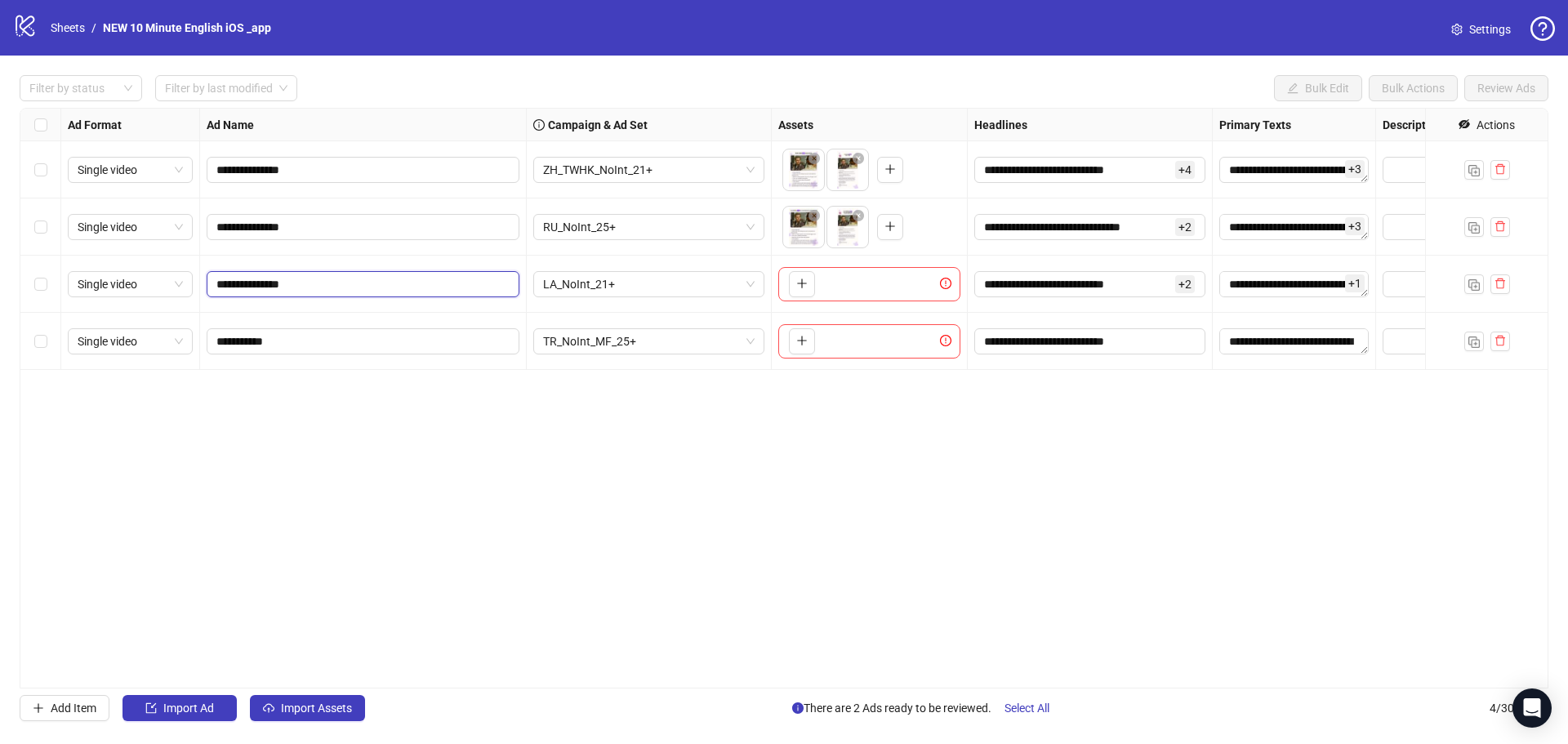 click on "**********" at bounding box center (361, 284) 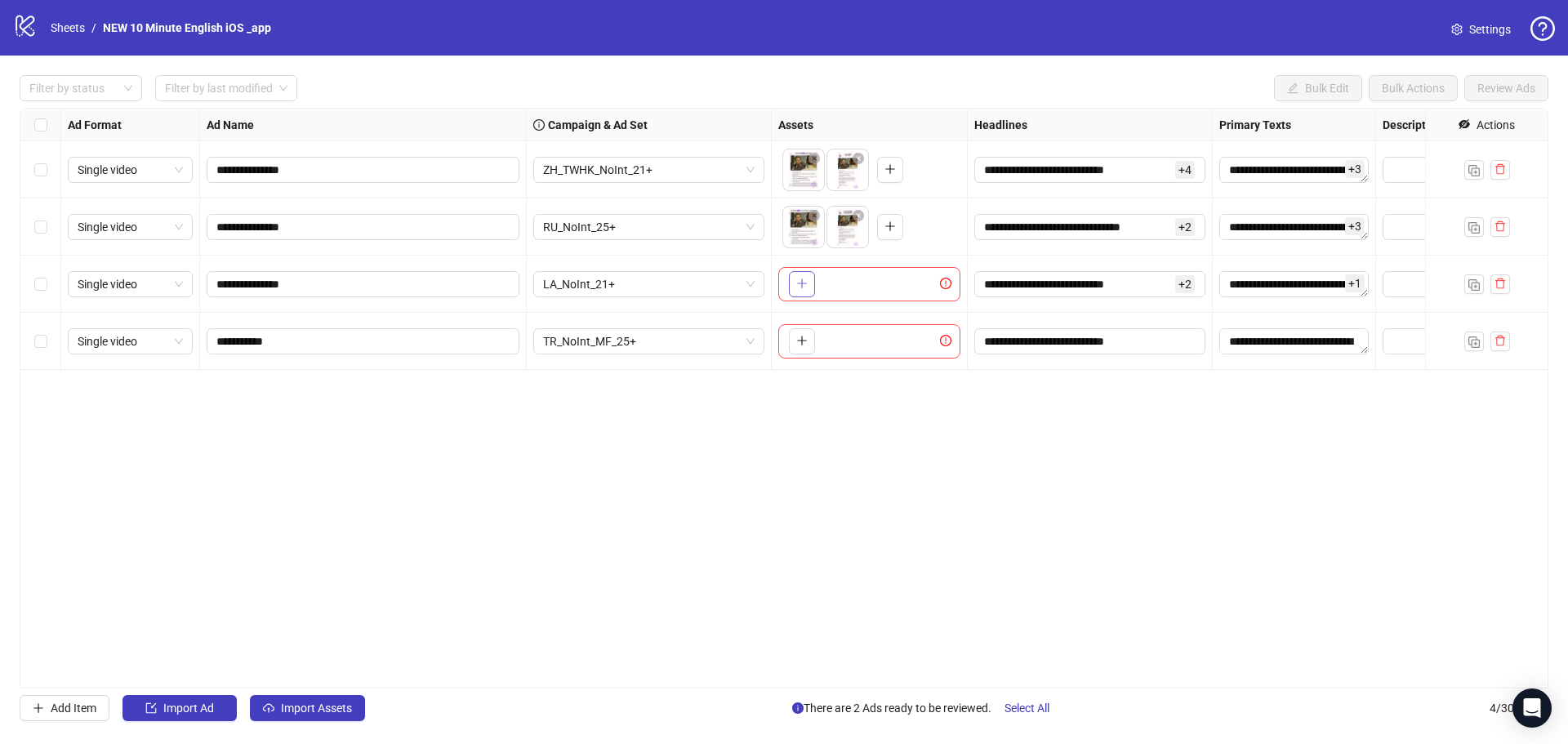 click 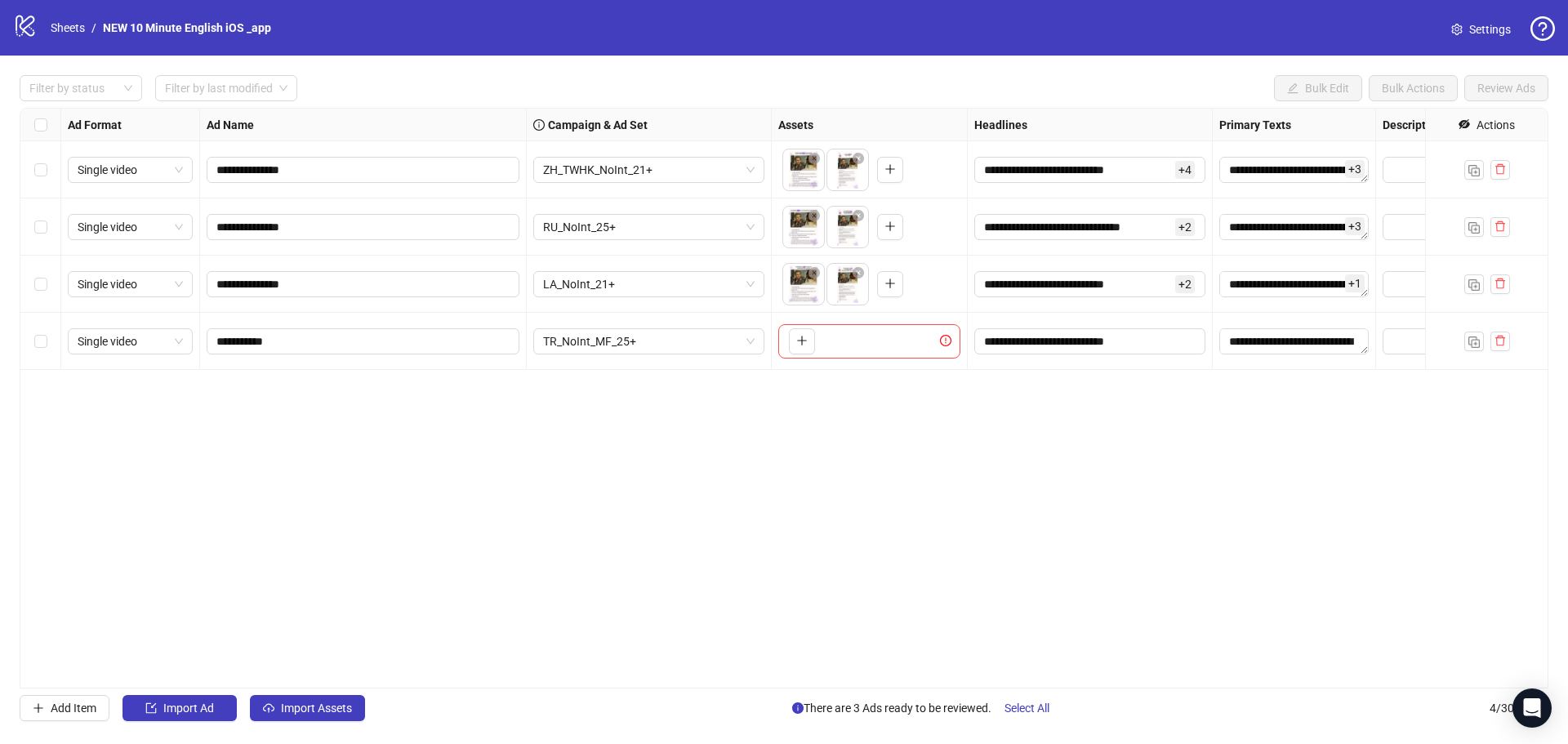 click on "**********" at bounding box center (784, 398) 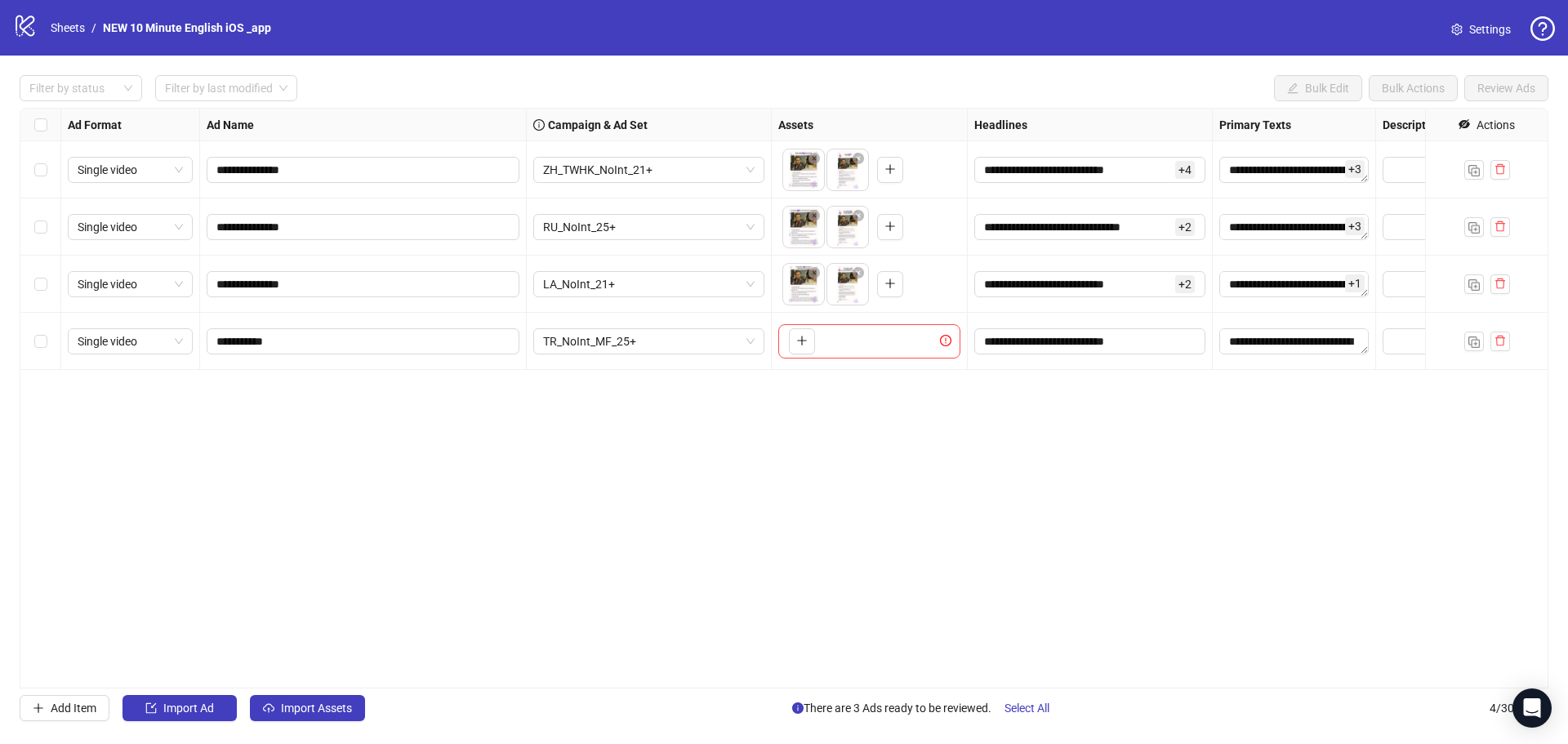 click on "**********" at bounding box center [784, 398] 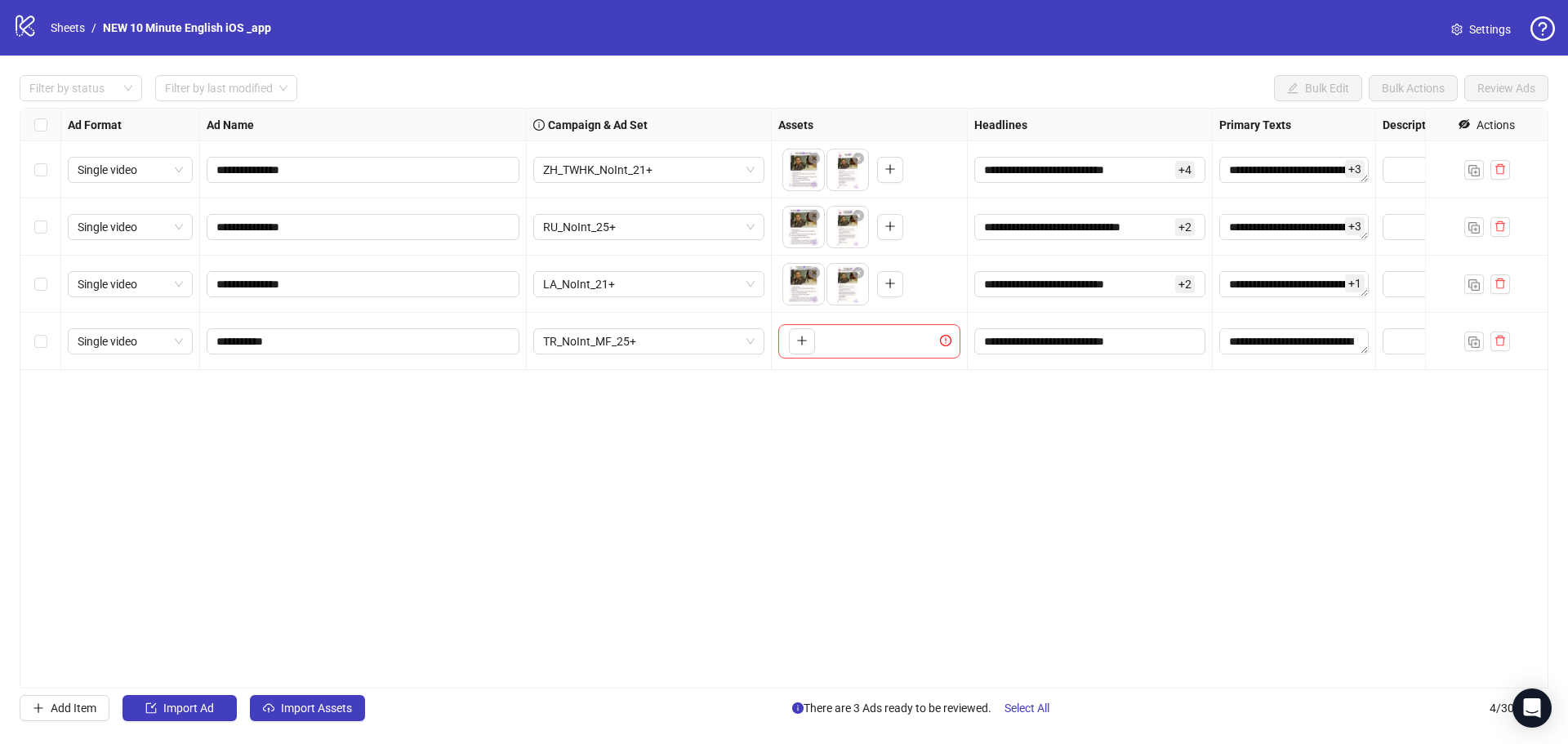 drag, startPoint x: 456, startPoint y: 413, endPoint x: 430, endPoint y: 396, distance: 31.06445 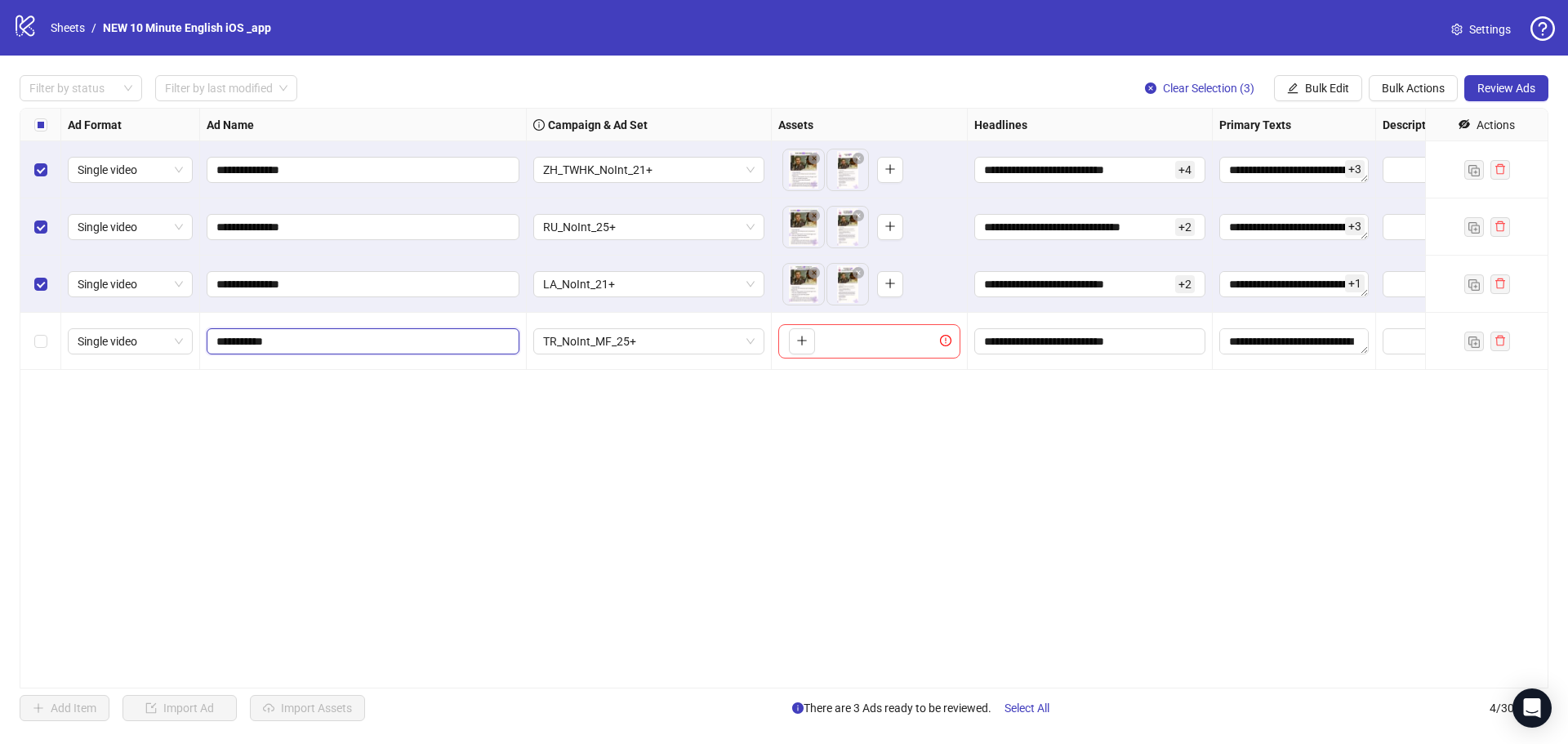 click on "**********" at bounding box center [361, 341] 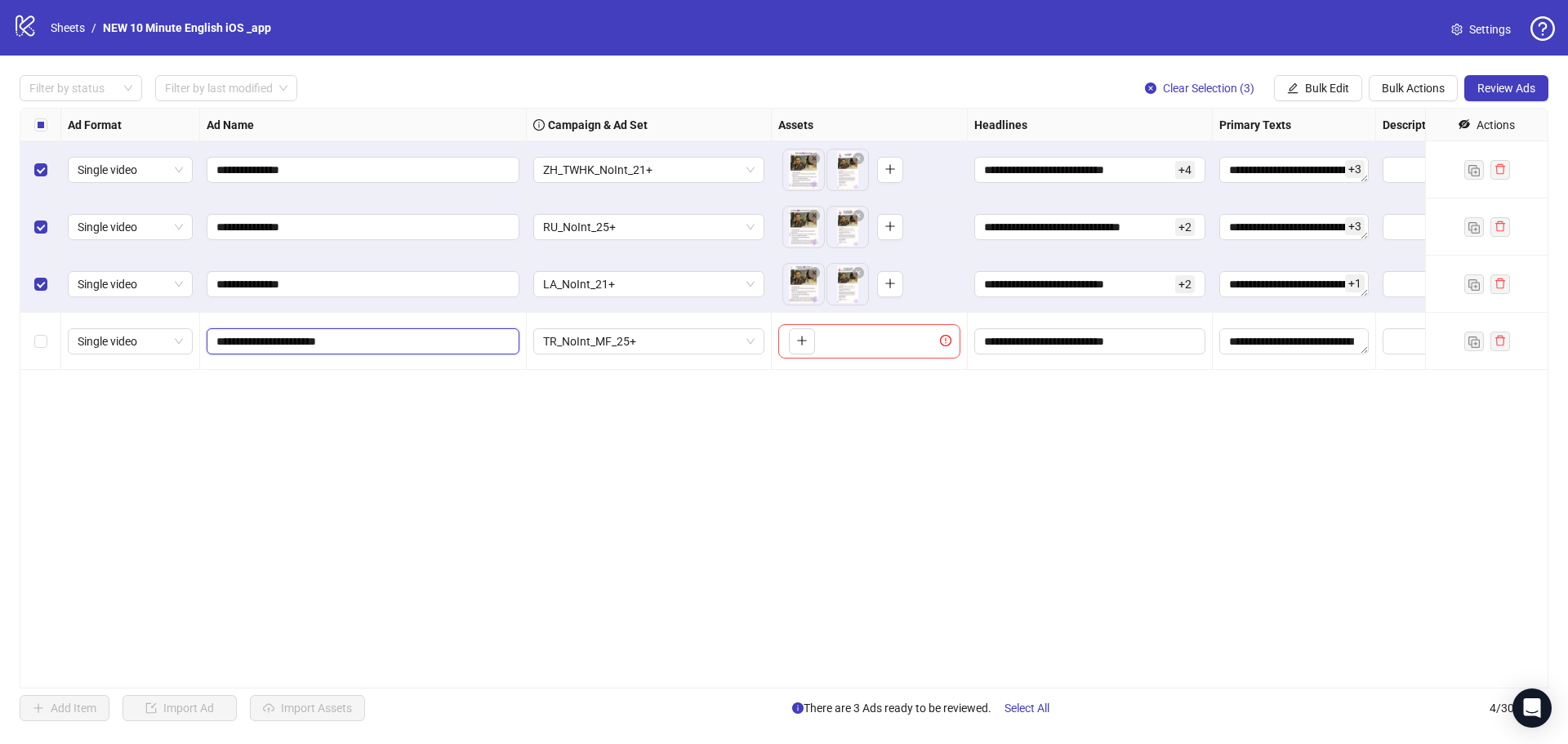 drag, startPoint x: 268, startPoint y: 340, endPoint x: 238, endPoint y: 342, distance: 30.06659 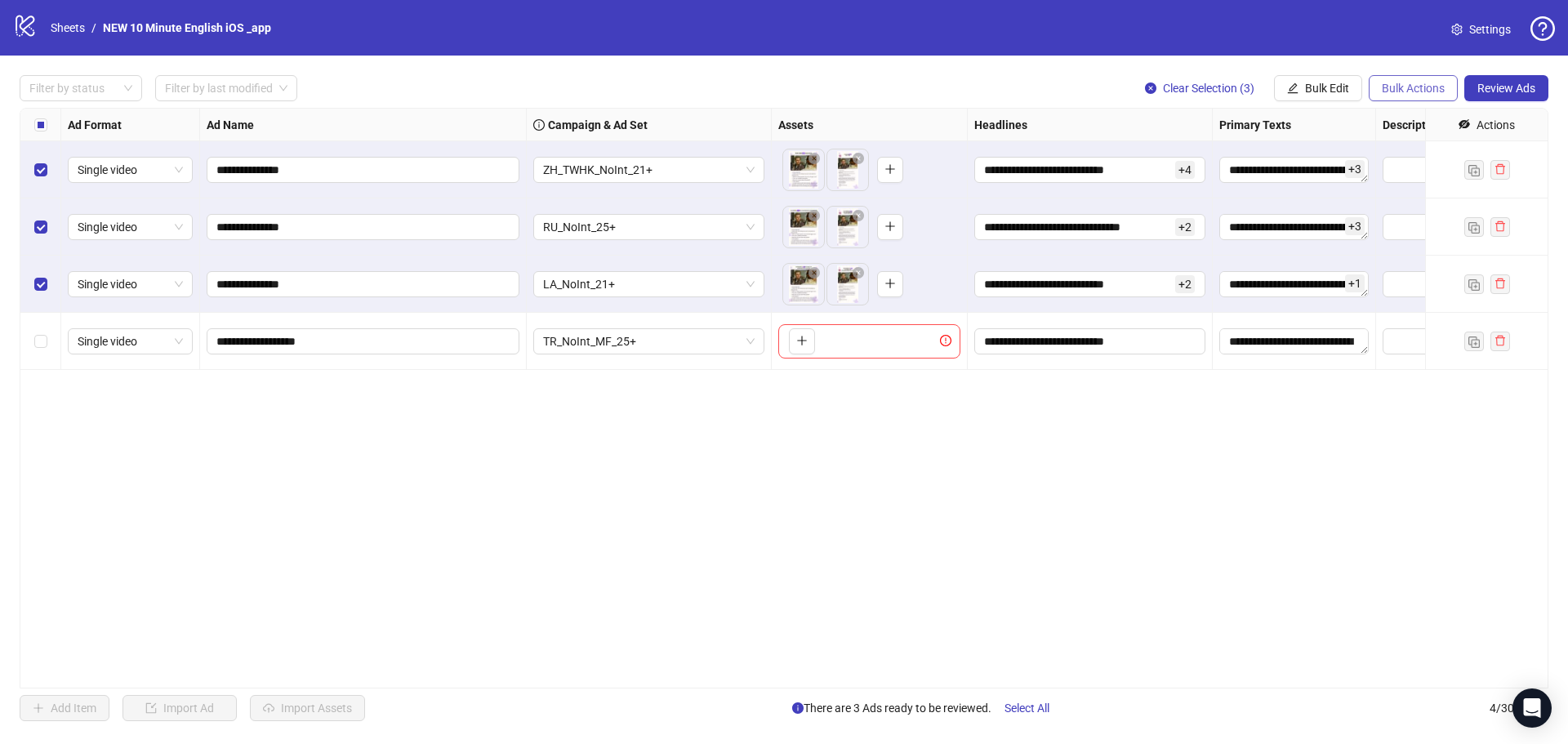 click on "Bulk Actions" at bounding box center (1413, 88) 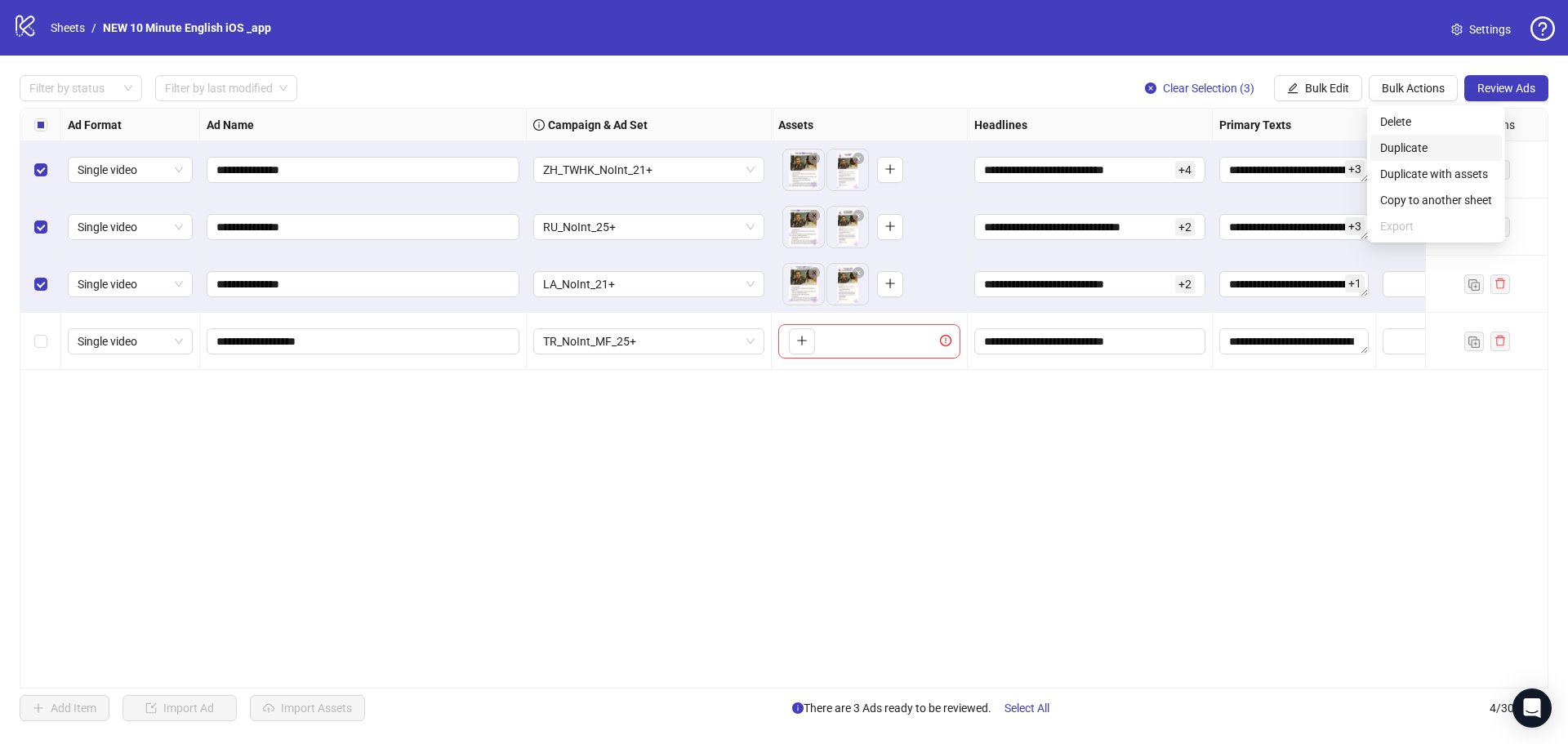 click on "Duplicate" at bounding box center [1436, 148] 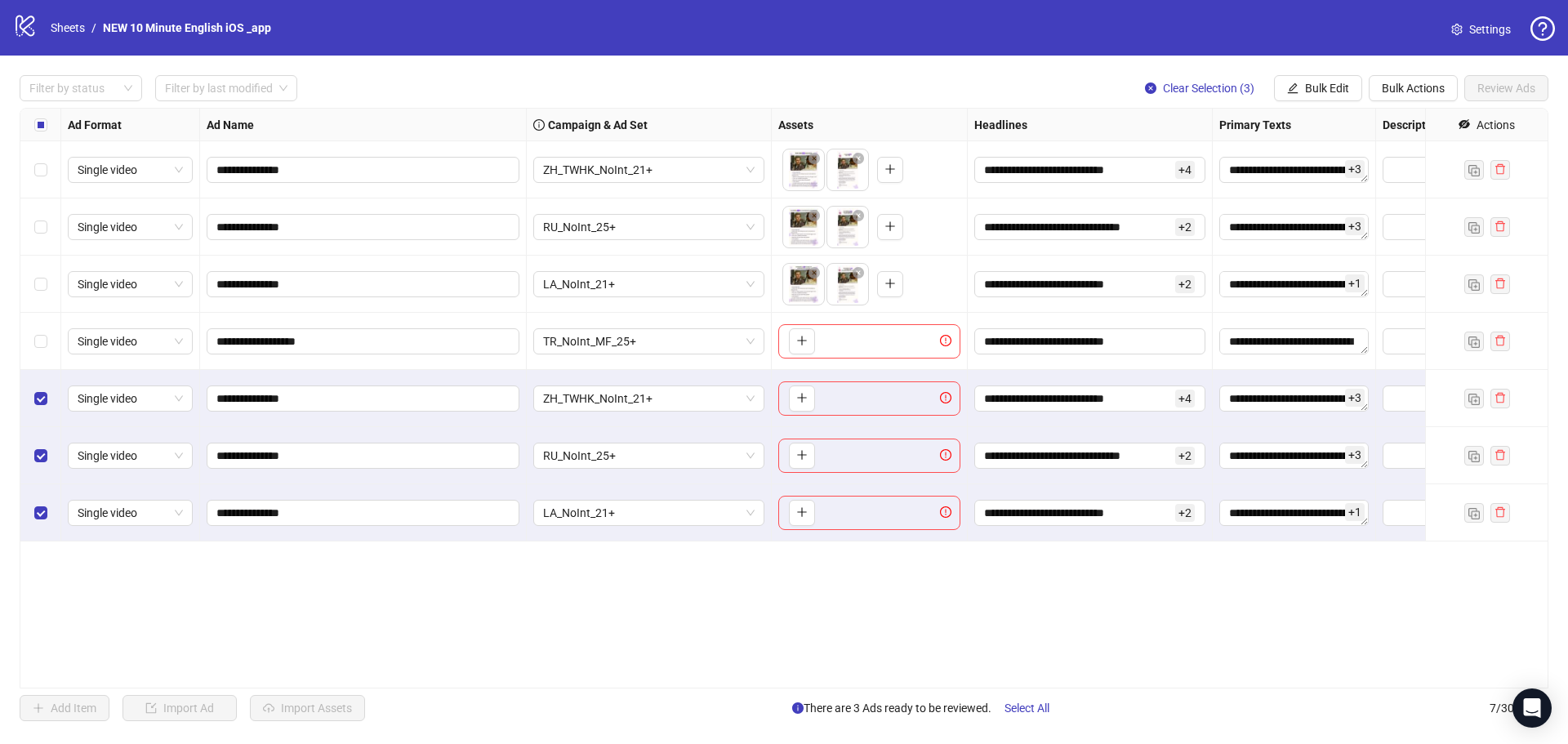 click on "**********" at bounding box center [784, 398] 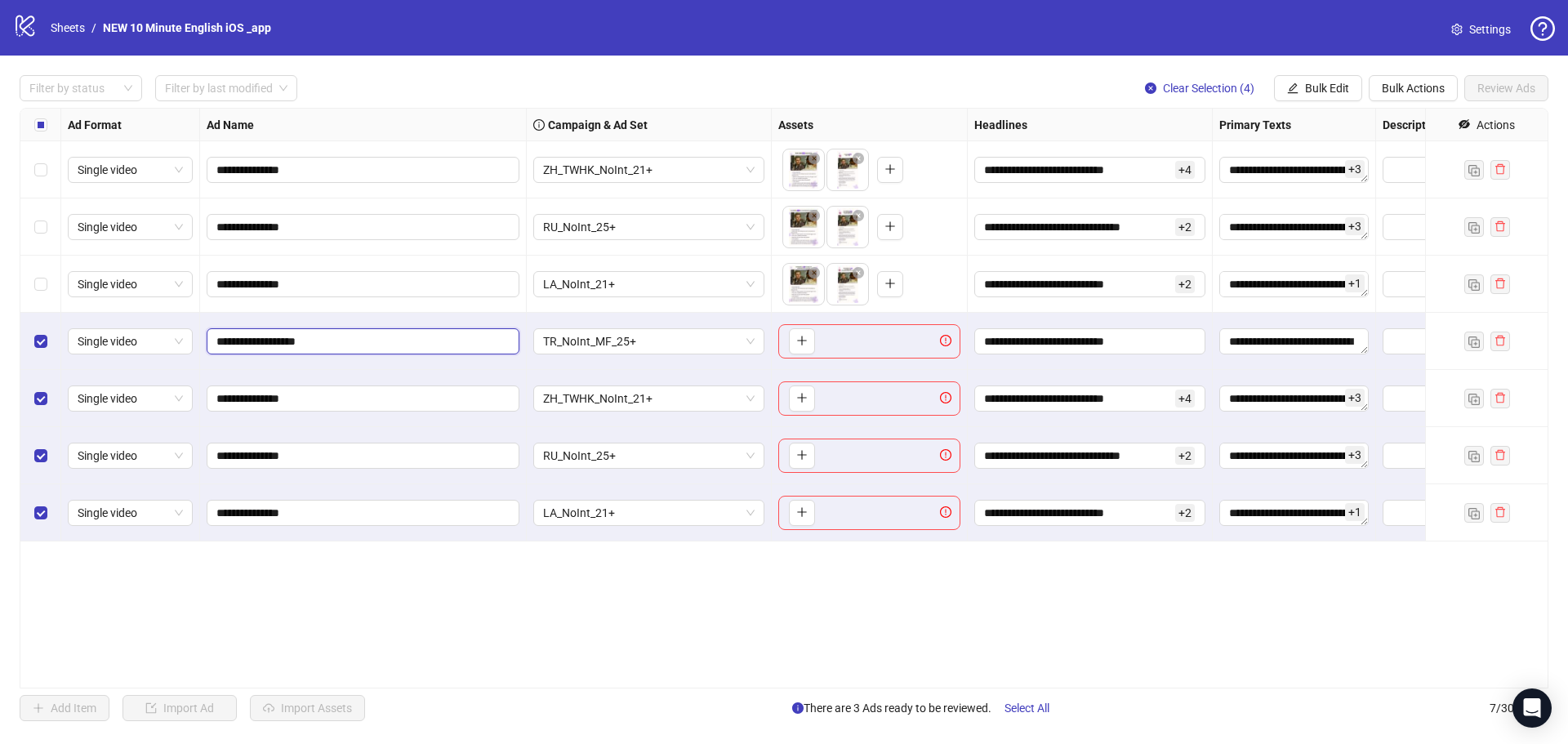 drag, startPoint x: 235, startPoint y: 343, endPoint x: 345, endPoint y: 345, distance: 110.01818 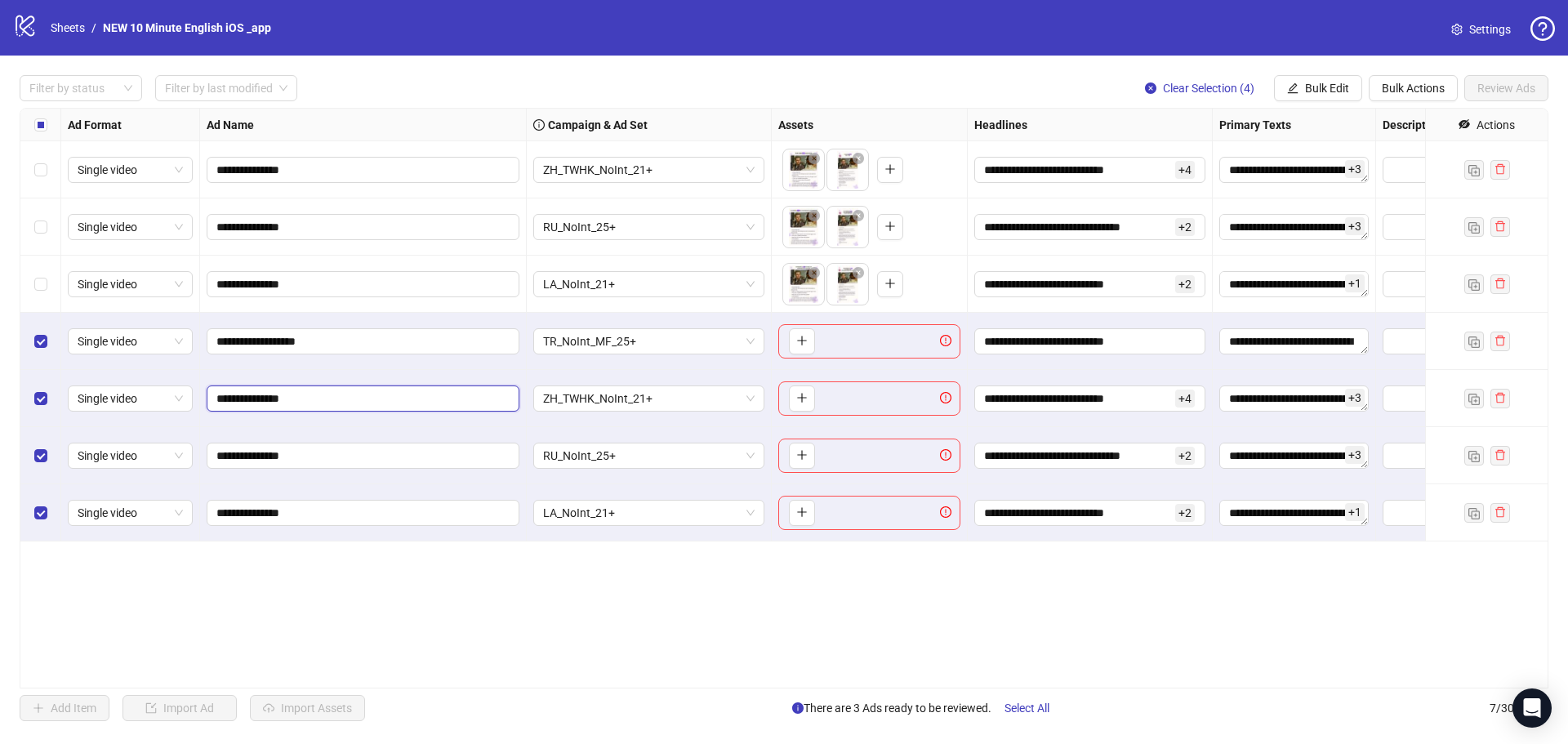 drag, startPoint x: 235, startPoint y: 398, endPoint x: 376, endPoint y: 399, distance: 141.00355 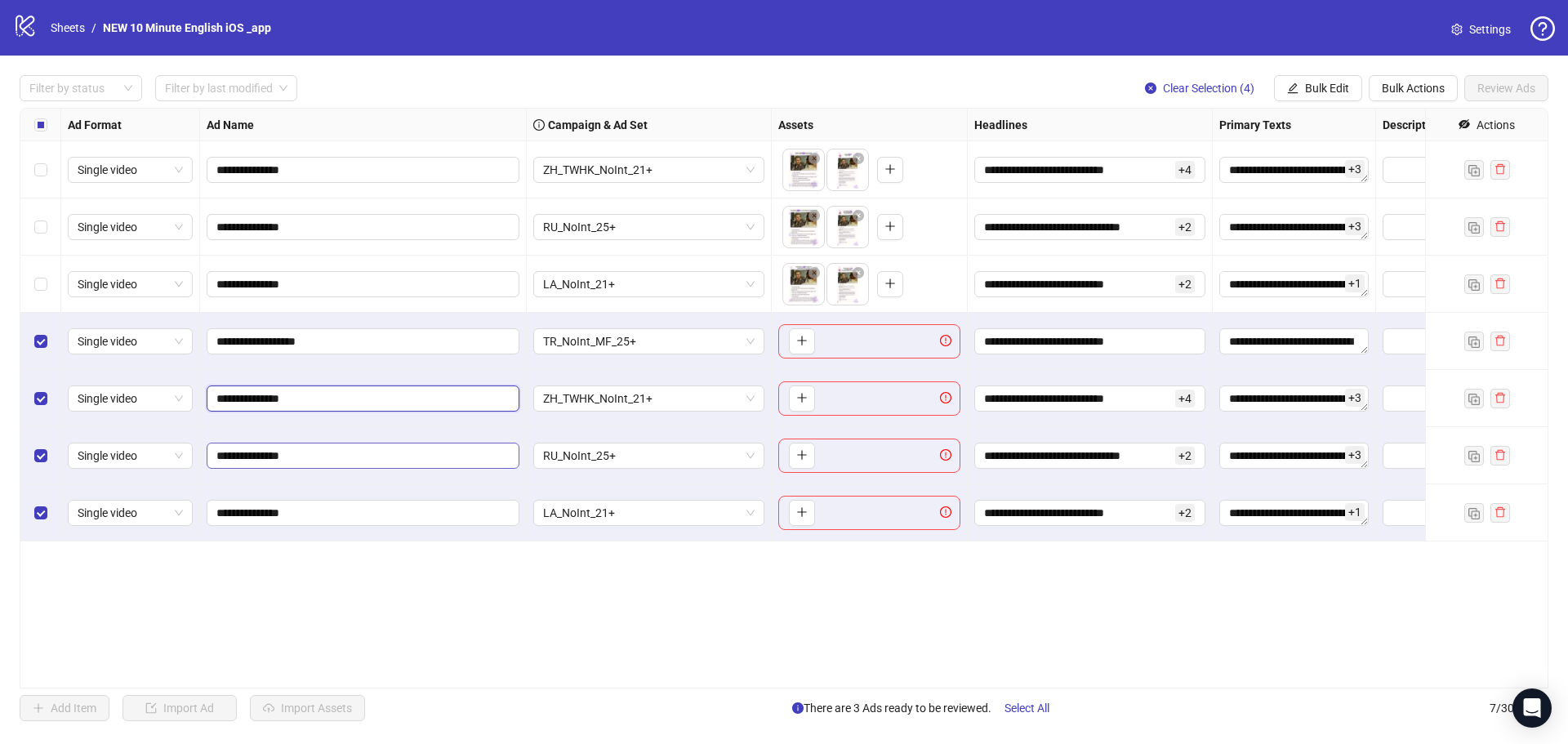 paste on "****" 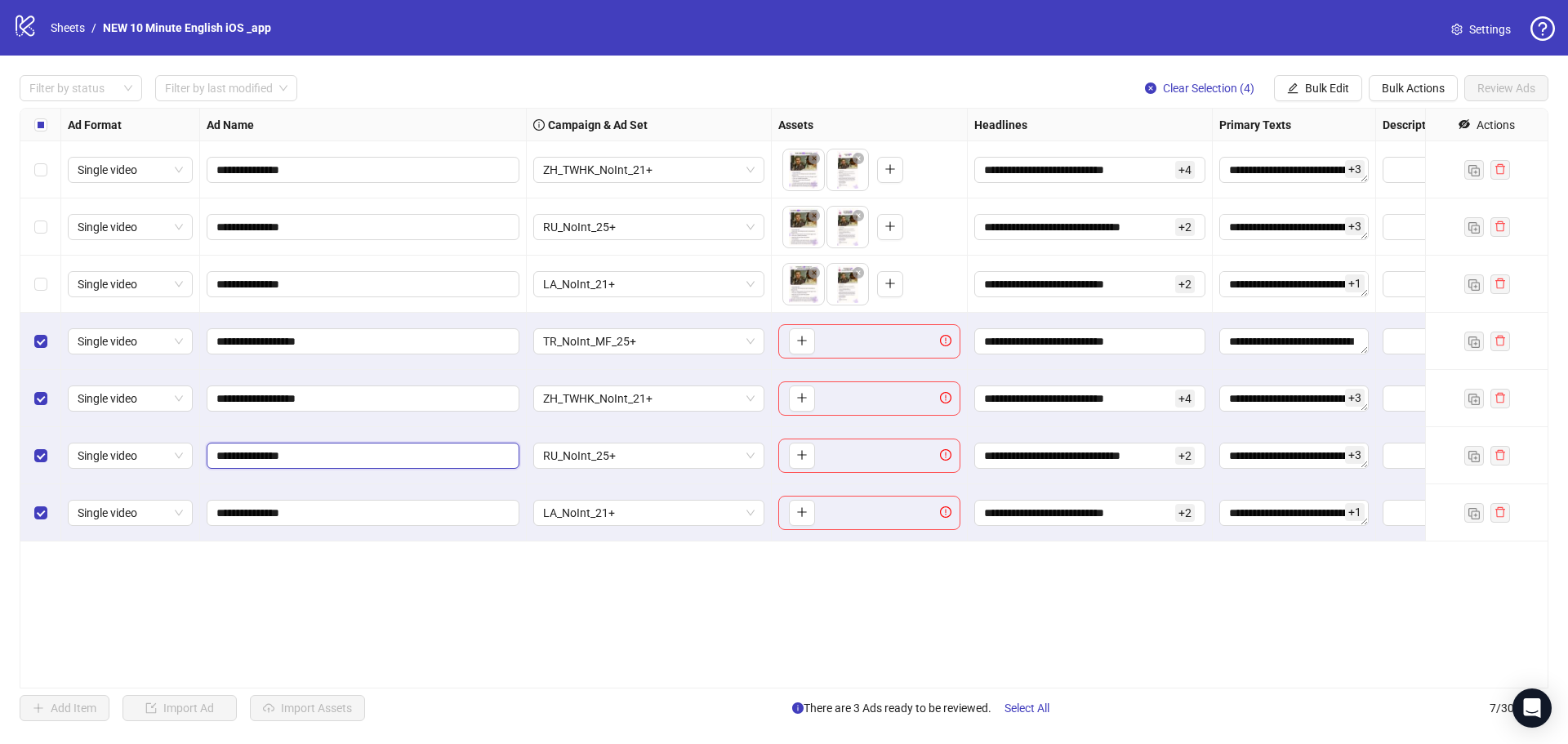 drag, startPoint x: 236, startPoint y: 457, endPoint x: 315, endPoint y: 484, distance: 83.48653 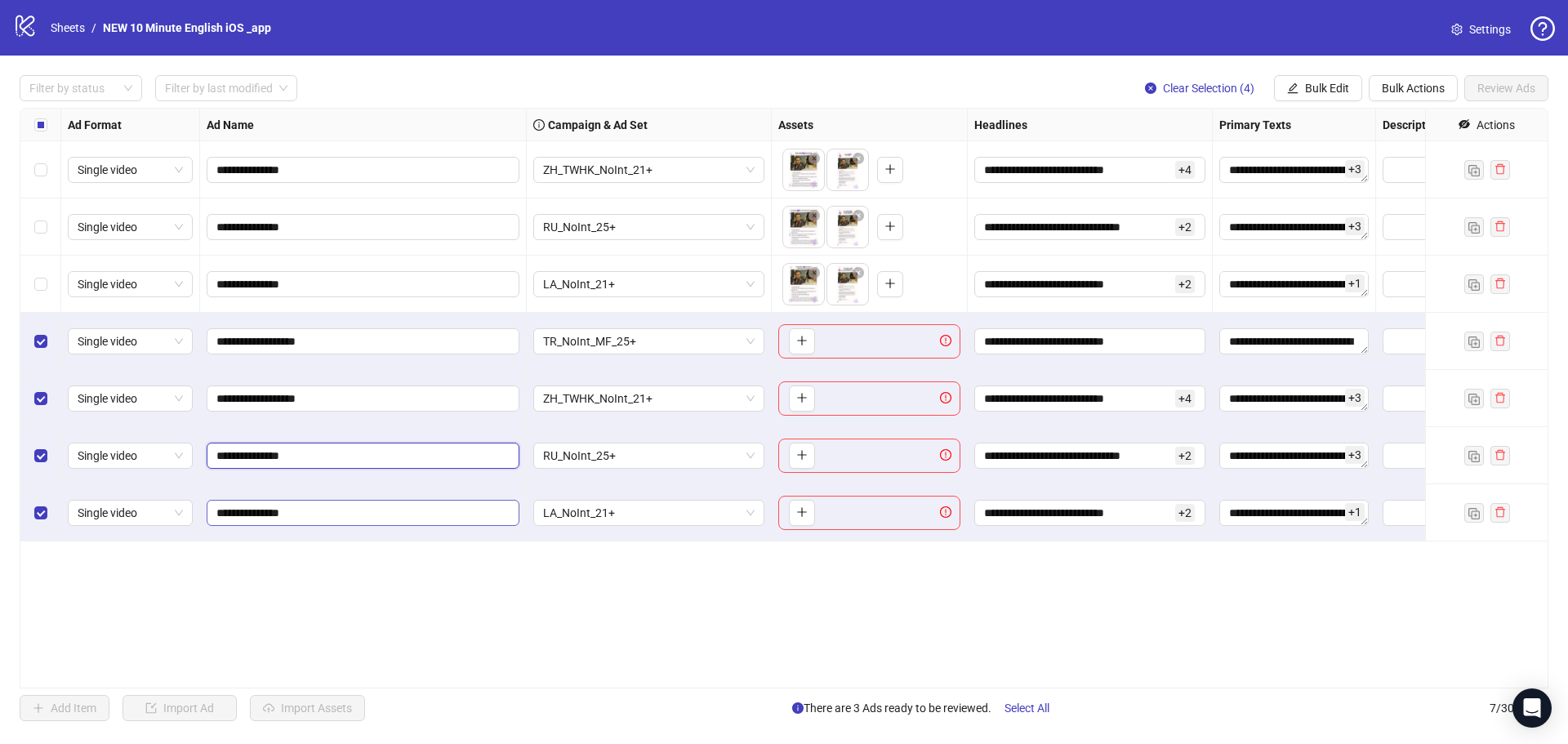 paste on "****" 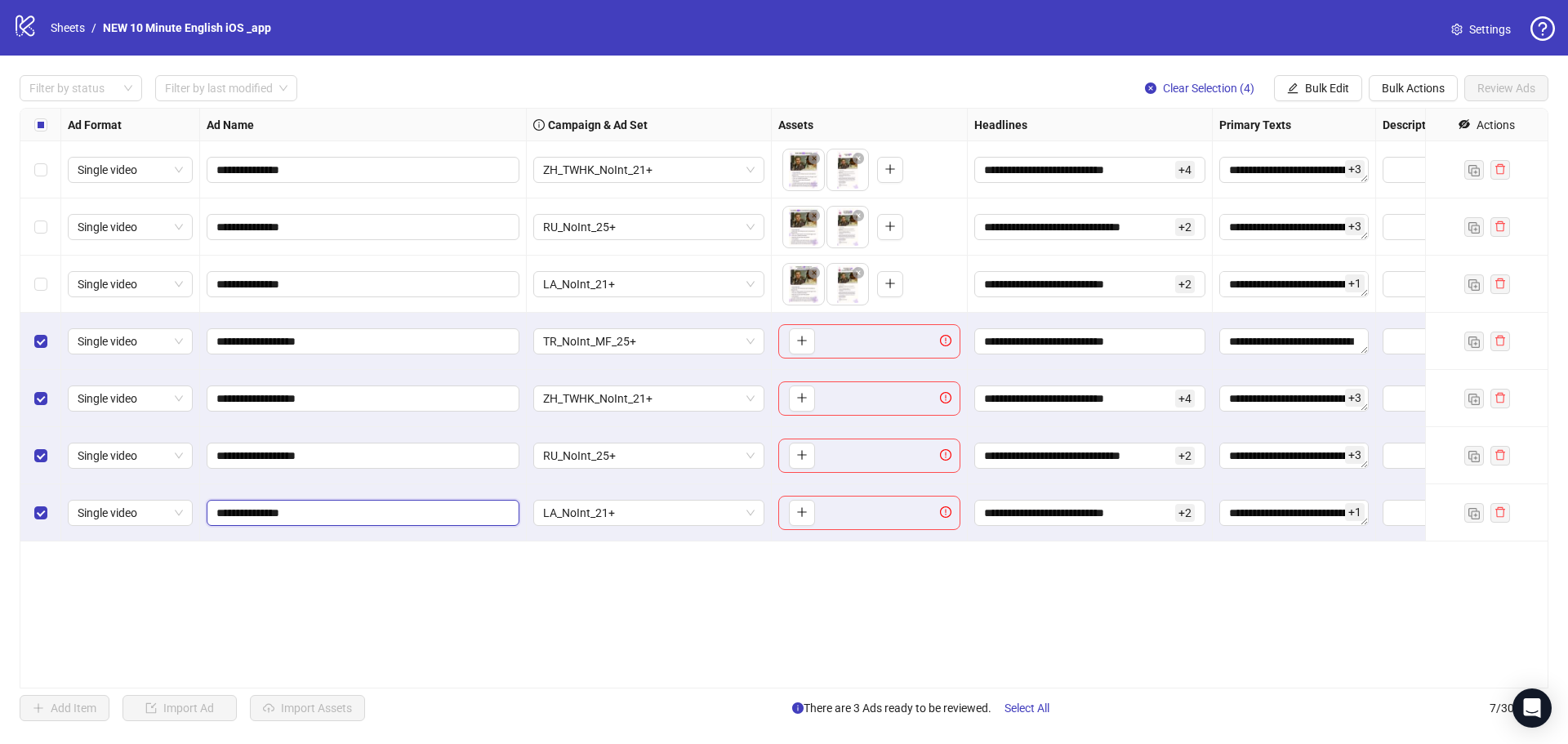 drag, startPoint x: 236, startPoint y: 514, endPoint x: 337, endPoint y: 510, distance: 101.07918 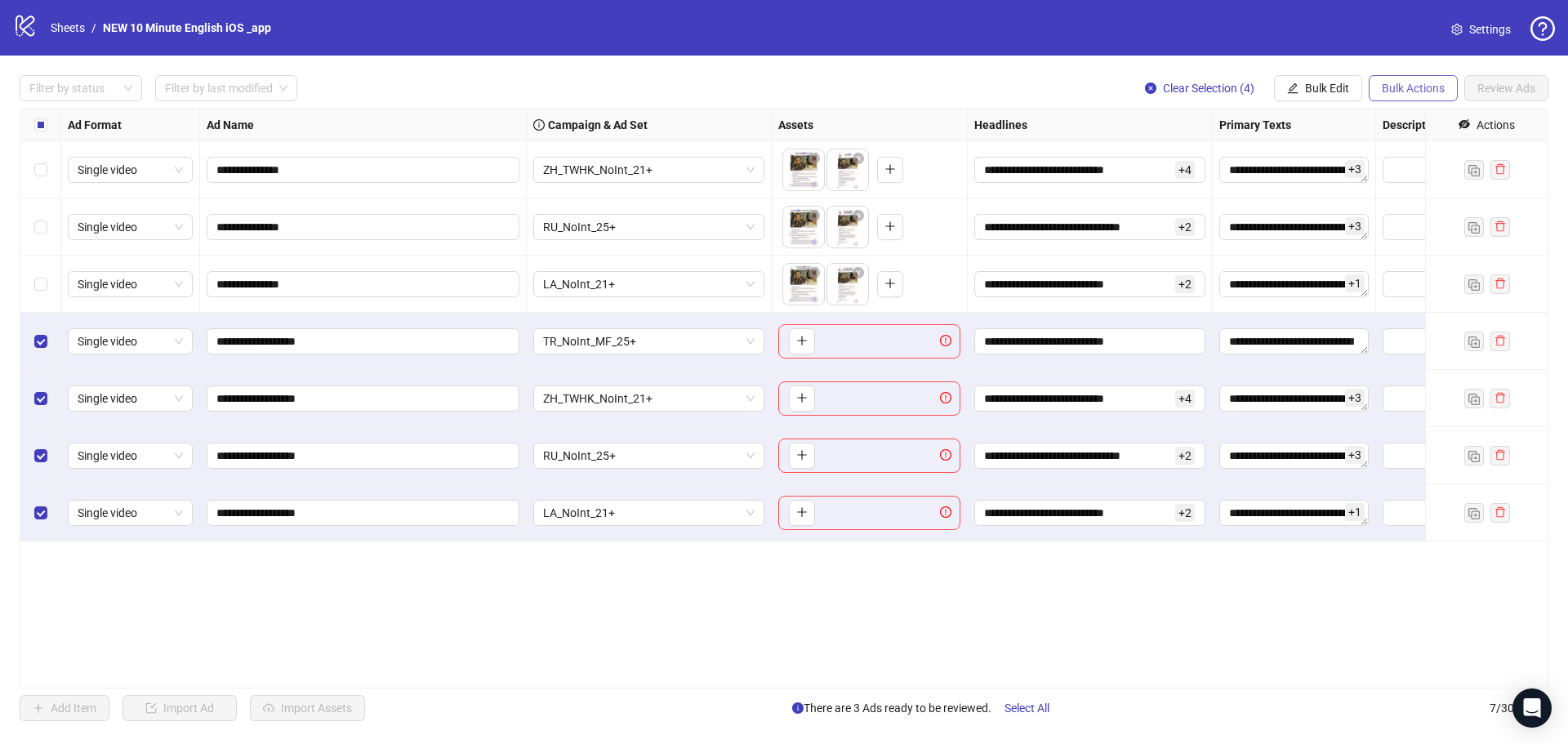 click on "Bulk Actions" at bounding box center [1413, 88] 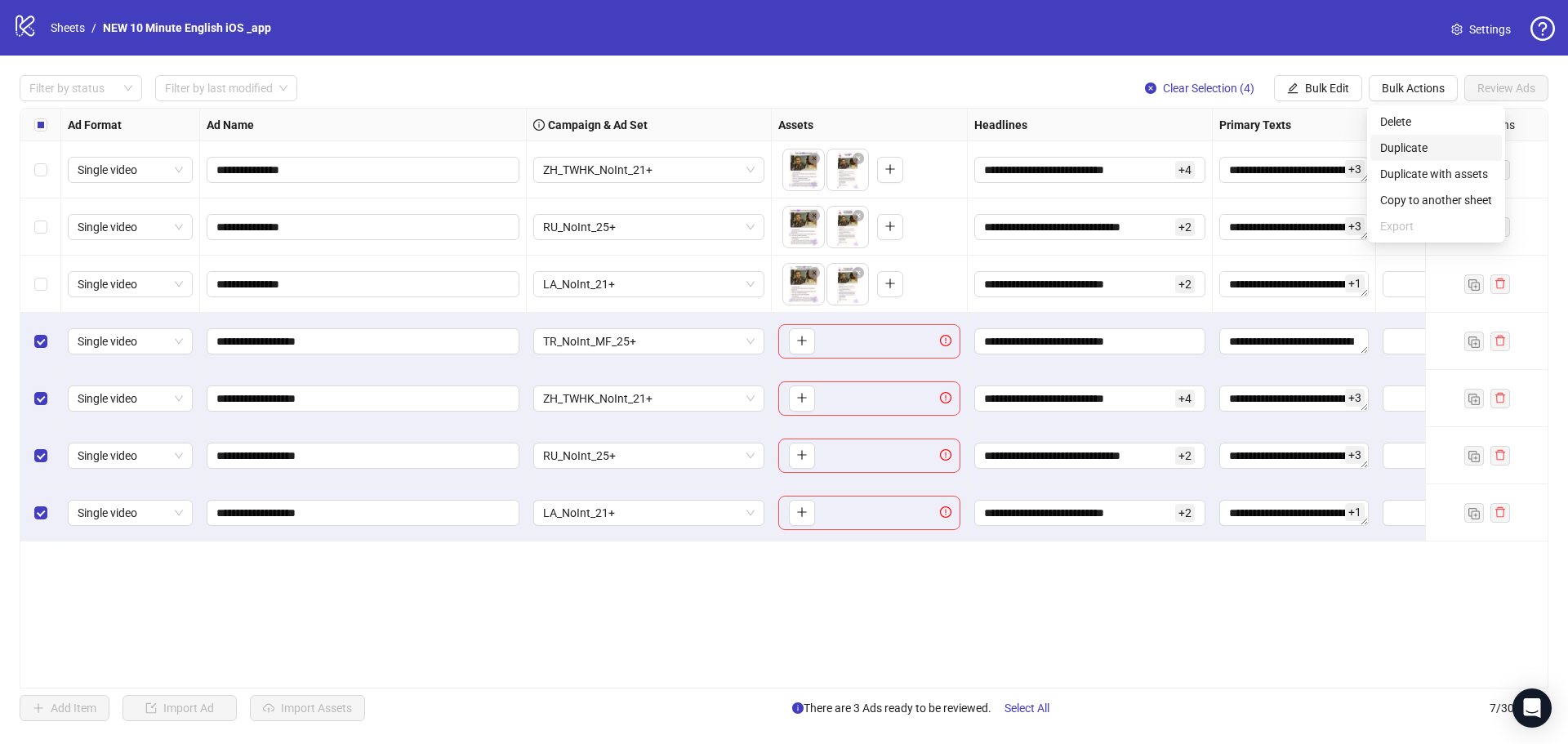click on "Duplicate" at bounding box center [1436, 148] 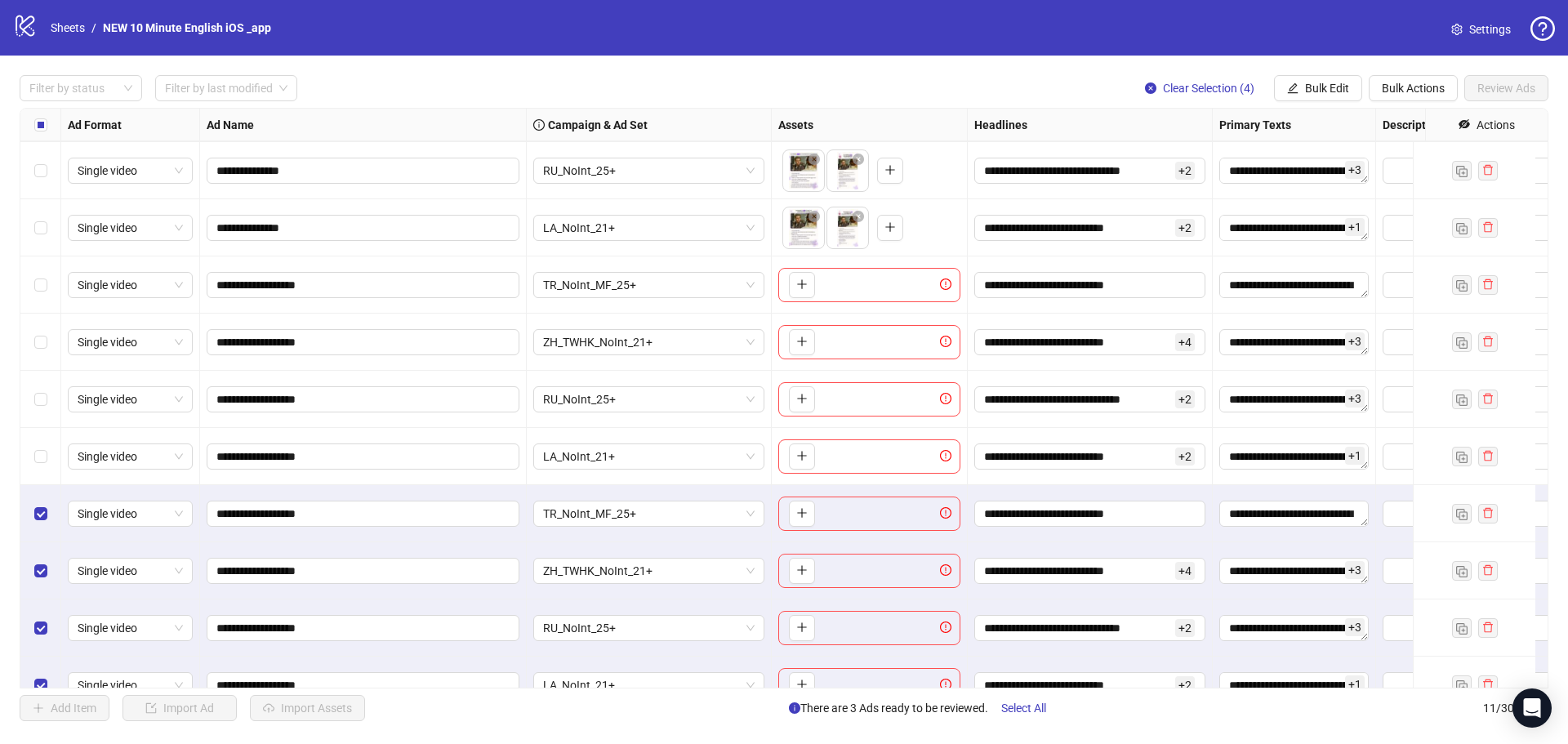 scroll, scrollTop: 95, scrollLeft: 0, axis: vertical 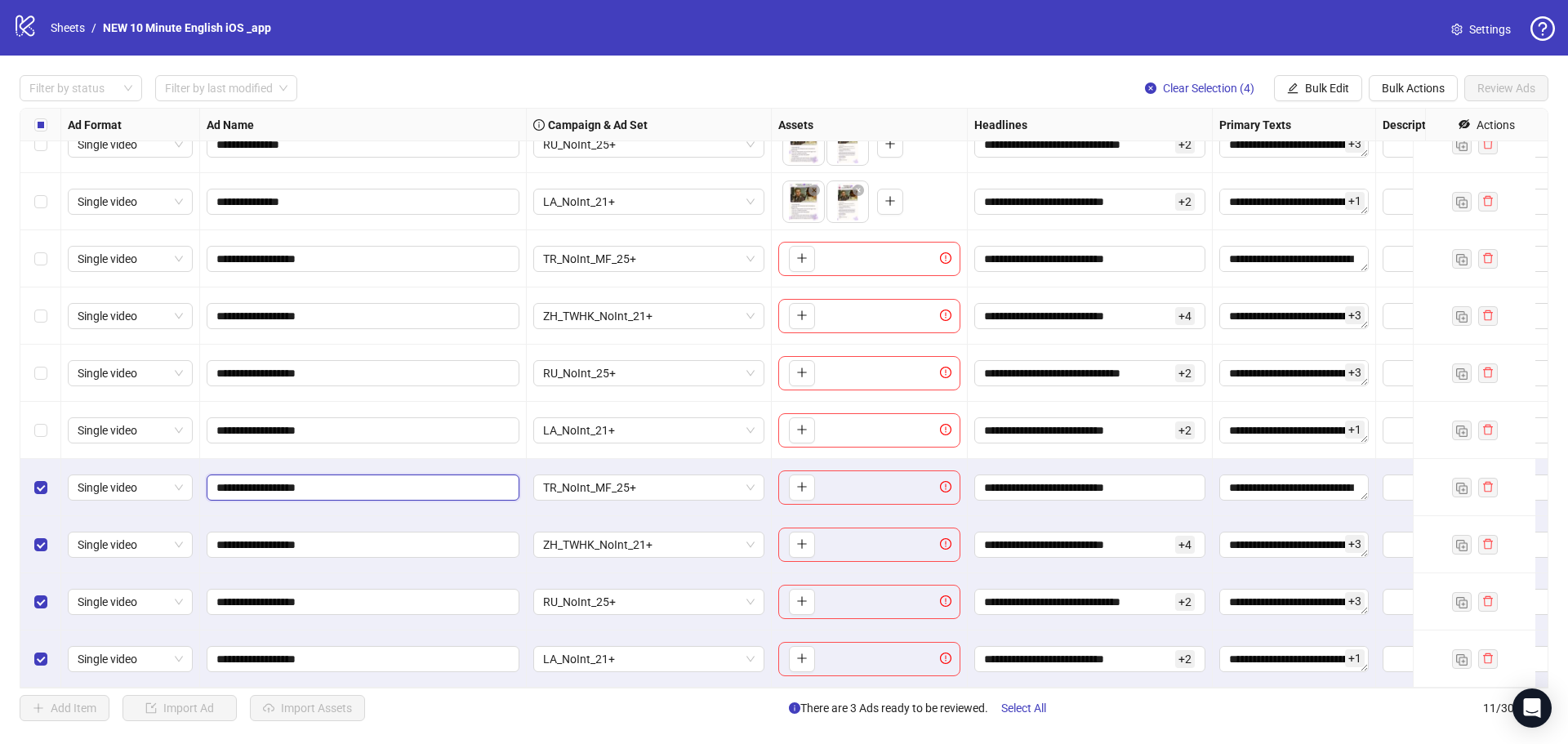 drag, startPoint x: 235, startPoint y: 474, endPoint x: 361, endPoint y: 480, distance: 126.14278 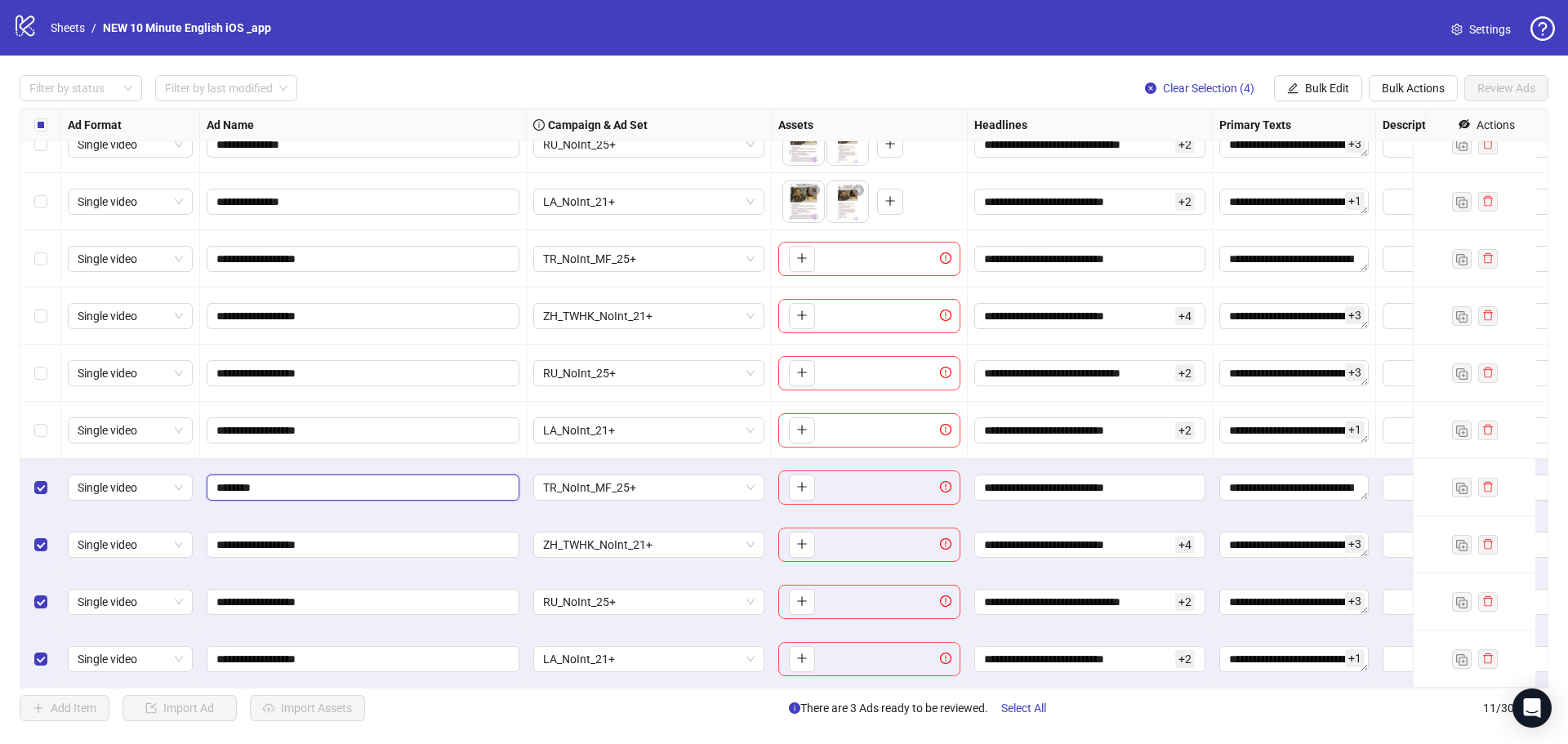 click on "********" at bounding box center [361, 488] 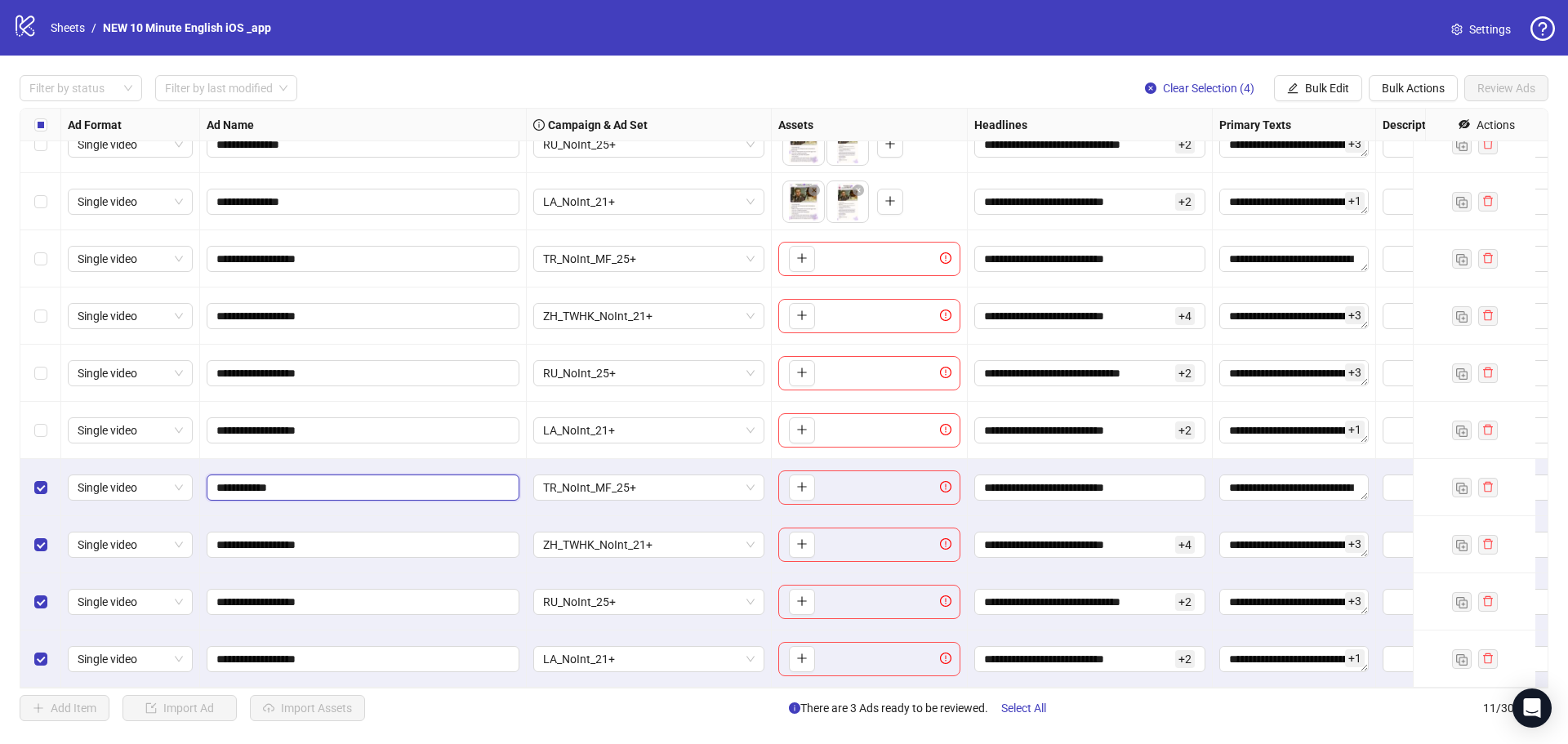 type on "**********" 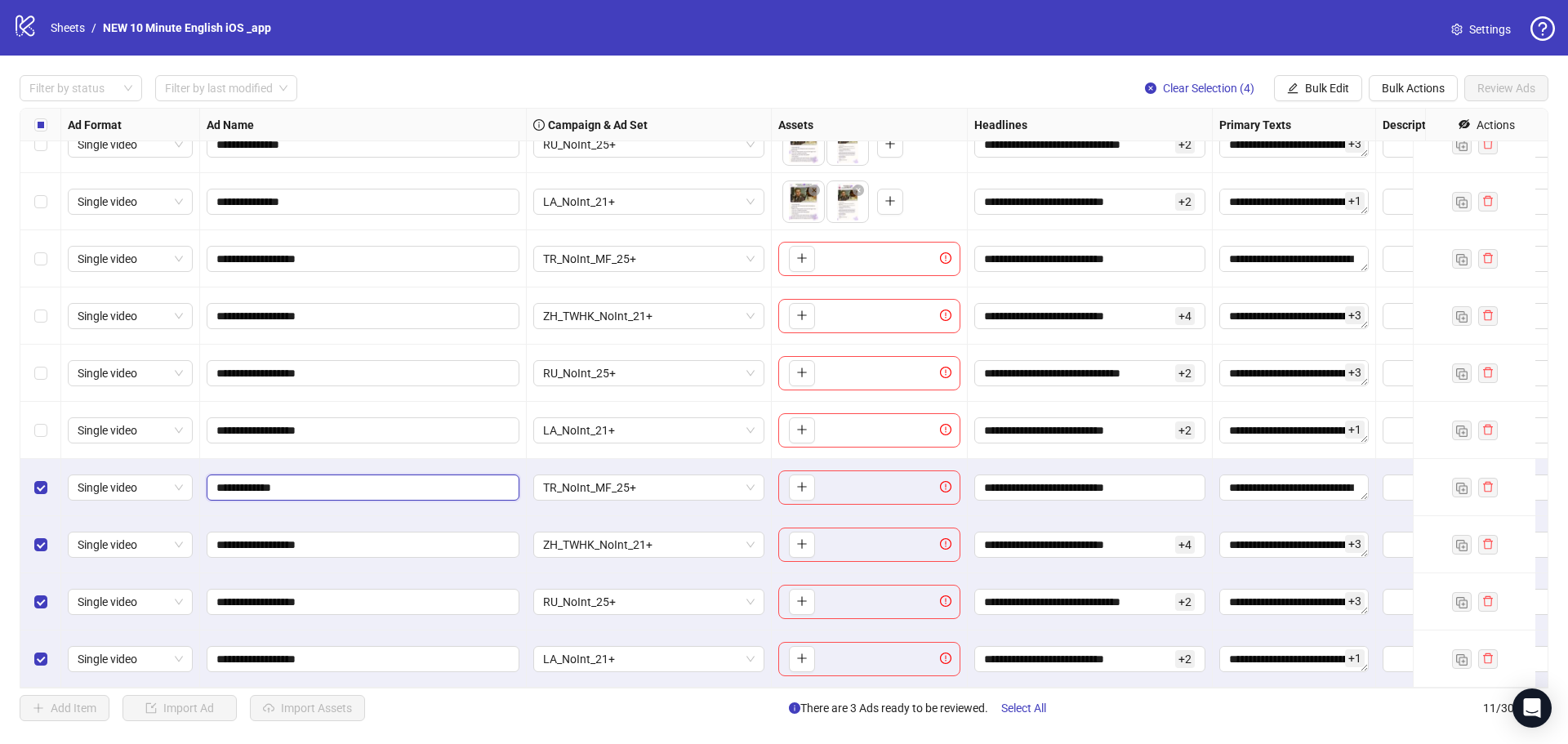 drag, startPoint x: 234, startPoint y: 477, endPoint x: 346, endPoint y: 474, distance: 112.04017 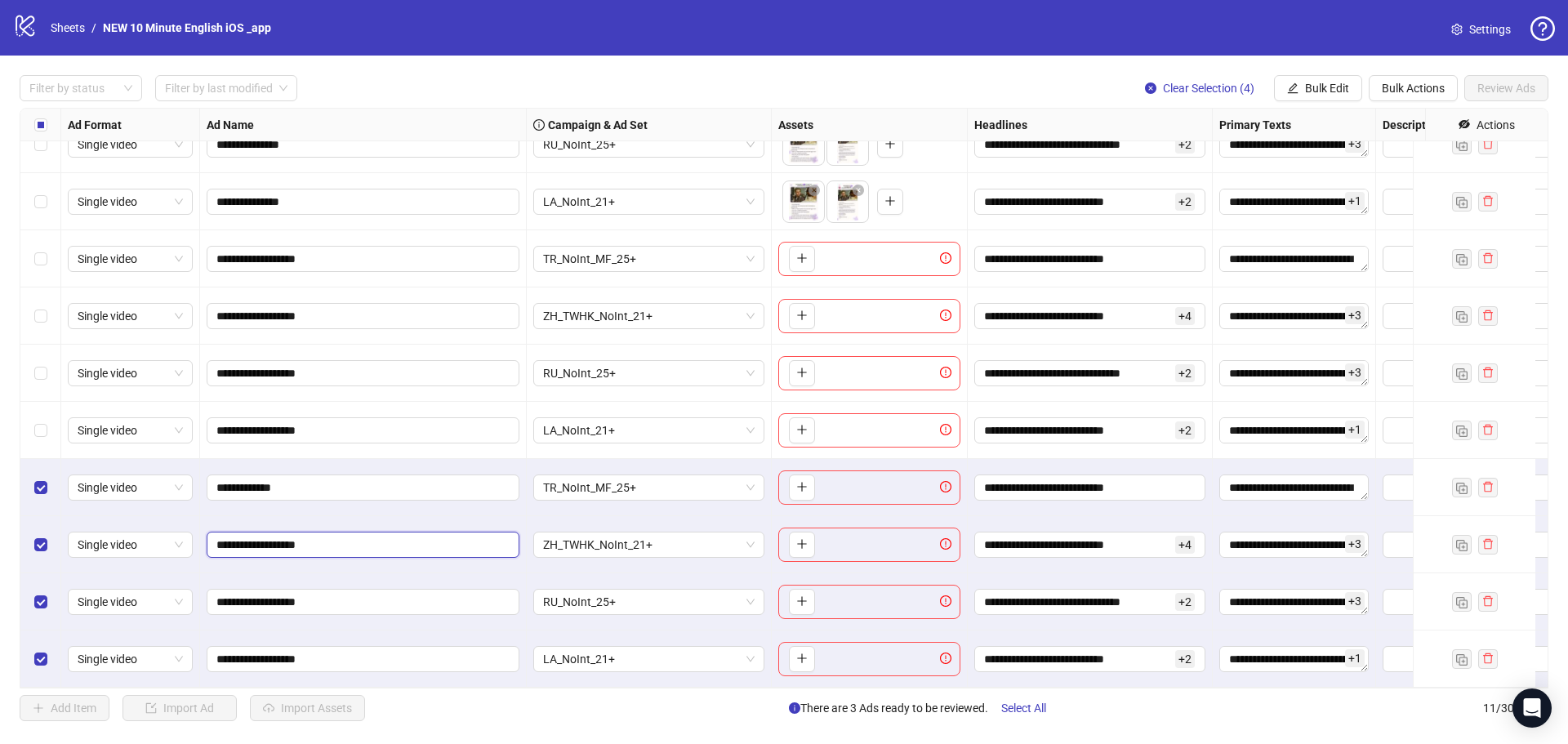 drag, startPoint x: 238, startPoint y: 529, endPoint x: 389, endPoint y: 532, distance: 151.0298 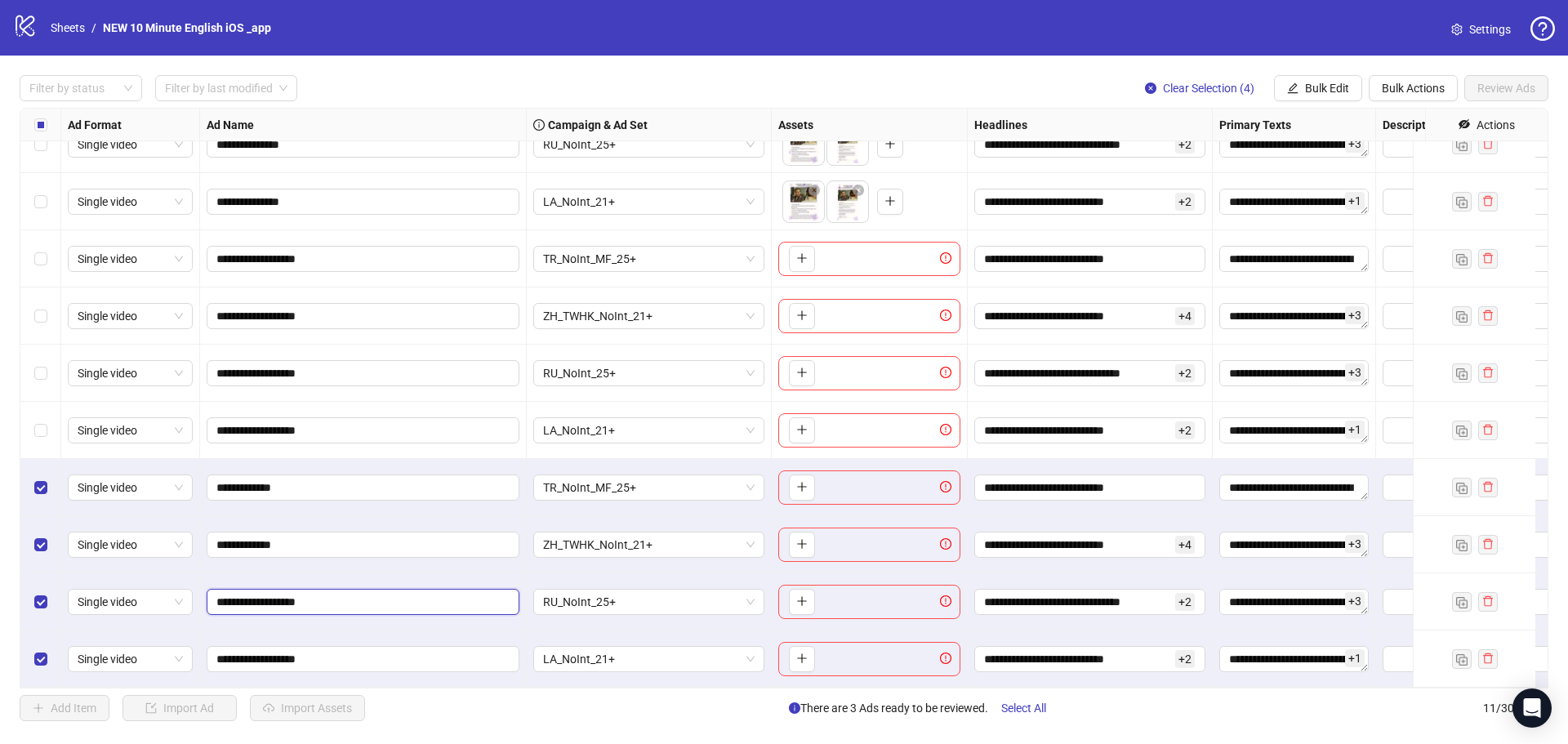drag, startPoint x: 237, startPoint y: 590, endPoint x: 376, endPoint y: 586, distance: 139.05754 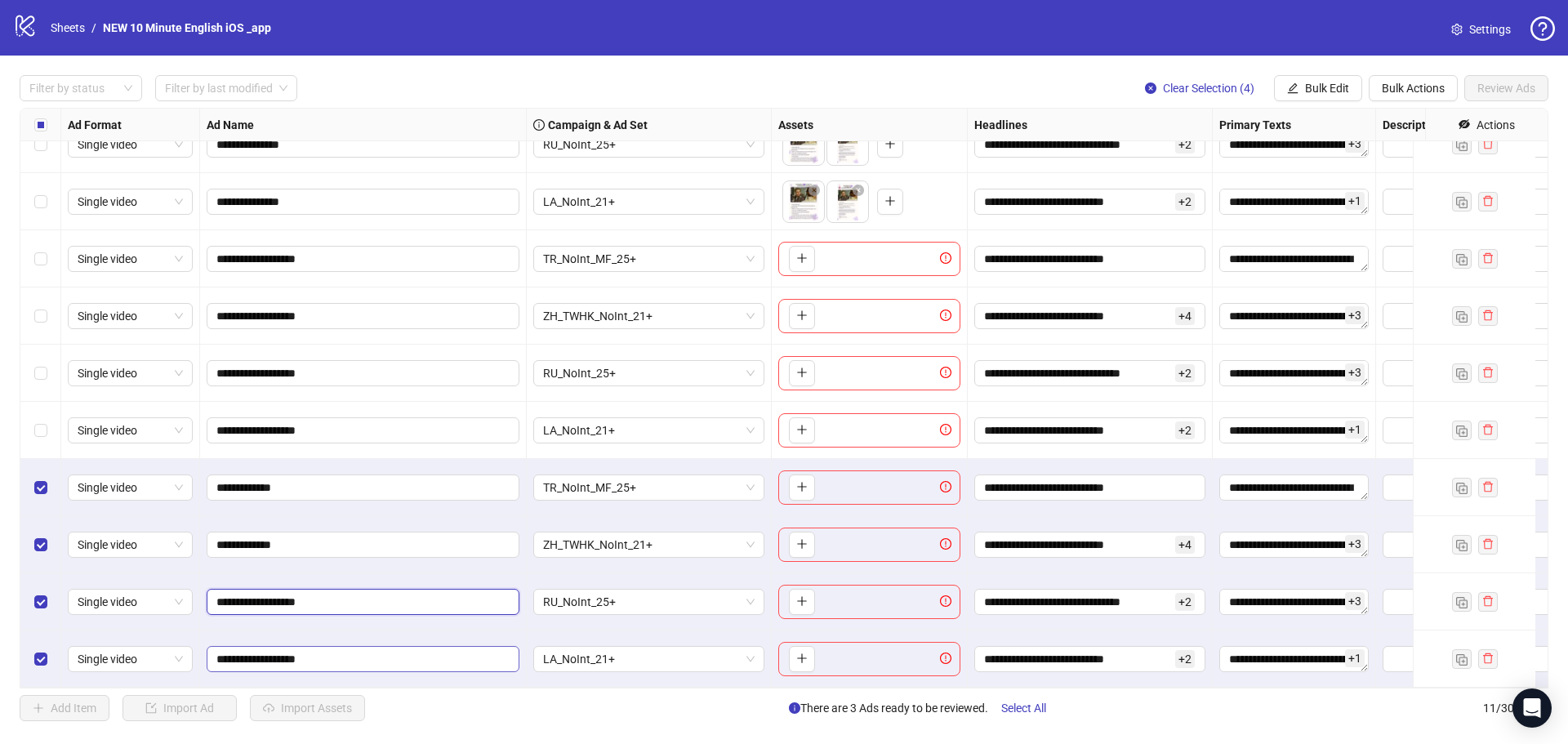 paste 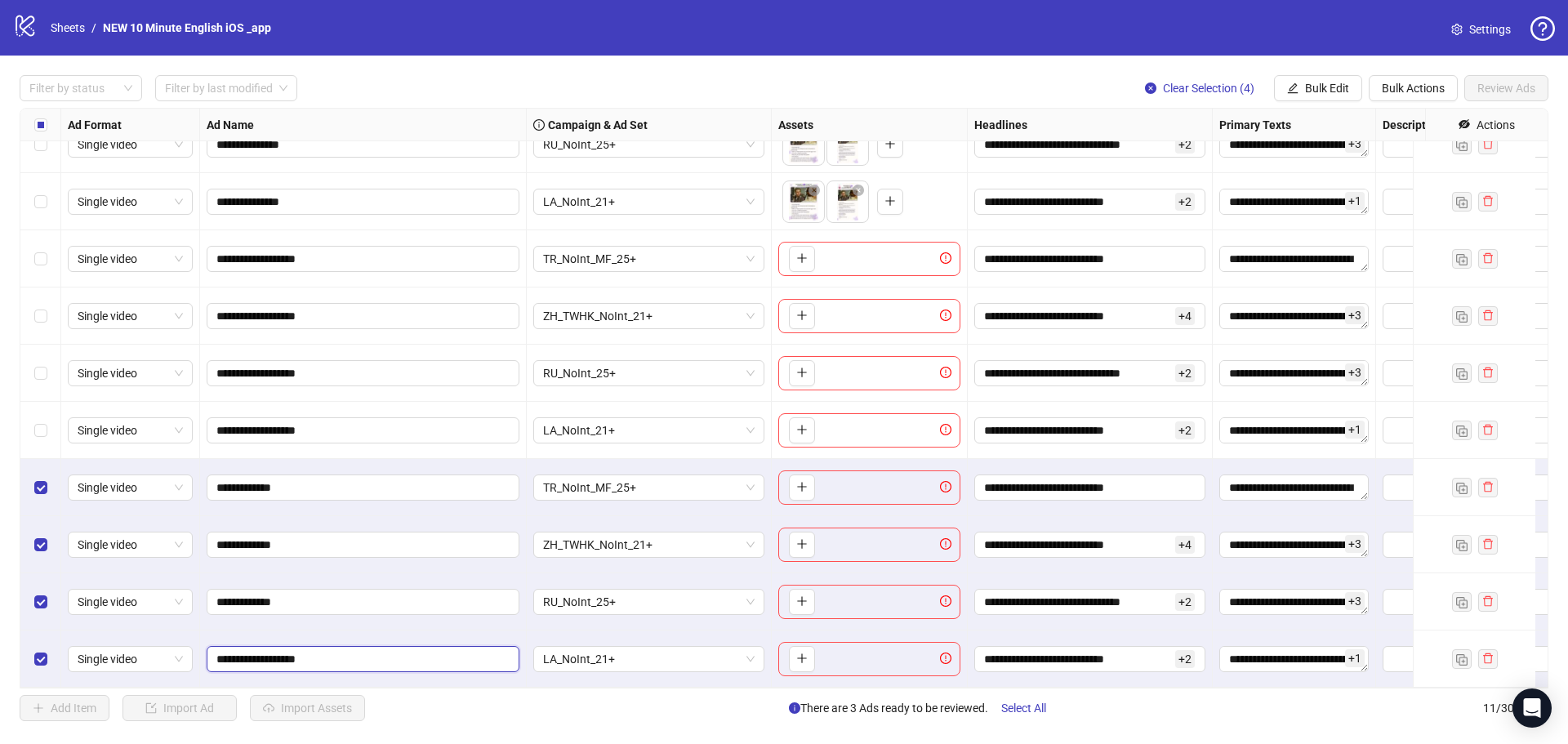 drag, startPoint x: 235, startPoint y: 648, endPoint x: 353, endPoint y: 649, distance: 118.00424 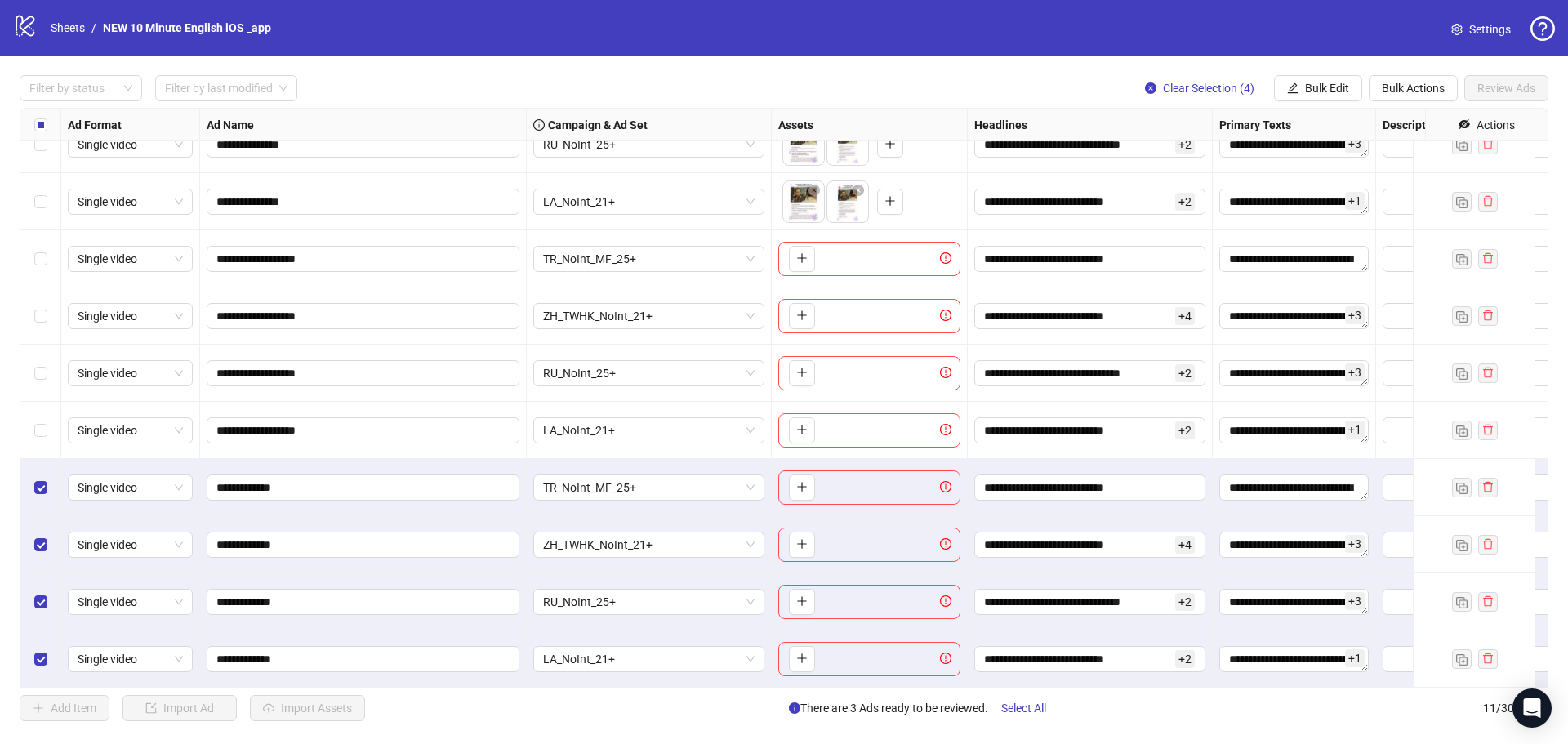 click on "**********" at bounding box center [363, 659] 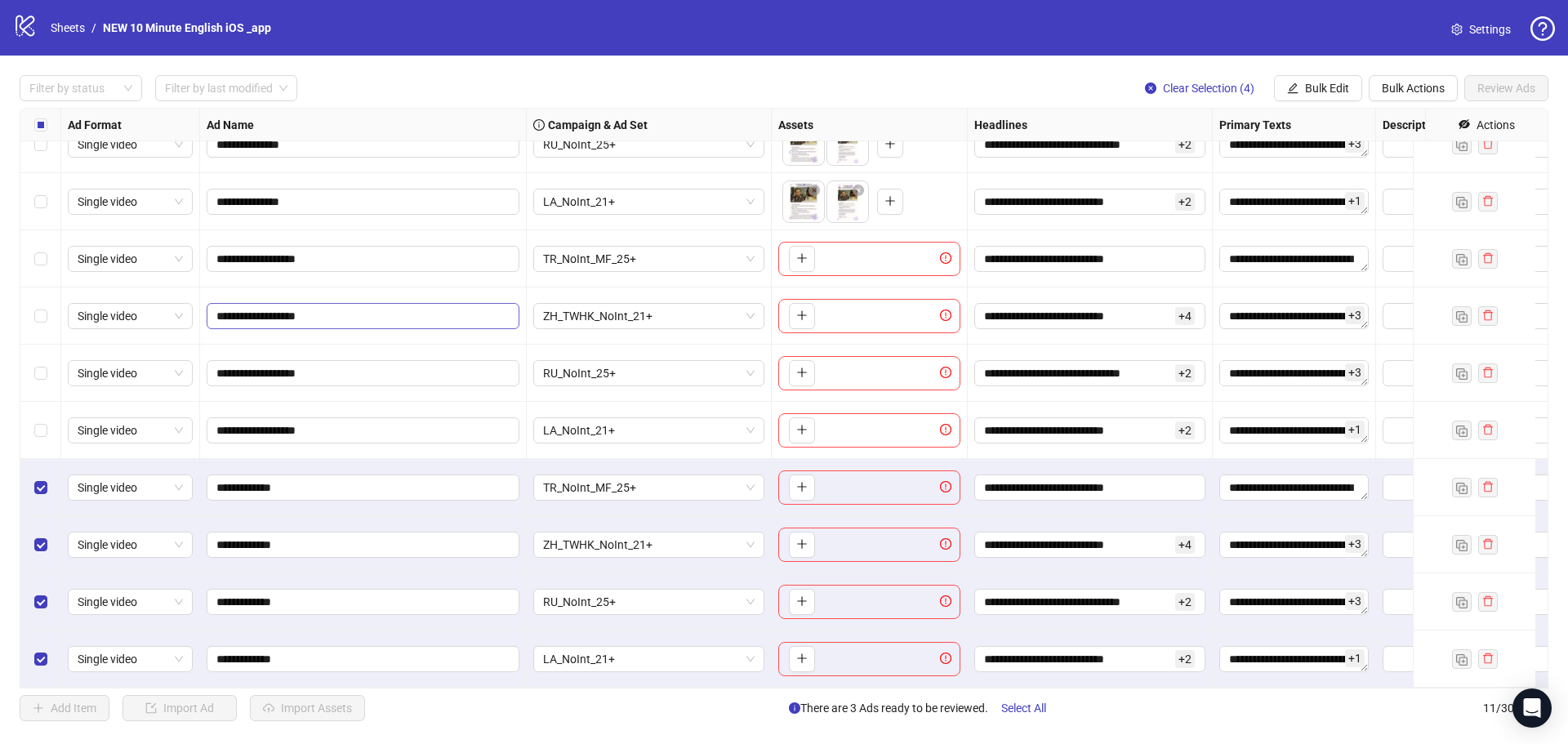 scroll, scrollTop: 0, scrollLeft: 0, axis: both 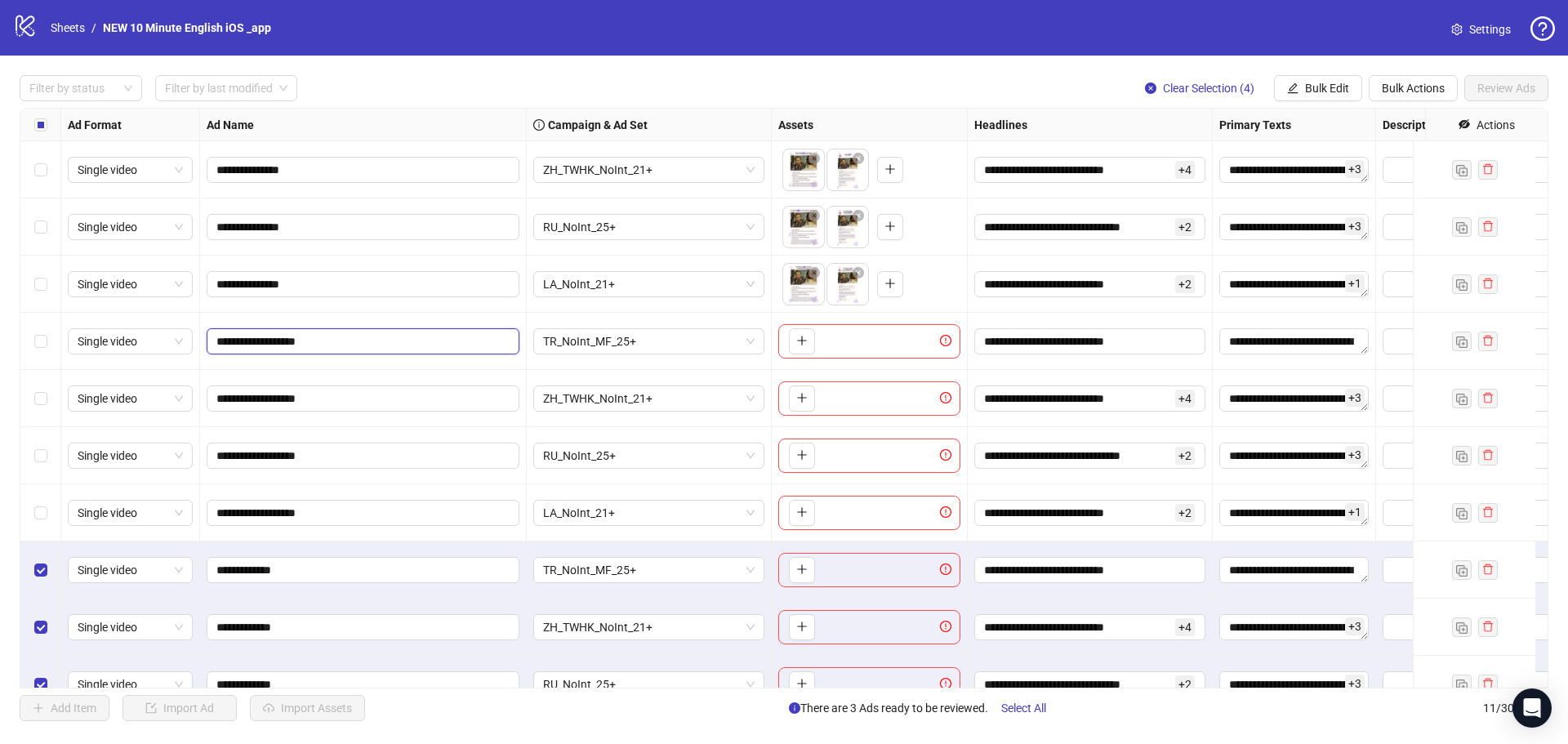 click on "**********" at bounding box center [361, 341] 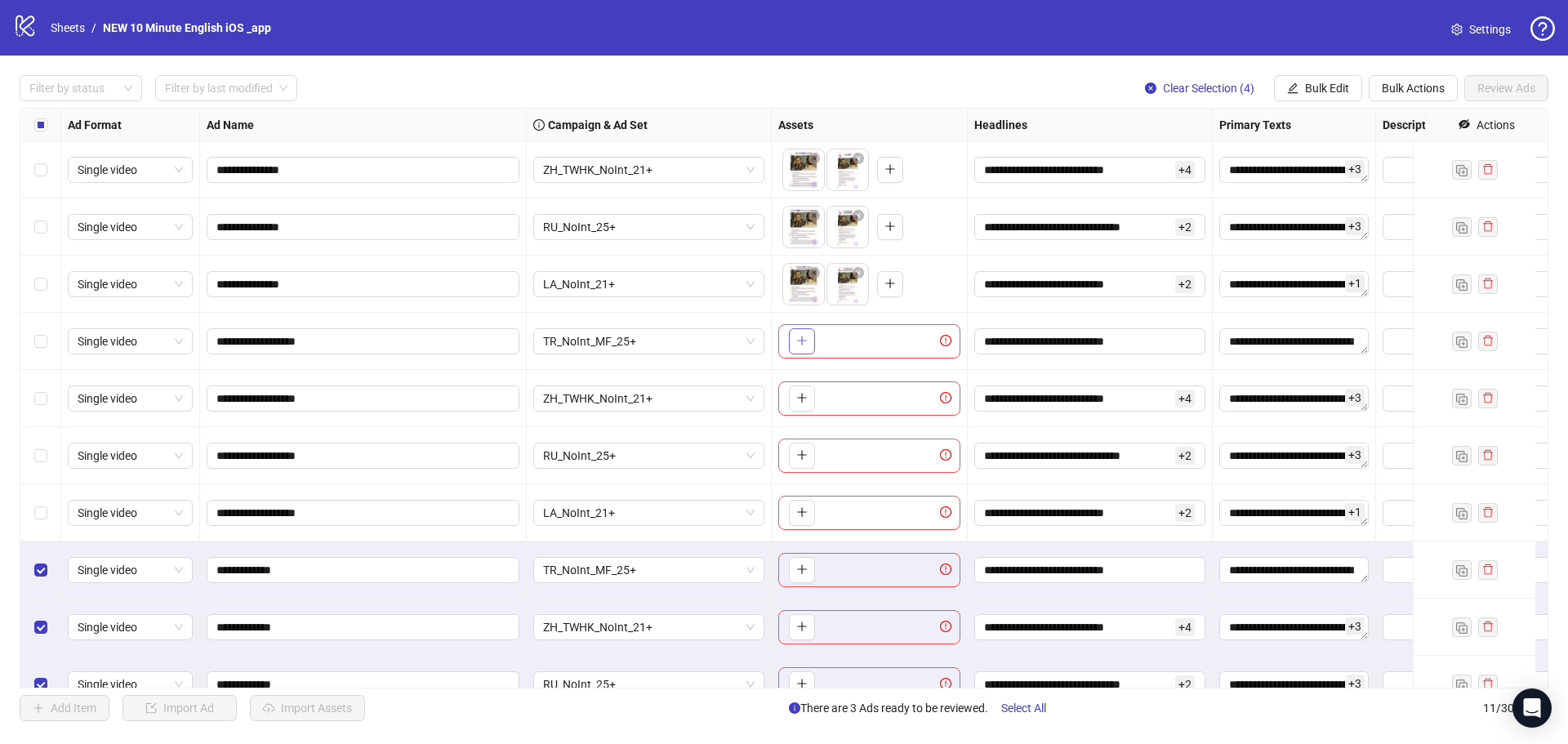 click at bounding box center (802, 341) 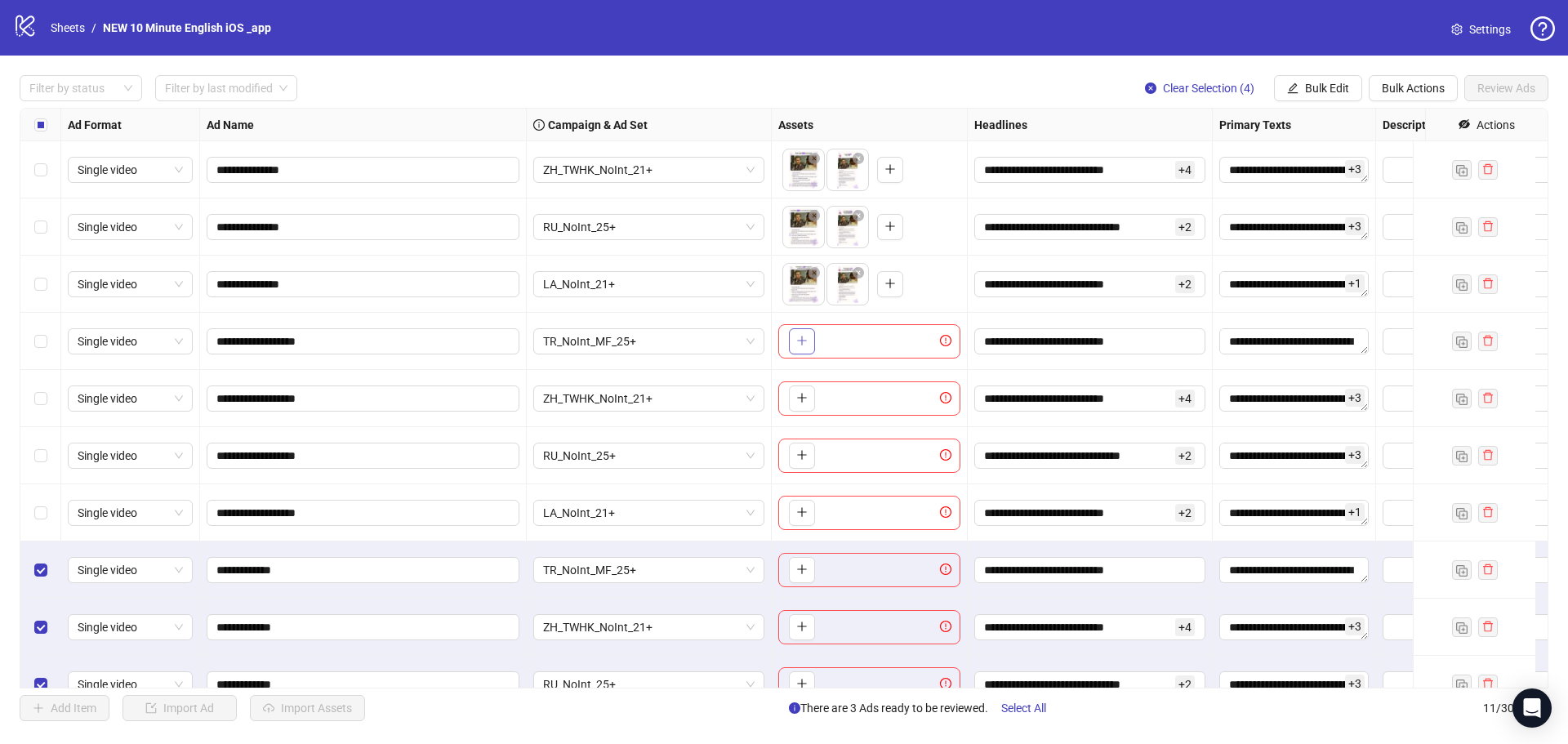 click 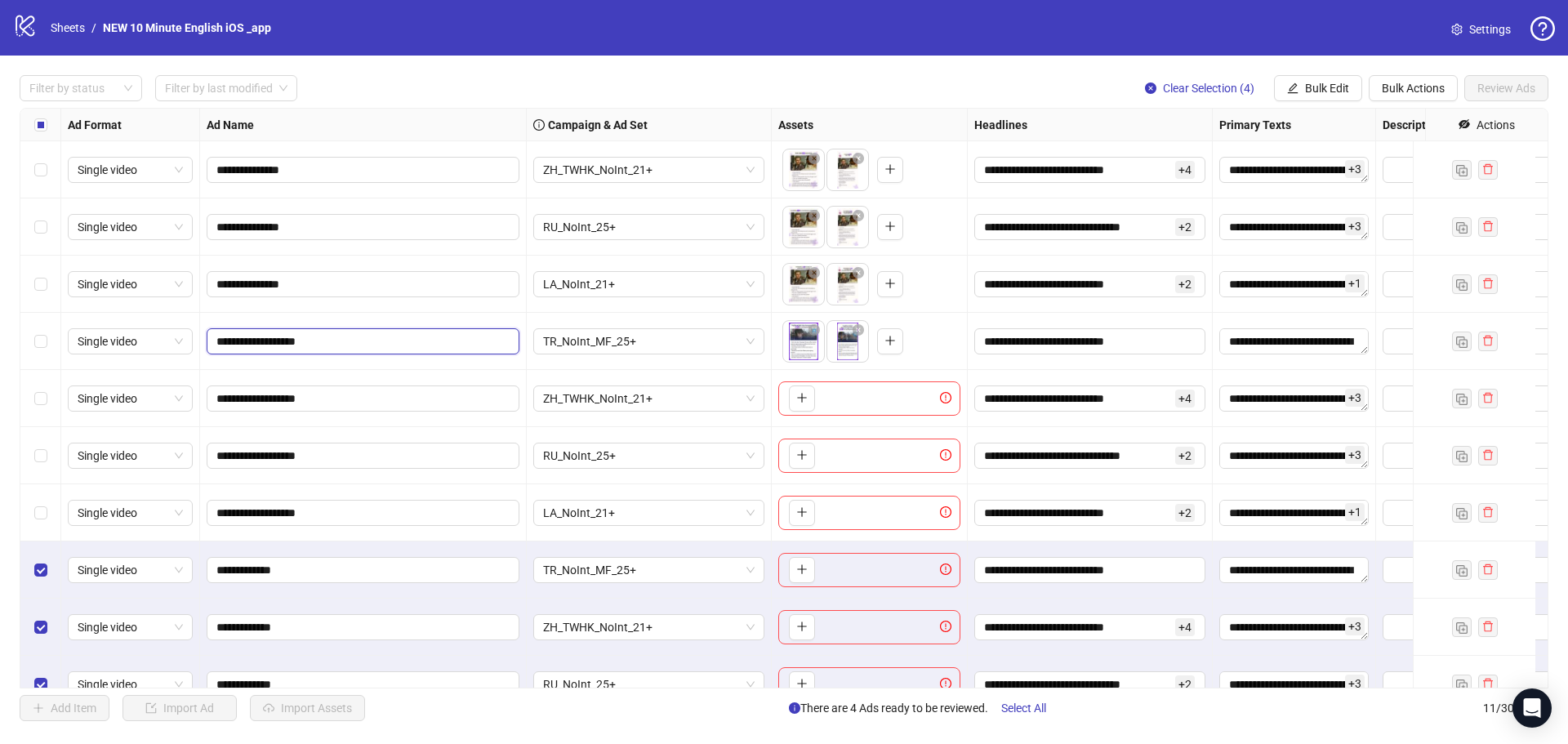 click on "**********" at bounding box center [361, 341] 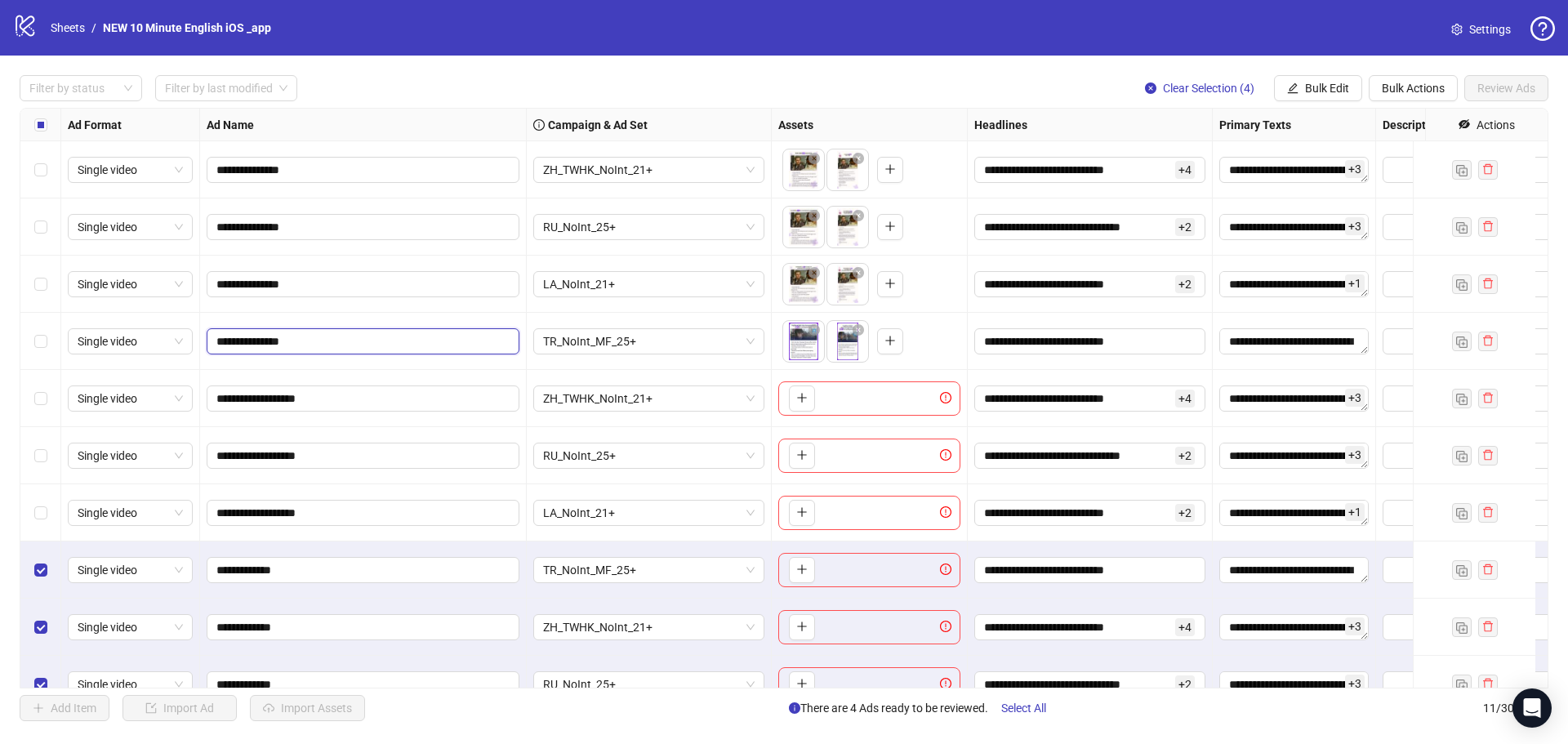 click on "**********" at bounding box center [361, 341] 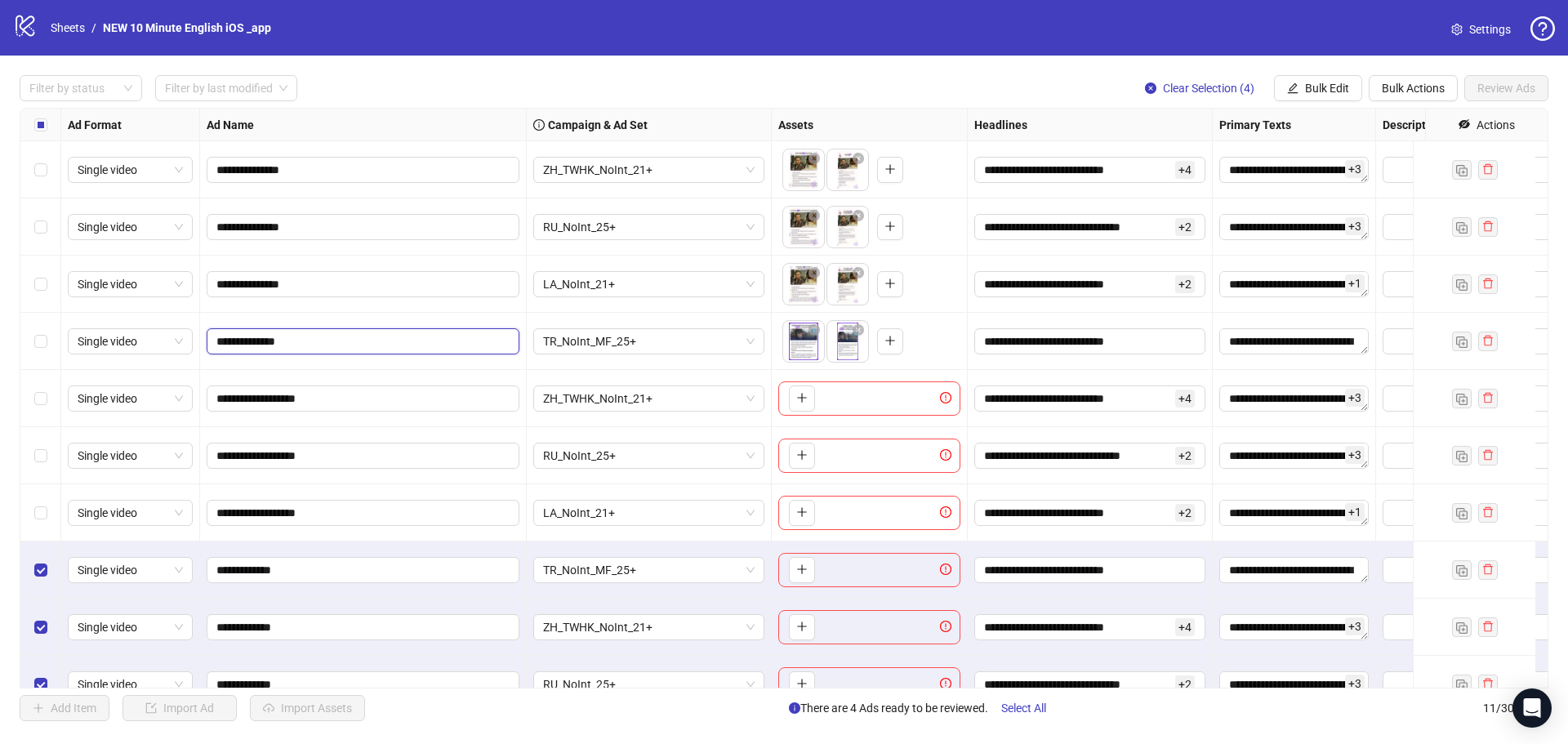 type on "**********" 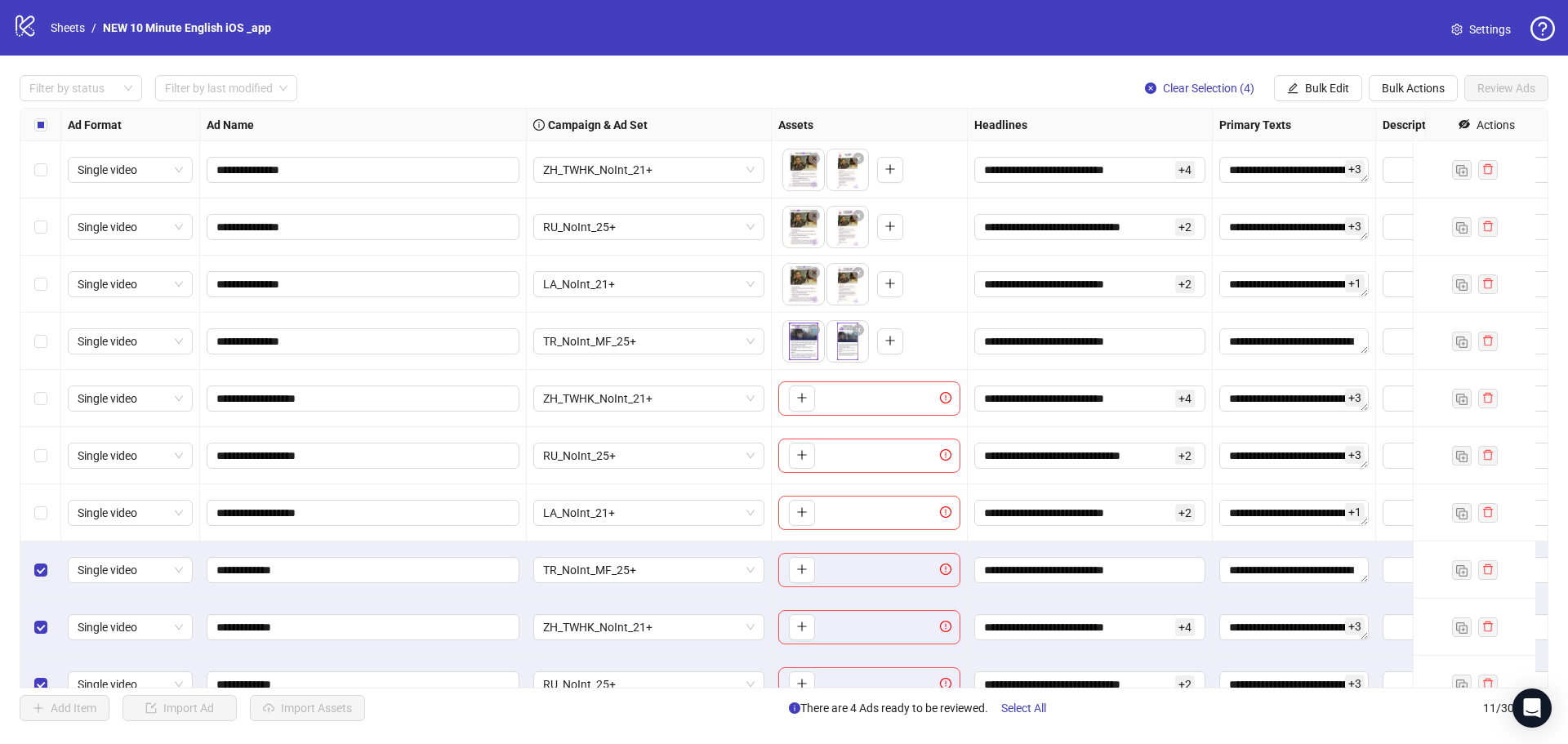 click on "**********" at bounding box center (363, 341) 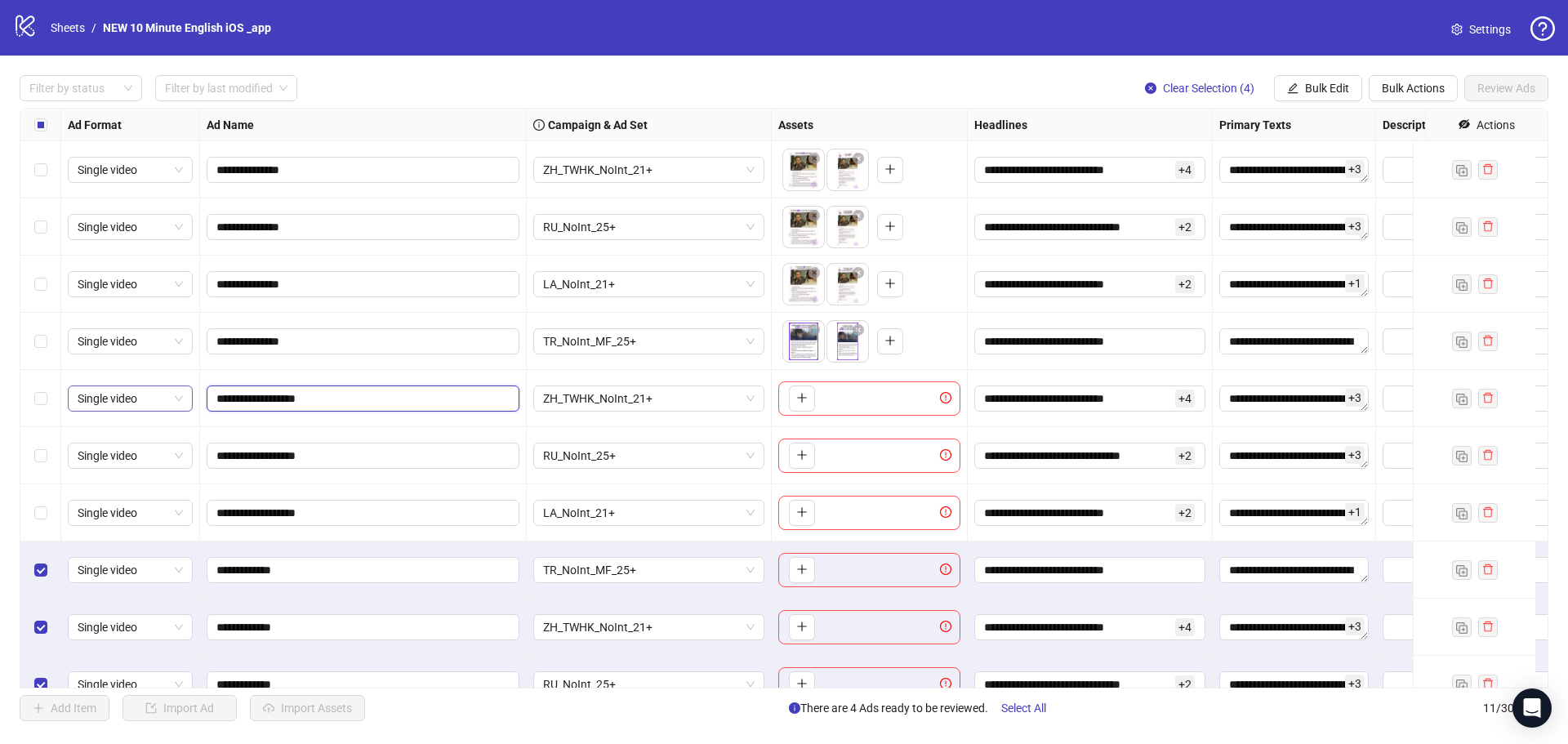 drag, startPoint x: 374, startPoint y: 400, endPoint x: 174, endPoint y: 399, distance: 200.0025 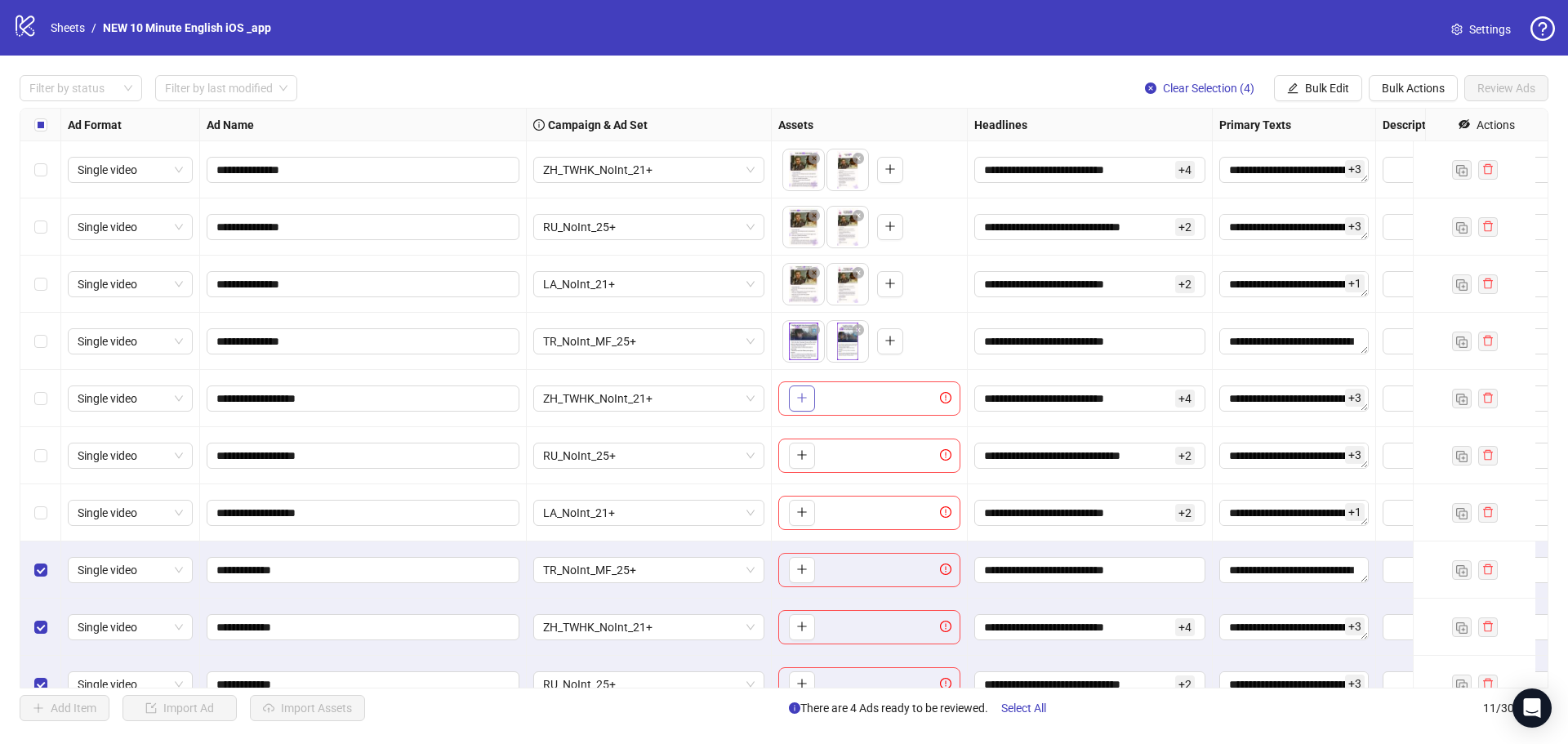 click at bounding box center (802, 399) 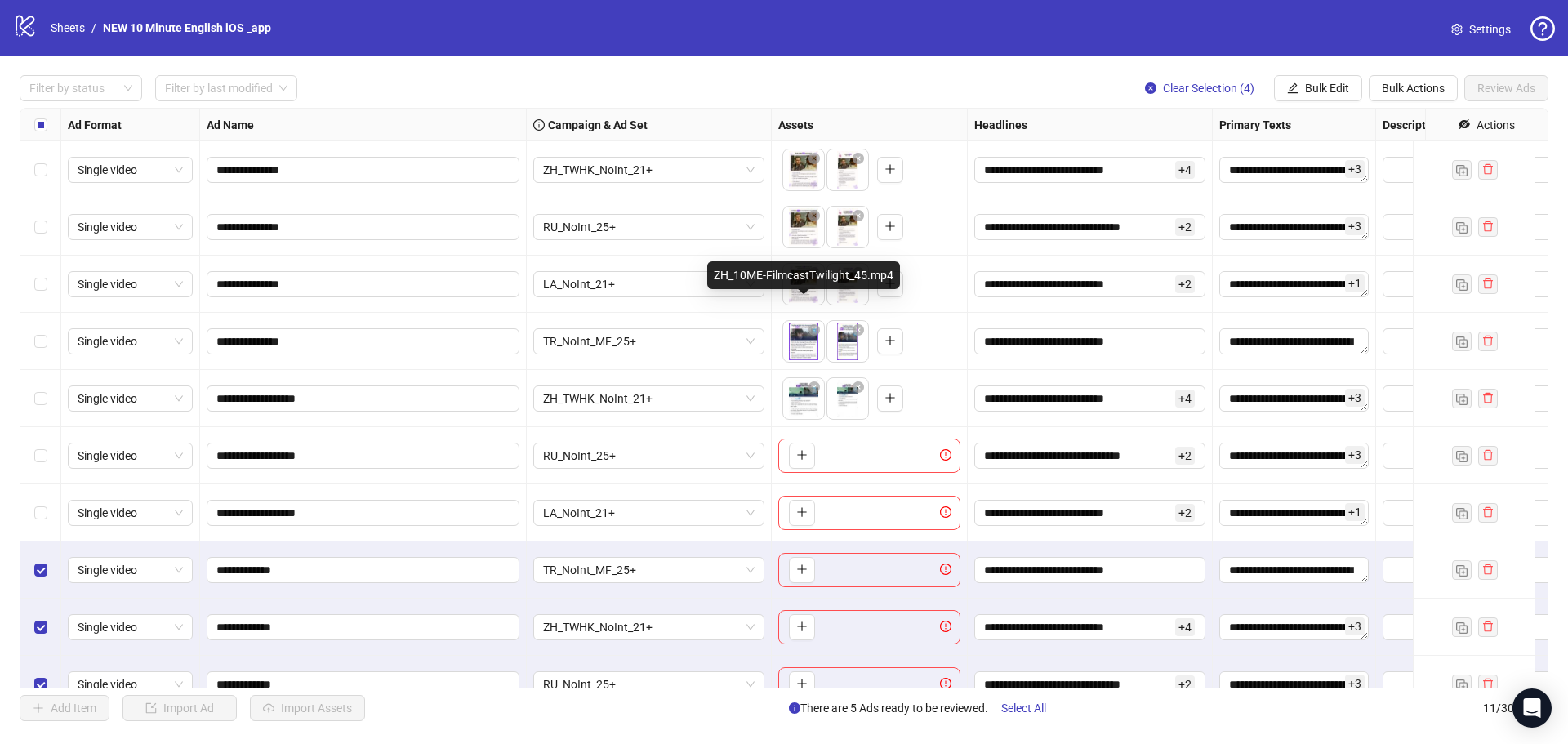 scroll, scrollTop: 82, scrollLeft: 0, axis: vertical 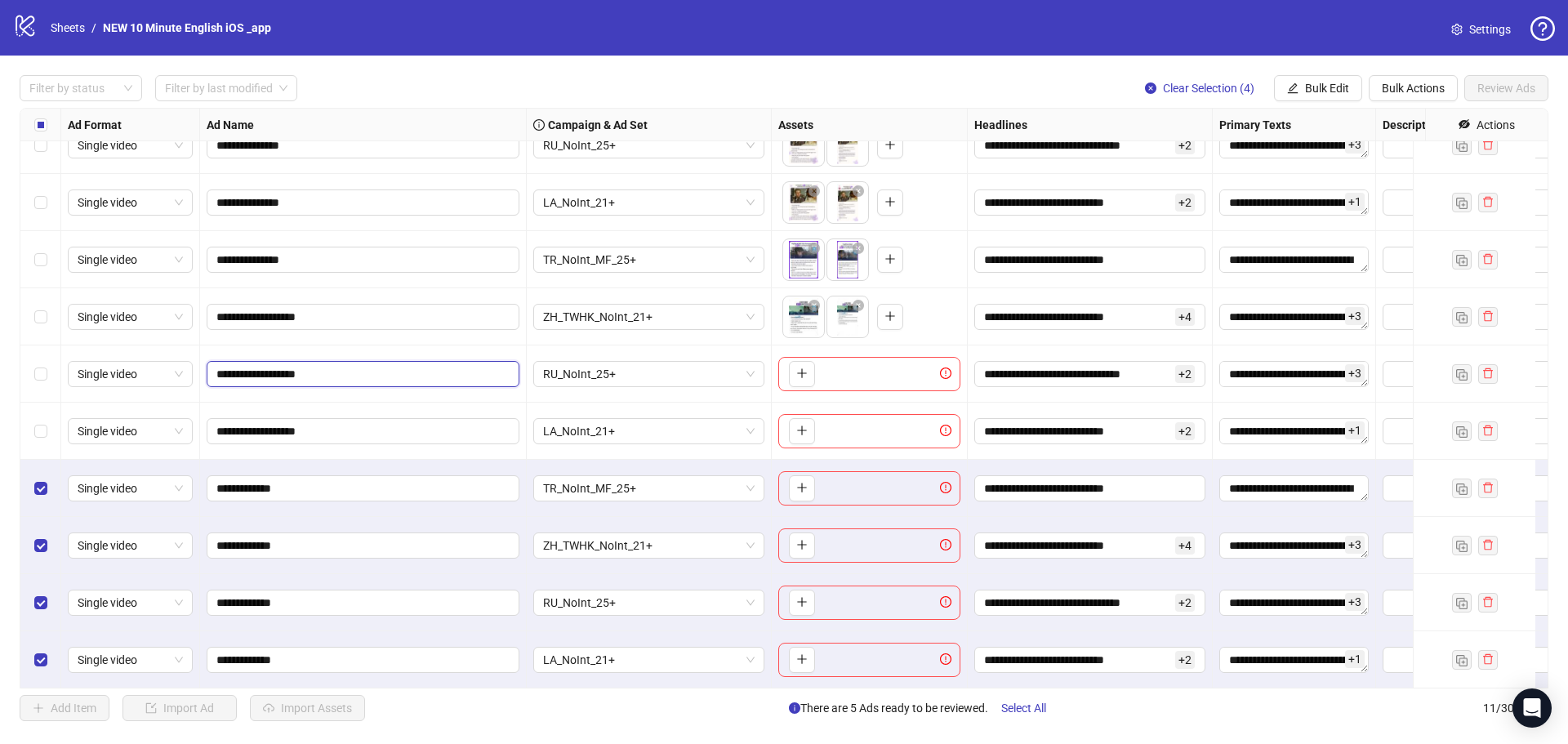 drag, startPoint x: 343, startPoint y: 369, endPoint x: 197, endPoint y: 371, distance: 146.0137 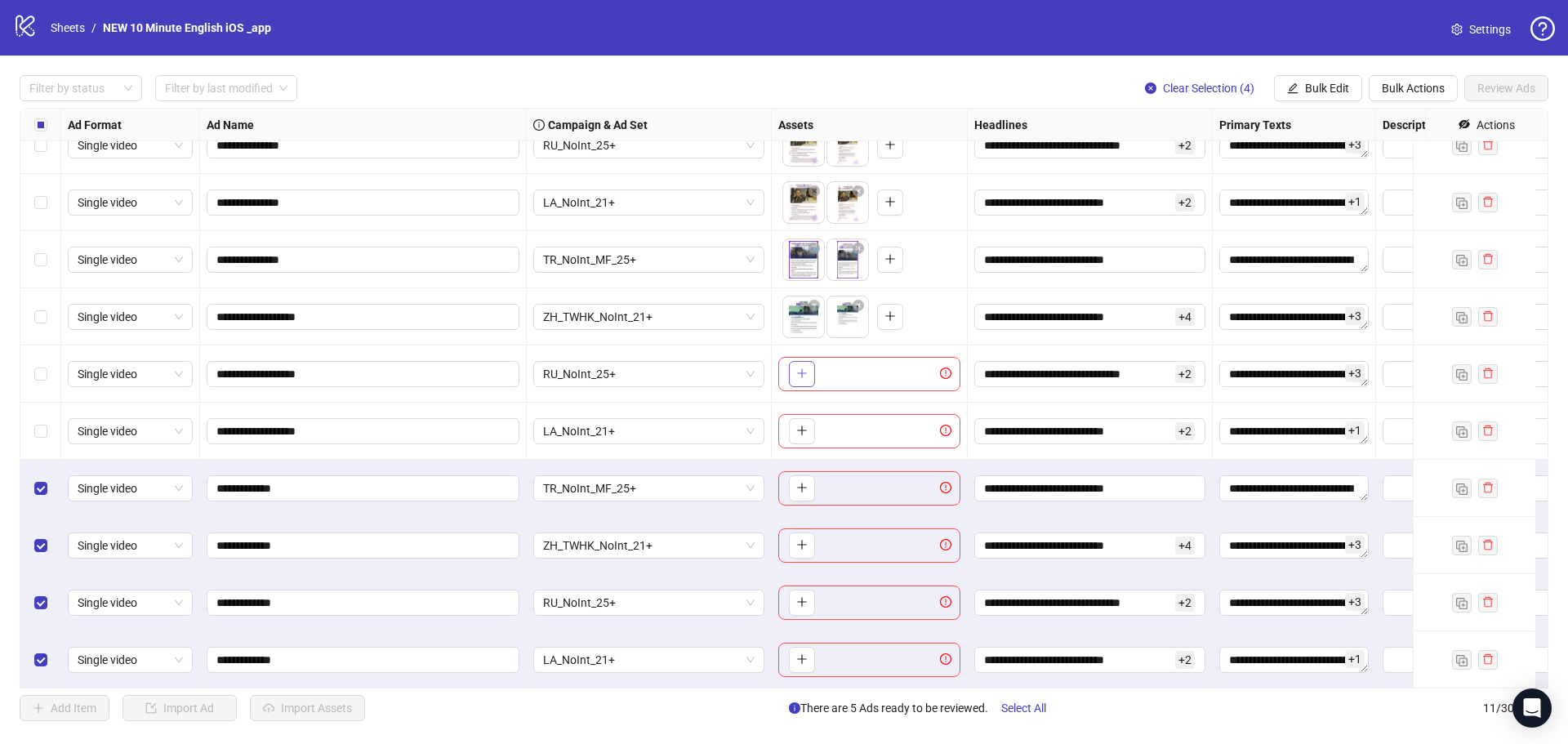 click 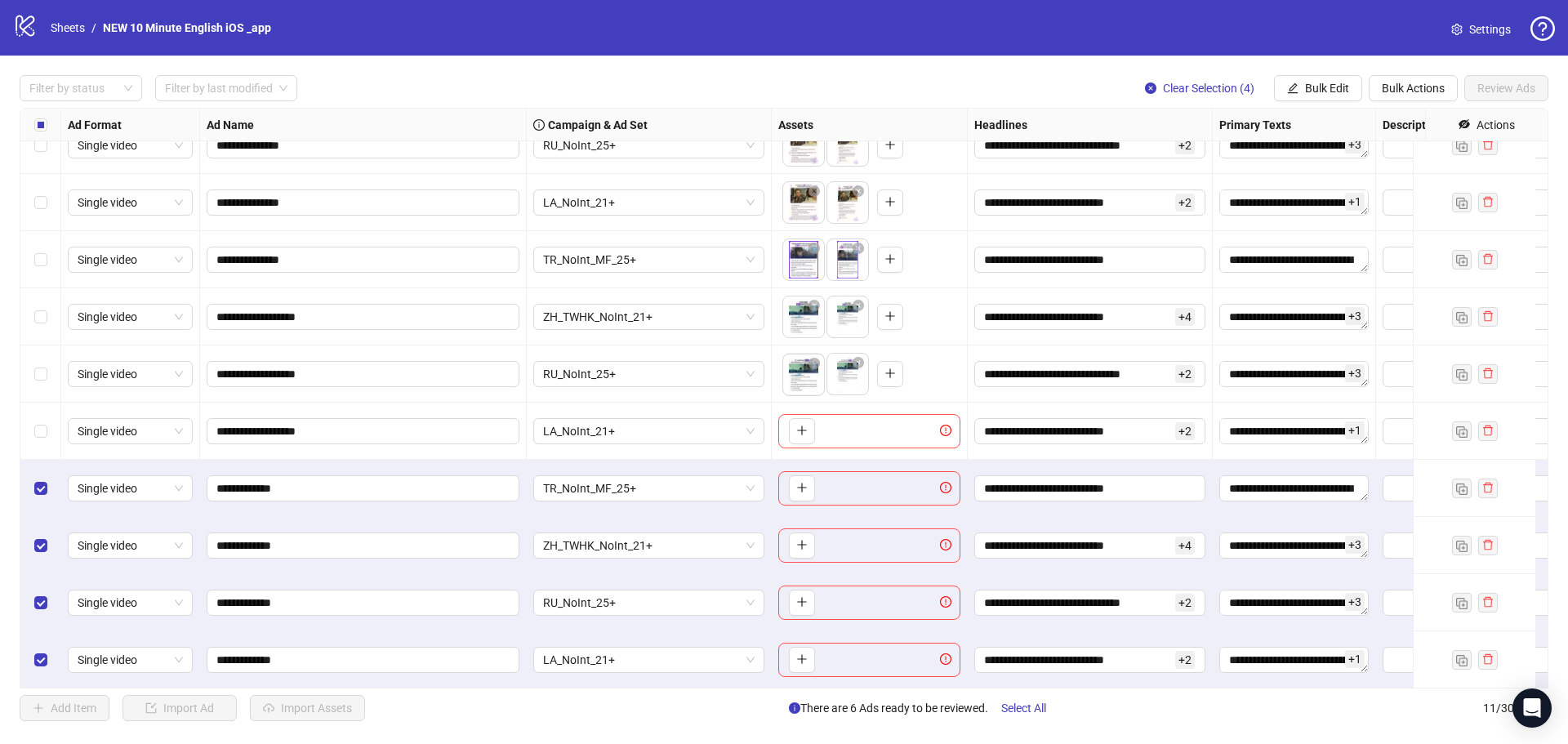 drag, startPoint x: 849, startPoint y: 381, endPoint x: 806, endPoint y: 379, distance: 43.046487 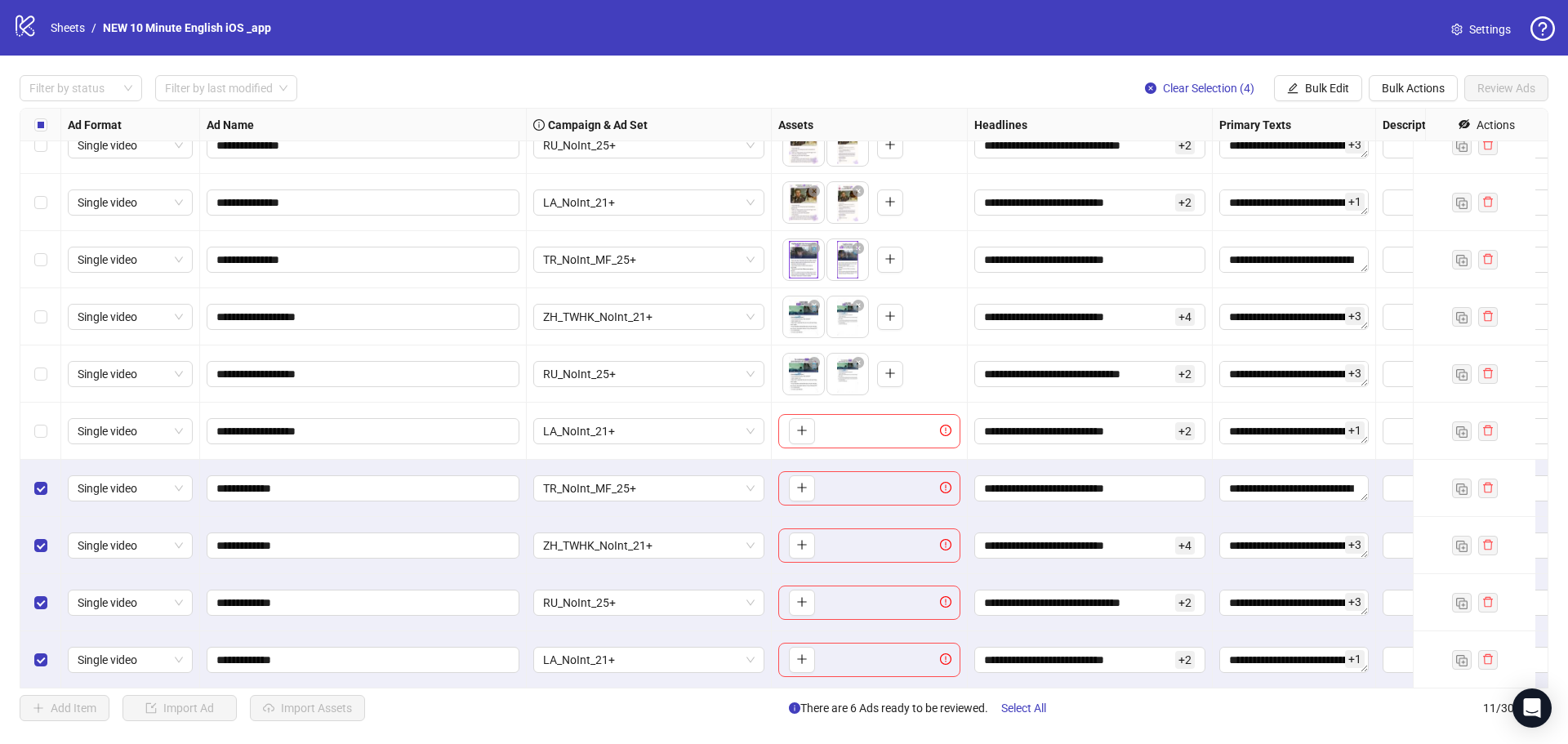 scroll, scrollTop: 95, scrollLeft: 0, axis: vertical 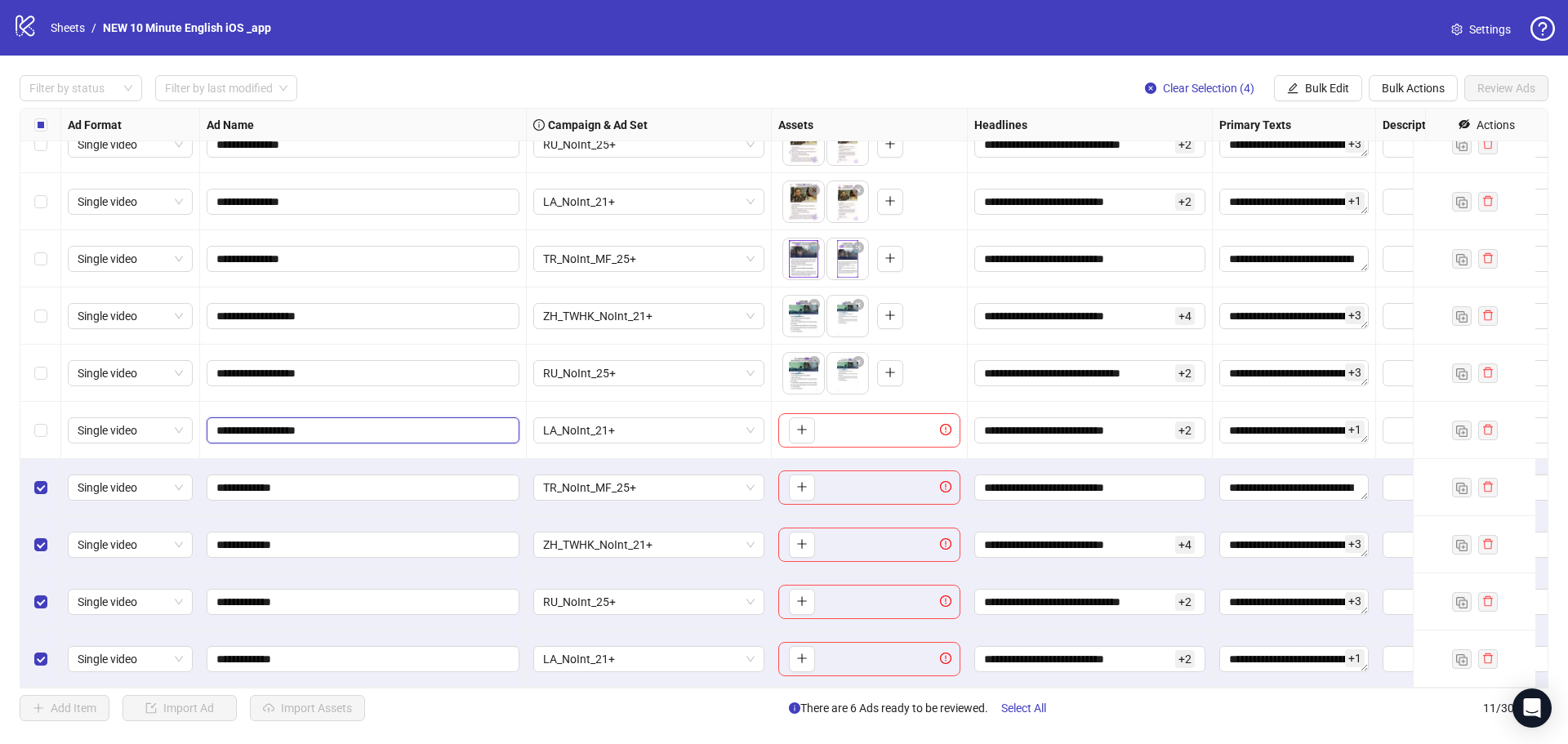 click on "**********" at bounding box center [361, 430] 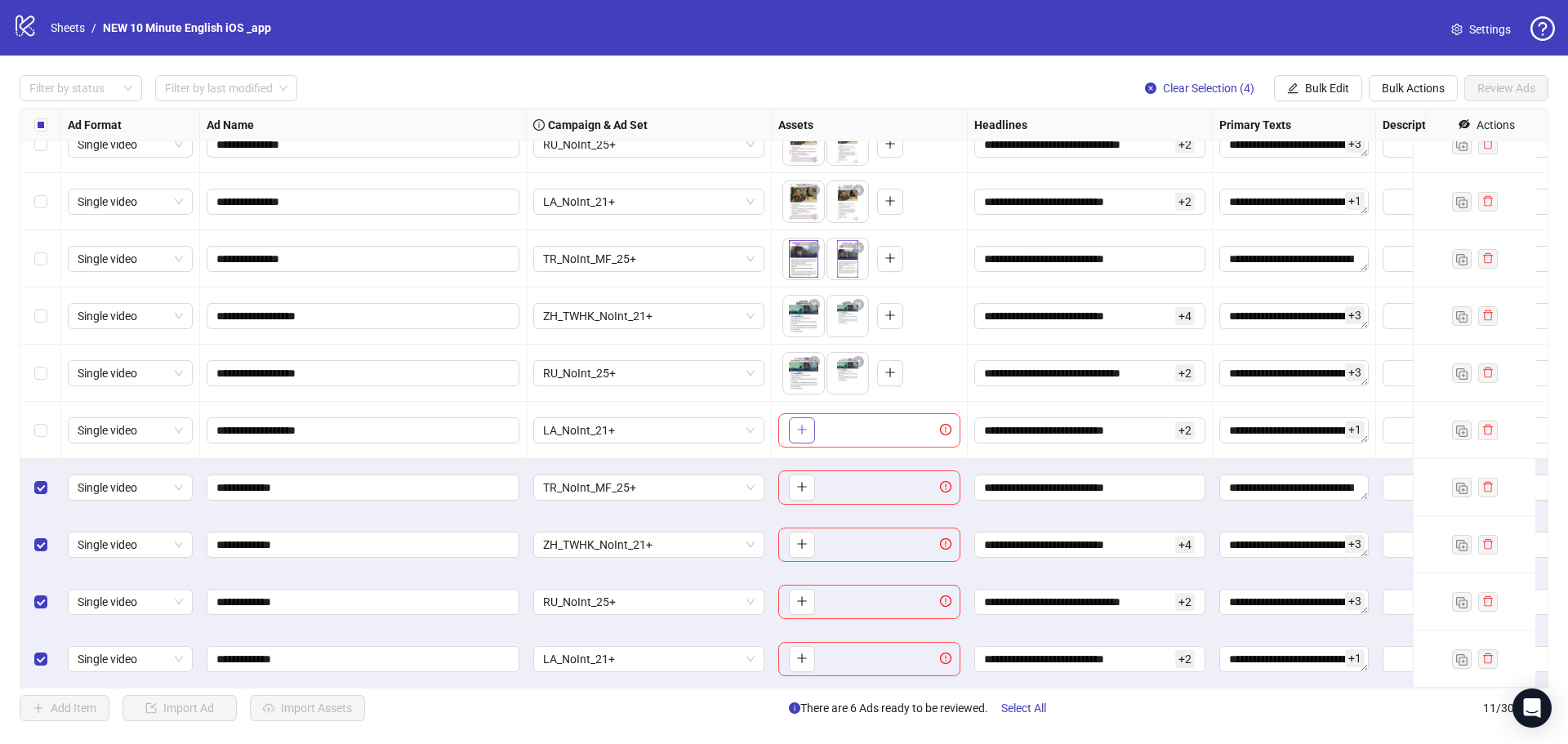 click at bounding box center [802, 430] 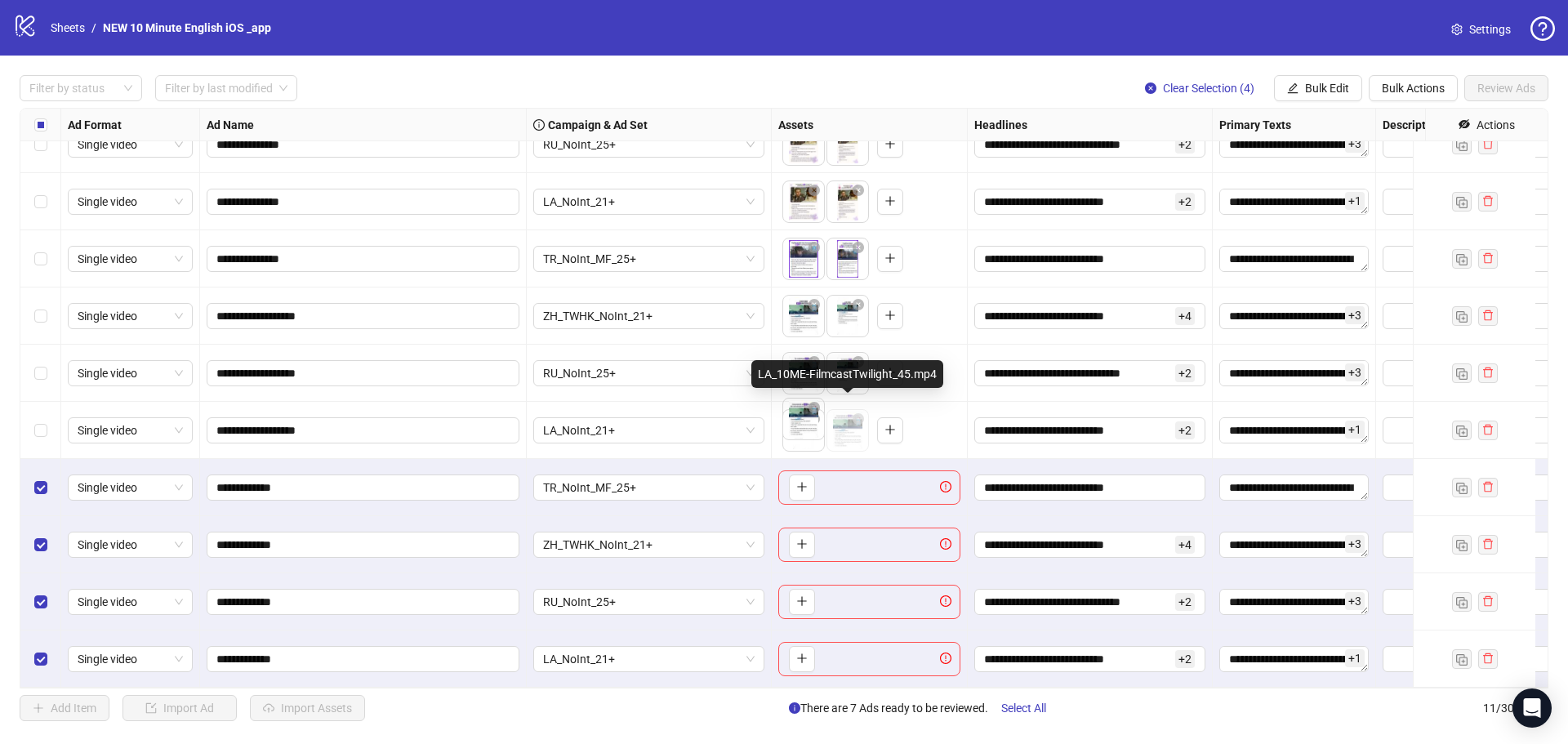 drag, startPoint x: 849, startPoint y: 426, endPoint x: 800, endPoint y: 428, distance: 49.0408 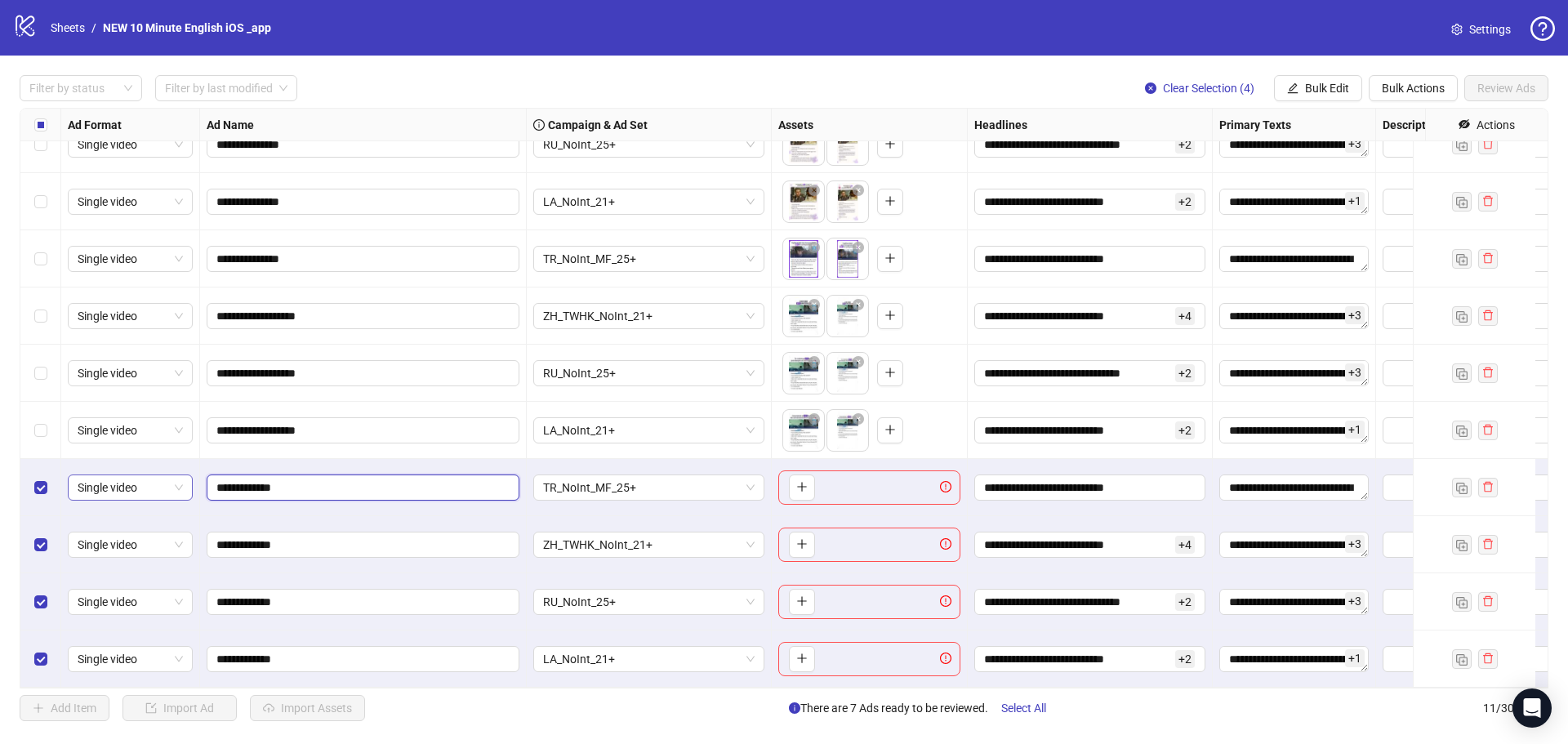 drag, startPoint x: 338, startPoint y: 483, endPoint x: 160, endPoint y: 472, distance: 178.33956 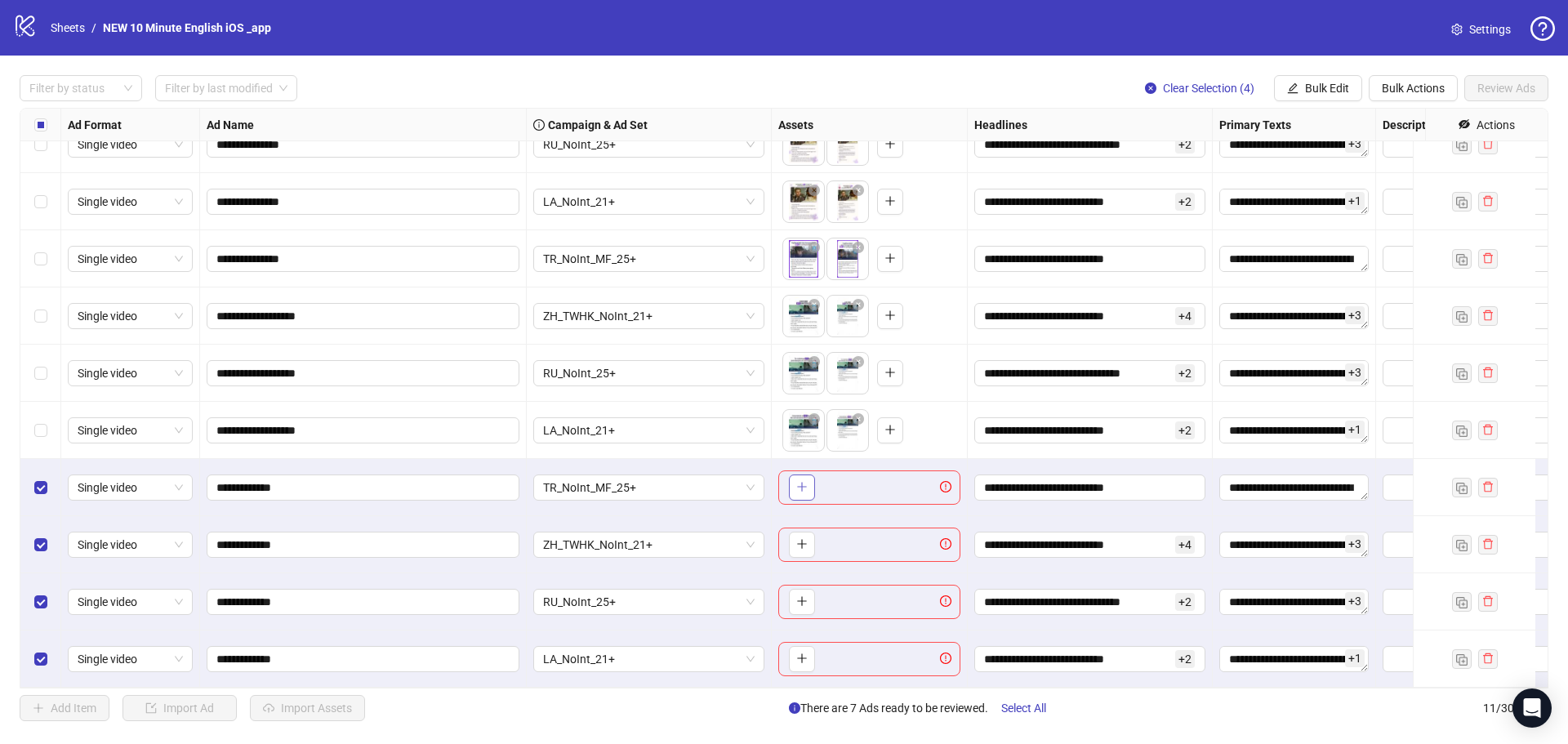 click at bounding box center (802, 488) 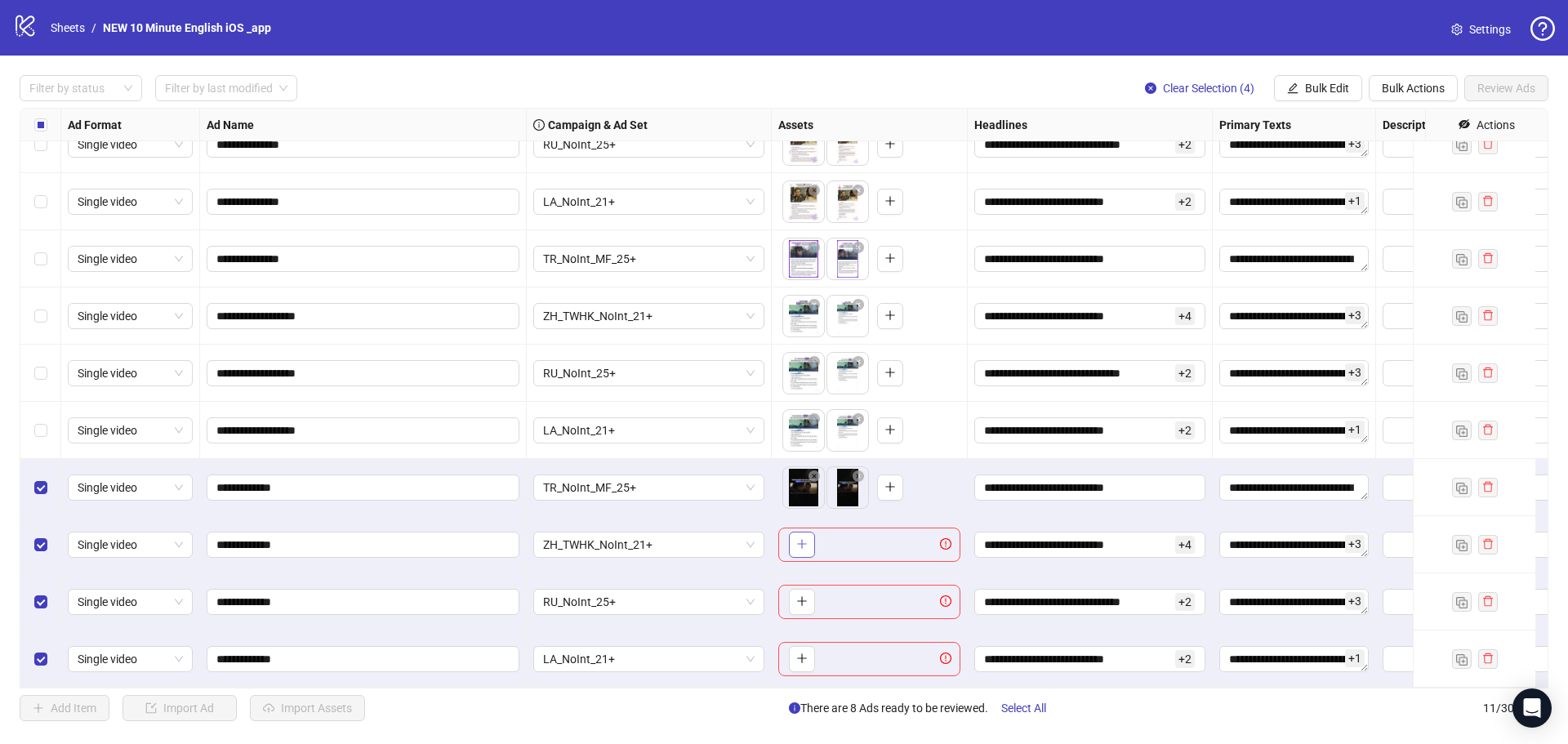 click 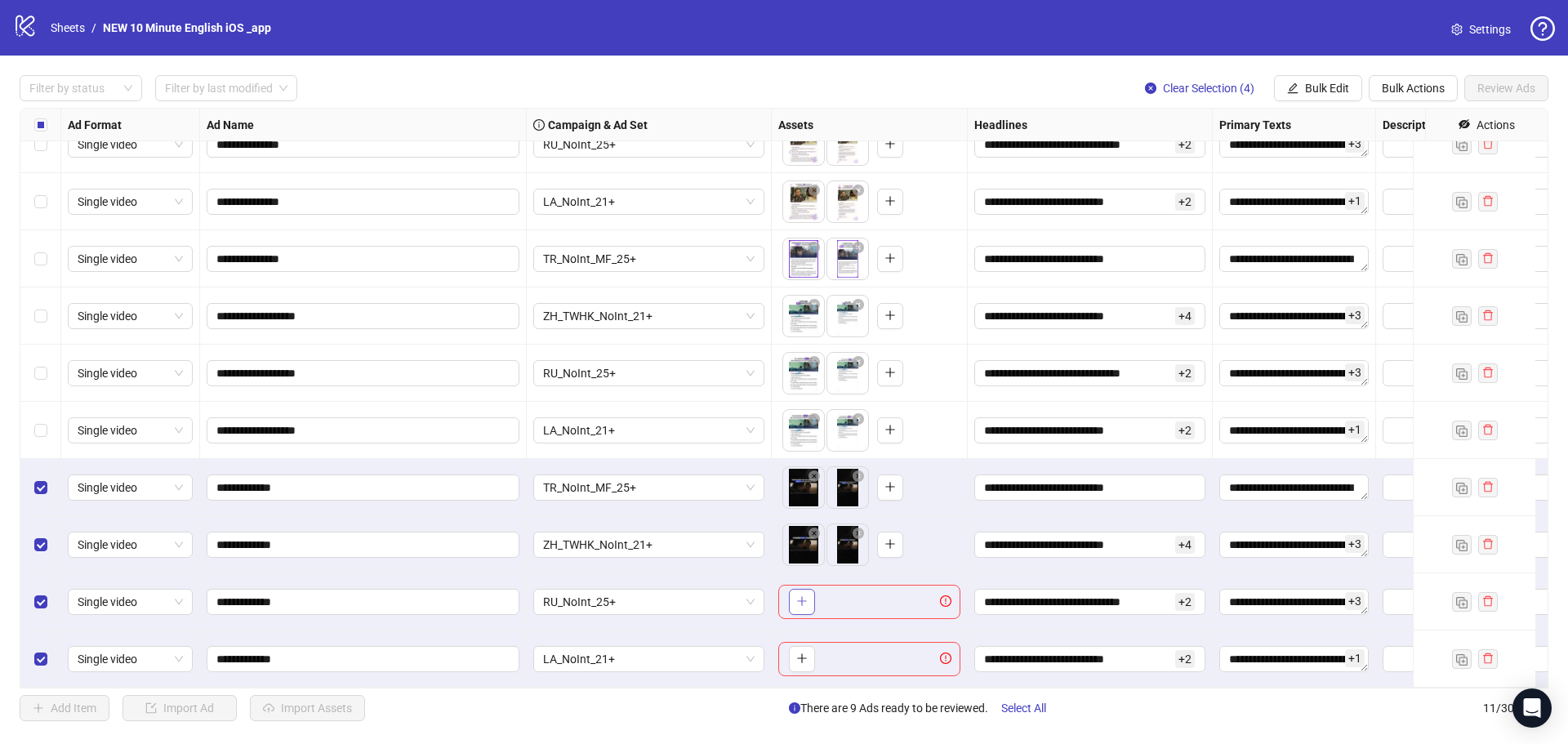 click at bounding box center [802, 602] 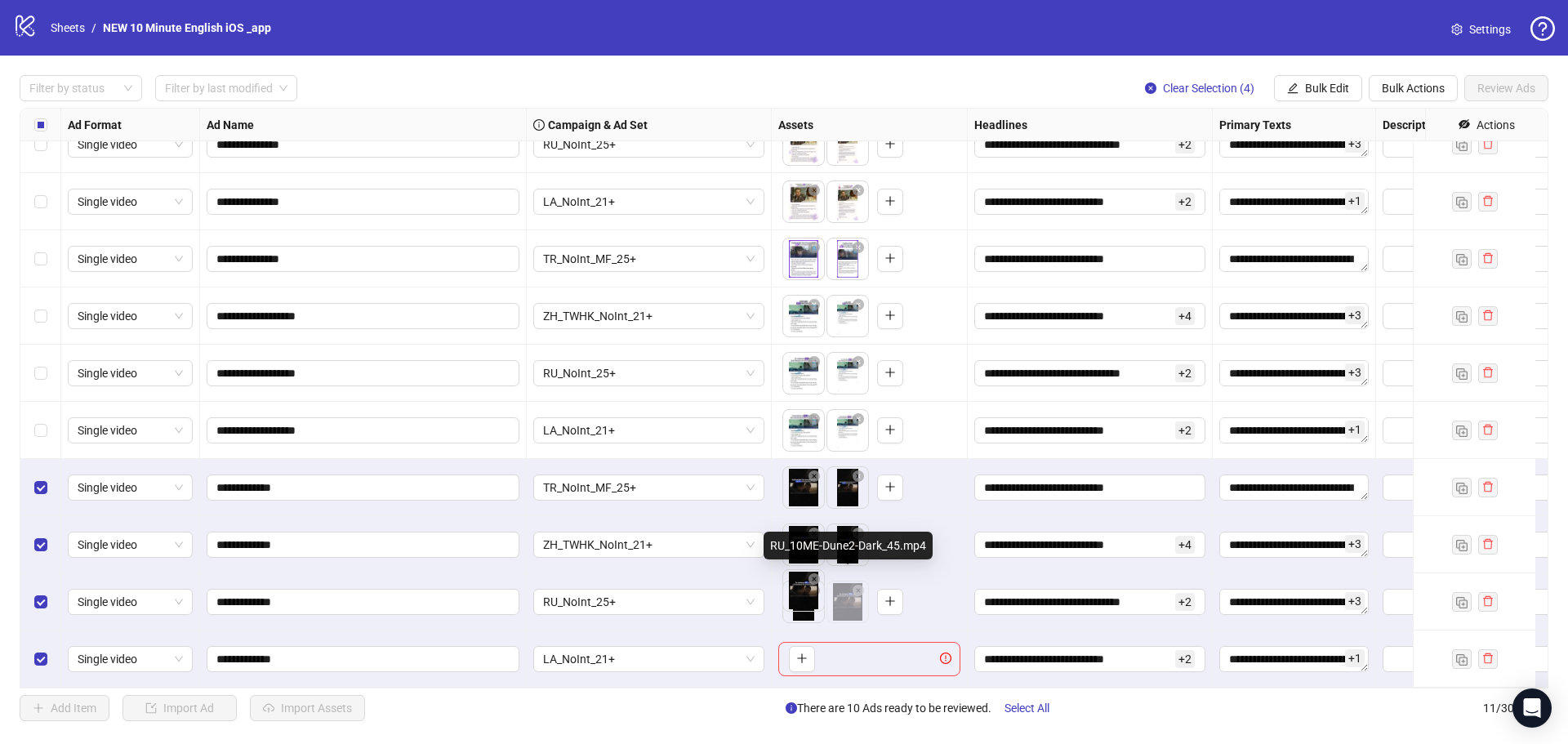 drag, startPoint x: 849, startPoint y: 595, endPoint x: 811, endPoint y: 590, distance: 38.32754 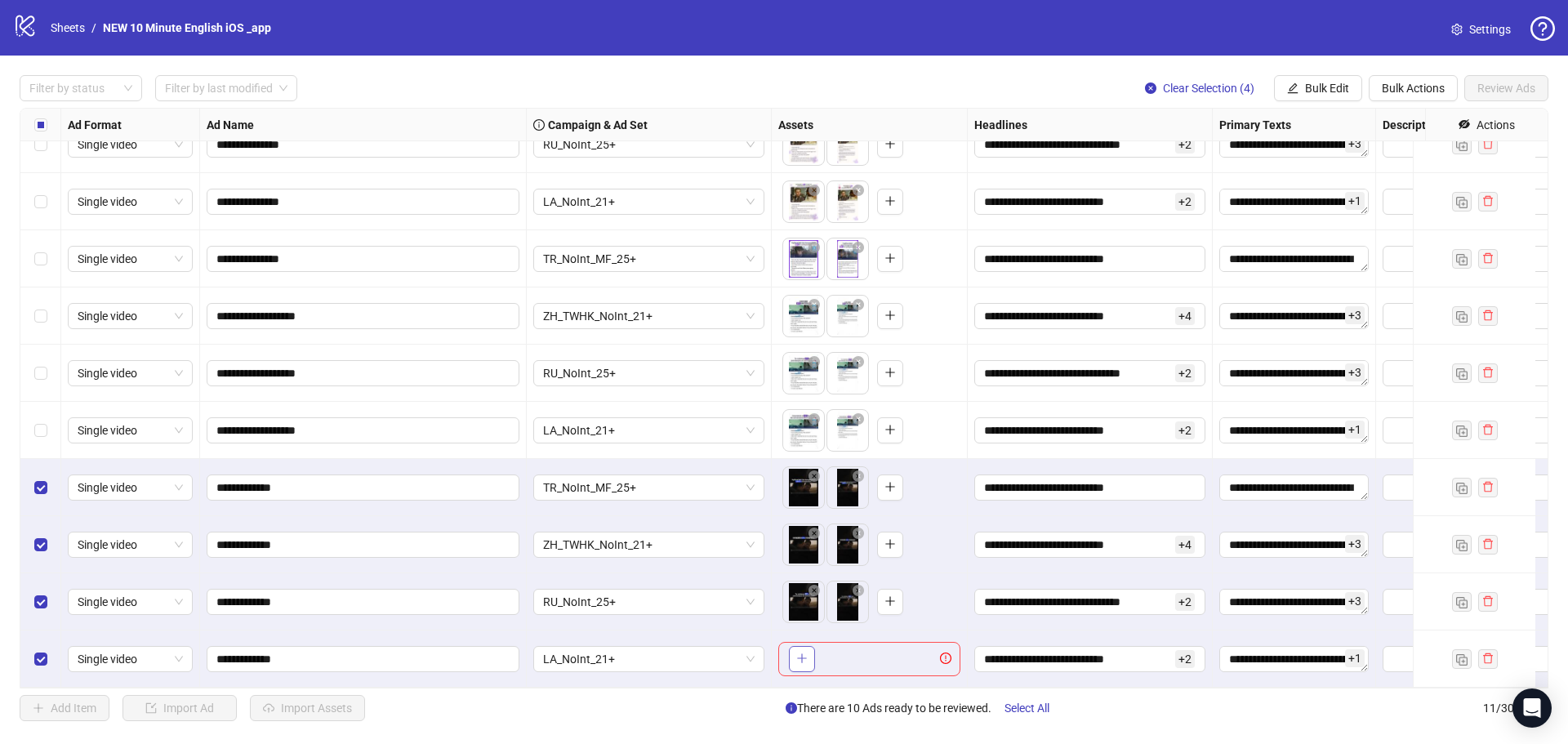 click at bounding box center (802, 659) 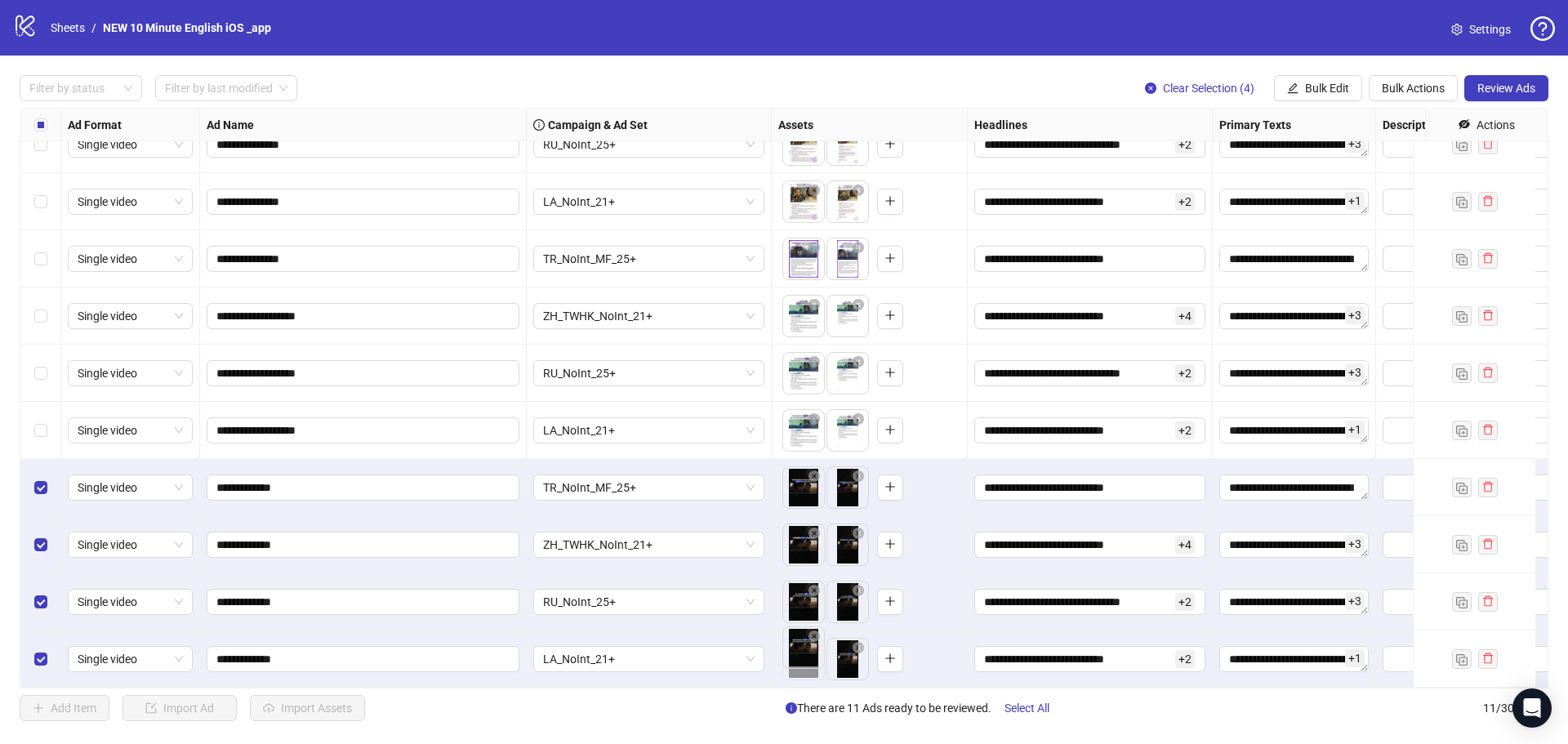 drag, startPoint x: 849, startPoint y: 657, endPoint x: 819, endPoint y: 655, distance: 30.06659 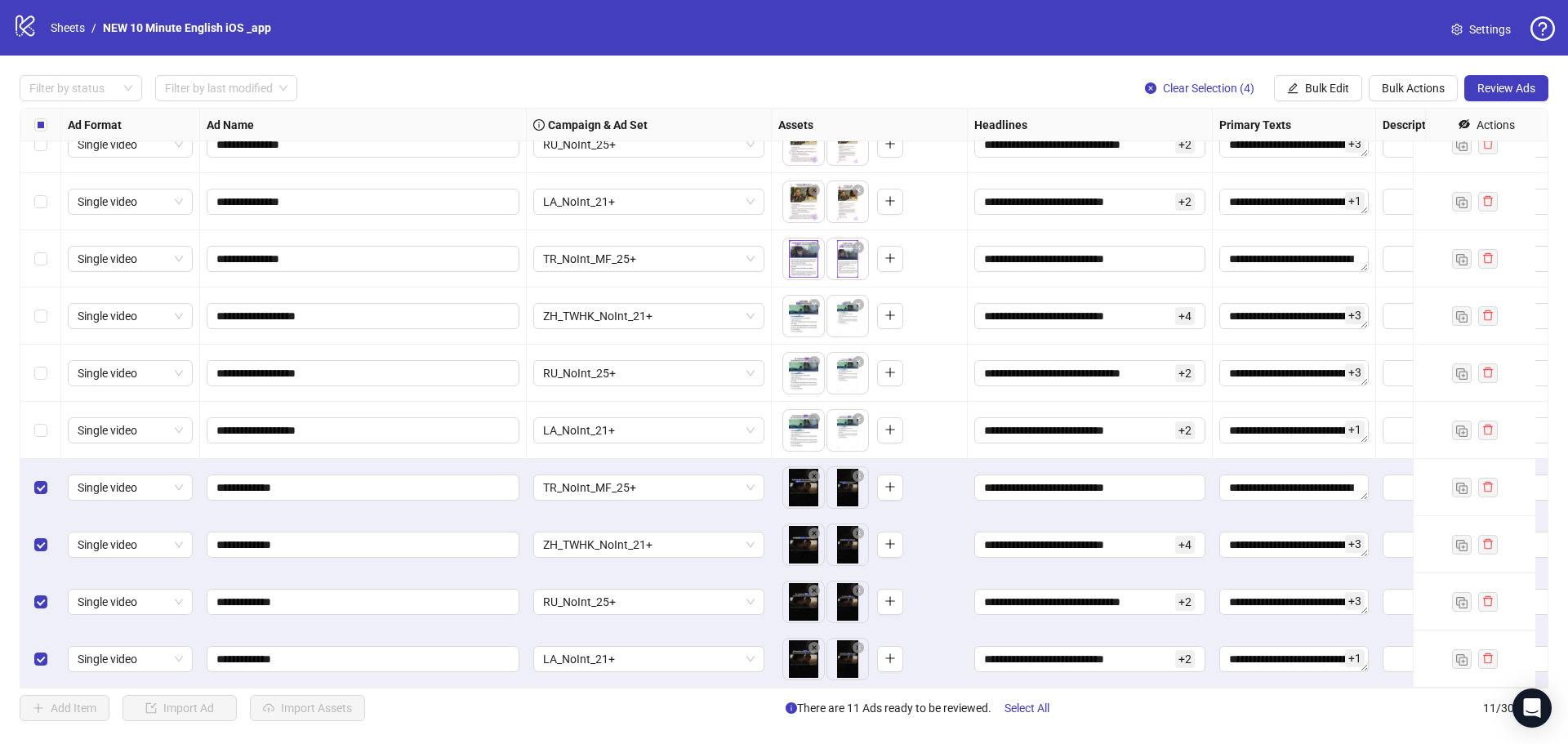 scroll, scrollTop: 95, scrollLeft: 0, axis: vertical 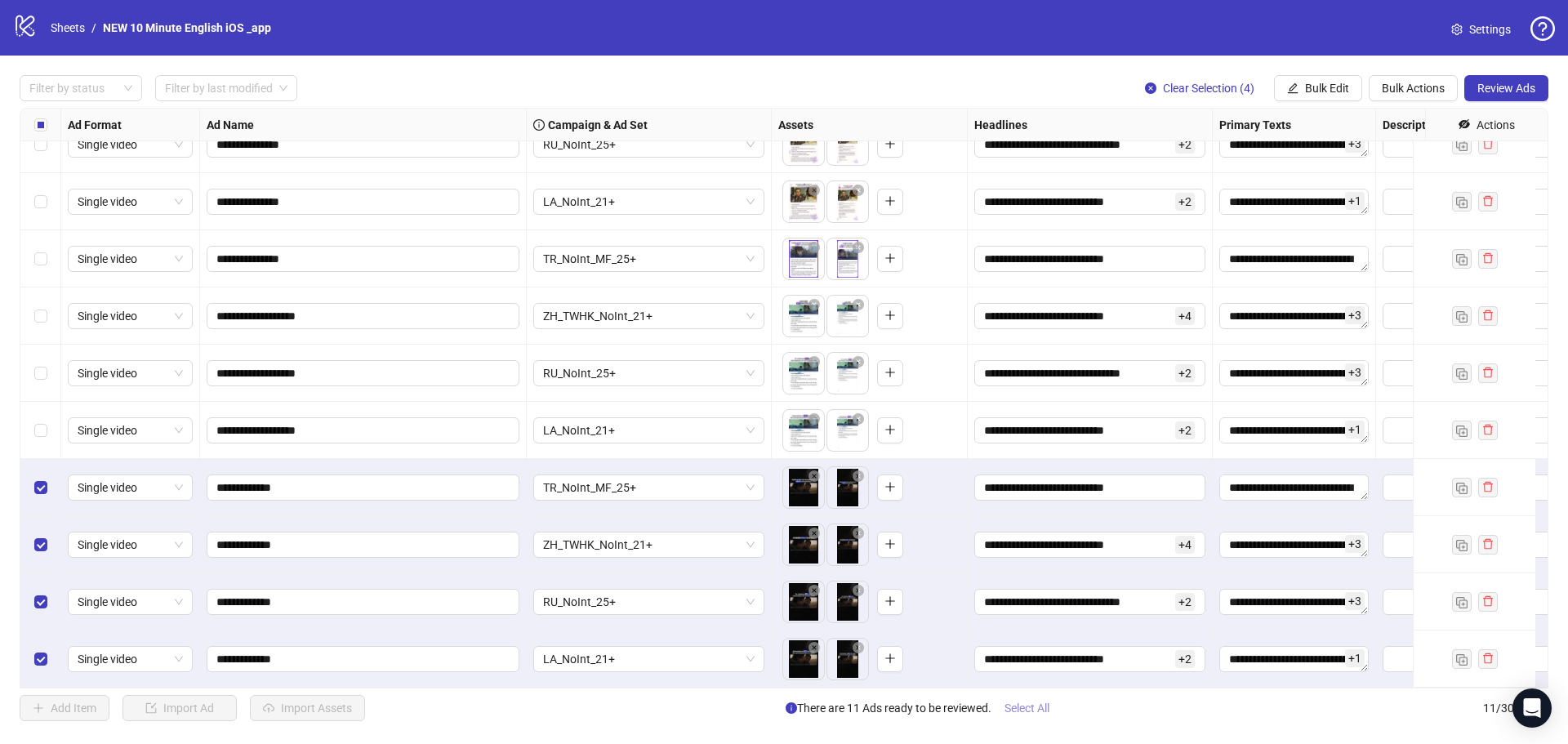 click on "Select All" at bounding box center [1027, 708] 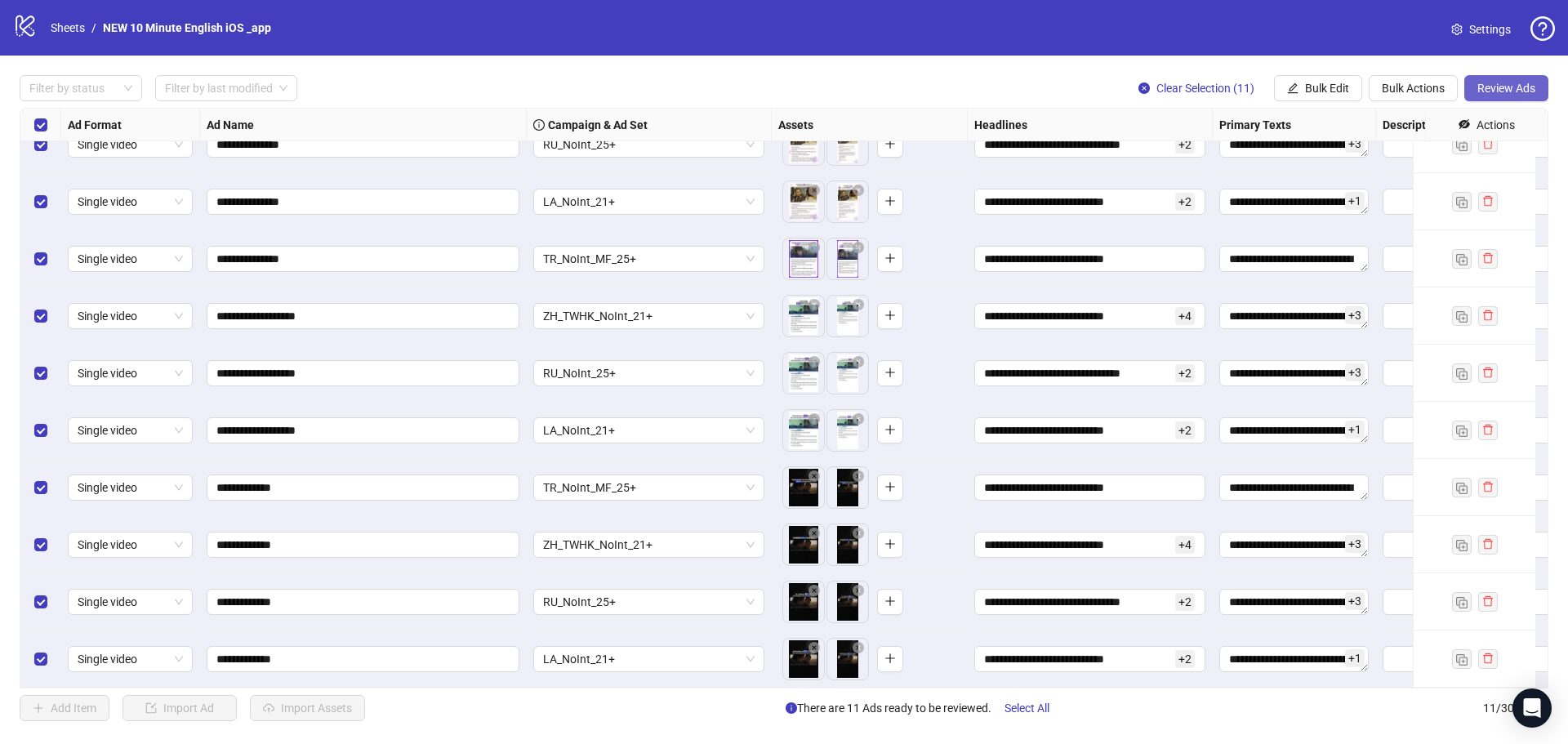 click on "Review Ads" at bounding box center [1506, 88] 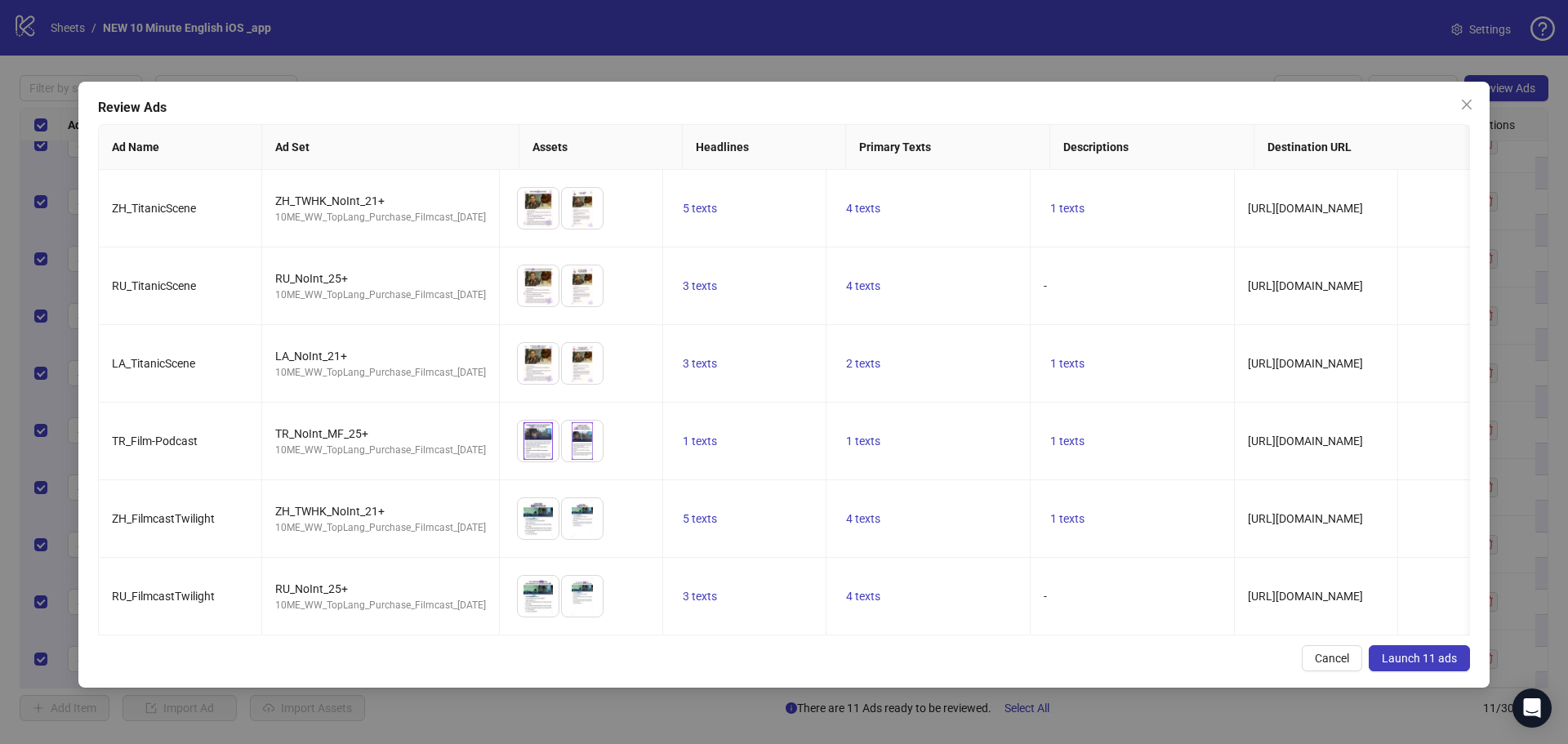 click on "Launch 11 ads" at bounding box center (1419, 658) 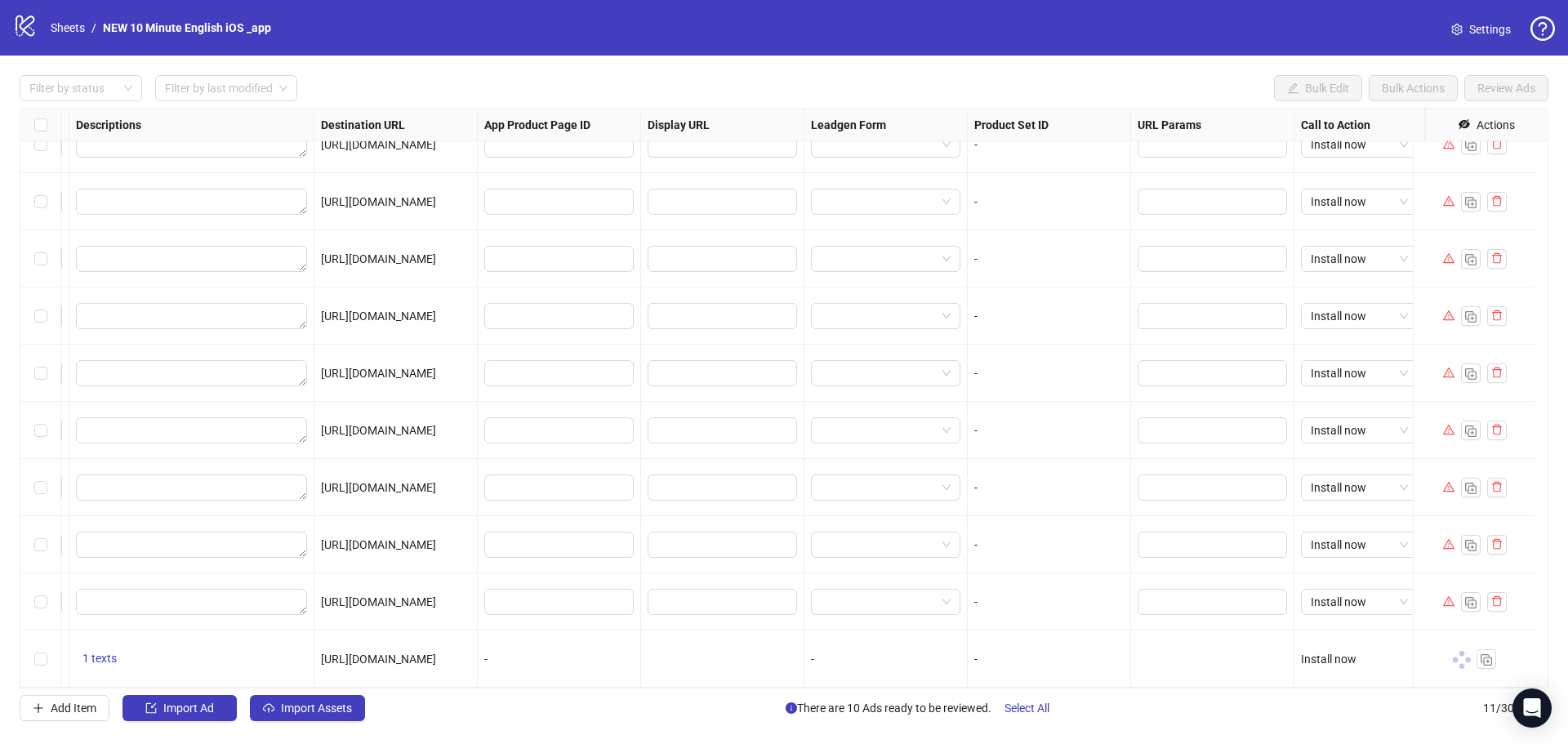 scroll, scrollTop: 0, scrollLeft: 1319, axis: horizontal 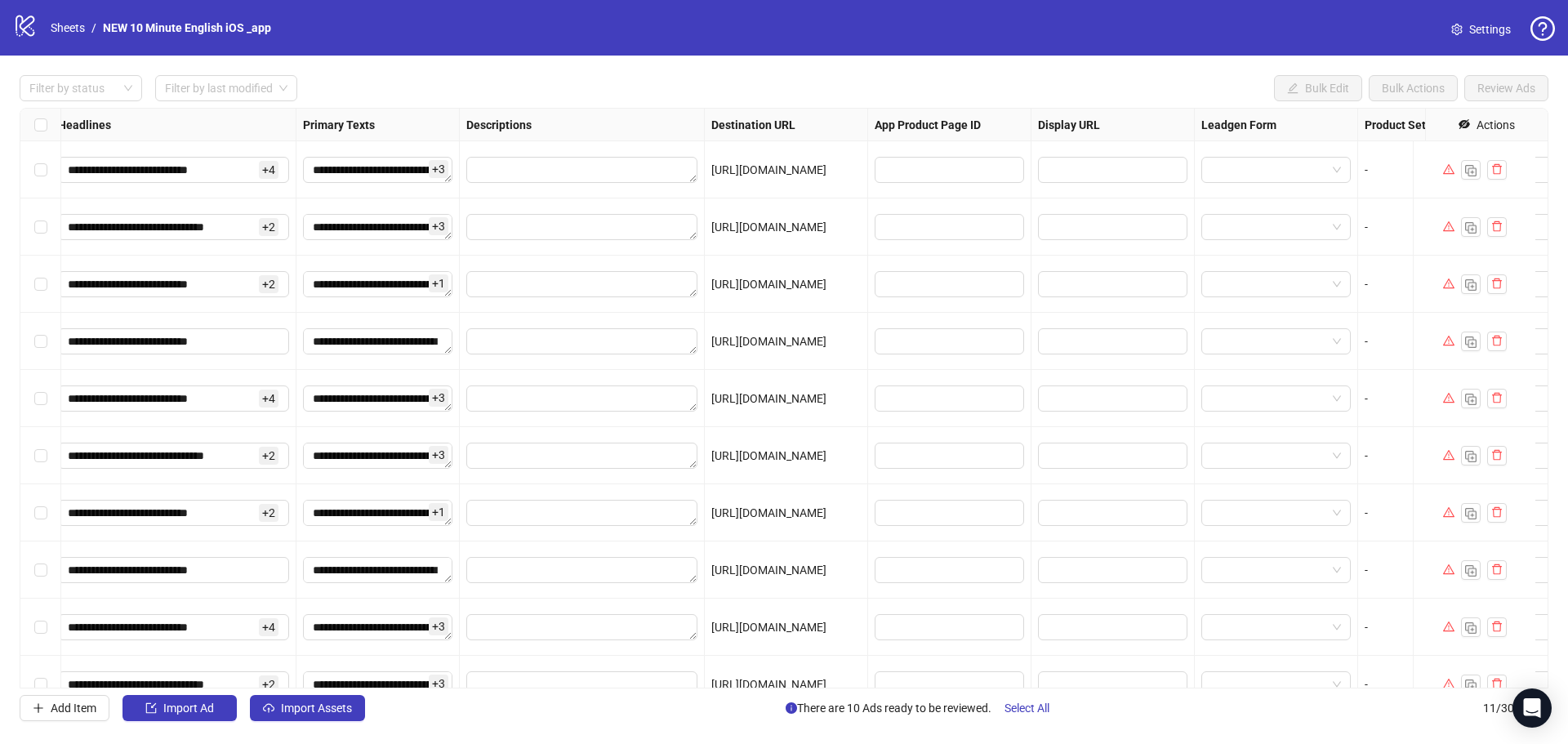 click on "Settings" at bounding box center (1490, 29) 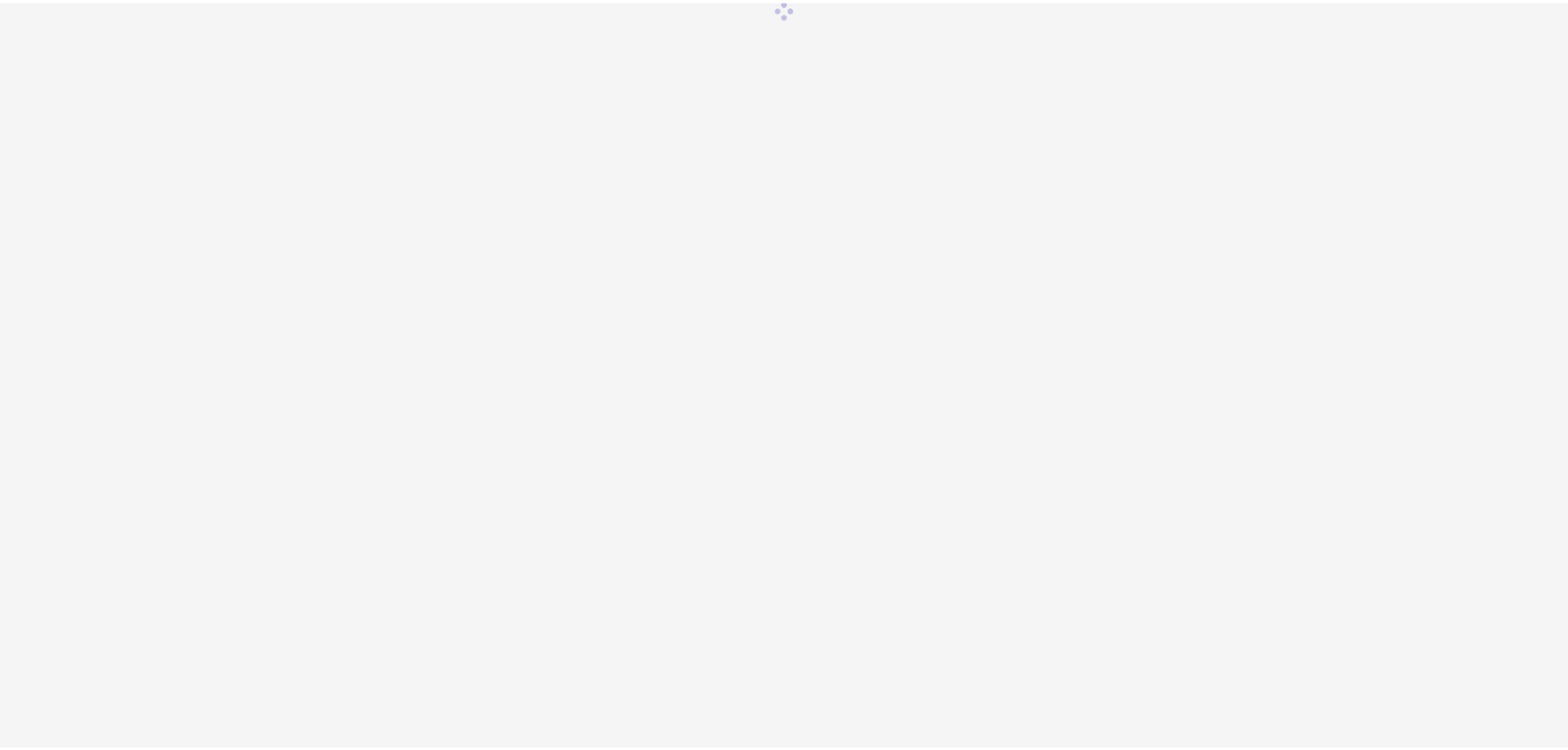 scroll, scrollTop: 0, scrollLeft: 0, axis: both 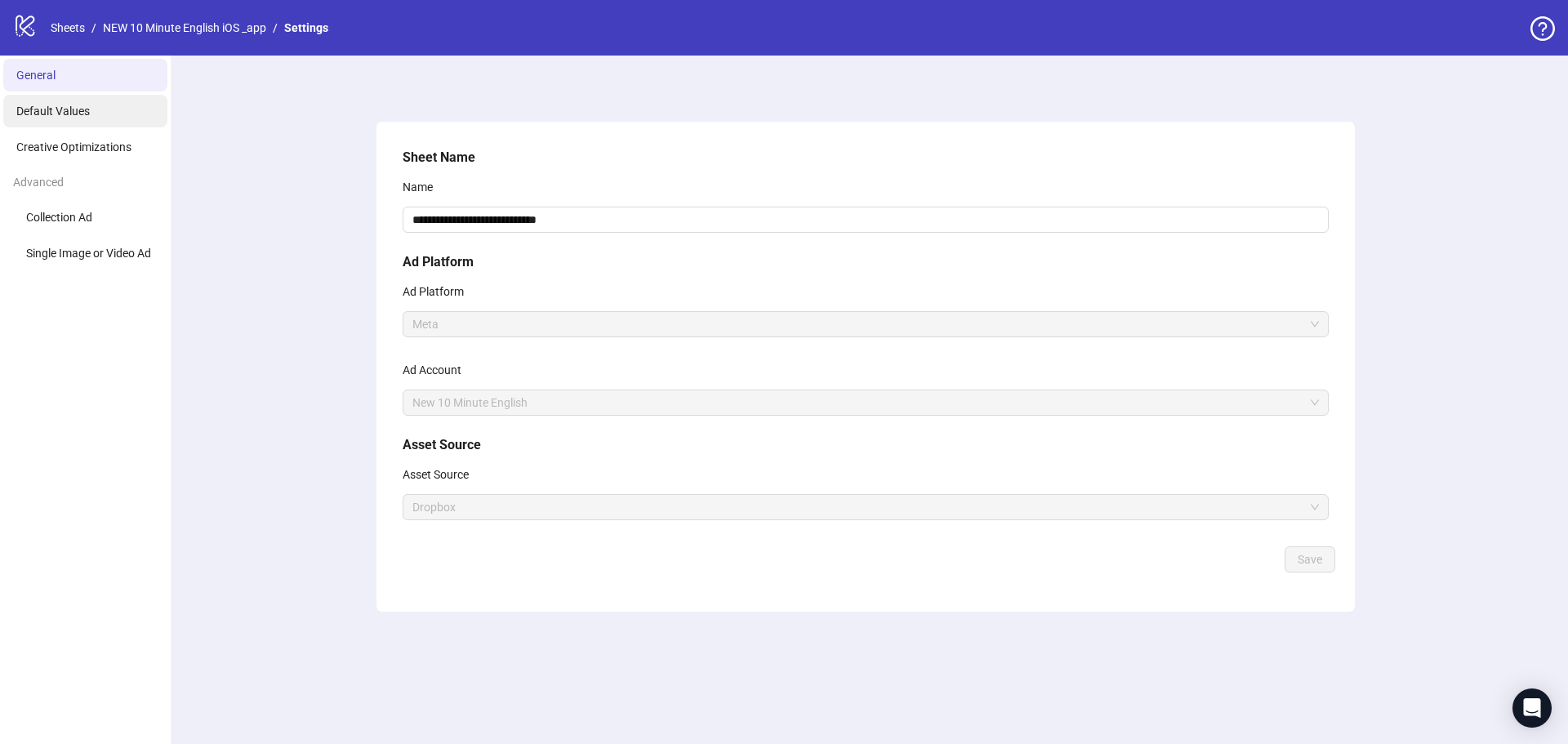 click on "Default Values" at bounding box center [85, 111] 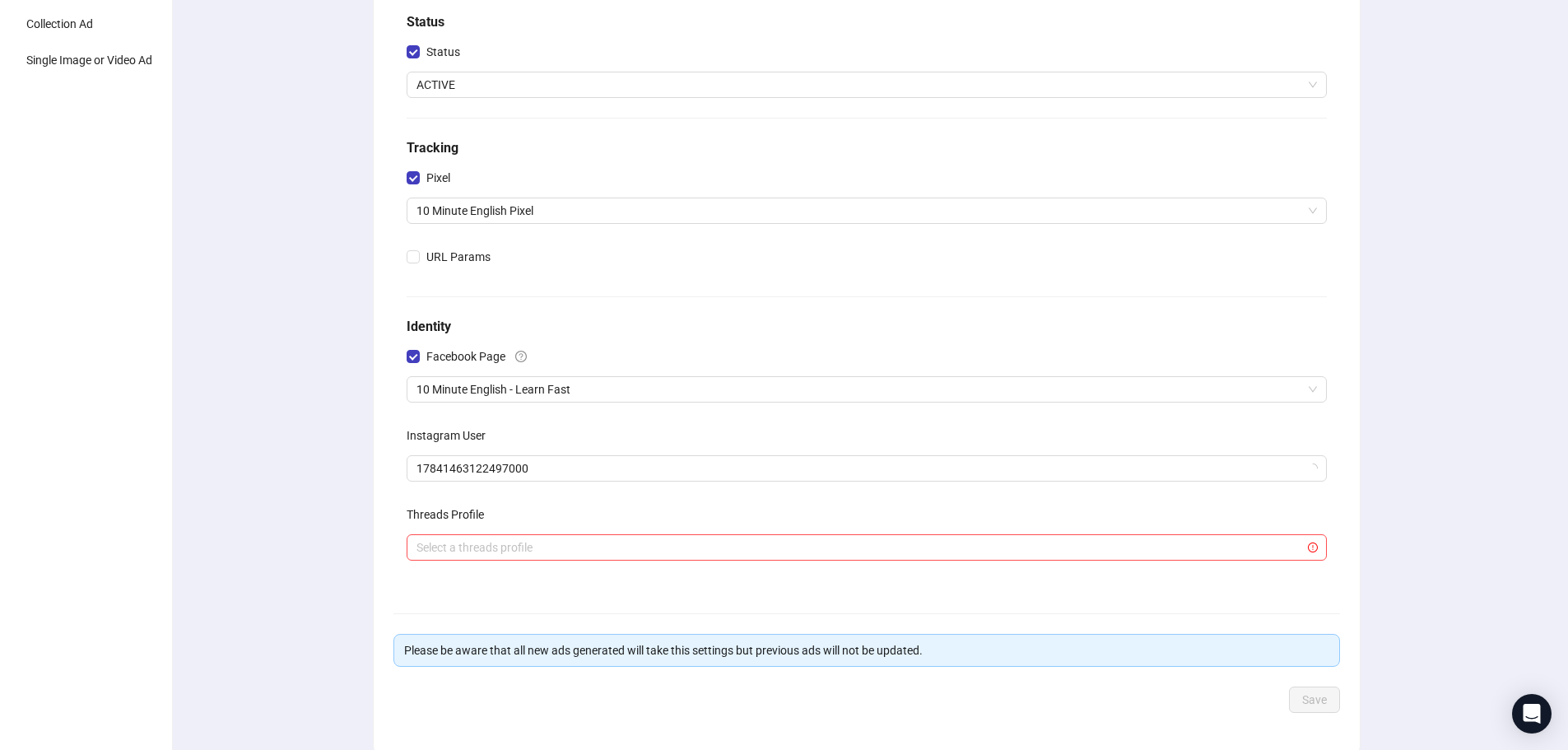scroll, scrollTop: 247, scrollLeft: 0, axis: vertical 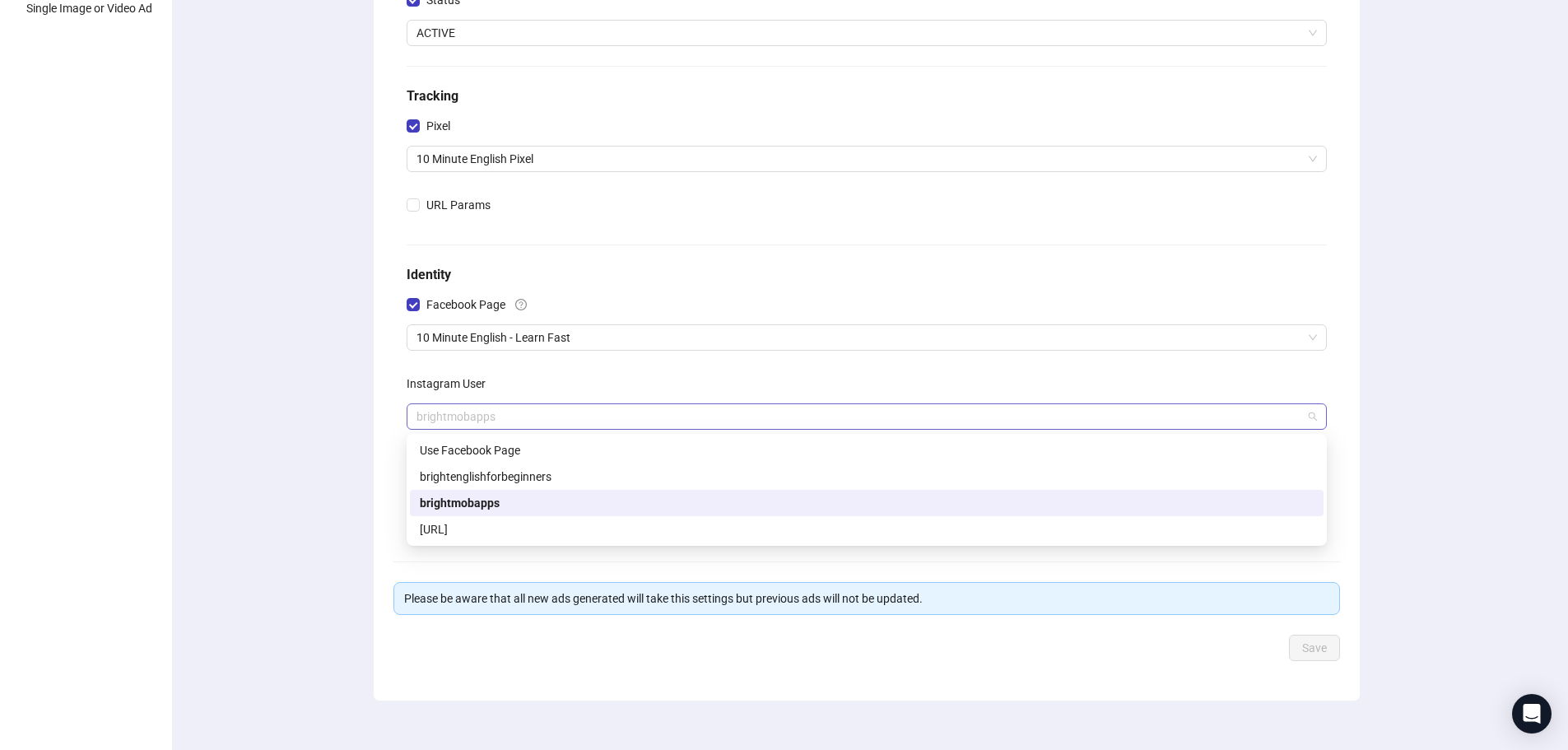 click on "brightmobapps" at bounding box center (867, 417) 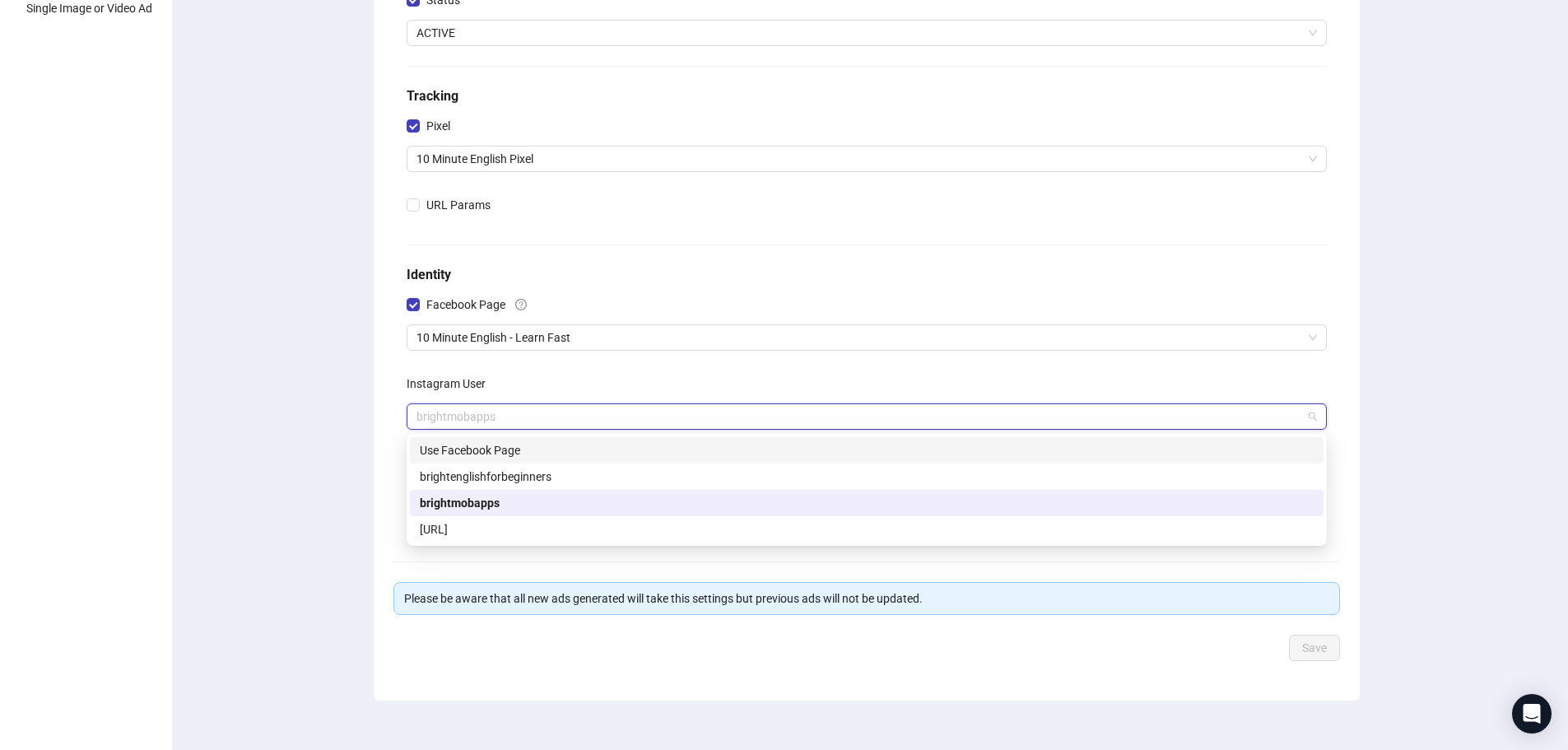 click on "Use Facebook Page" at bounding box center [867, 450] 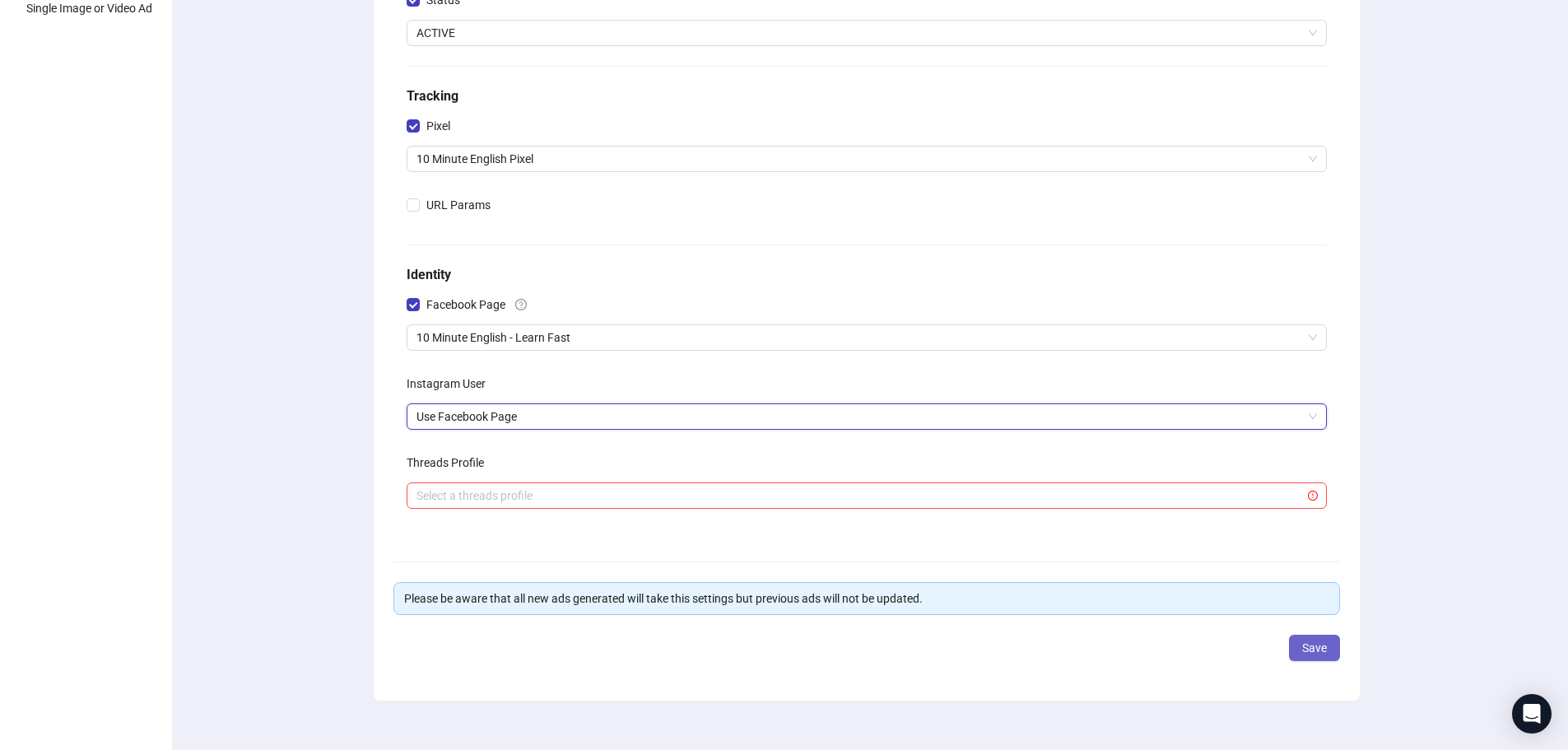 click on "Save" at bounding box center (1314, 648) 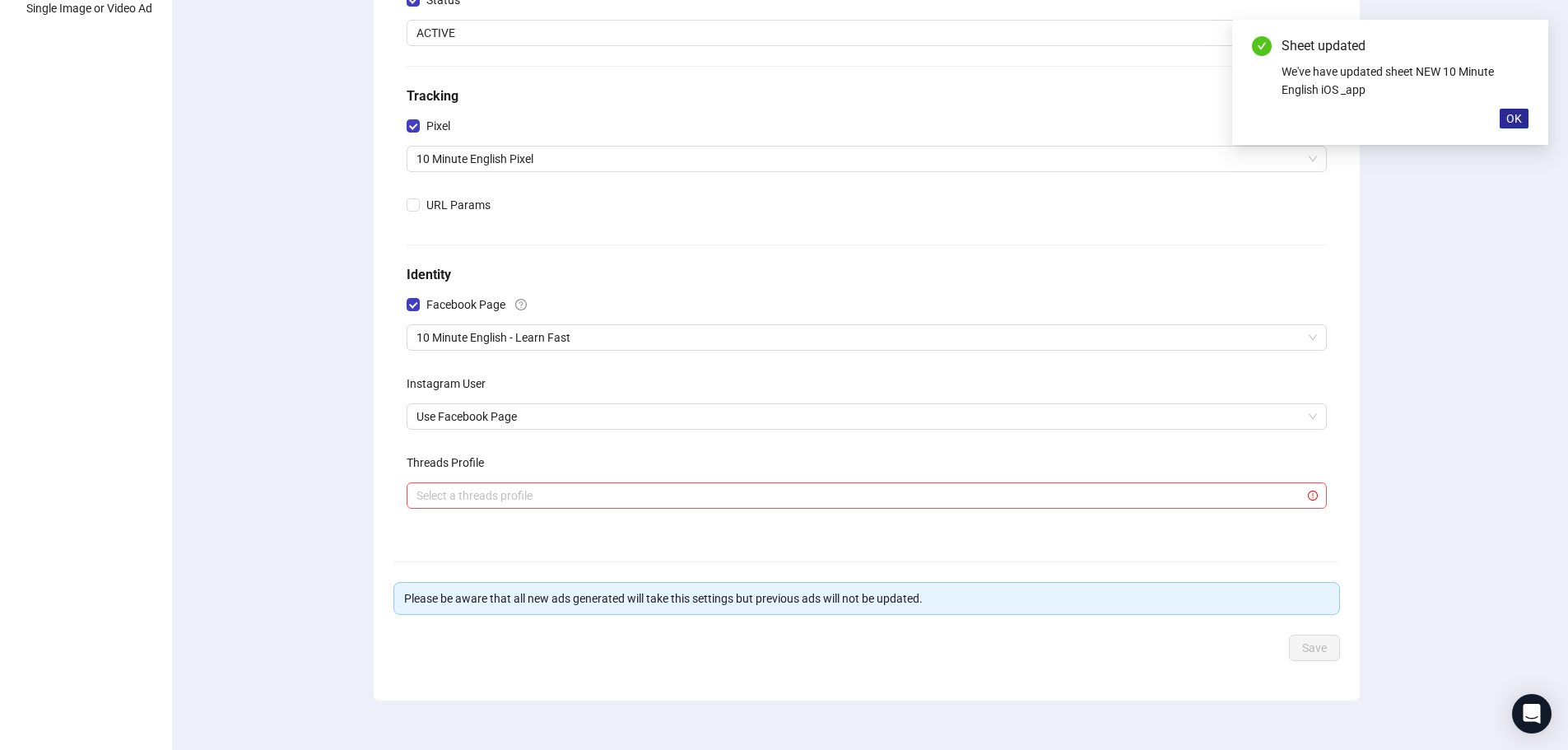 click on "OK" at bounding box center (1514, 119) 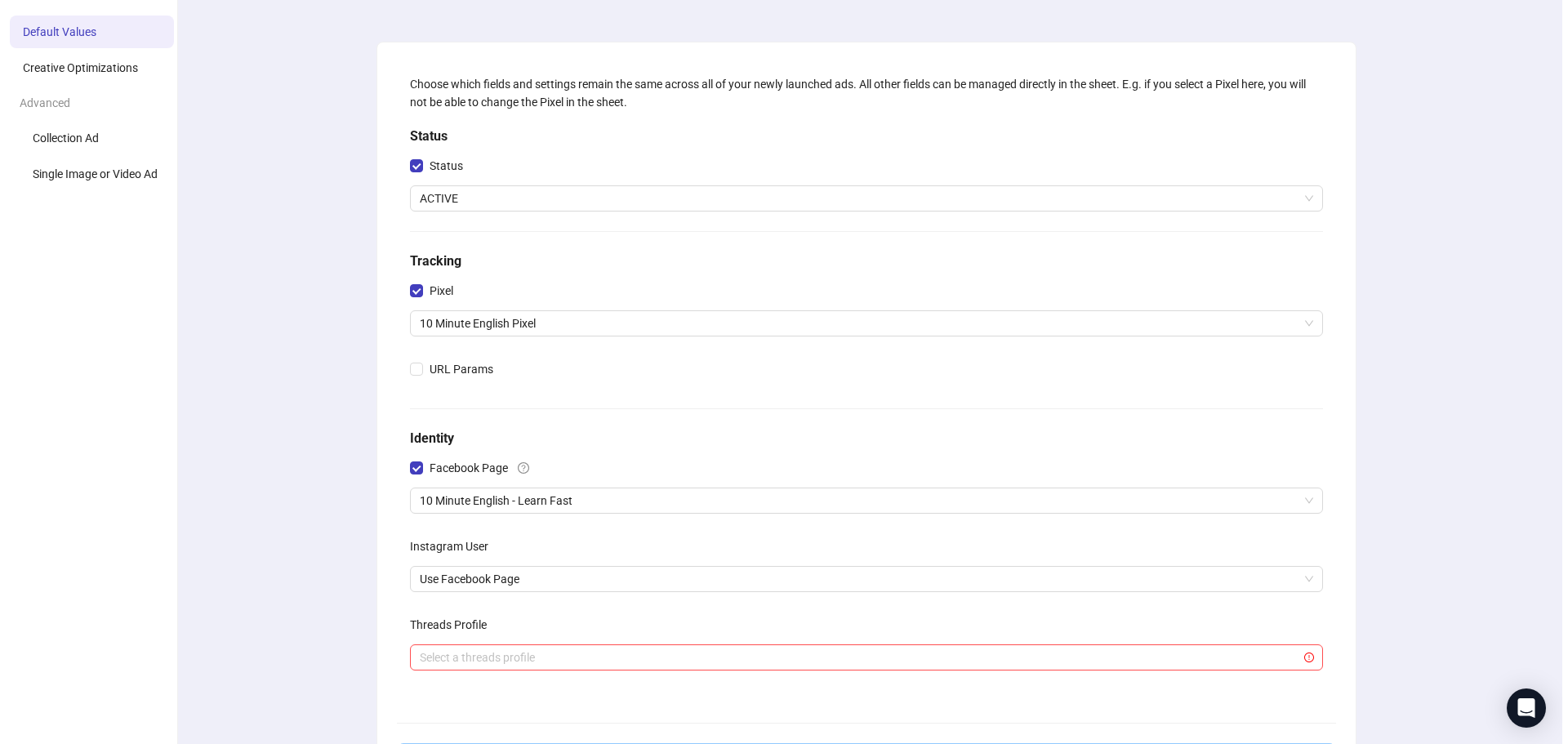 scroll, scrollTop: 0, scrollLeft: 0, axis: both 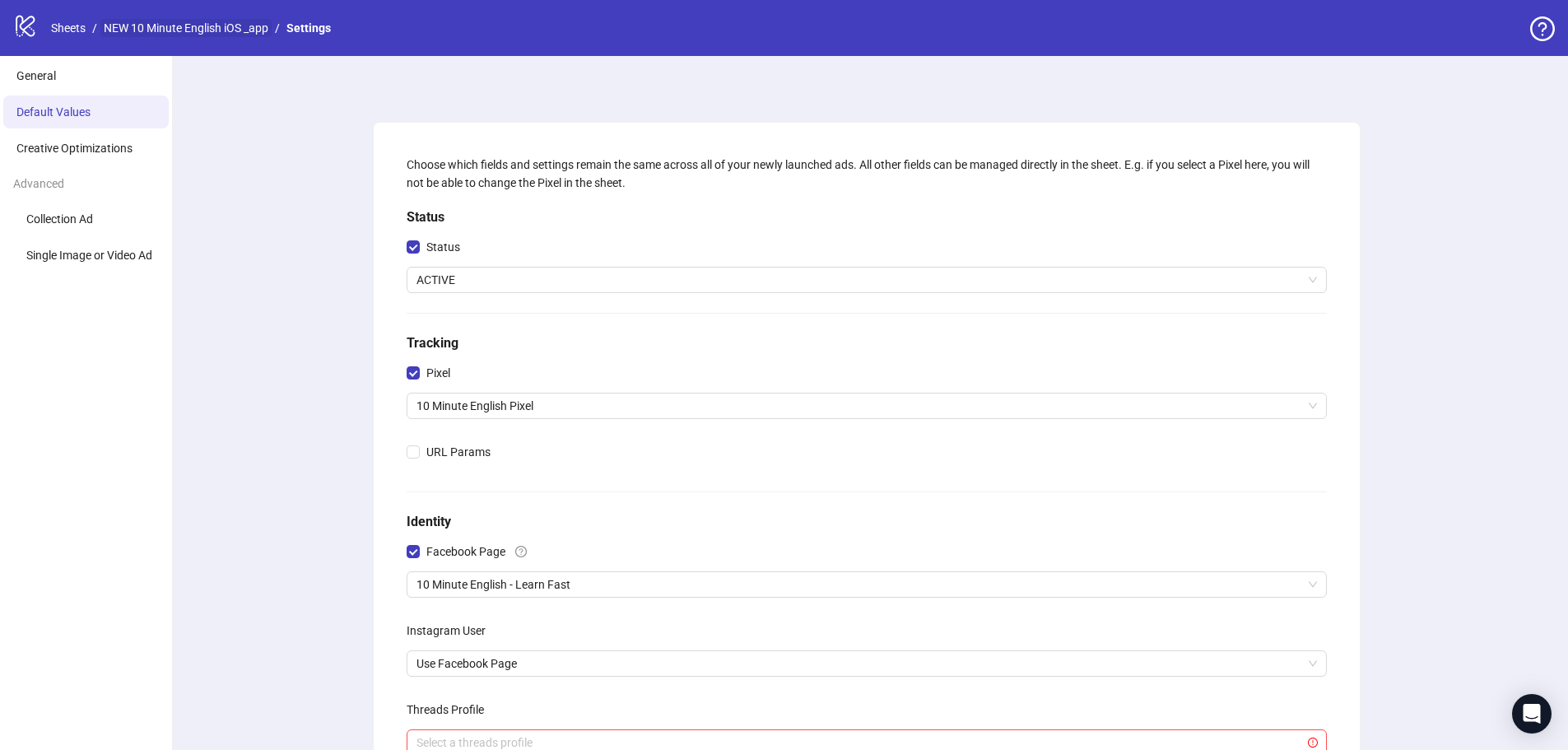 click on "NEW 10 Minute English iOS _app" at bounding box center (186, 28) 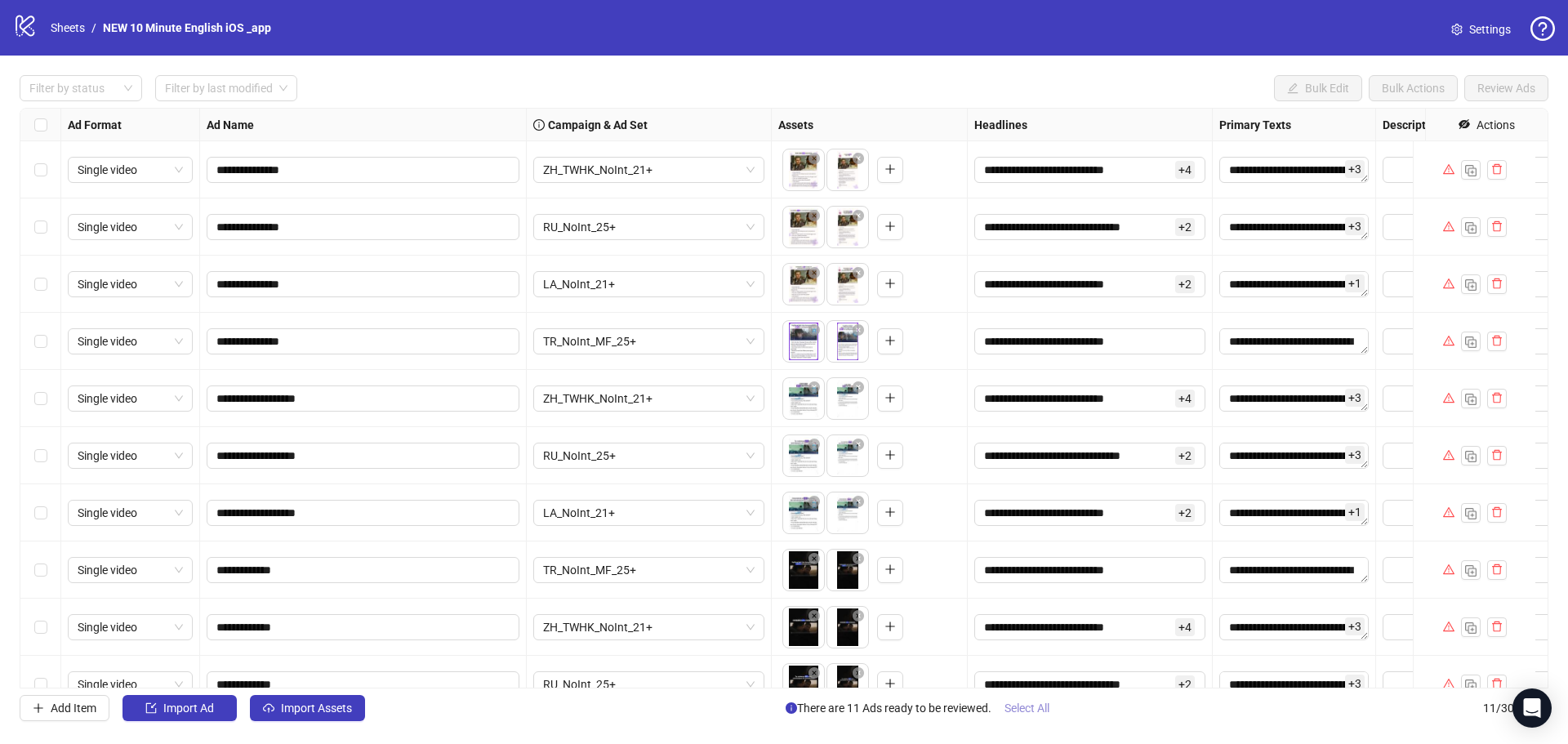click on "Select All" at bounding box center [1027, 708] 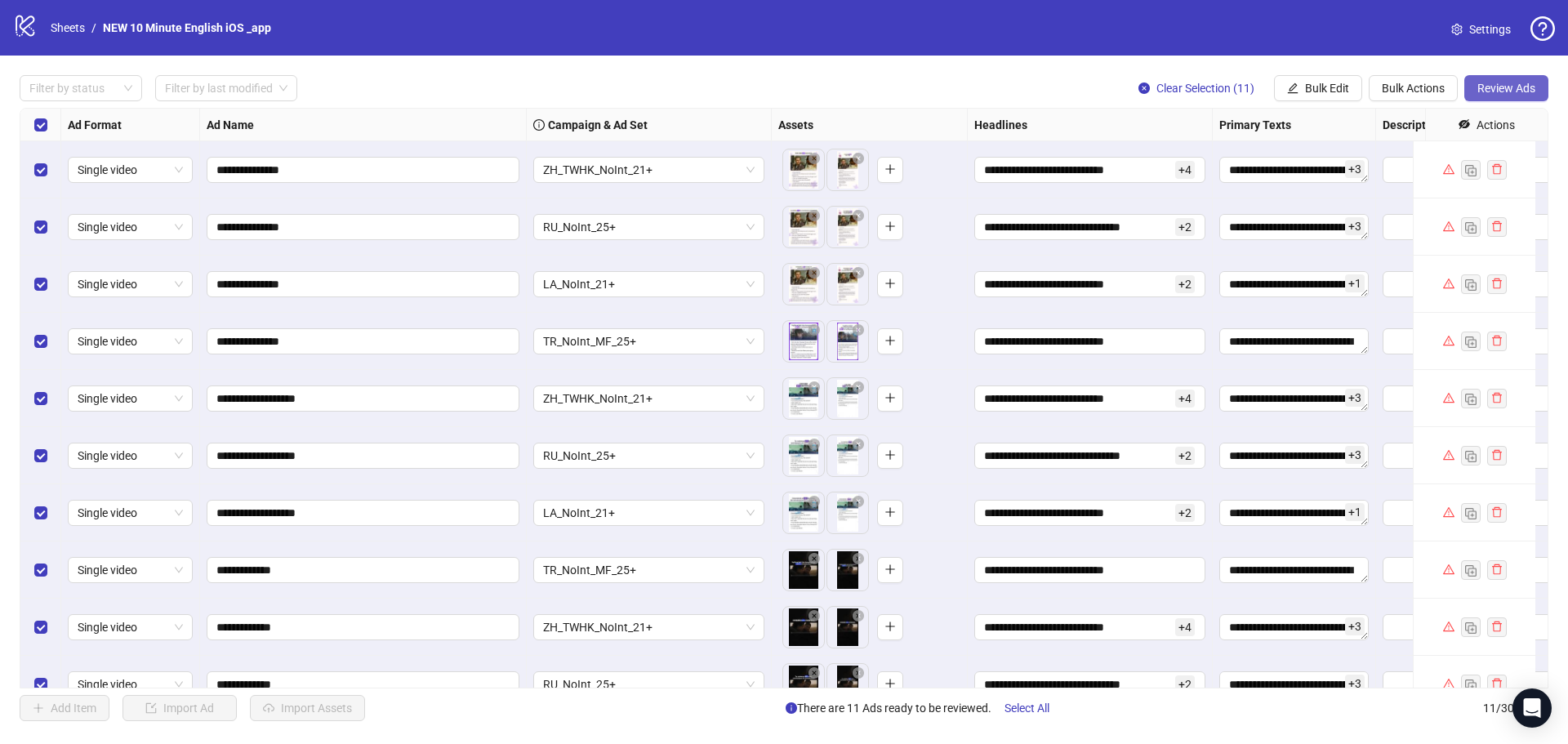 click on "Review Ads" at bounding box center [1506, 88] 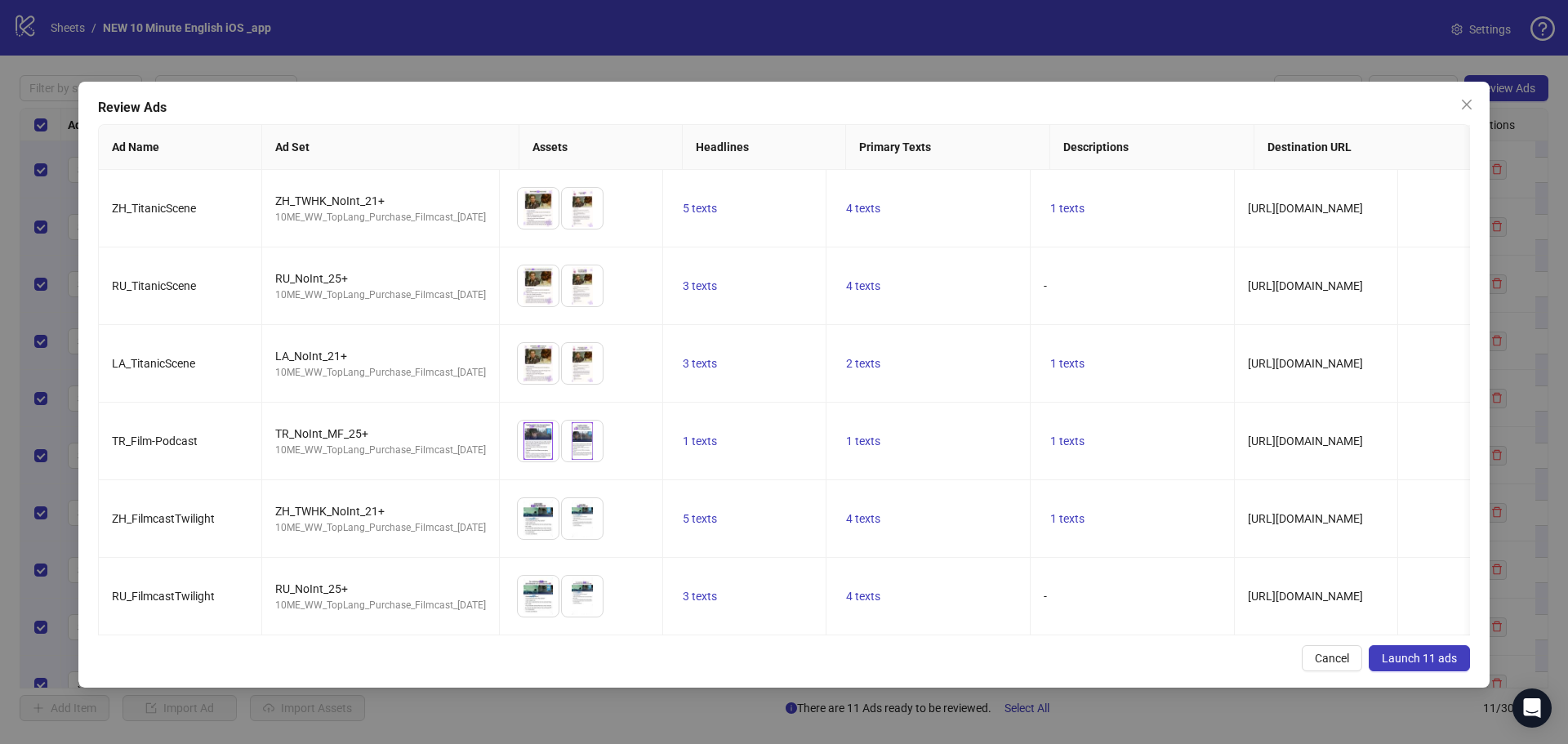 click on "Launch 11 ads" at bounding box center [1419, 658] 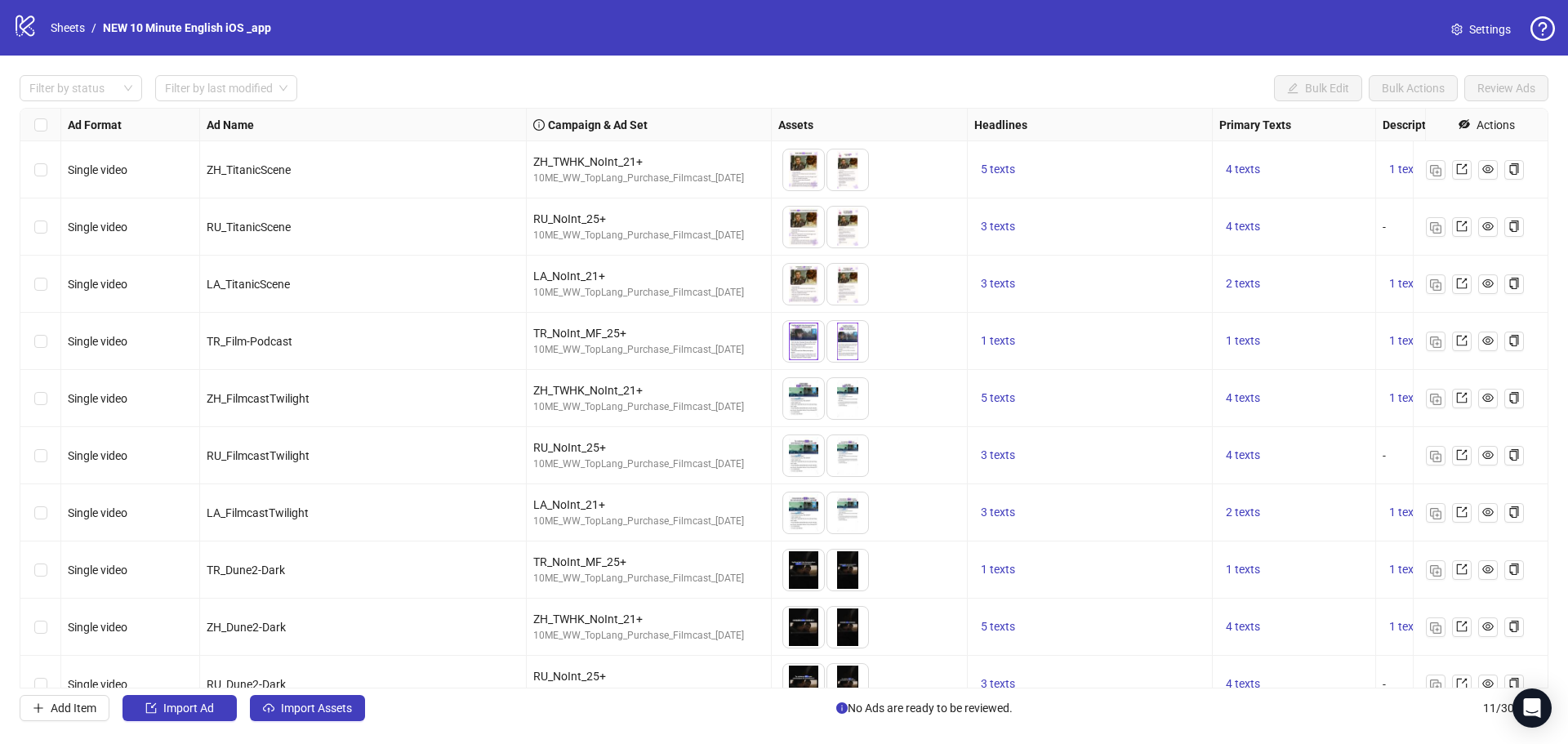 scroll, scrollTop: 95, scrollLeft: 0, axis: vertical 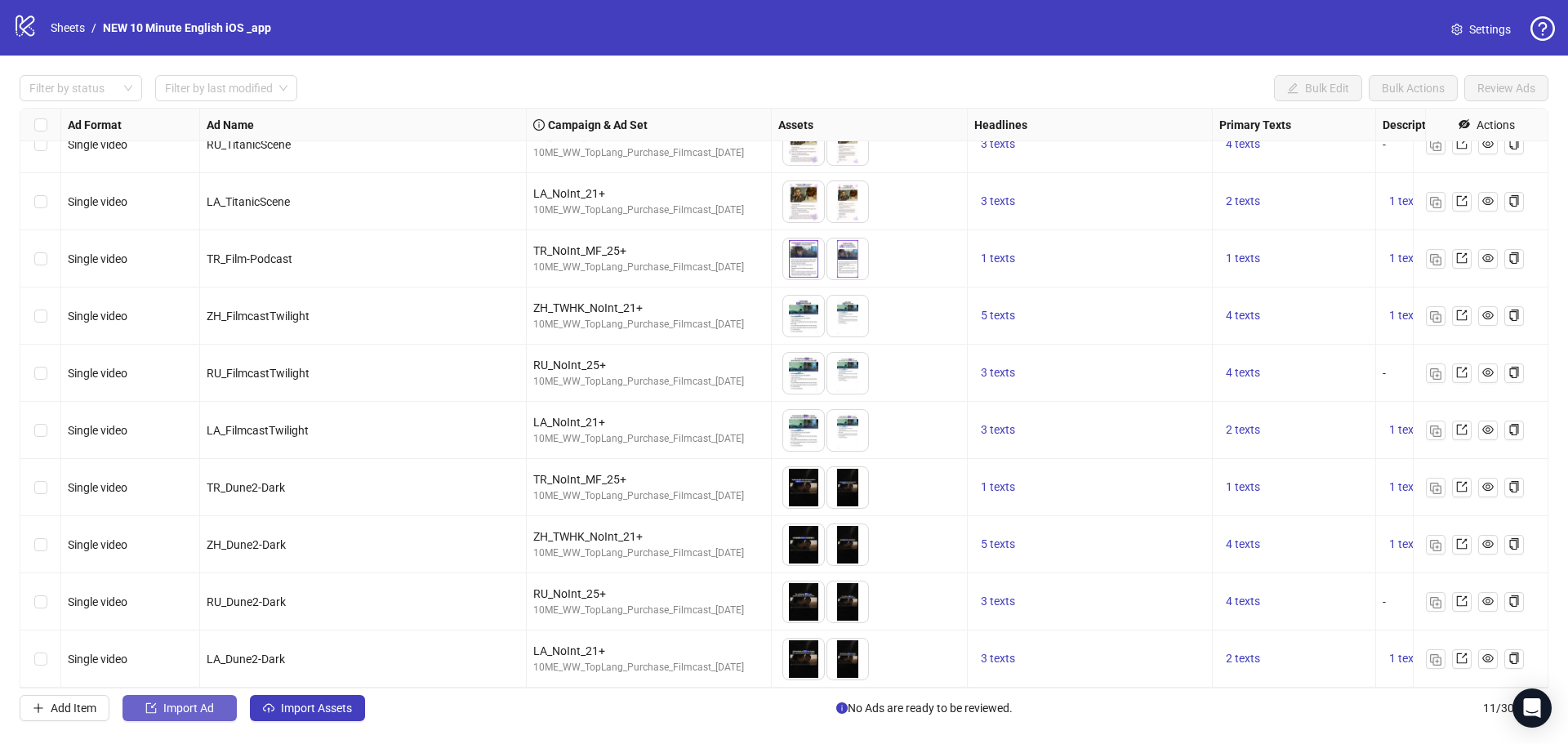 click on "Import Ad" at bounding box center [189, 708] 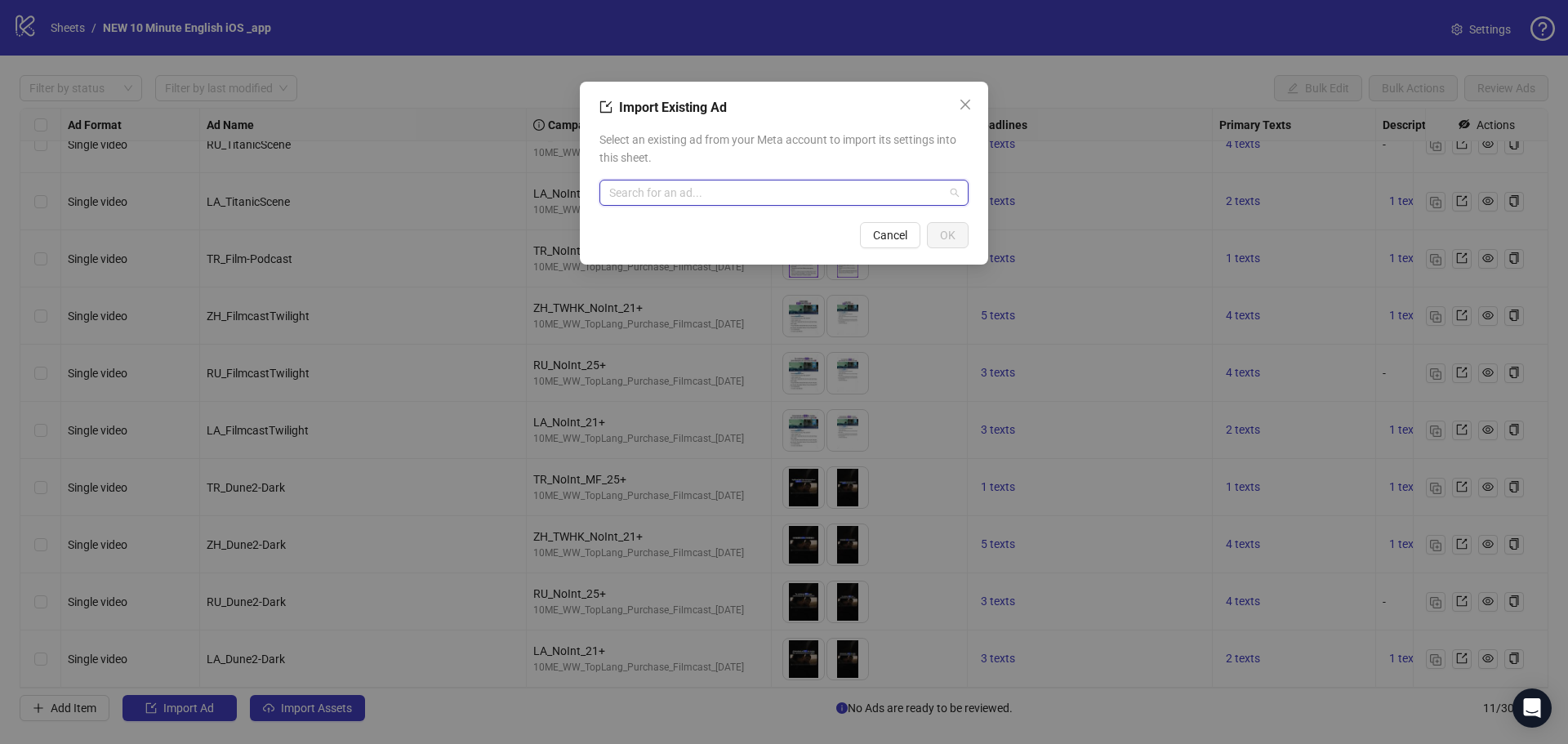 click at bounding box center (777, 193) 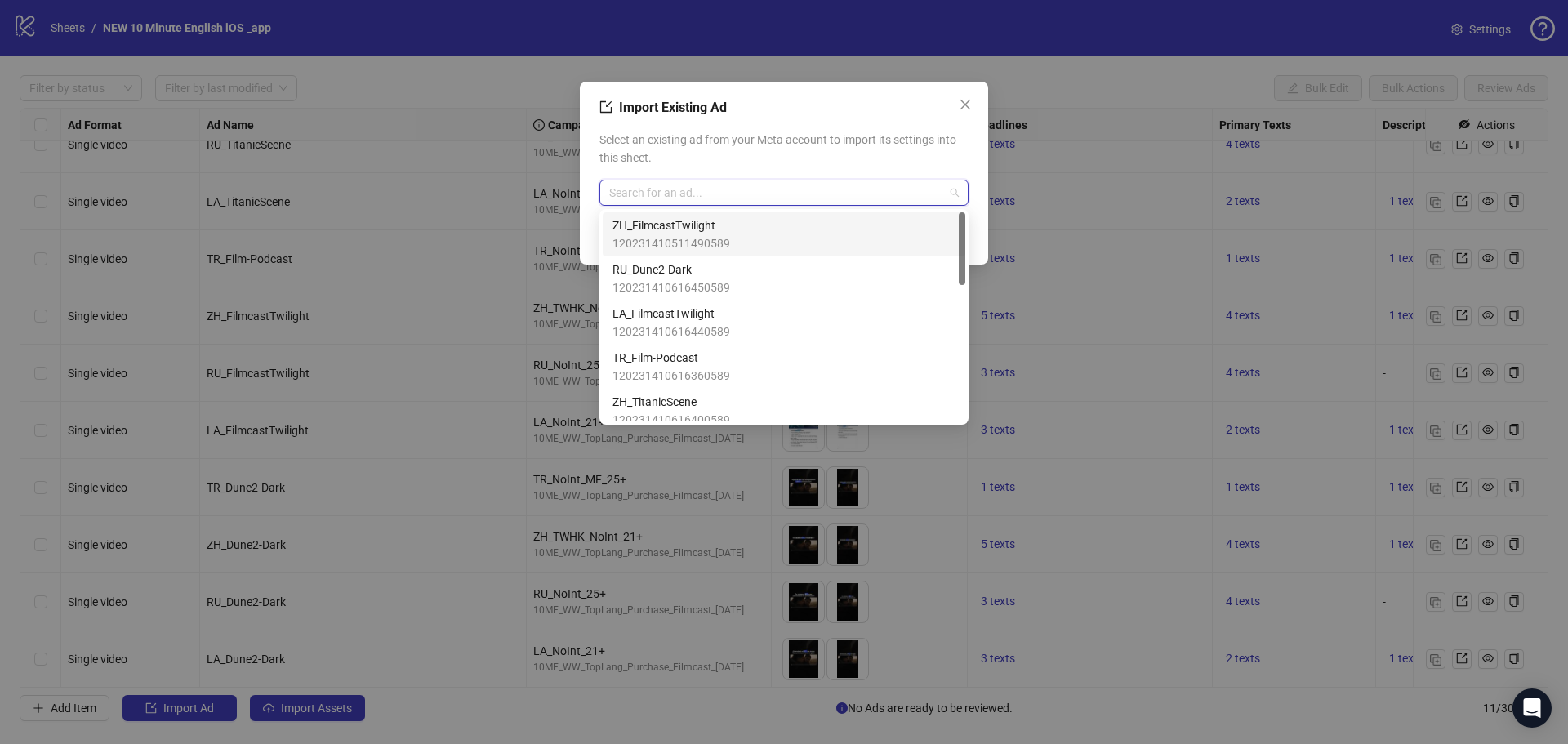 click on "ZH_FilmcastTwilight 120231410511490589" at bounding box center (784, 234) 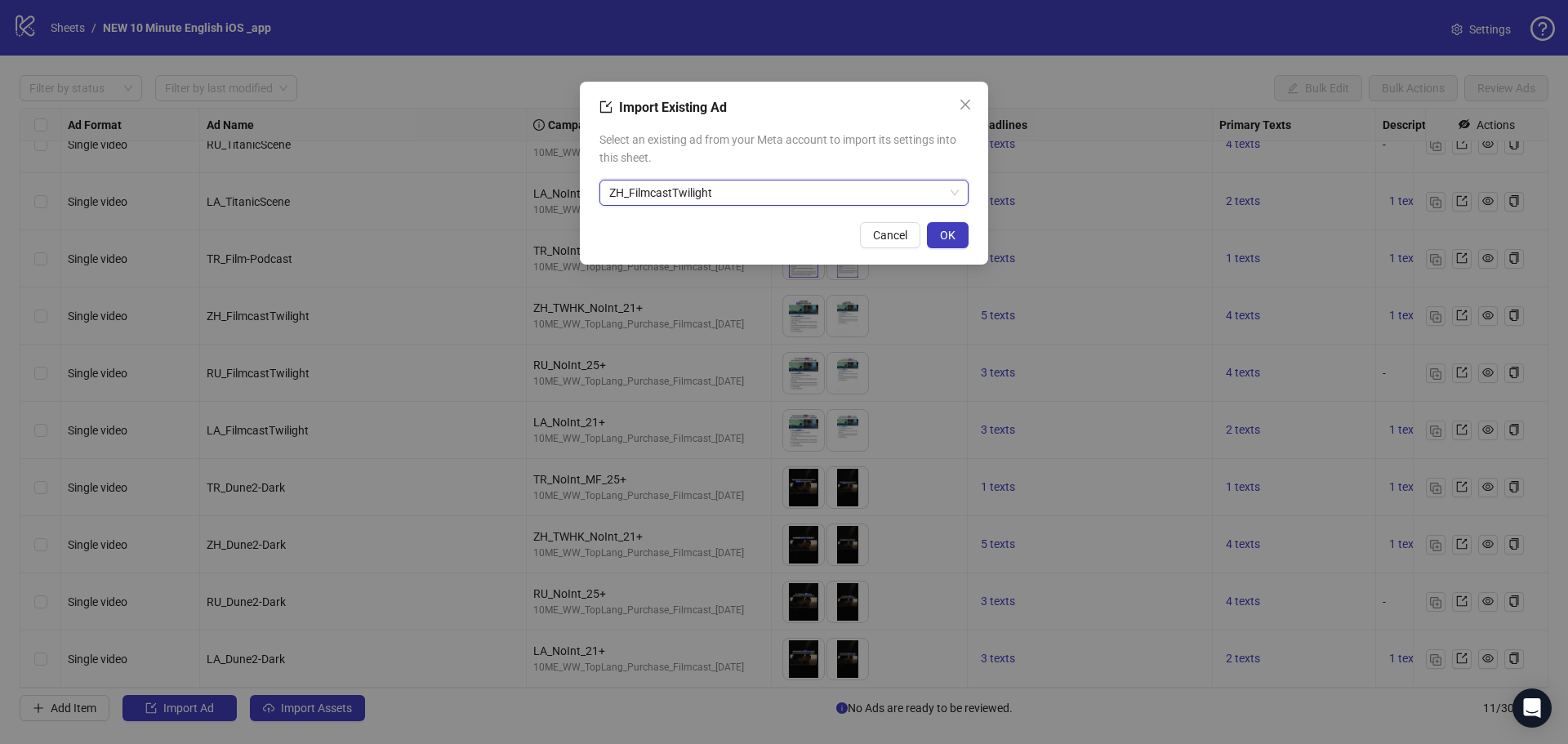 drag, startPoint x: 937, startPoint y: 227, endPoint x: 854, endPoint y: 270, distance: 93.47727 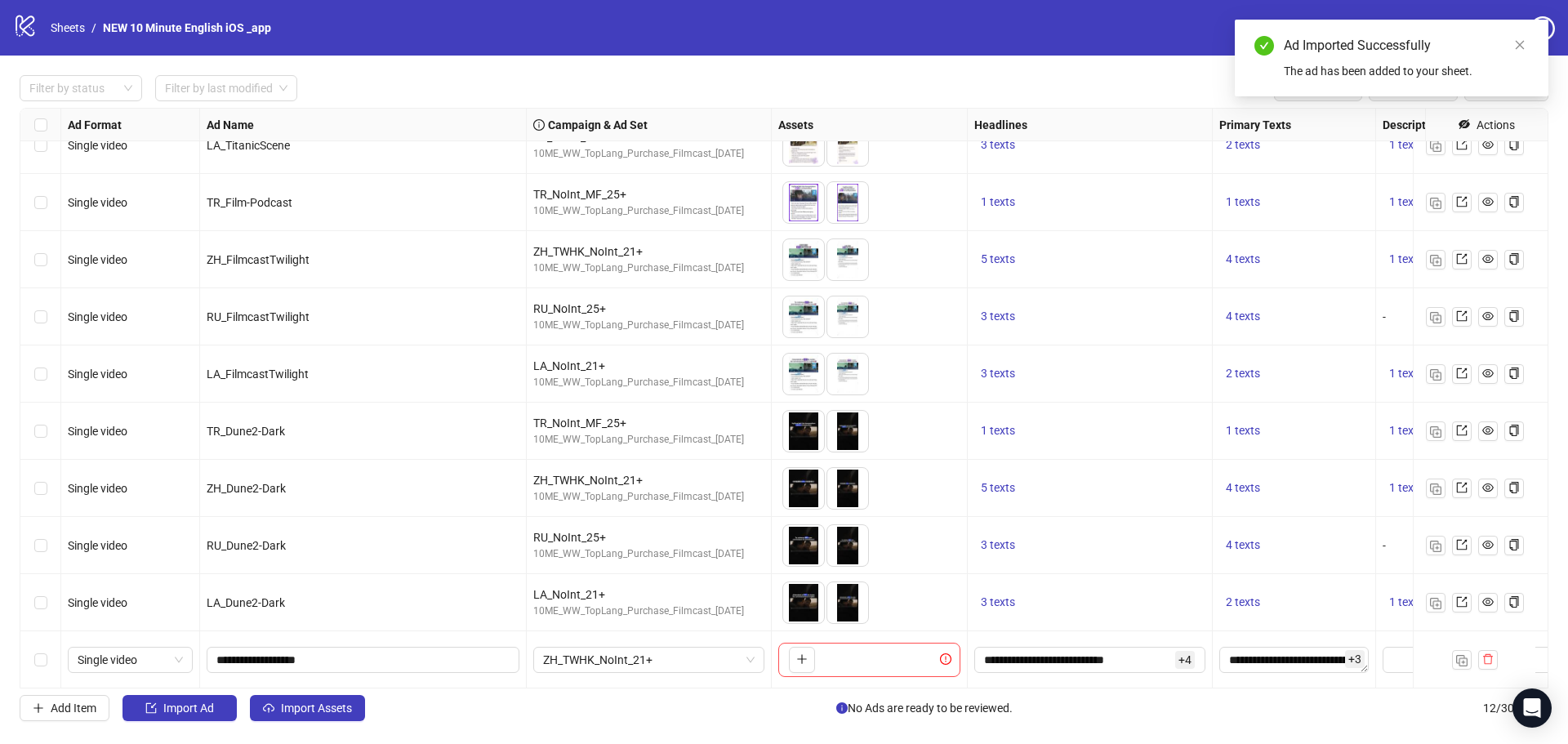 scroll, scrollTop: 152, scrollLeft: 0, axis: vertical 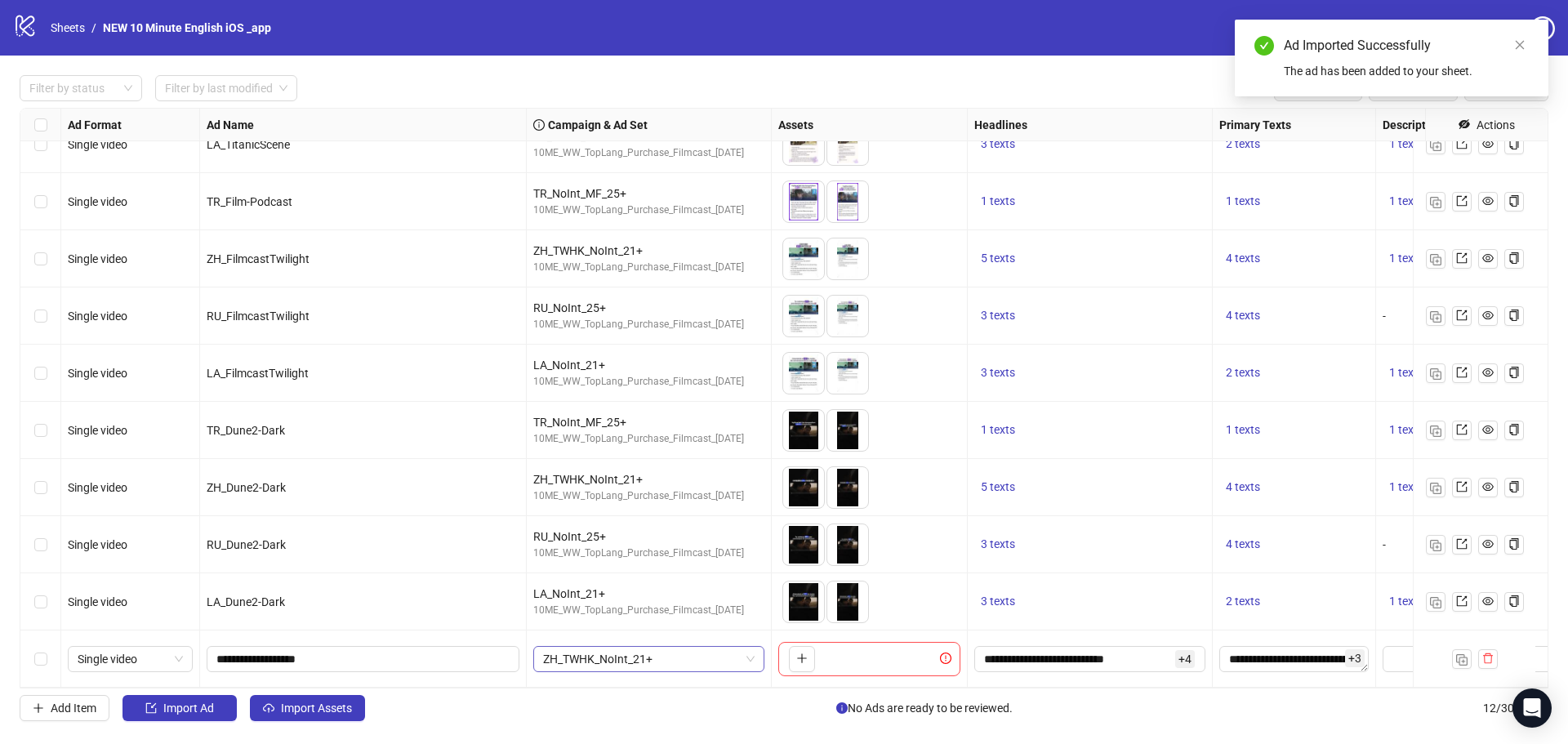 click on "ZH_TWHK_NoInt_21+" at bounding box center [648, 659] 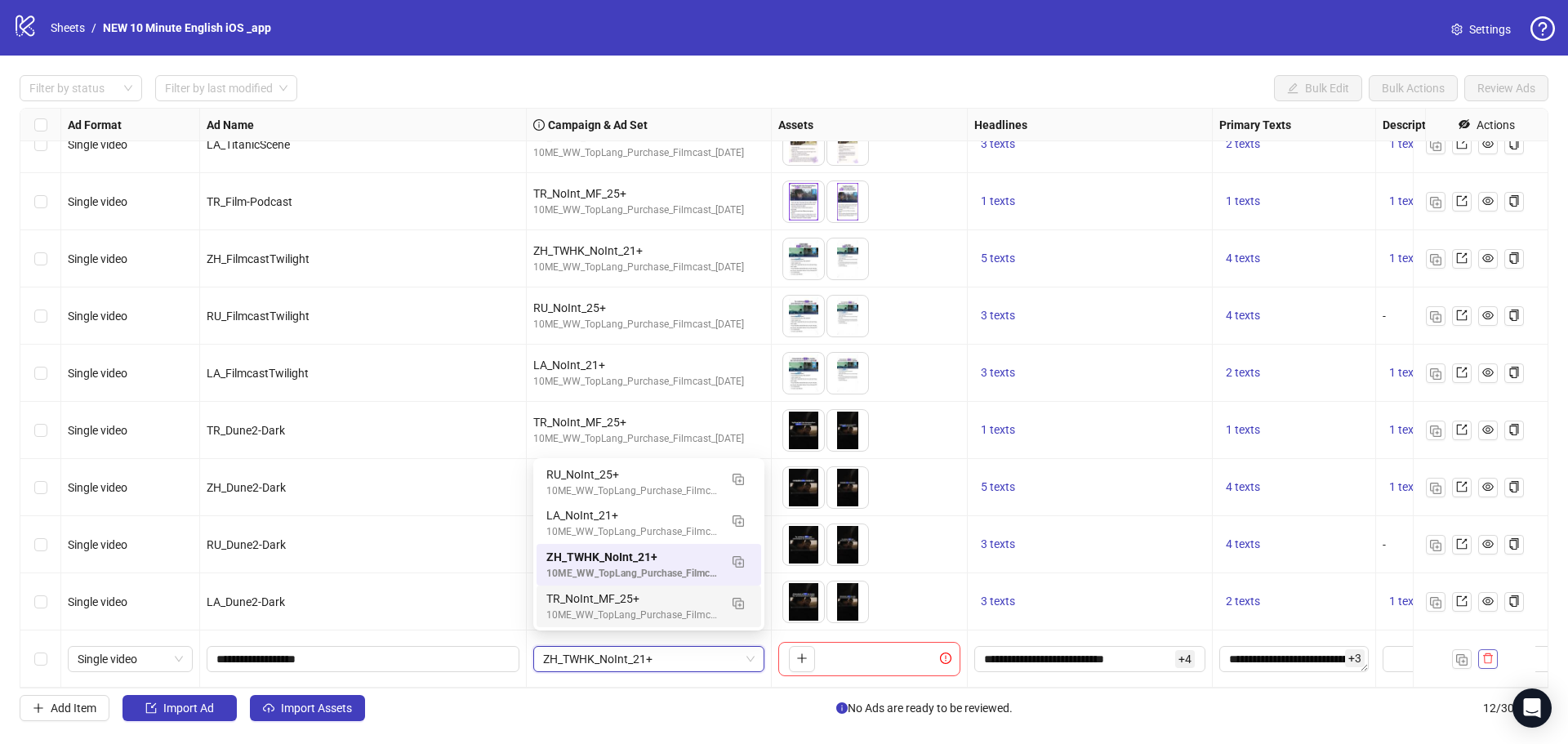 click 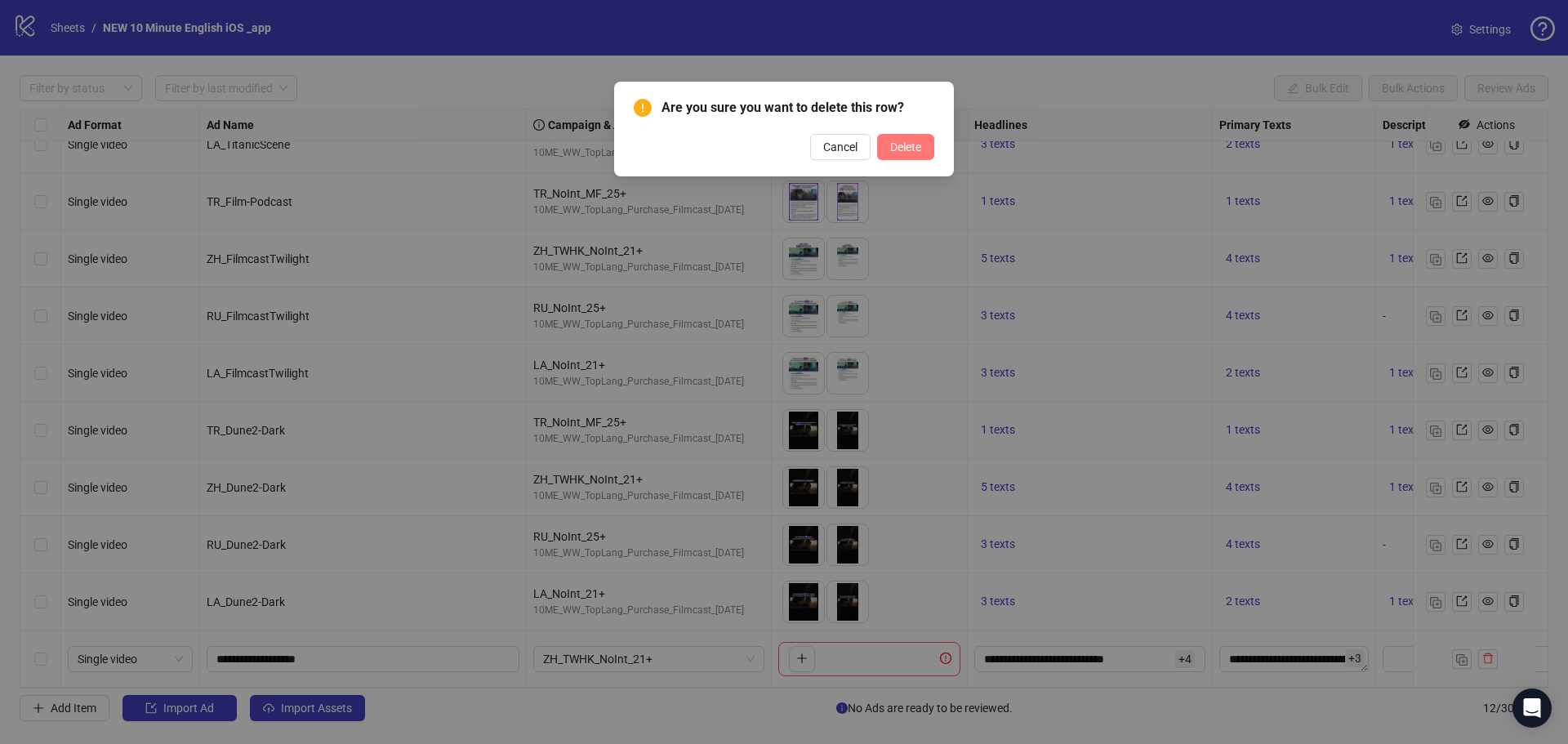 click on "Delete" at bounding box center [906, 147] 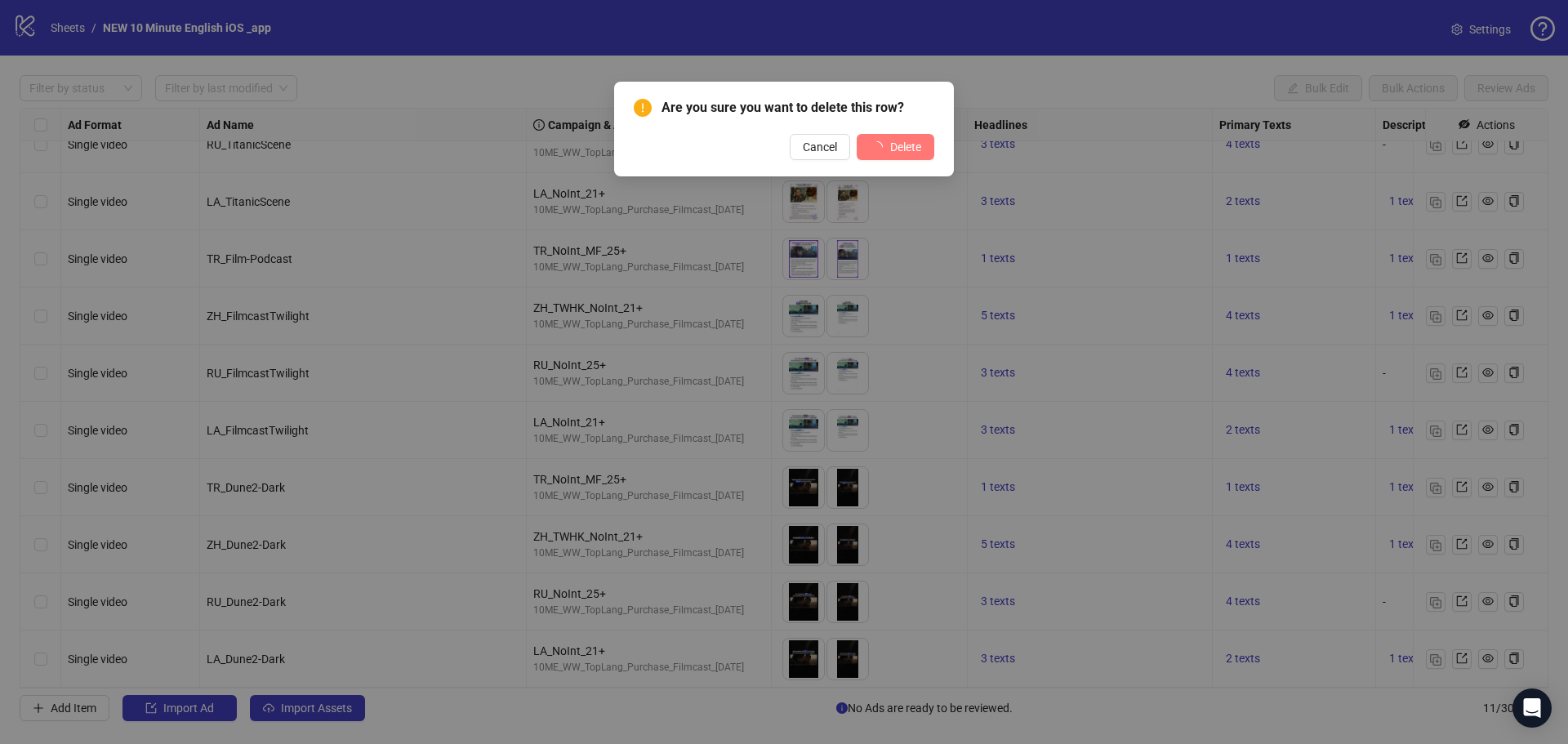 scroll, scrollTop: 95, scrollLeft: 0, axis: vertical 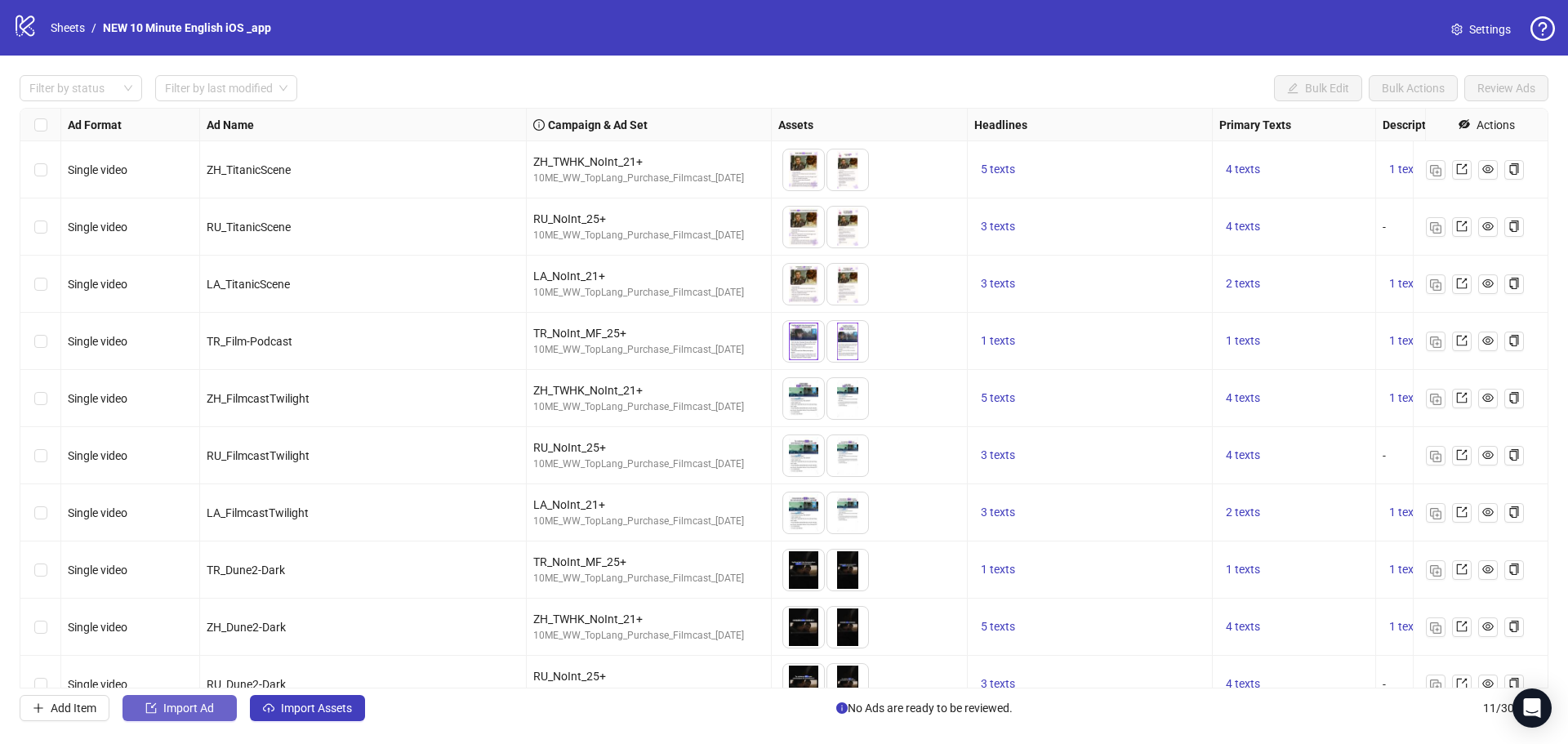 click on "Import Ad" at bounding box center (189, 708) 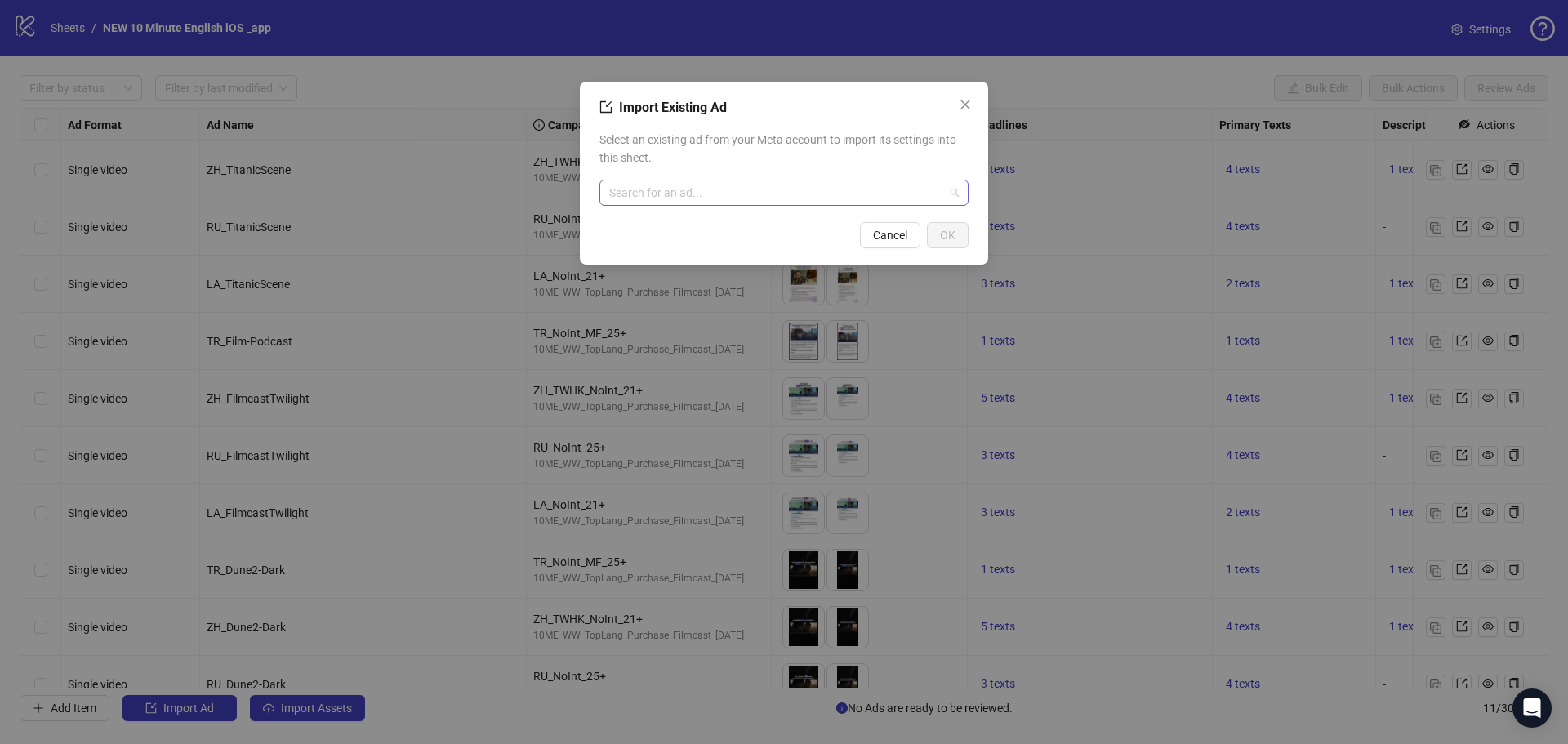 click at bounding box center (777, 193) 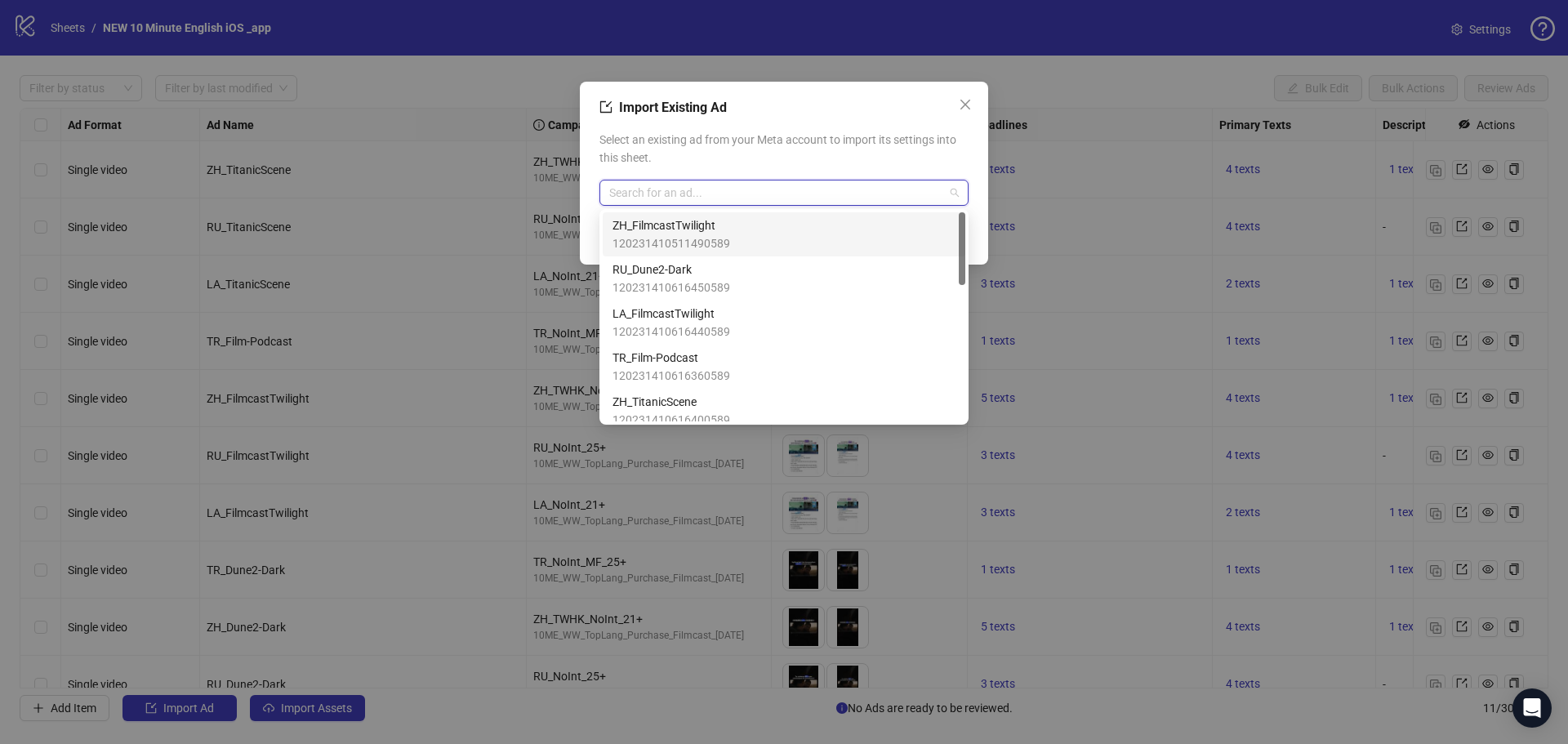 click on "ZH_FilmcastTwilight 120231410511490589" at bounding box center [784, 234] 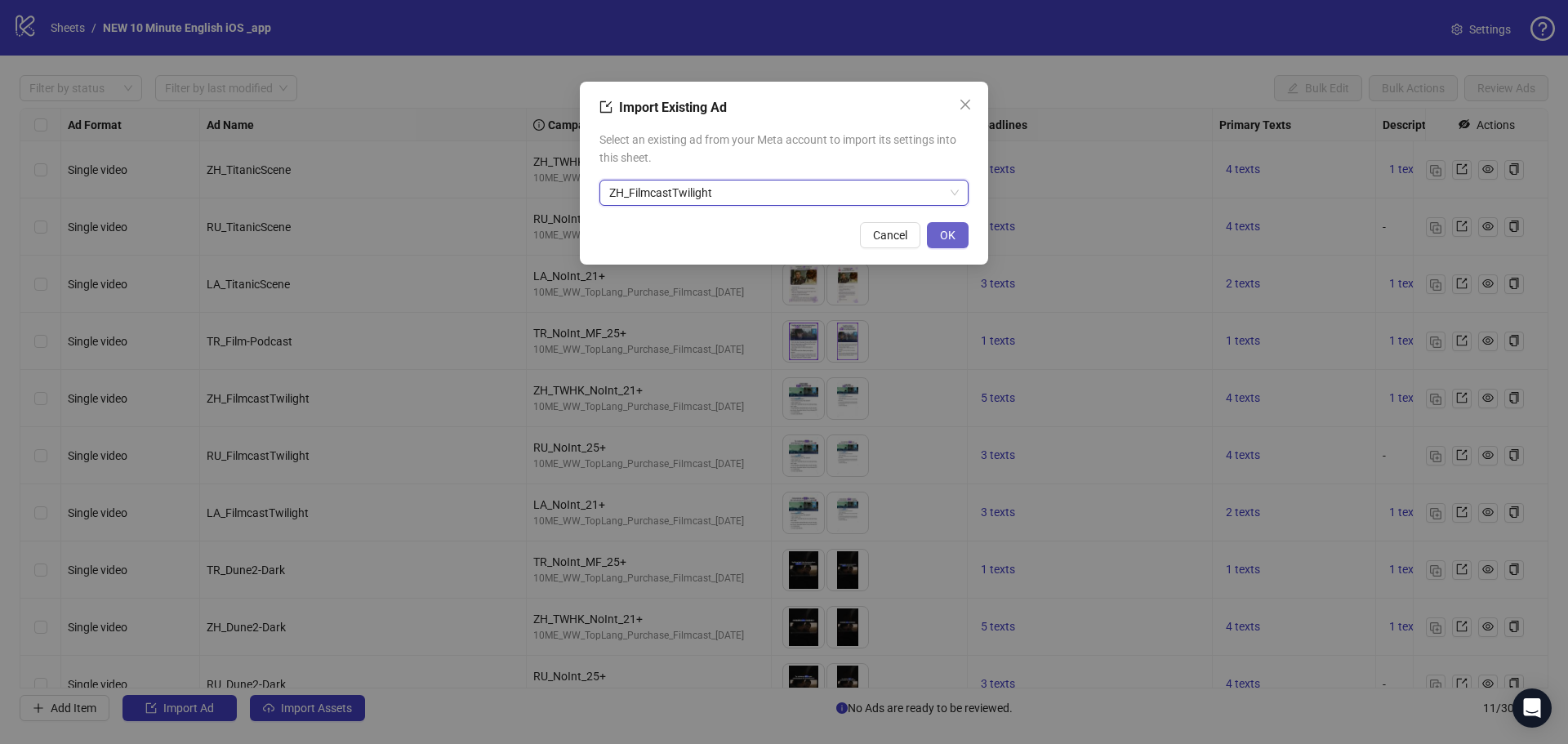 click on "OK" at bounding box center [947, 235] 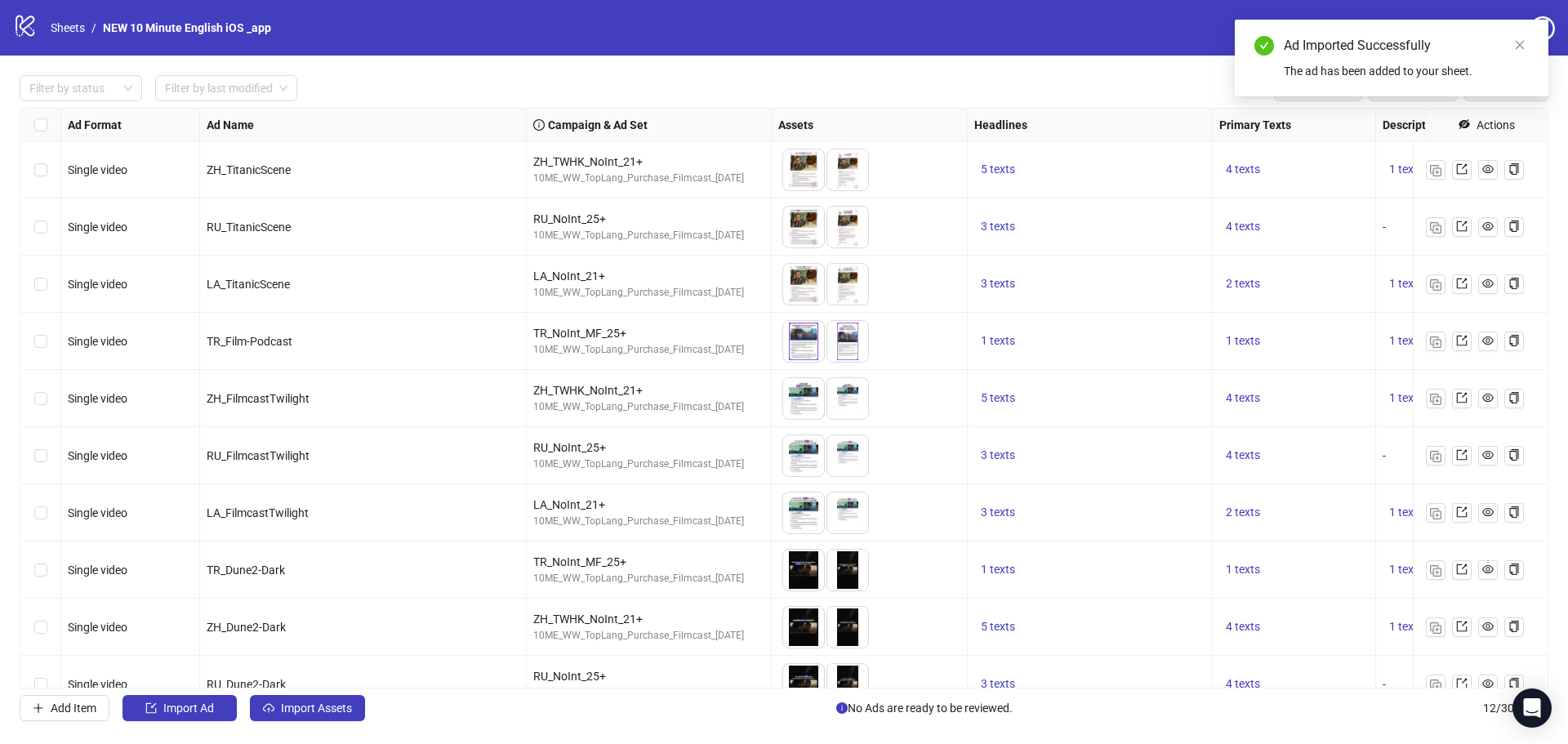 scroll, scrollTop: 152, scrollLeft: 0, axis: vertical 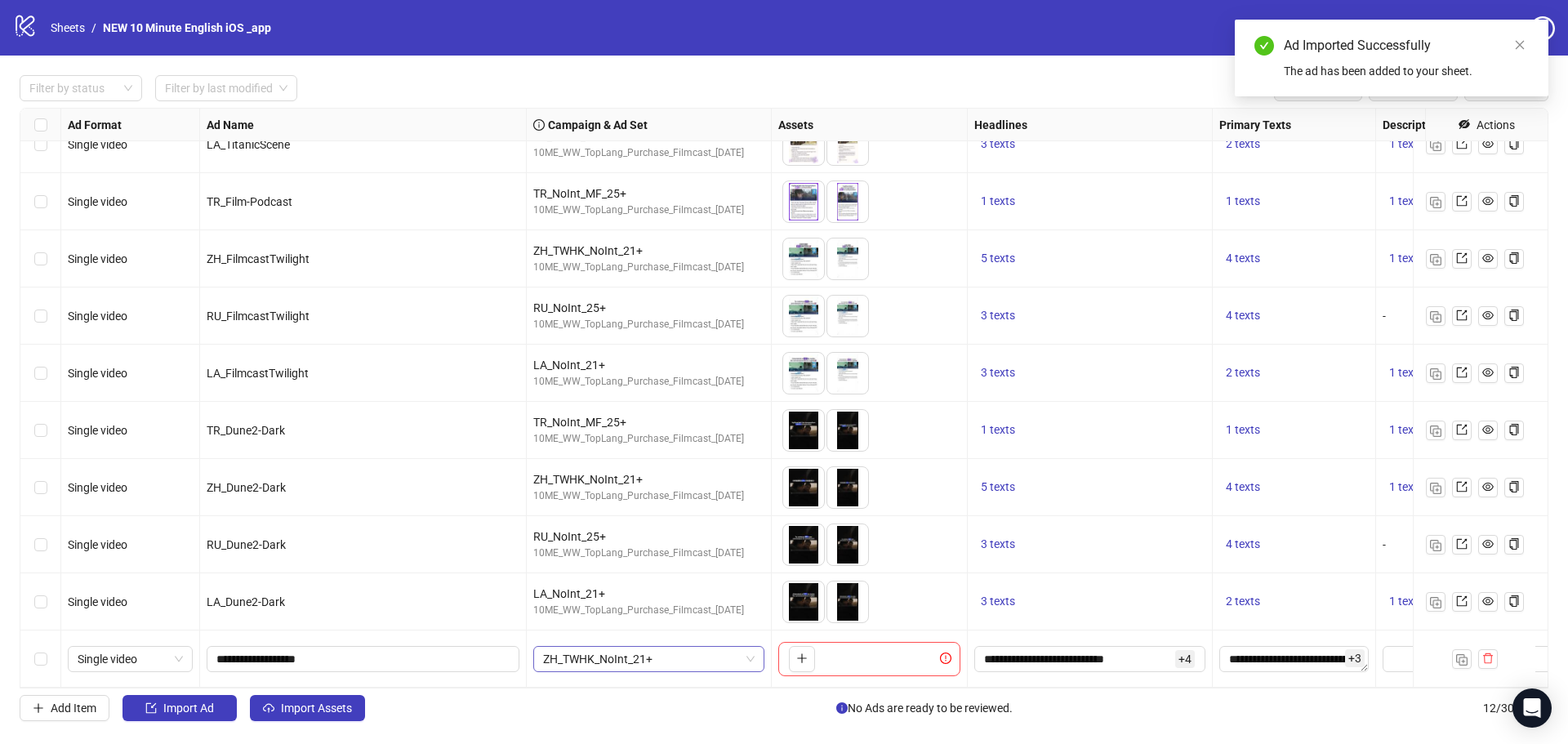 click on "ZH_TWHK_NoInt_21+" at bounding box center (648, 659) 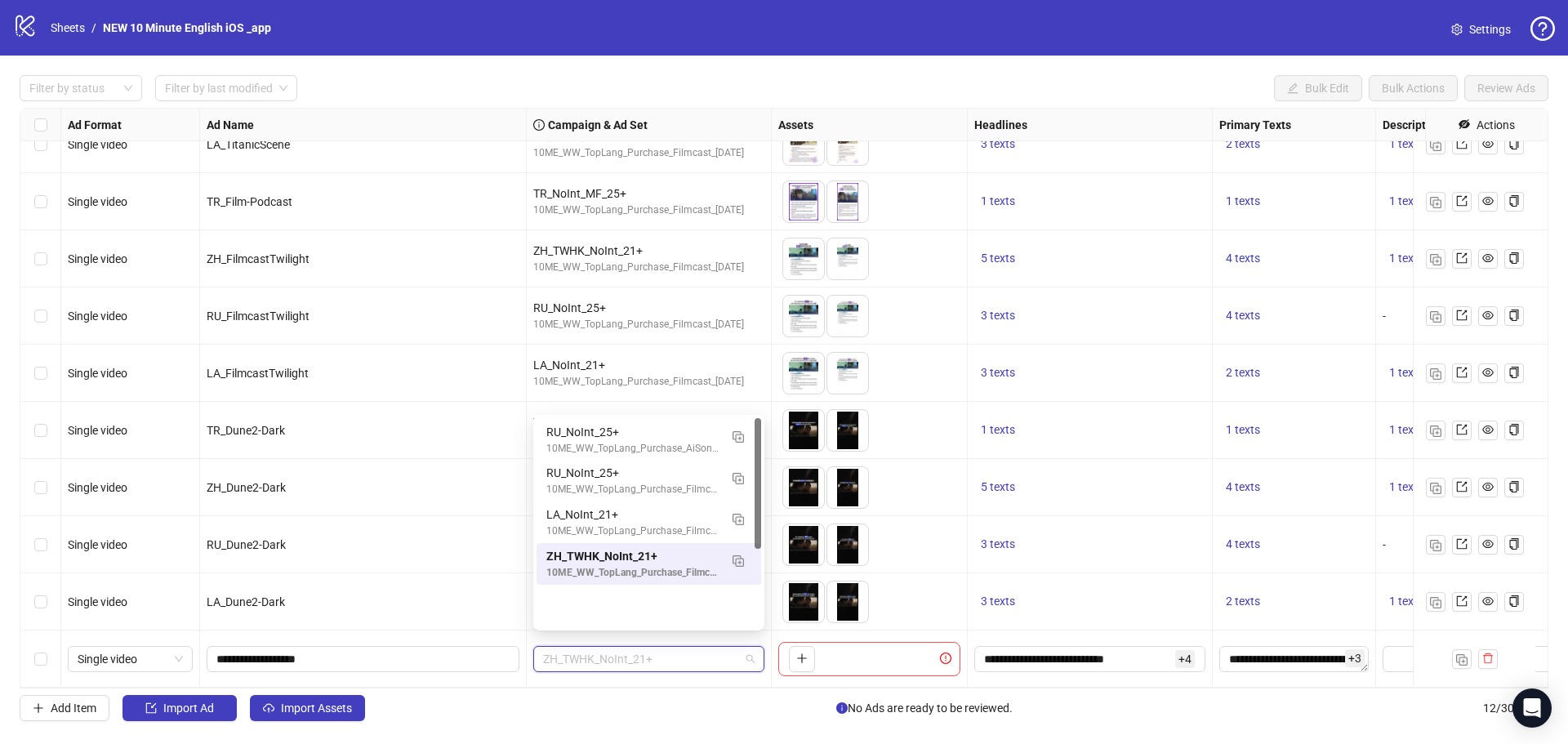 scroll, scrollTop: 0, scrollLeft: 0, axis: both 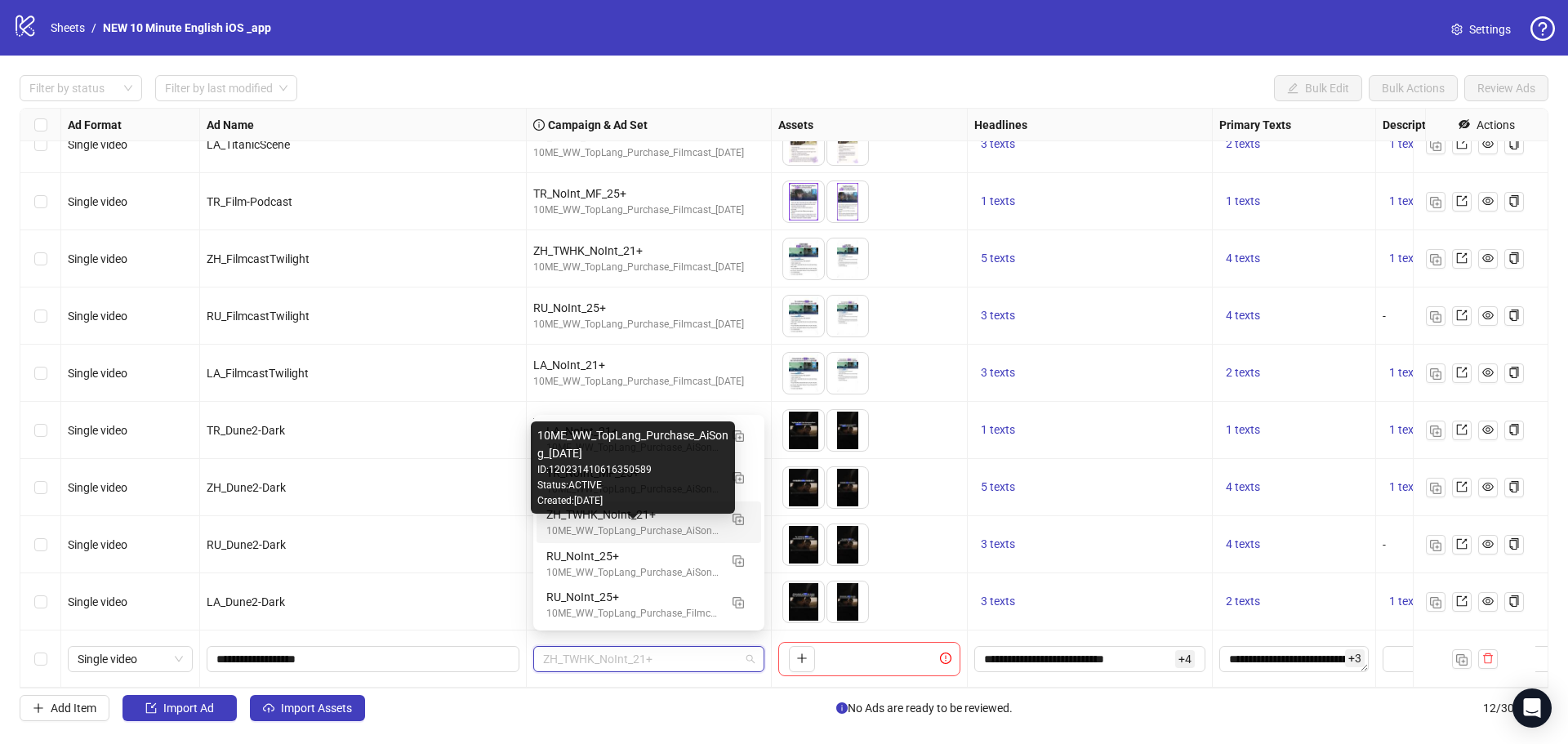 click on "10ME_WW_TopLang_Purchase_AiSong_[DATE]" at bounding box center [632, 531] 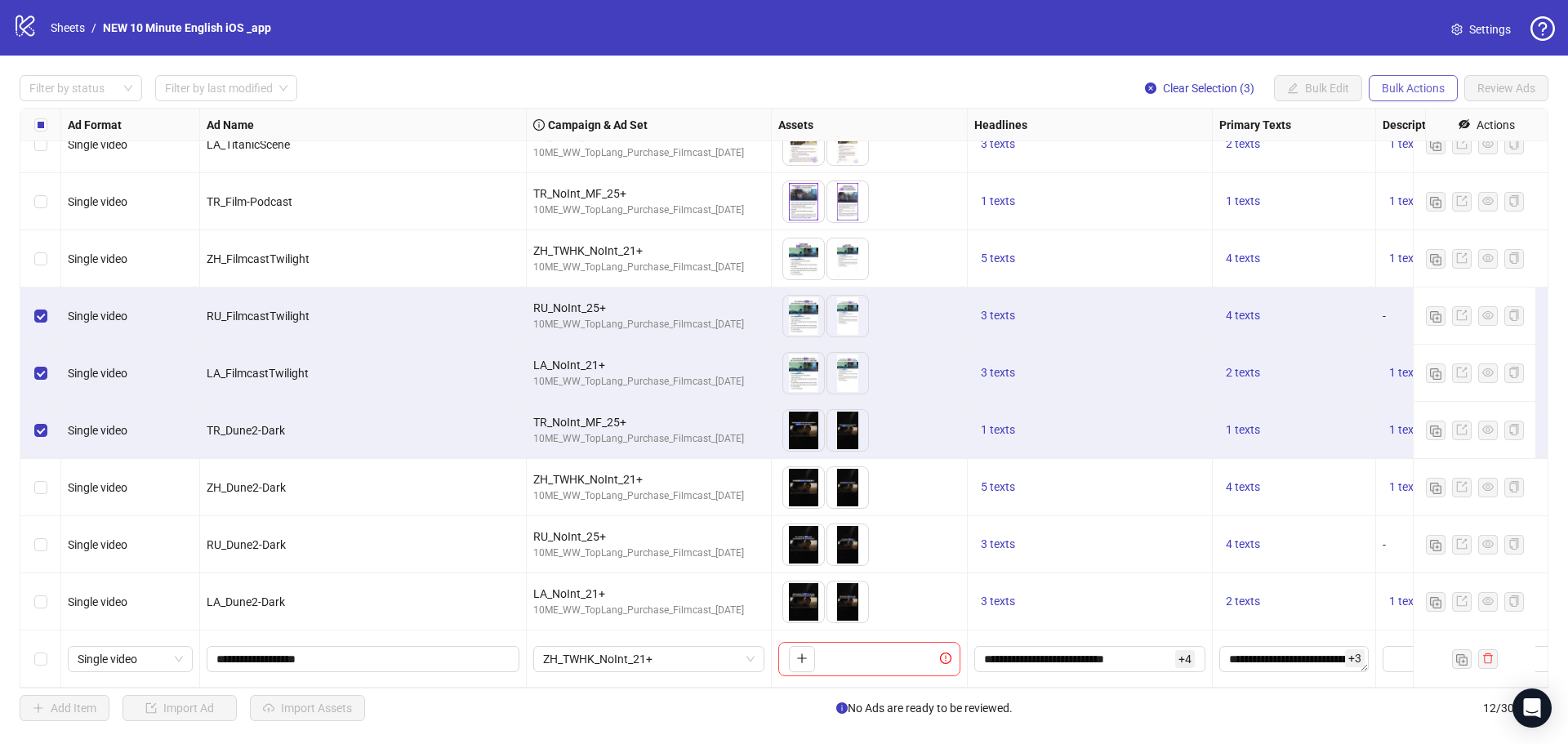 click on "Bulk Actions" at bounding box center (1413, 88) 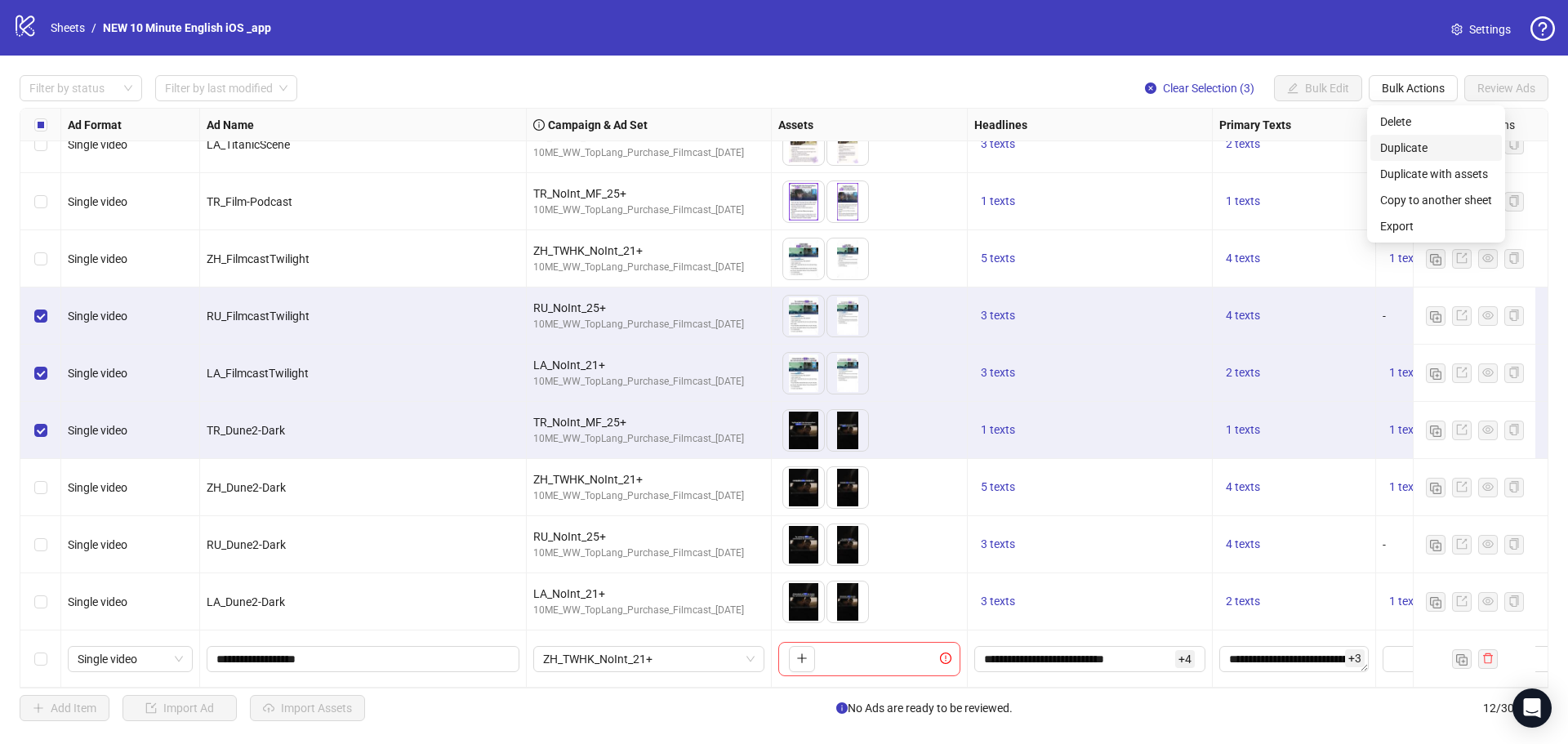 click on "Duplicate" at bounding box center (1436, 148) 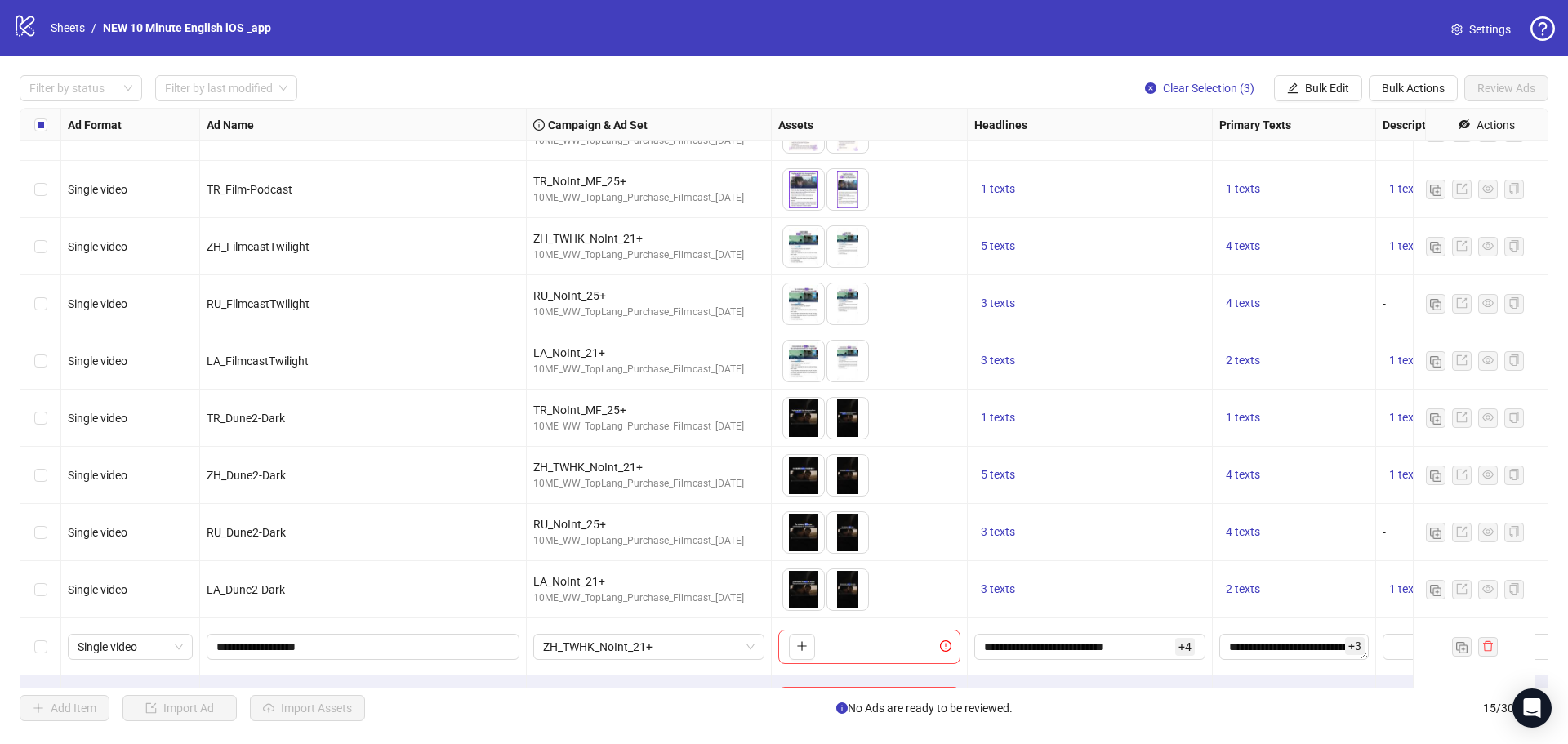 scroll, scrollTop: 323, scrollLeft: 0, axis: vertical 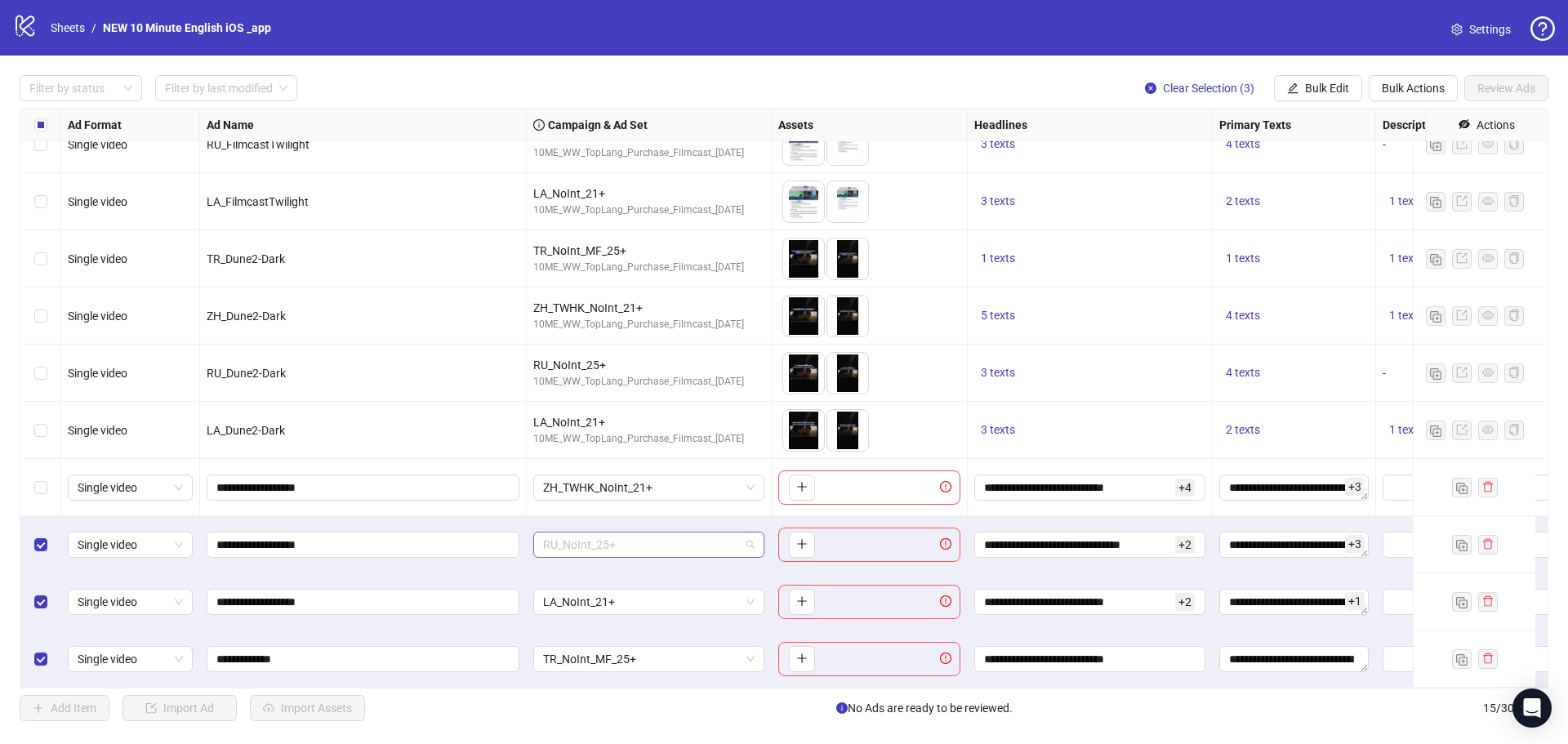 click on "RU_NoInt_25+" at bounding box center (648, 545) 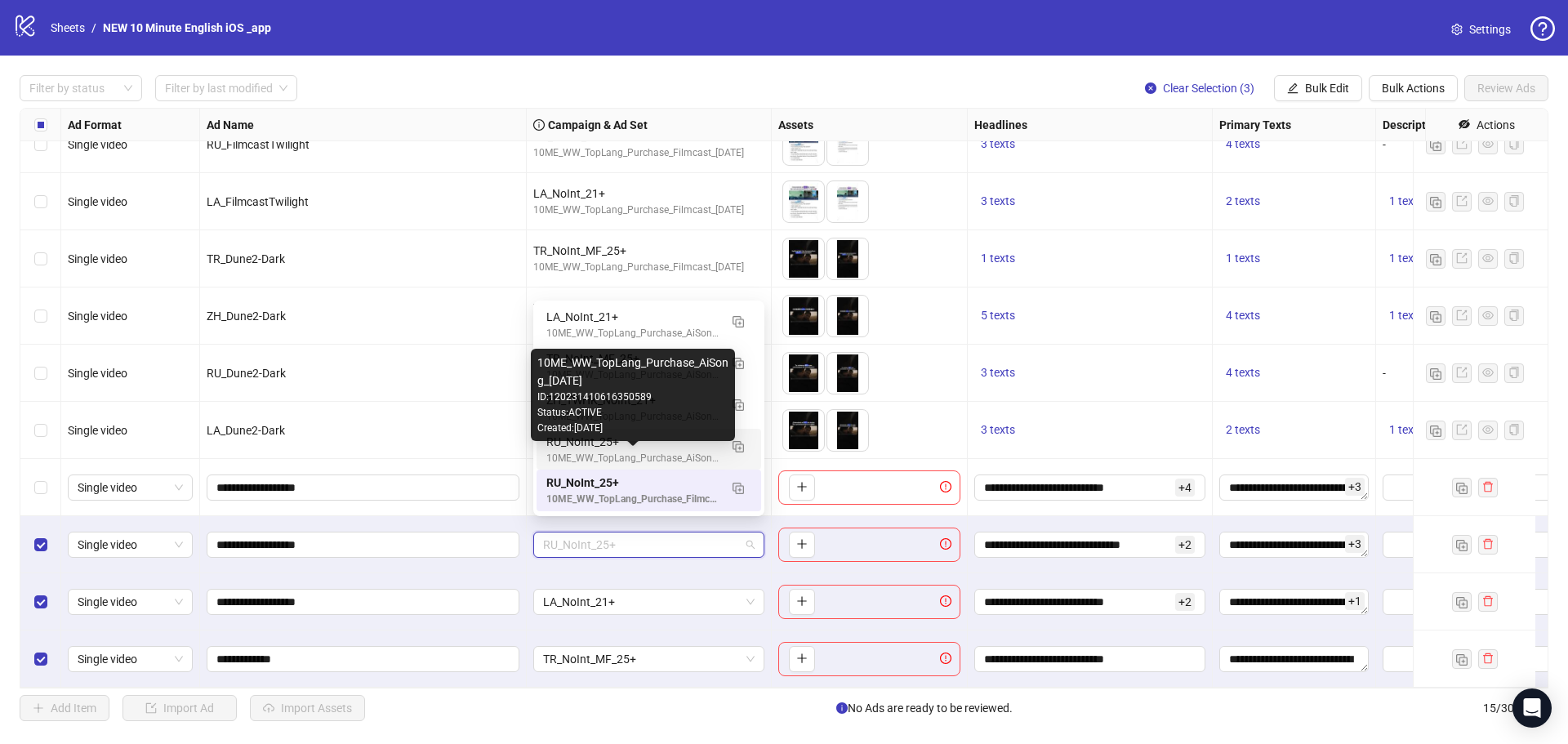 click on "10ME_WW_TopLang_Purchase_AiSong_[DATE]" at bounding box center [632, 458] 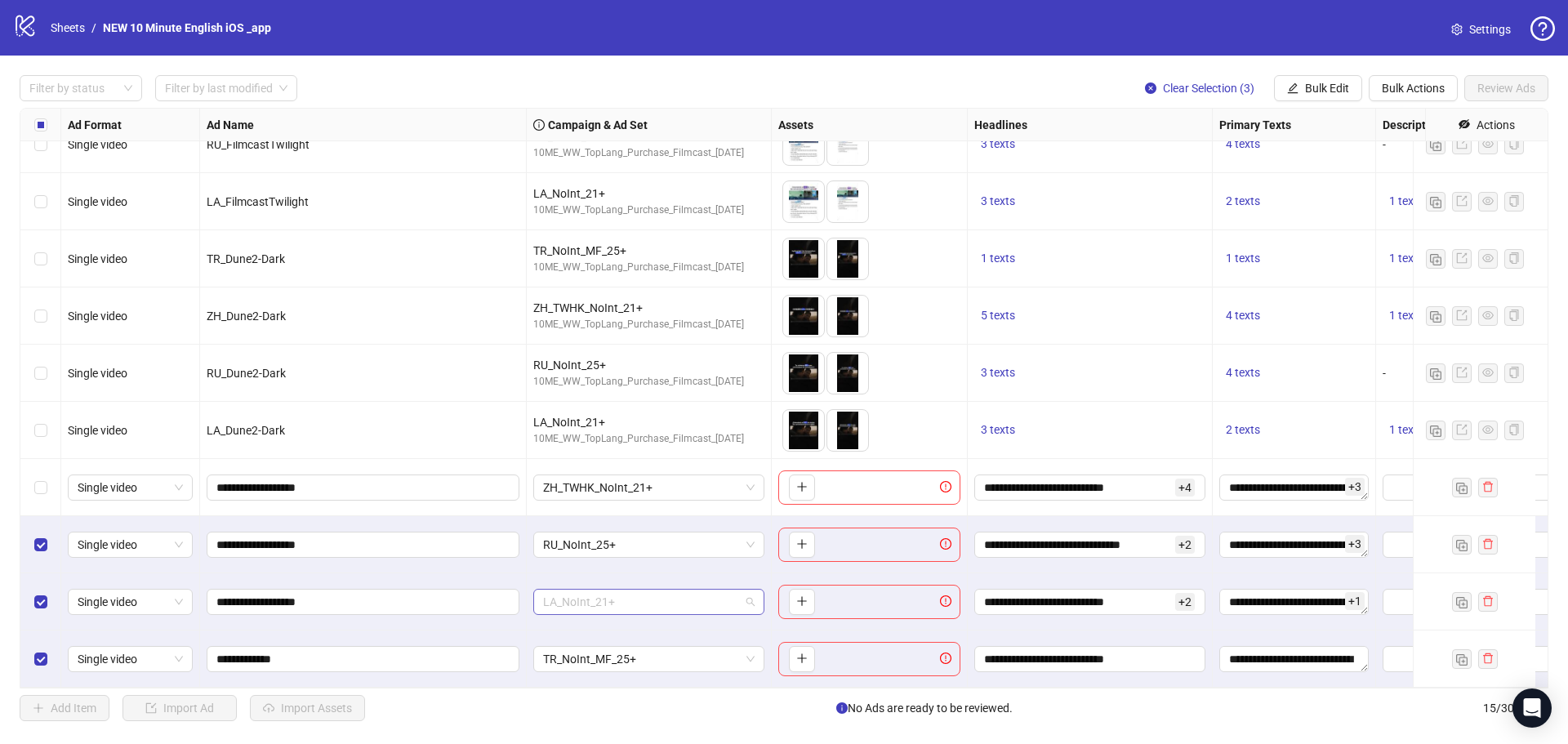 click on "LA_NoInt_21+" at bounding box center [648, 602] 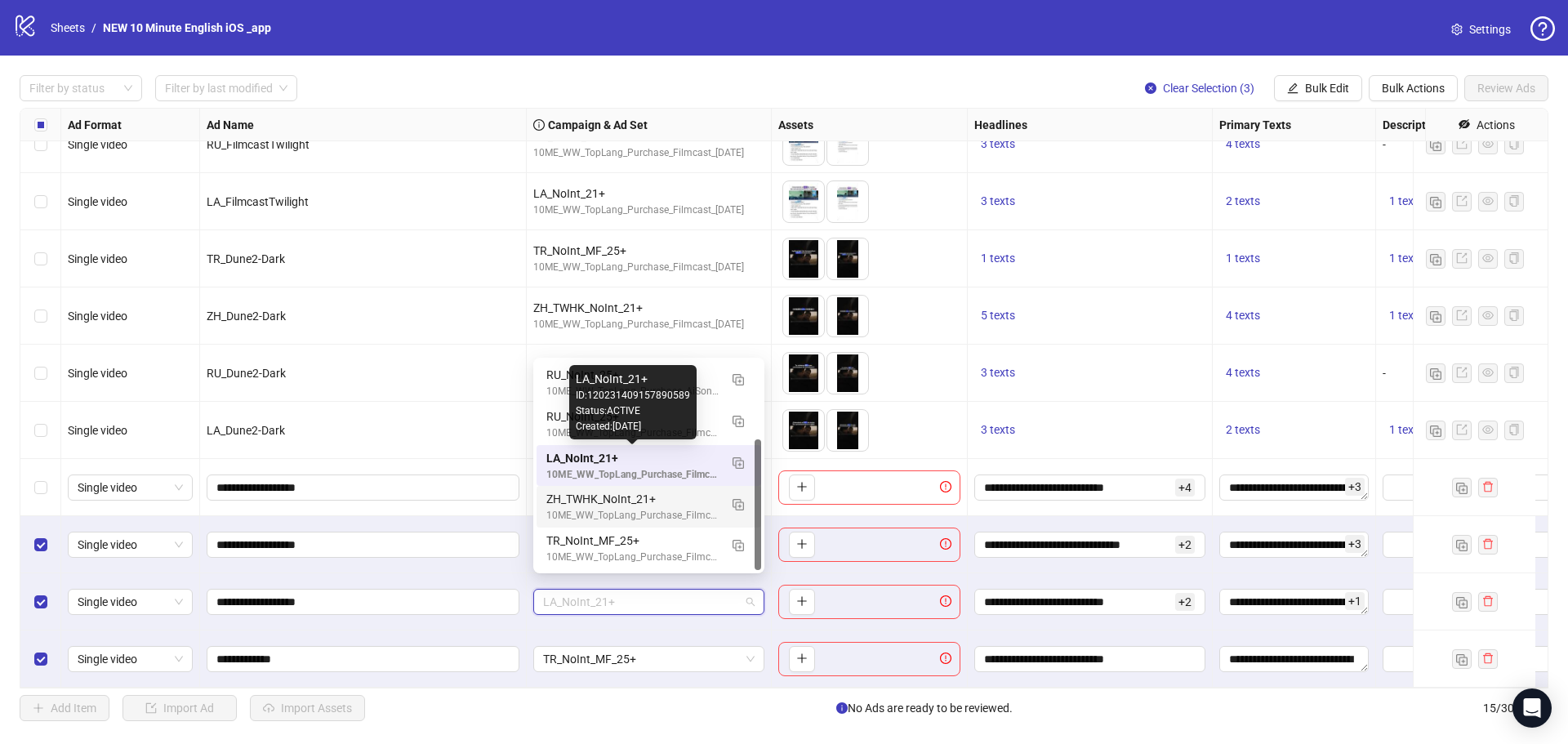 scroll, scrollTop: 0, scrollLeft: 0, axis: both 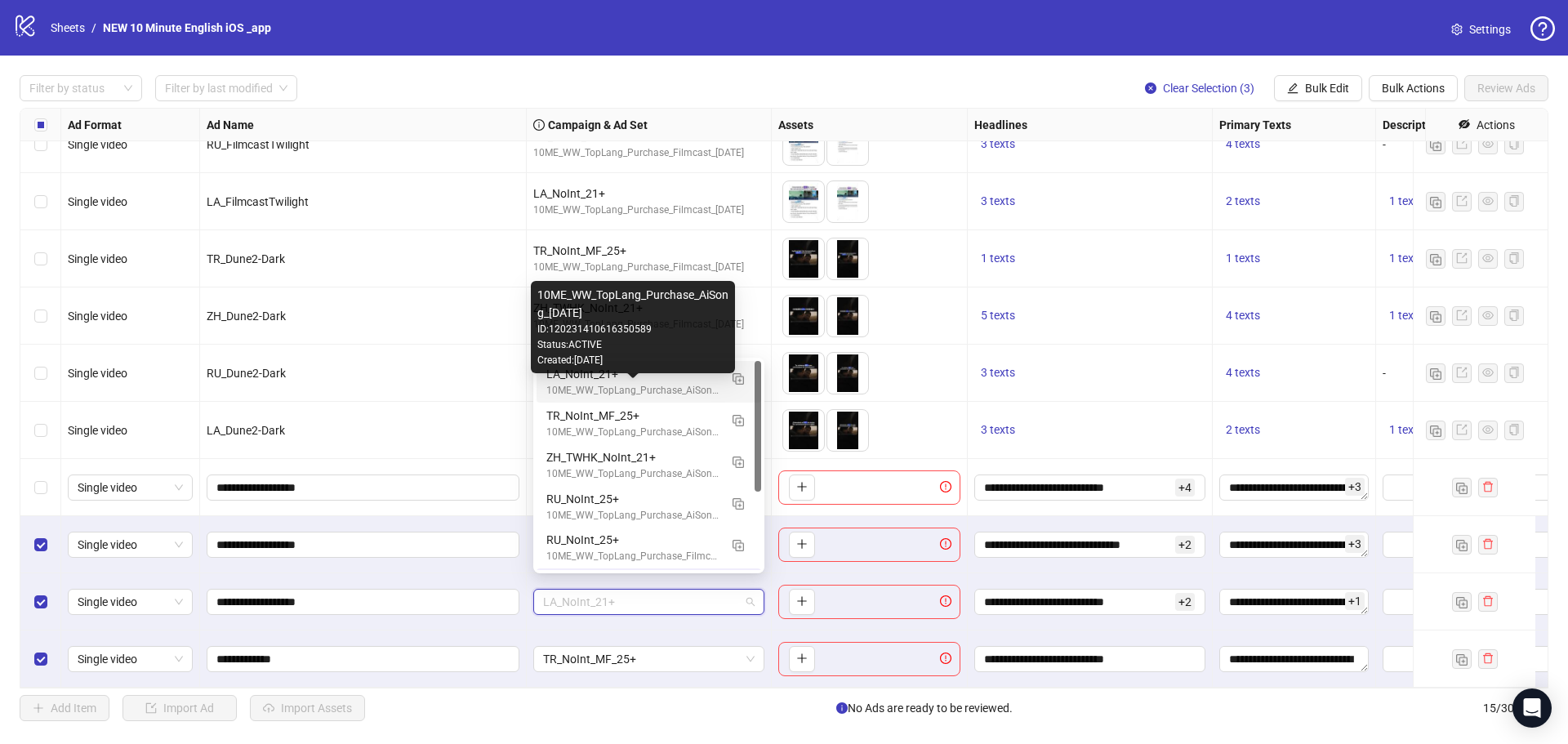 click on "10ME_WW_TopLang_Purchase_AiSong_[DATE]" at bounding box center (632, 390) 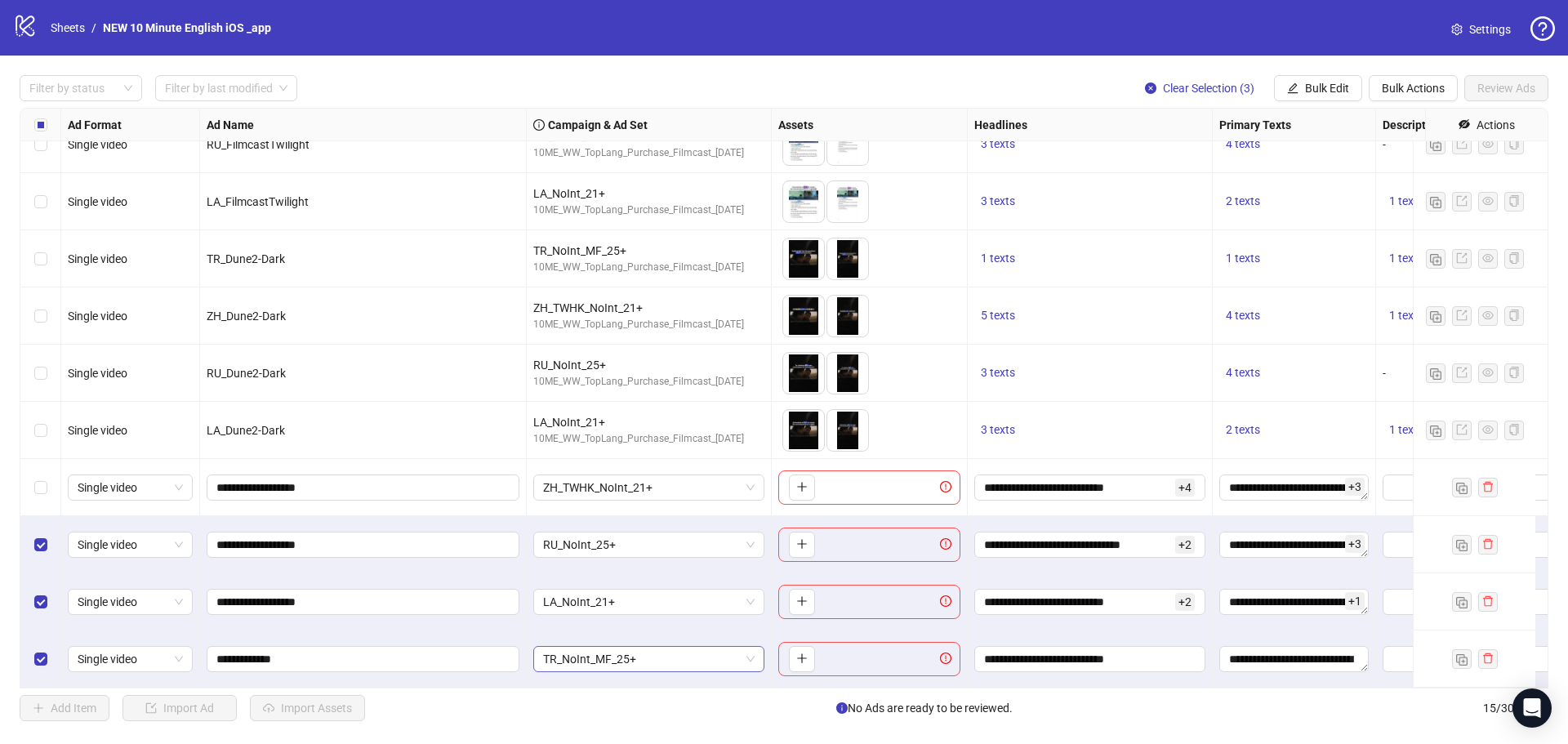 click on "TR_NoInt_MF_25+" at bounding box center (648, 659) 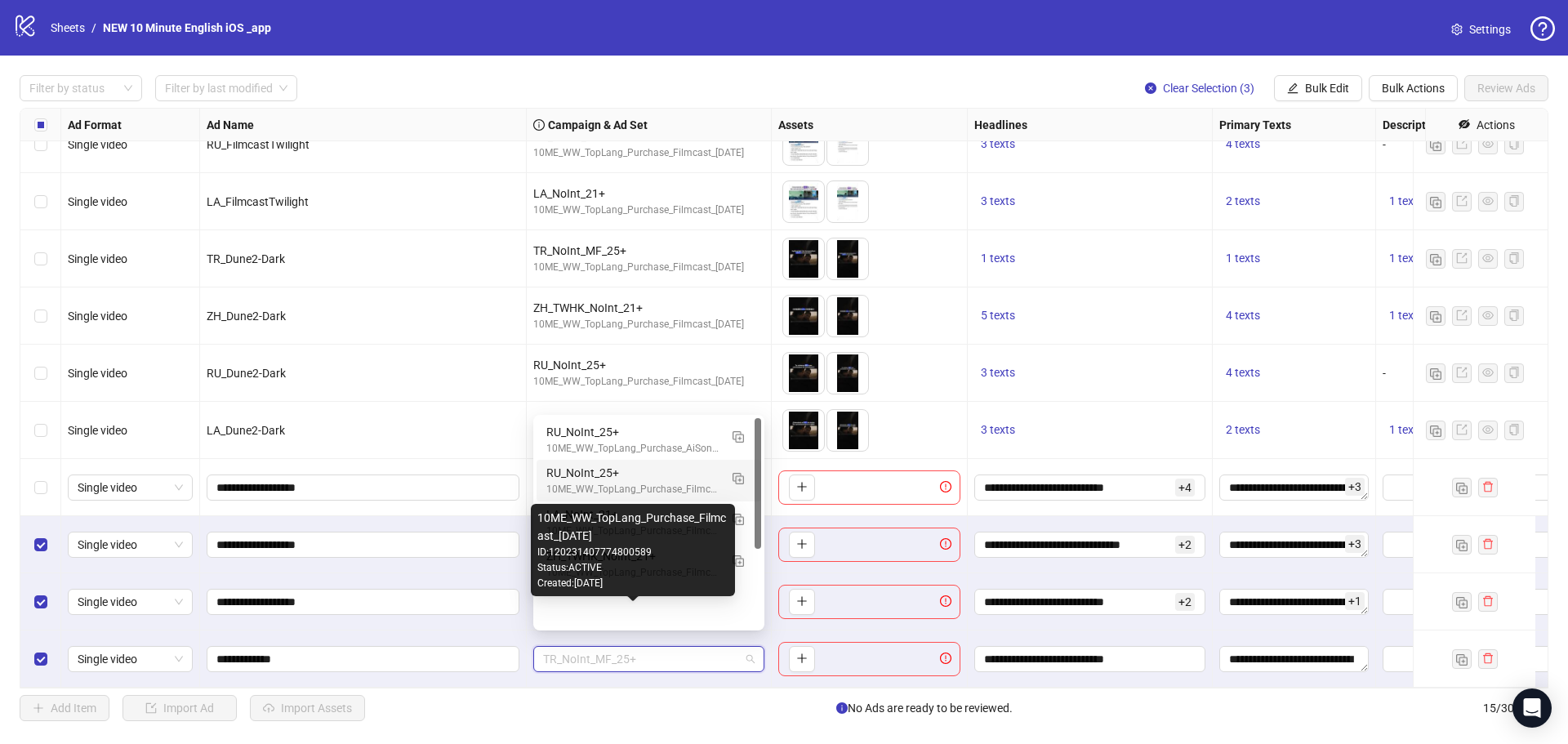 scroll, scrollTop: 0, scrollLeft: 0, axis: both 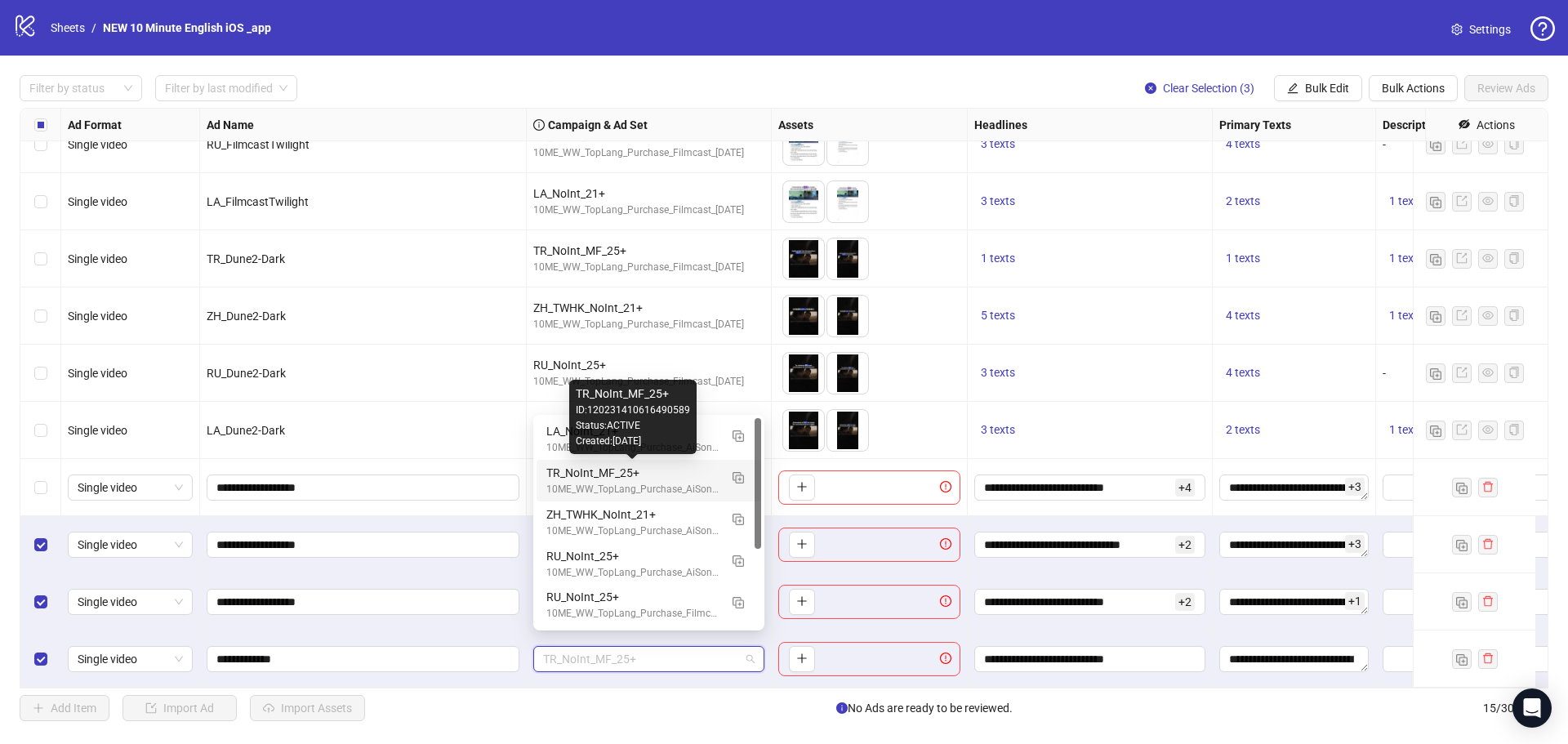 click on "10ME_WW_TopLang_Purchase_AiSong_[DATE]" at bounding box center [632, 489] 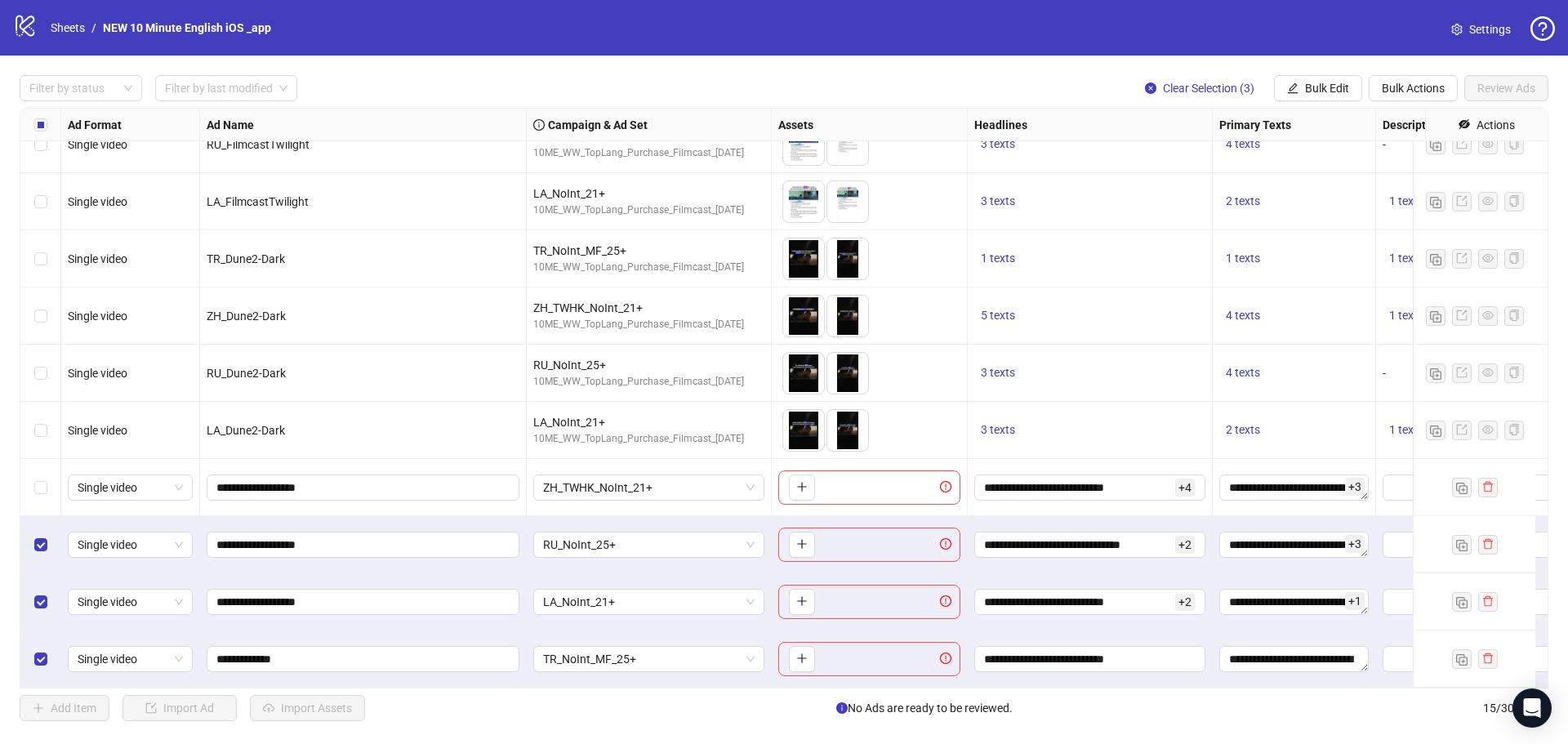 drag, startPoint x: 47, startPoint y: 532, endPoint x: 42, endPoint y: 547, distance: 15.811388 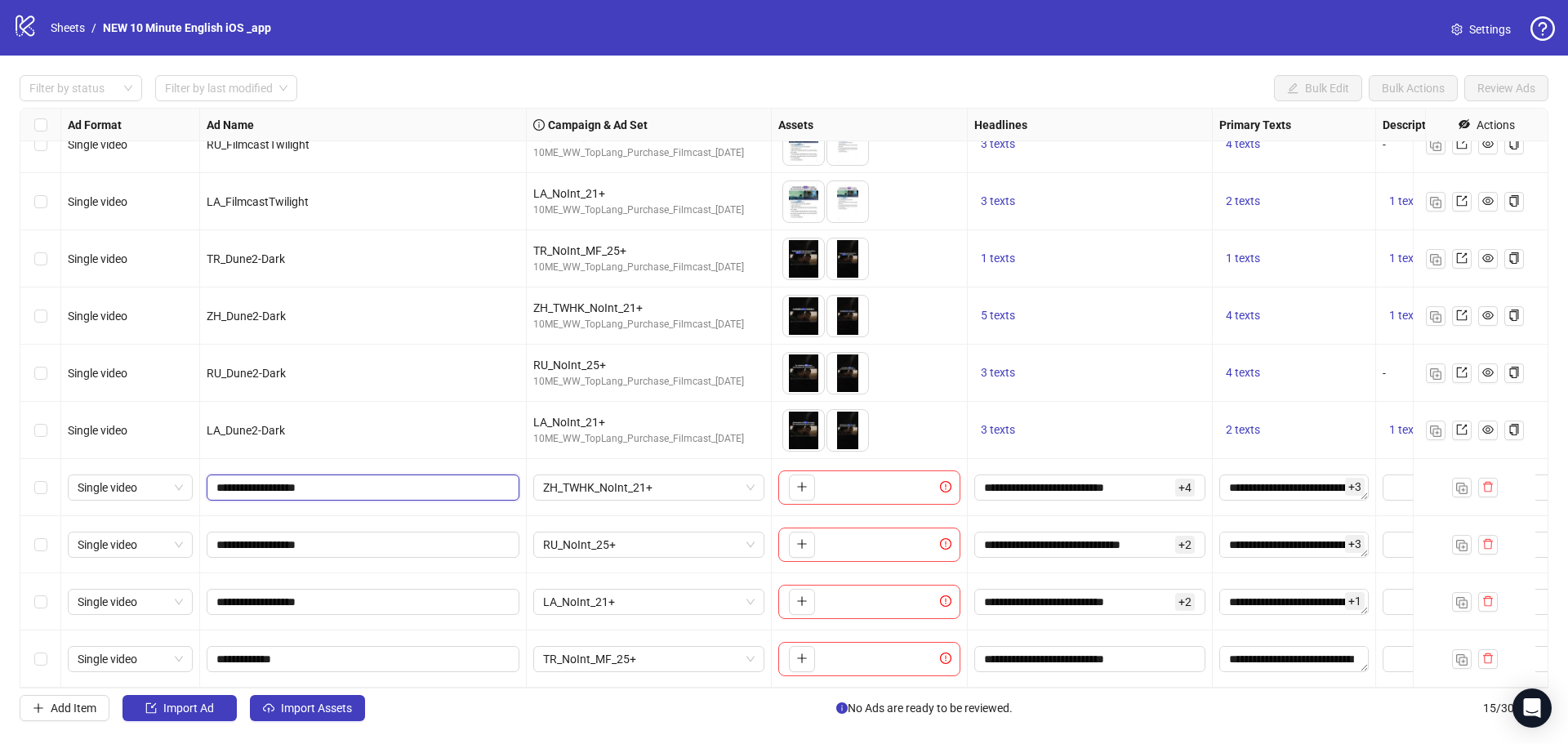 drag, startPoint x: 237, startPoint y: 474, endPoint x: 381, endPoint y: 475, distance: 144.00347 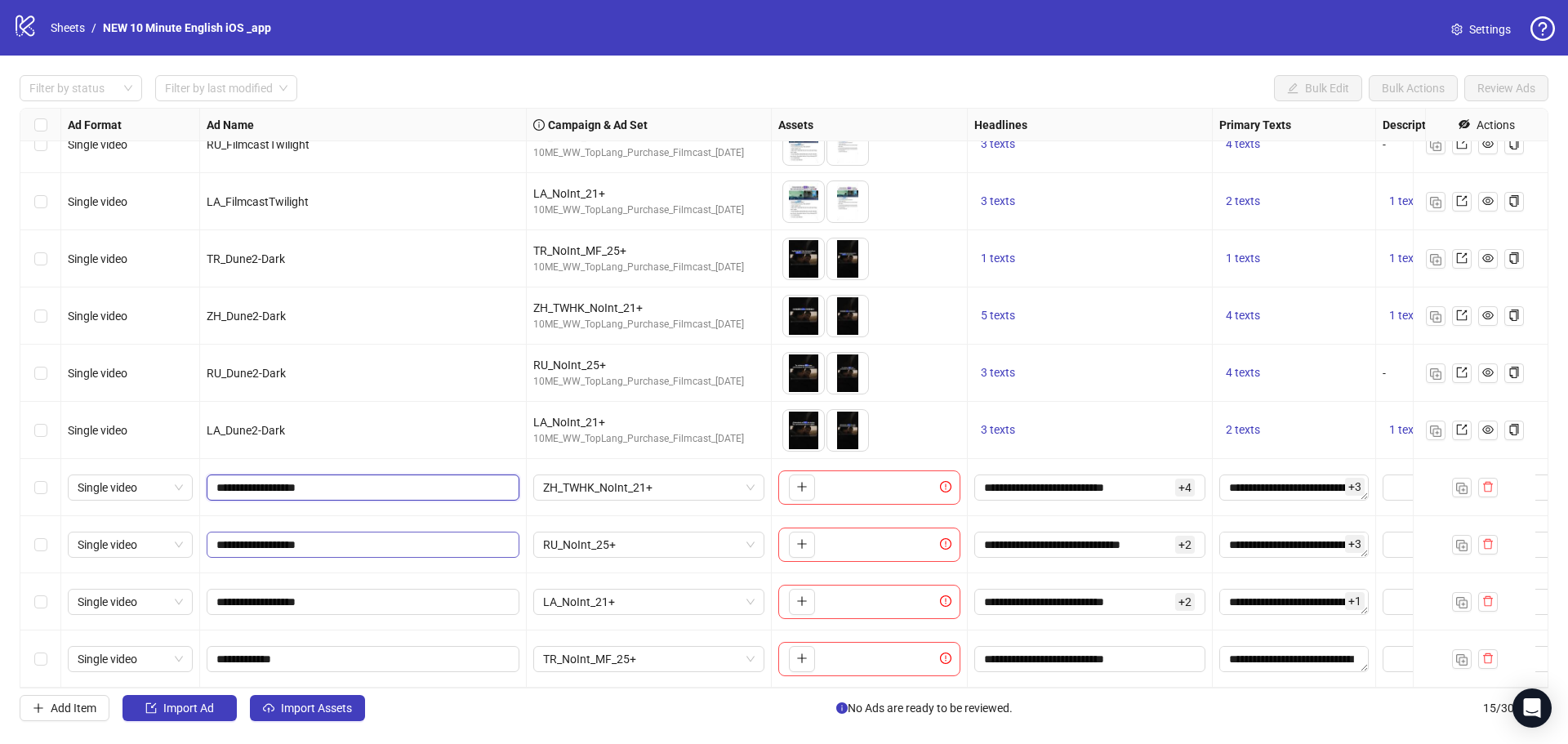 paste 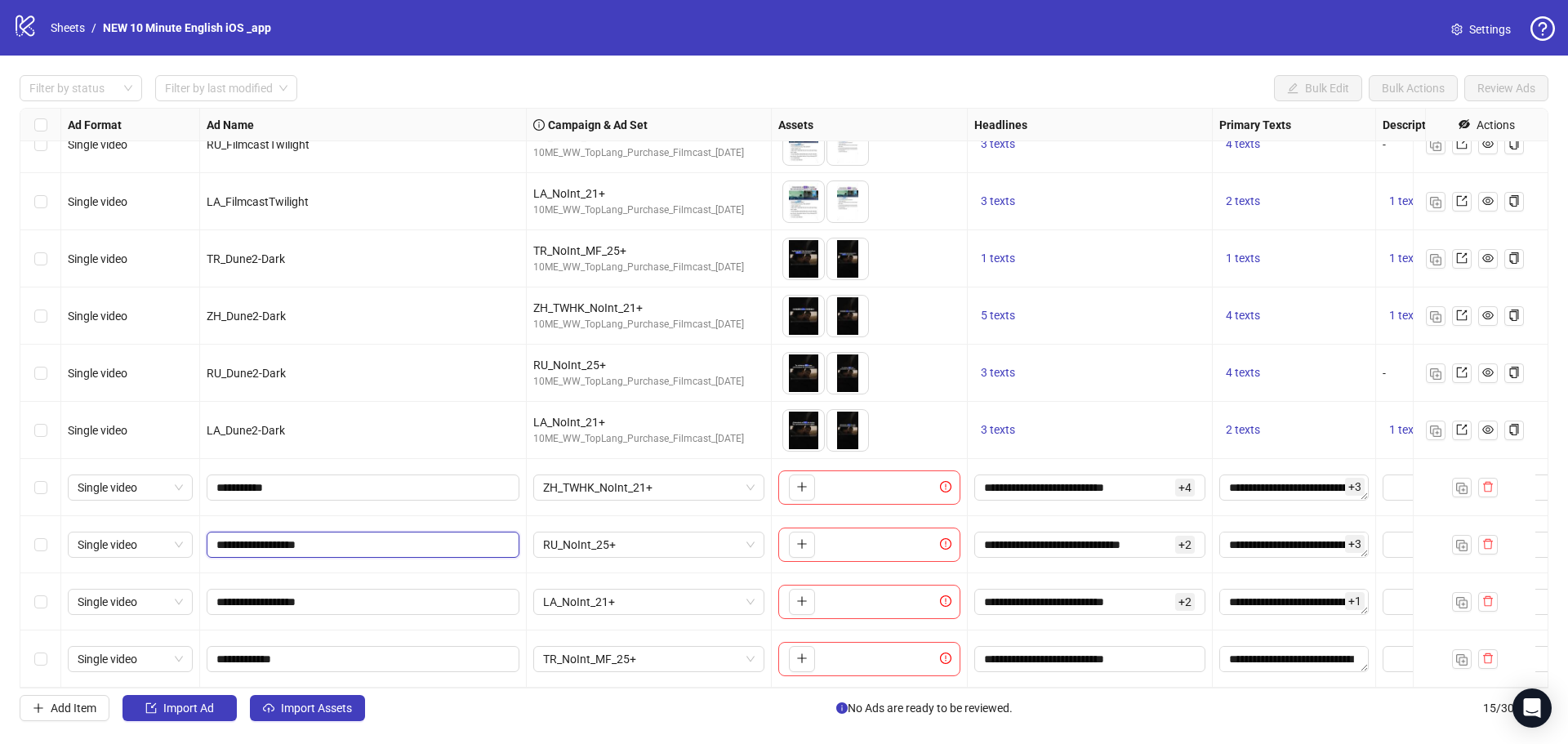 drag, startPoint x: 235, startPoint y: 534, endPoint x: 349, endPoint y: 535, distance: 114.0044 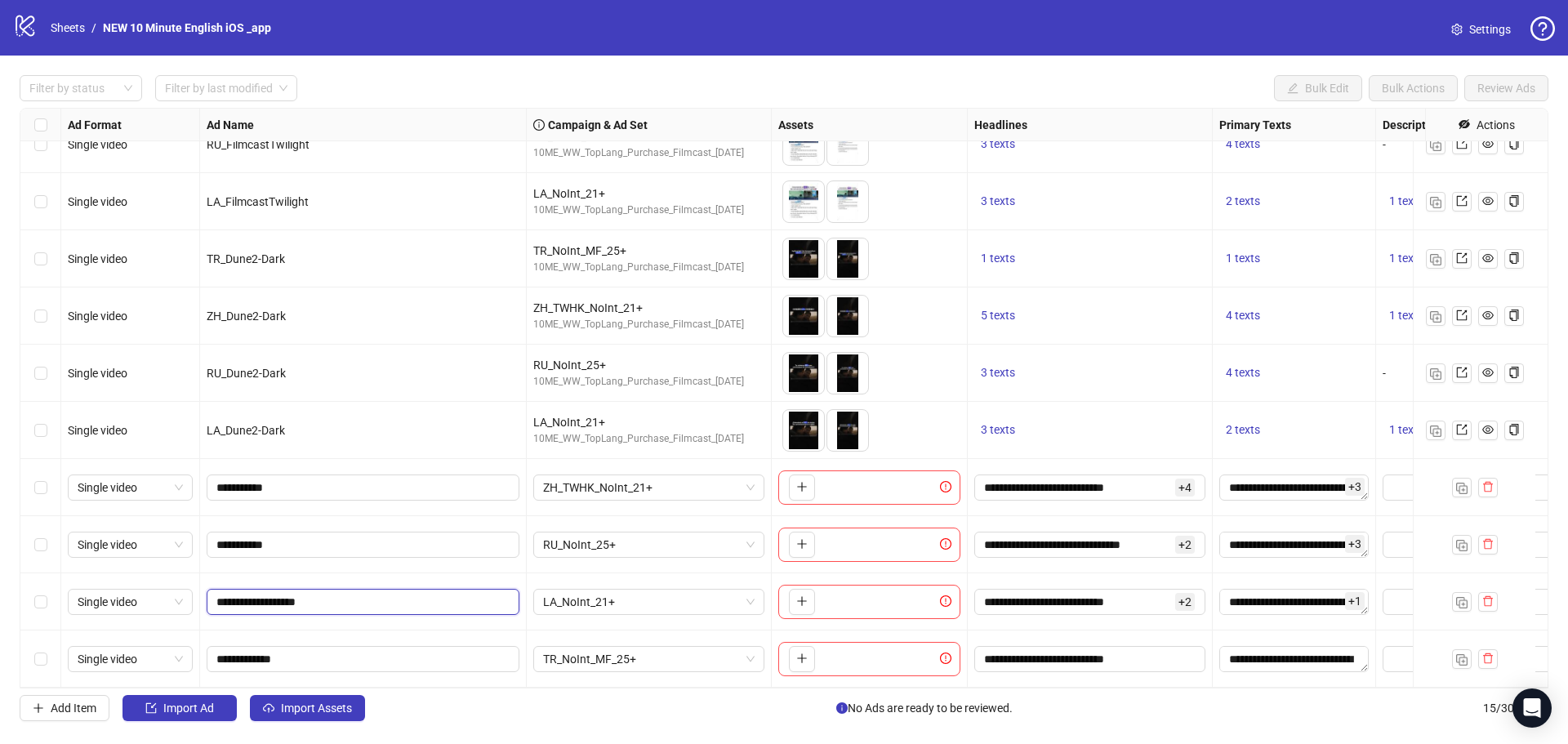 drag, startPoint x: 236, startPoint y: 590, endPoint x: 359, endPoint y: 590, distance: 123 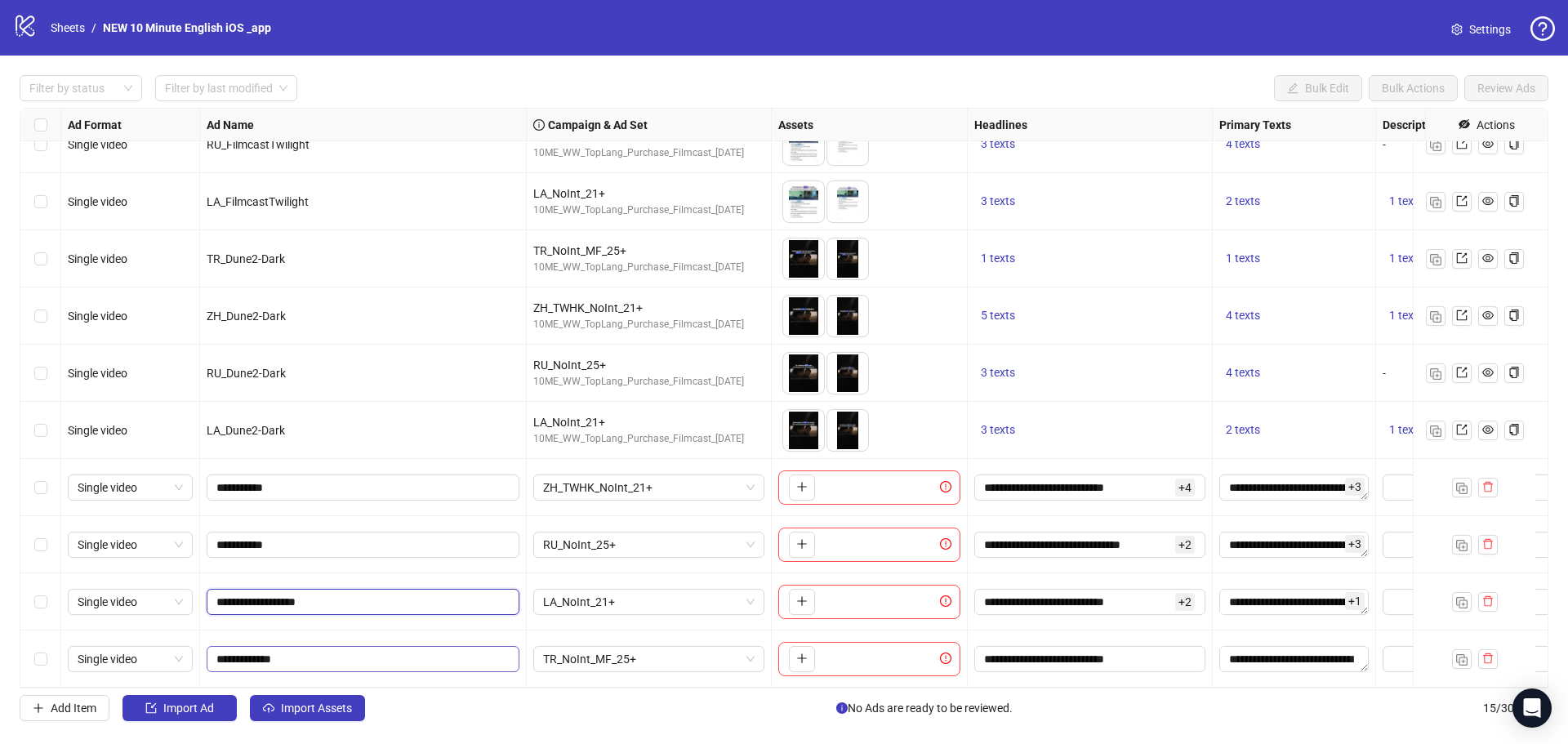 paste 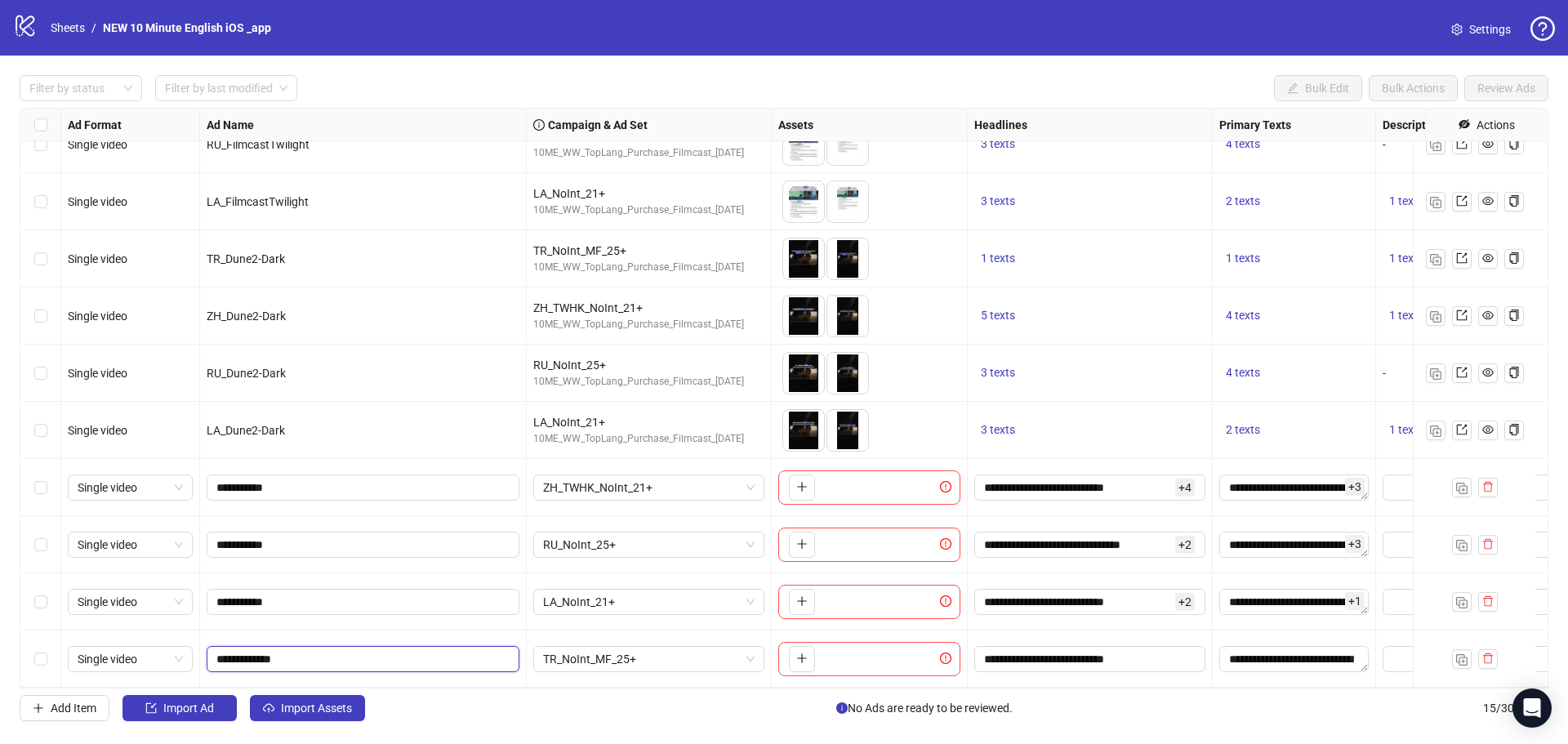 drag, startPoint x: 236, startPoint y: 650, endPoint x: 339, endPoint y: 648, distance: 103.01942 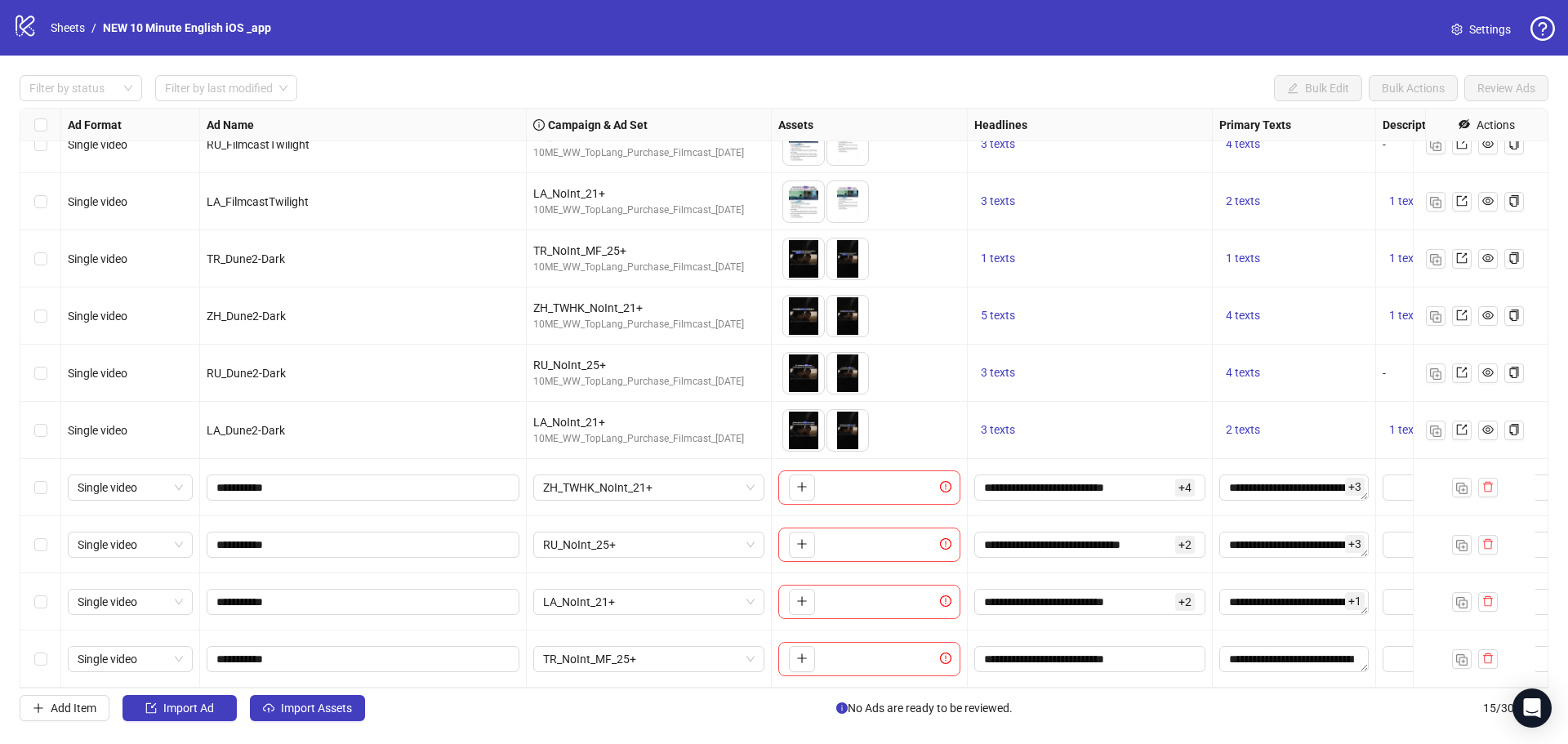 drag, startPoint x: 358, startPoint y: 620, endPoint x: 407, endPoint y: 595, distance: 55.00909 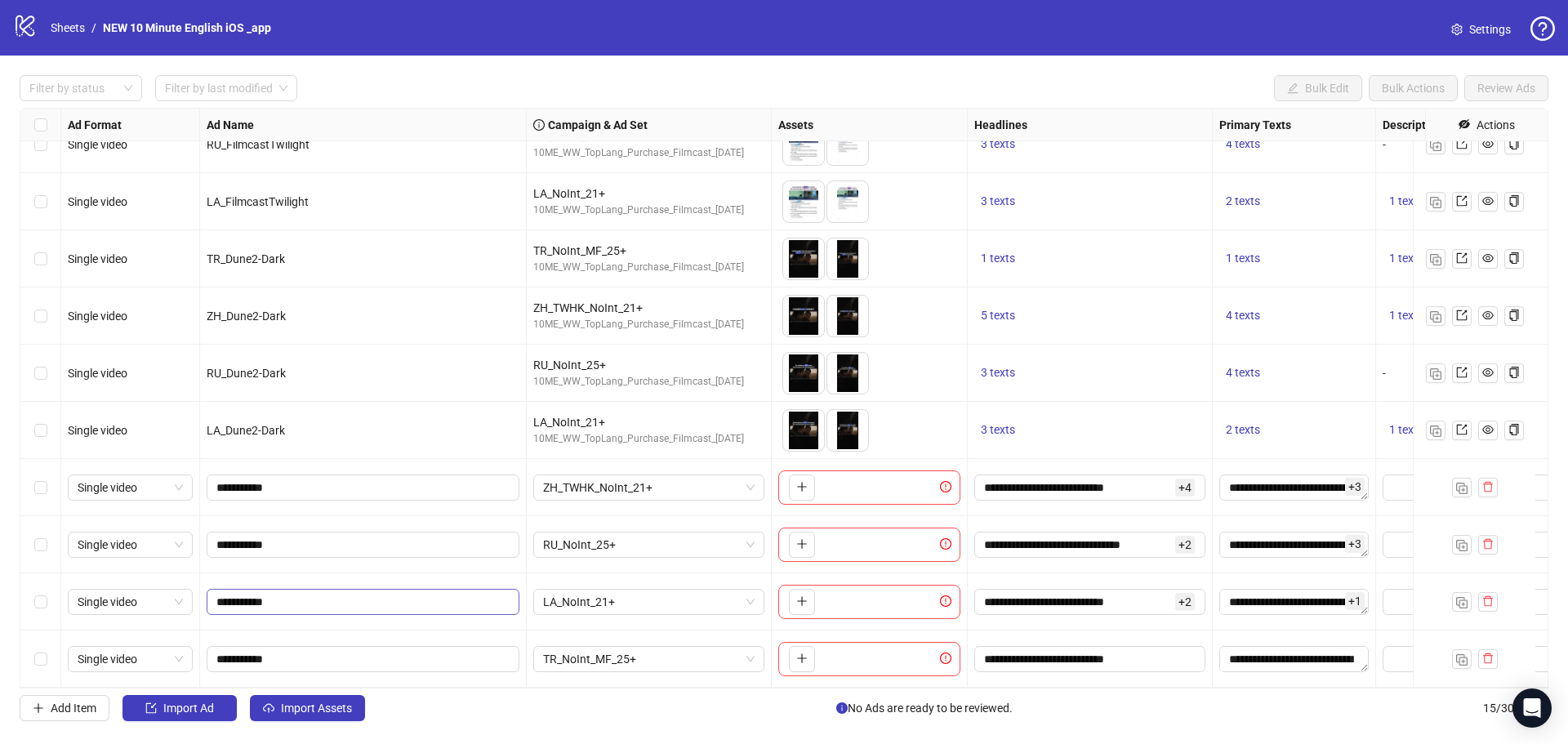 click on "**********" at bounding box center [363, 659] 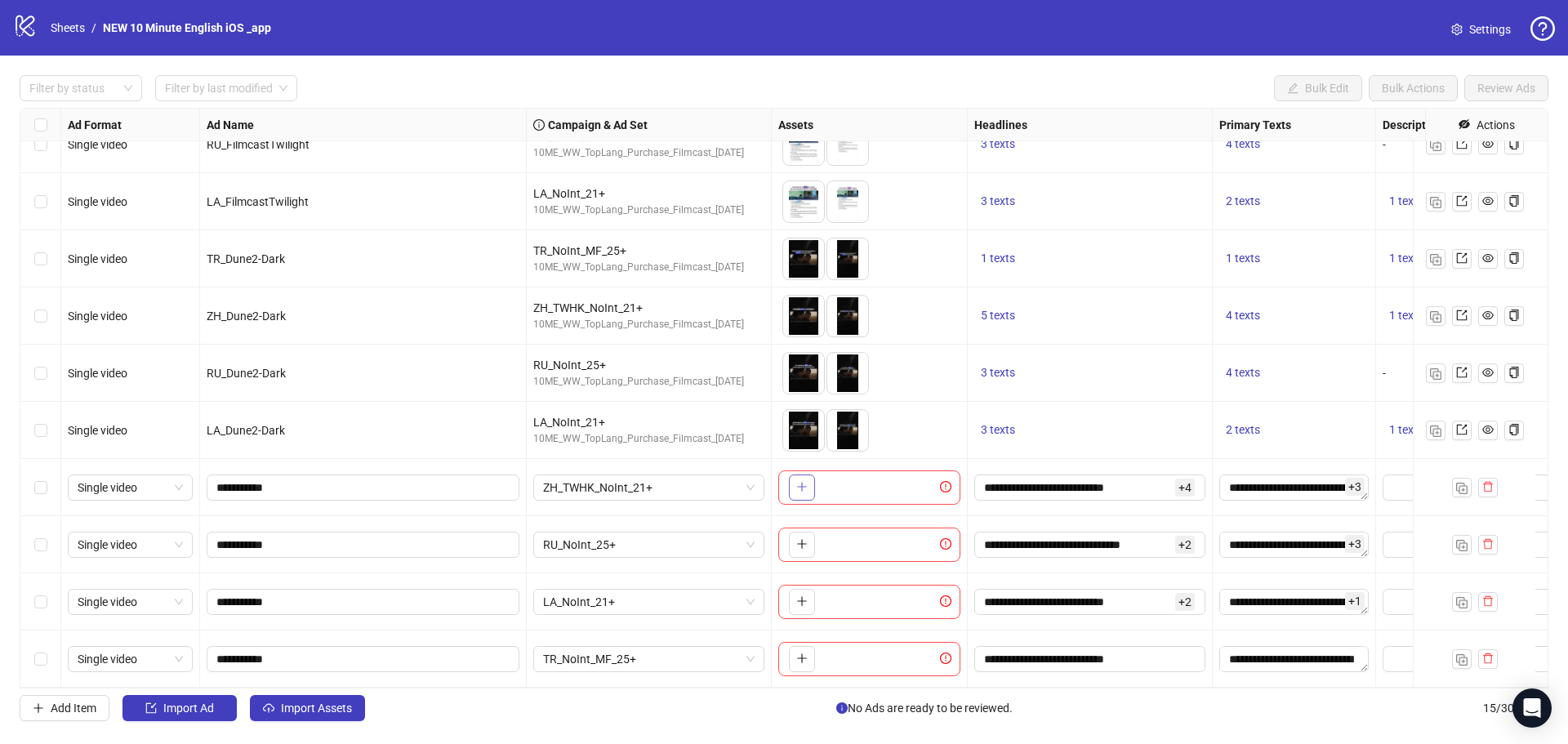 click at bounding box center (802, 488) 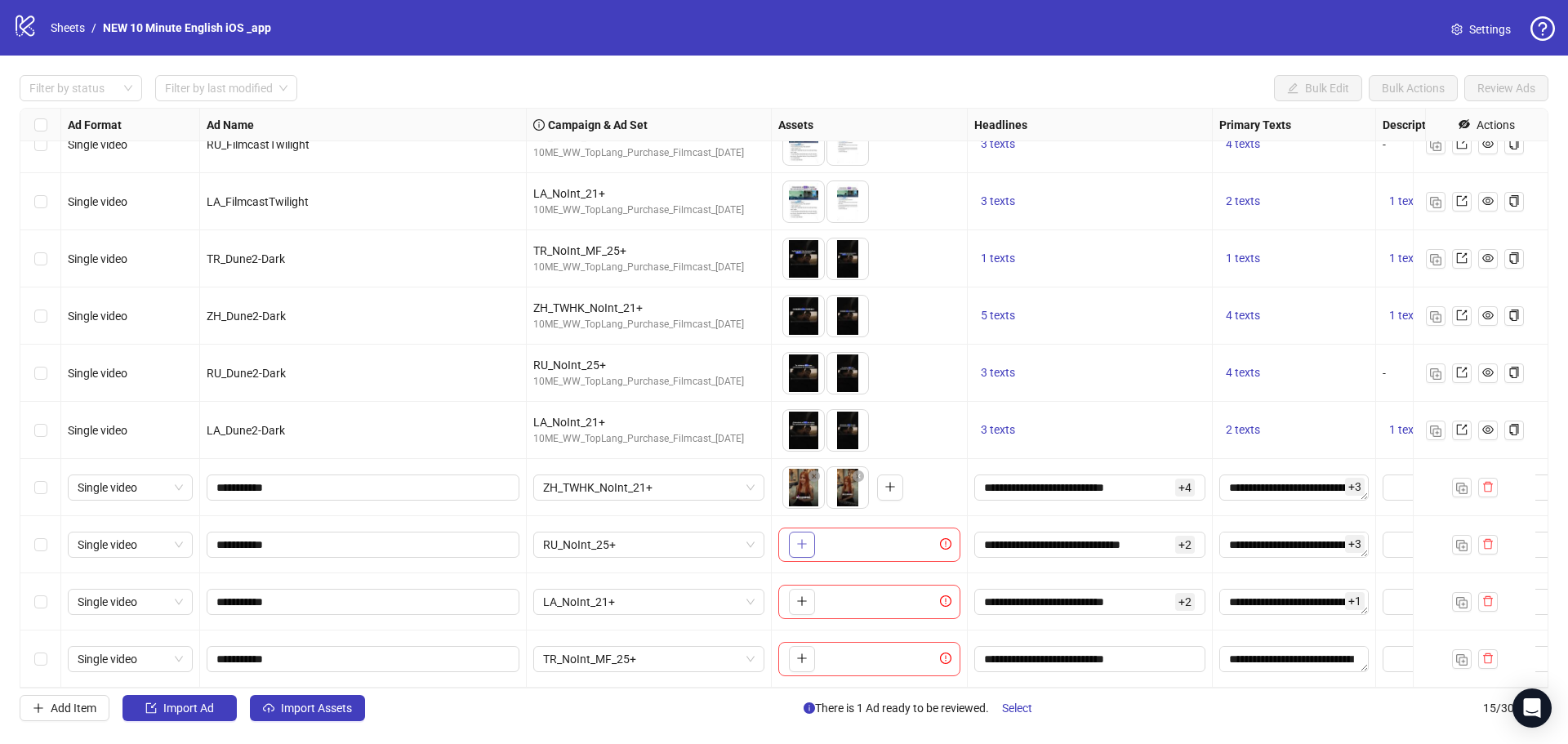 click 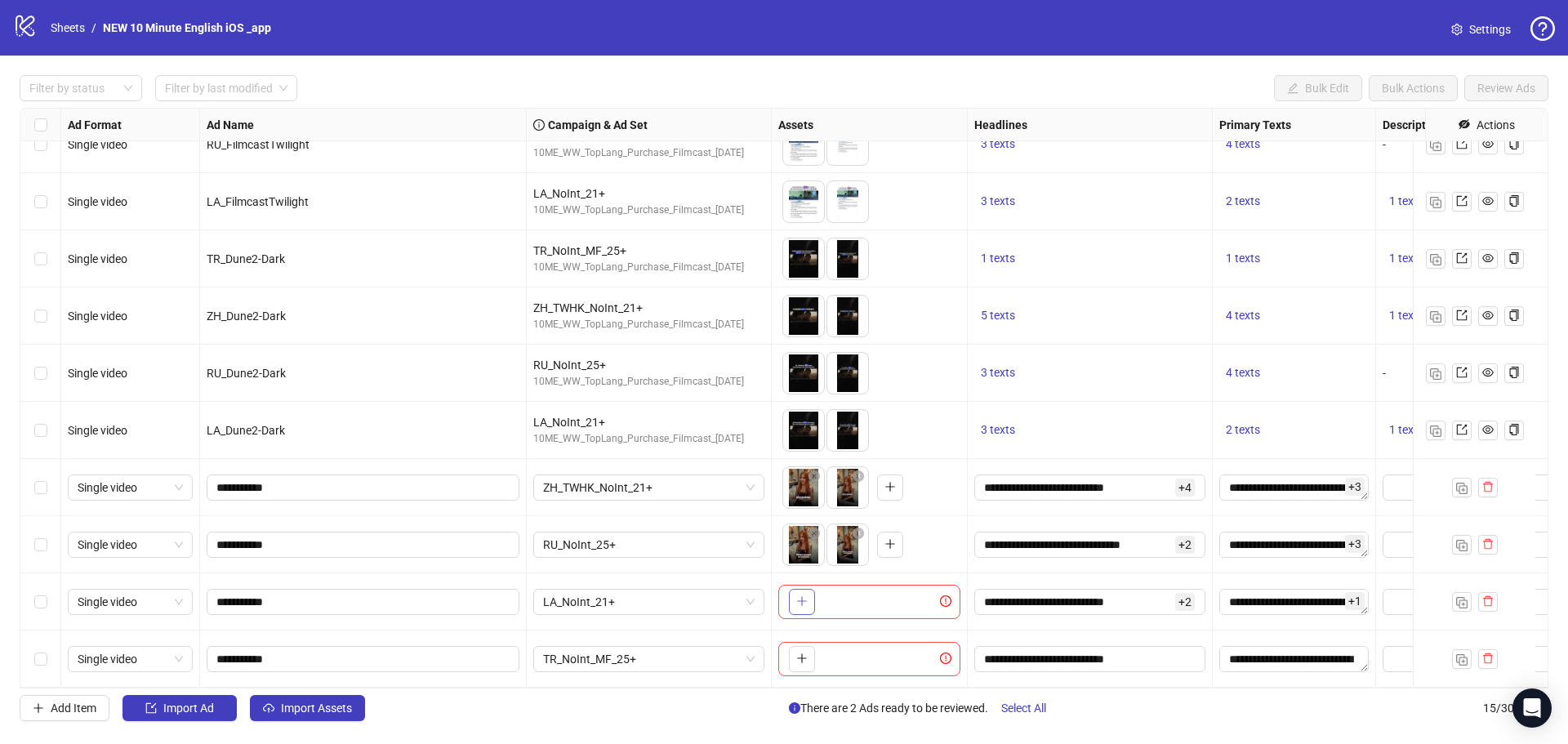click 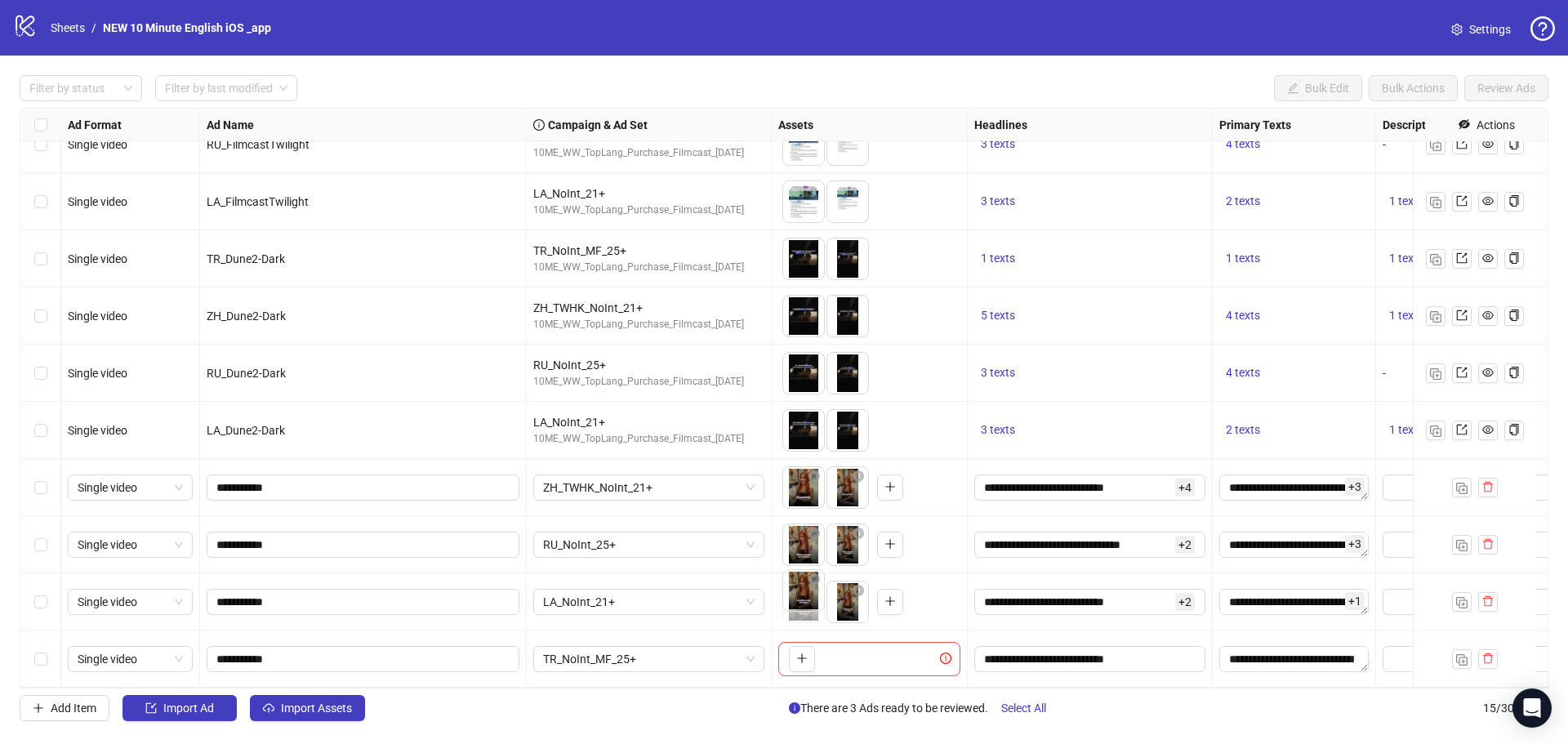 drag, startPoint x: 857, startPoint y: 594, endPoint x: 806, endPoint y: 591, distance: 51.088159 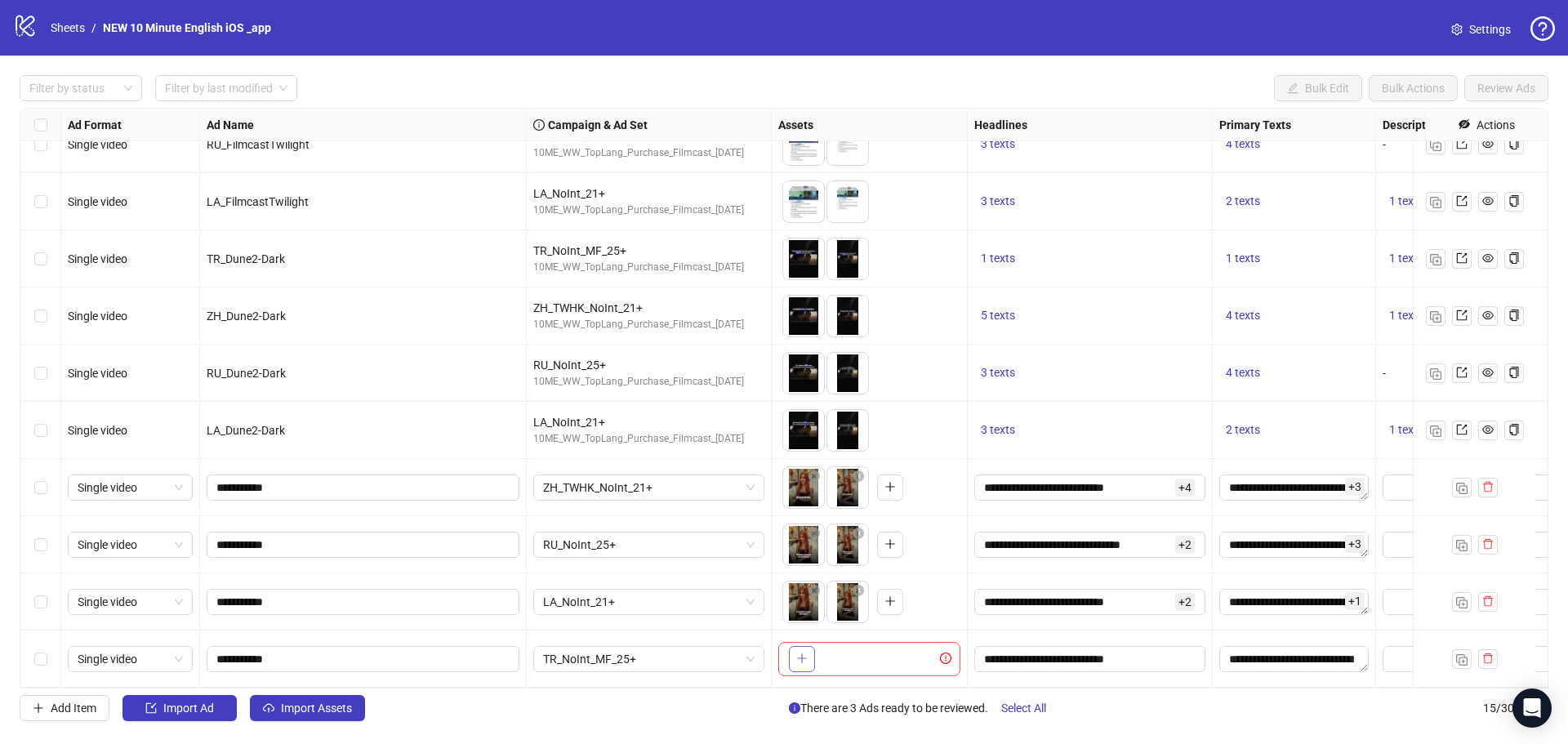 click 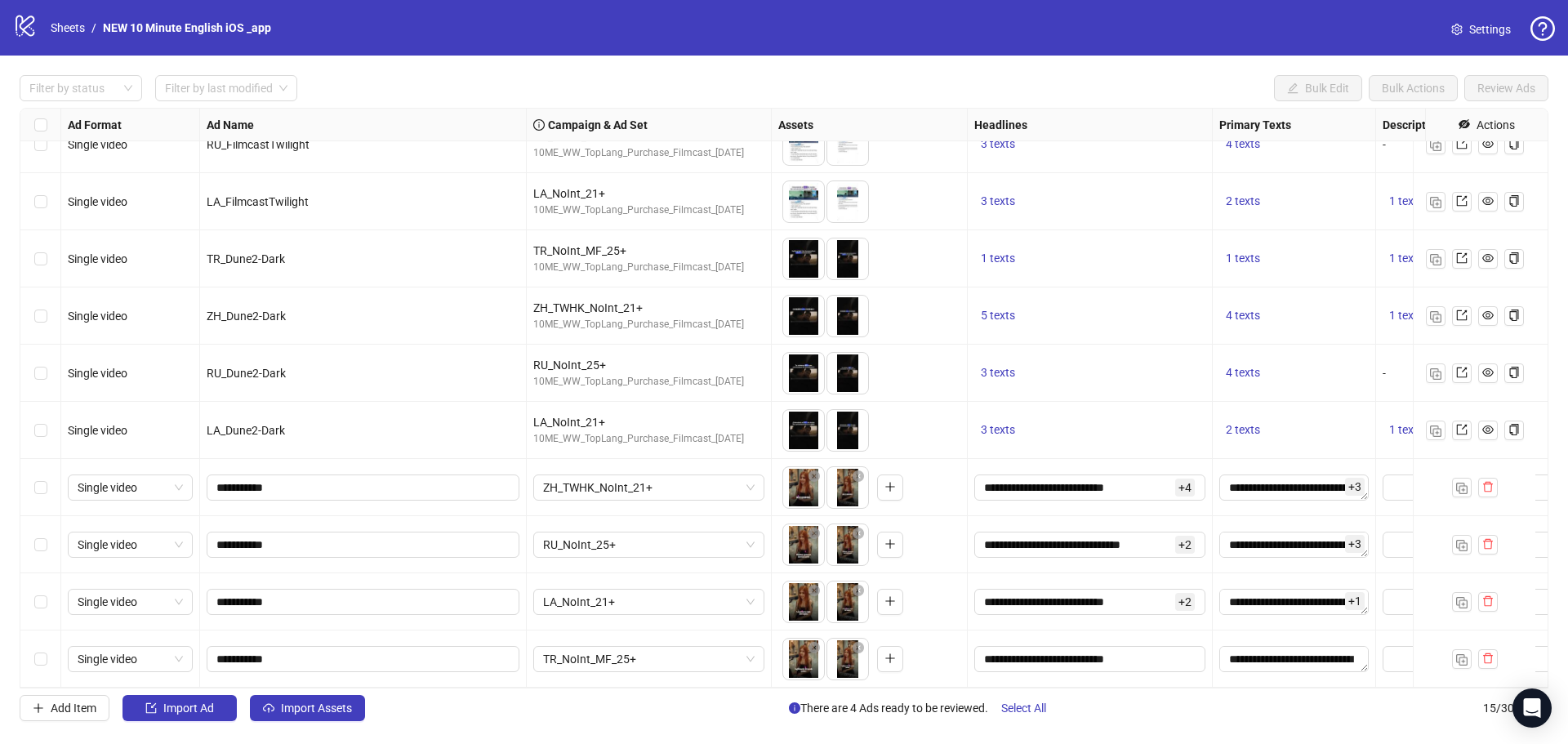 click on "Add Item Import Ad Import Assets  There are 4 Ads ready to be reviewed.  Select All 15 / 300  items" at bounding box center (784, 708) 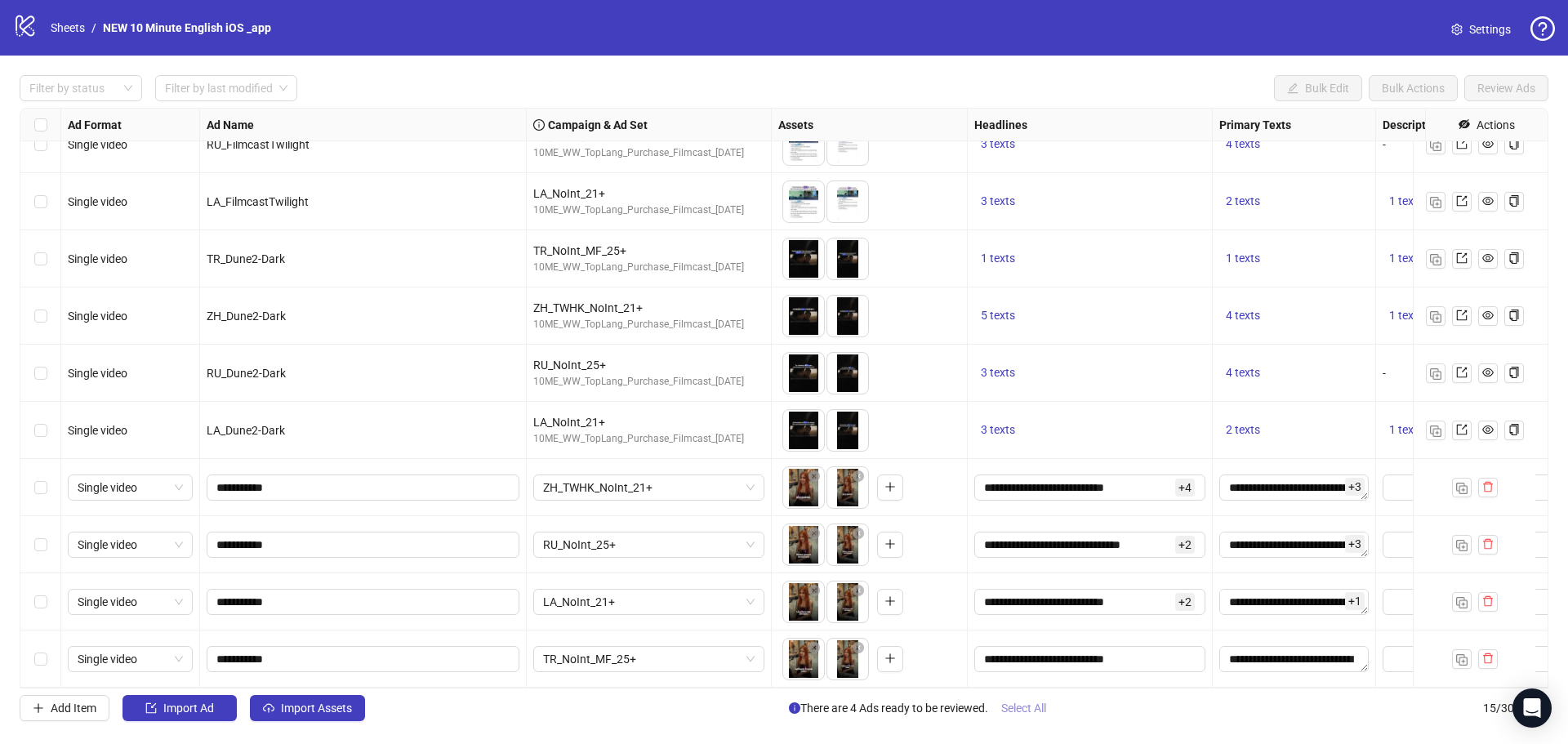 click on "Select All" at bounding box center (1023, 708) 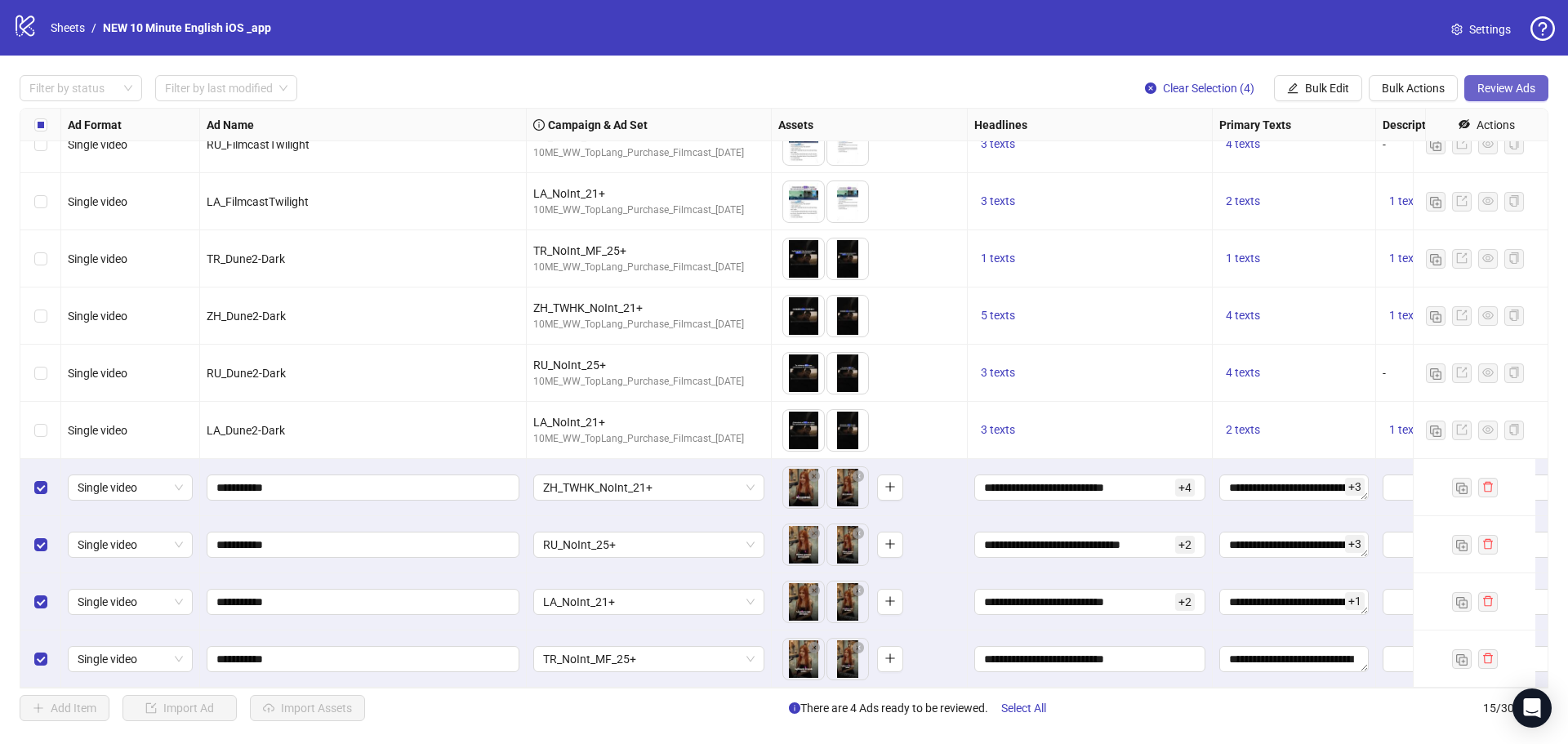 click on "Review Ads" at bounding box center (1506, 88) 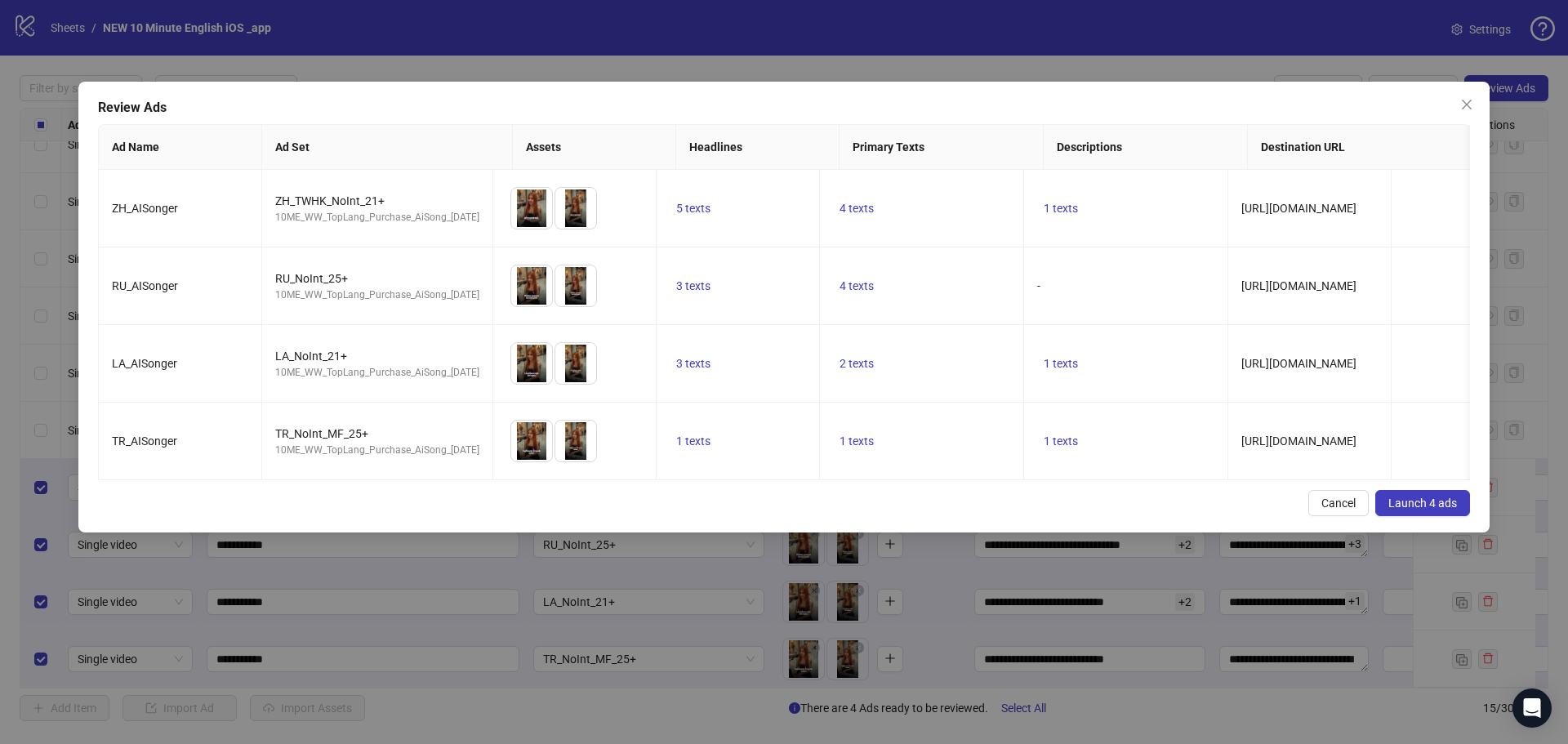 click on "Launch 4 ads" at bounding box center [1423, 503] 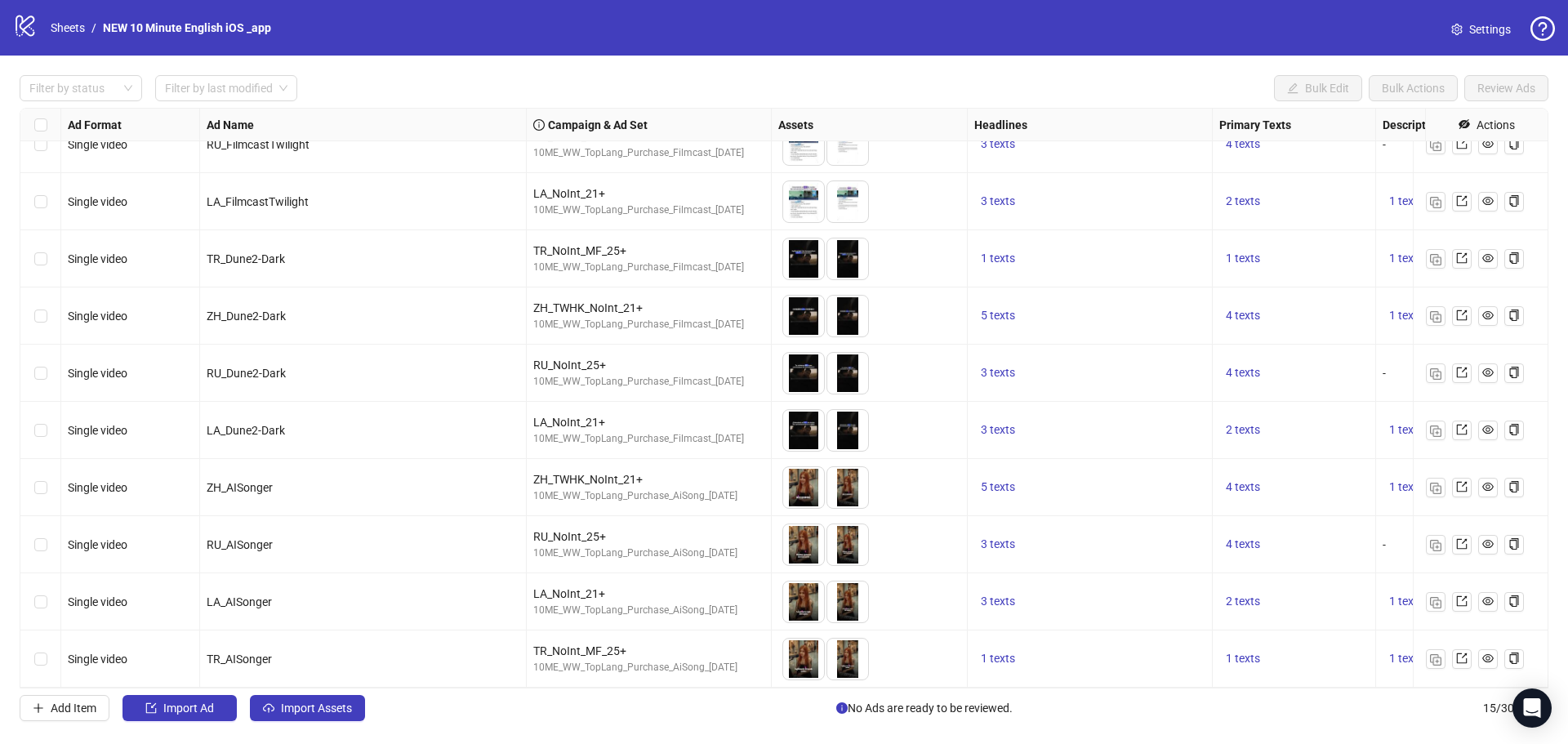 click at bounding box center [41, 659] 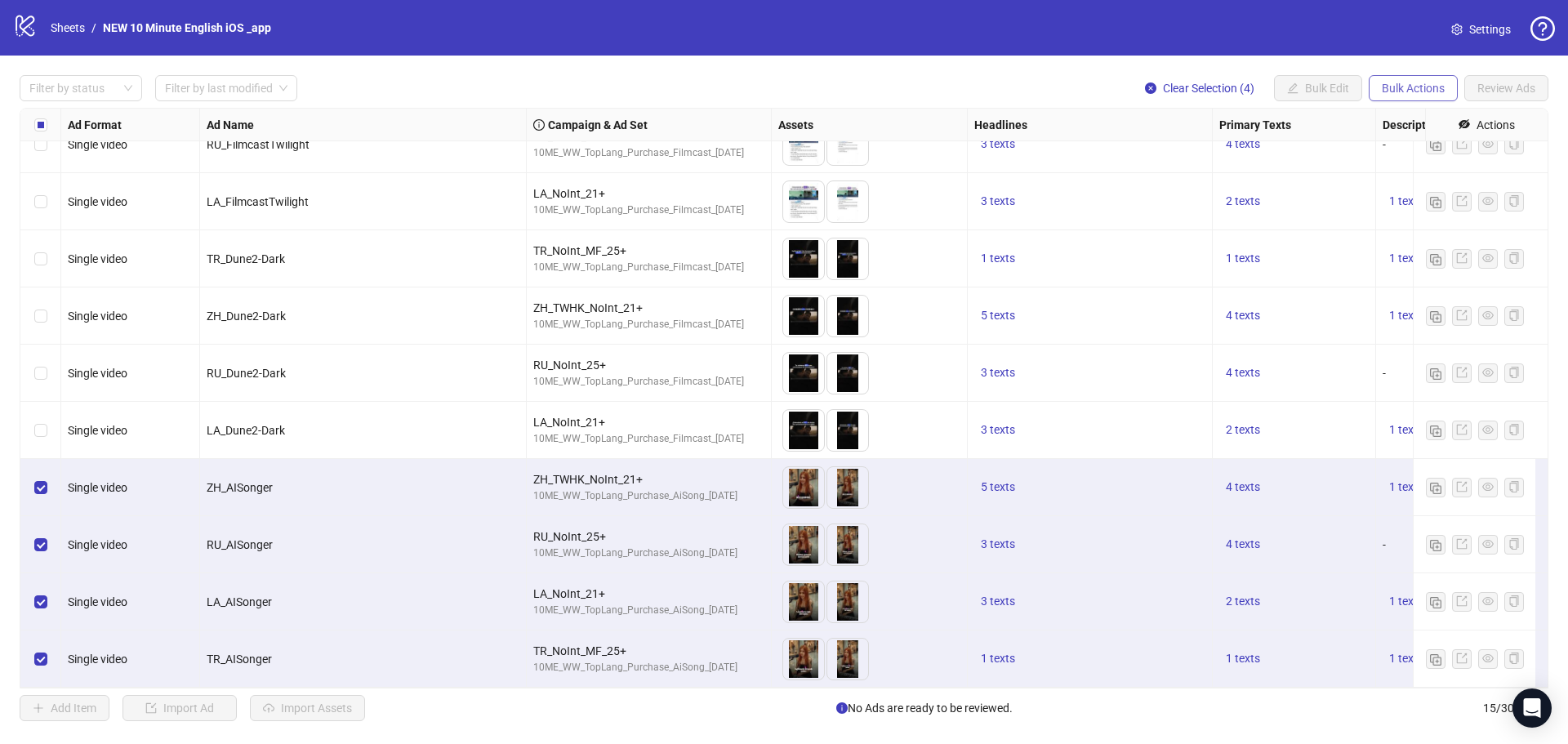 click on "Bulk Actions" at bounding box center [1413, 88] 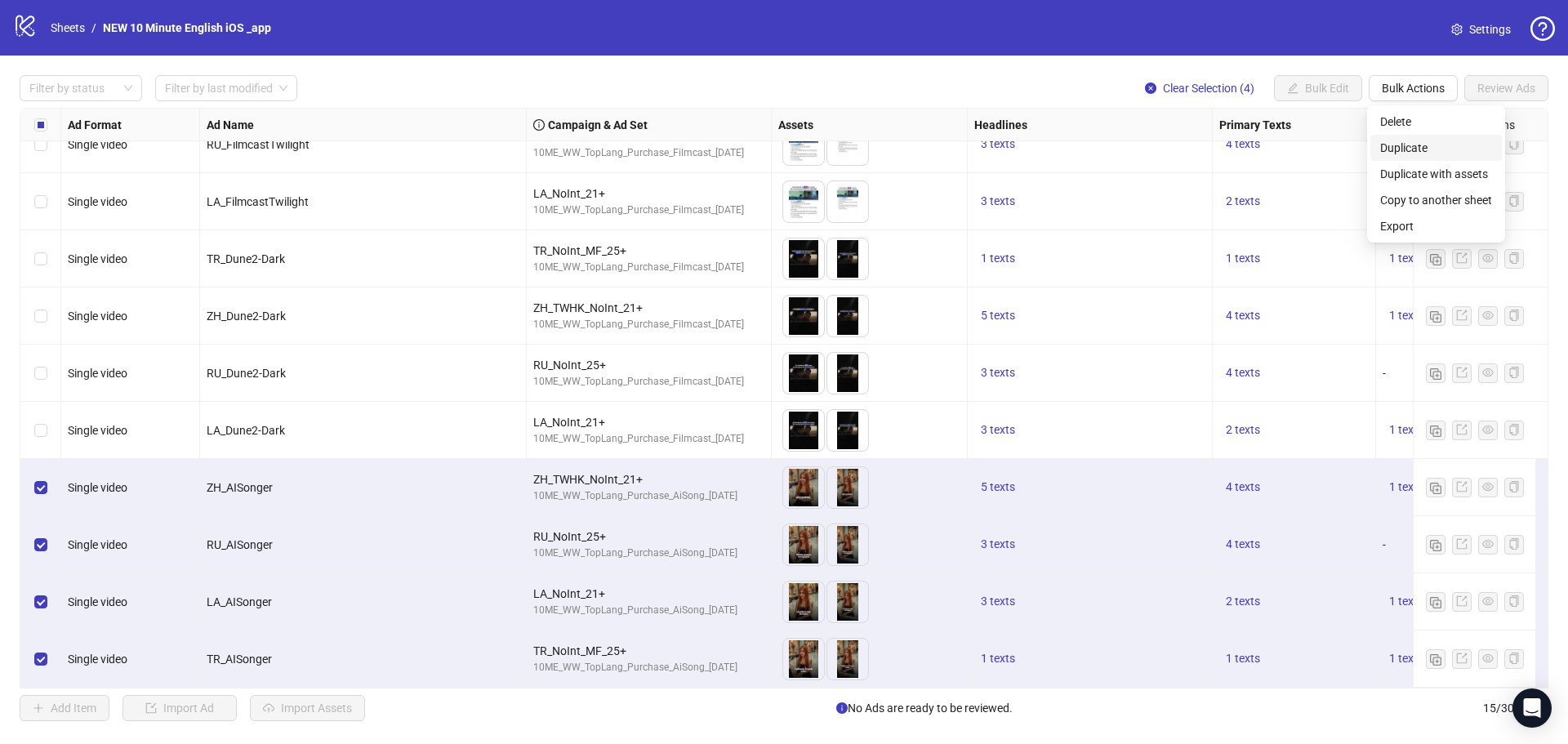 click on "Duplicate" at bounding box center [1436, 148] 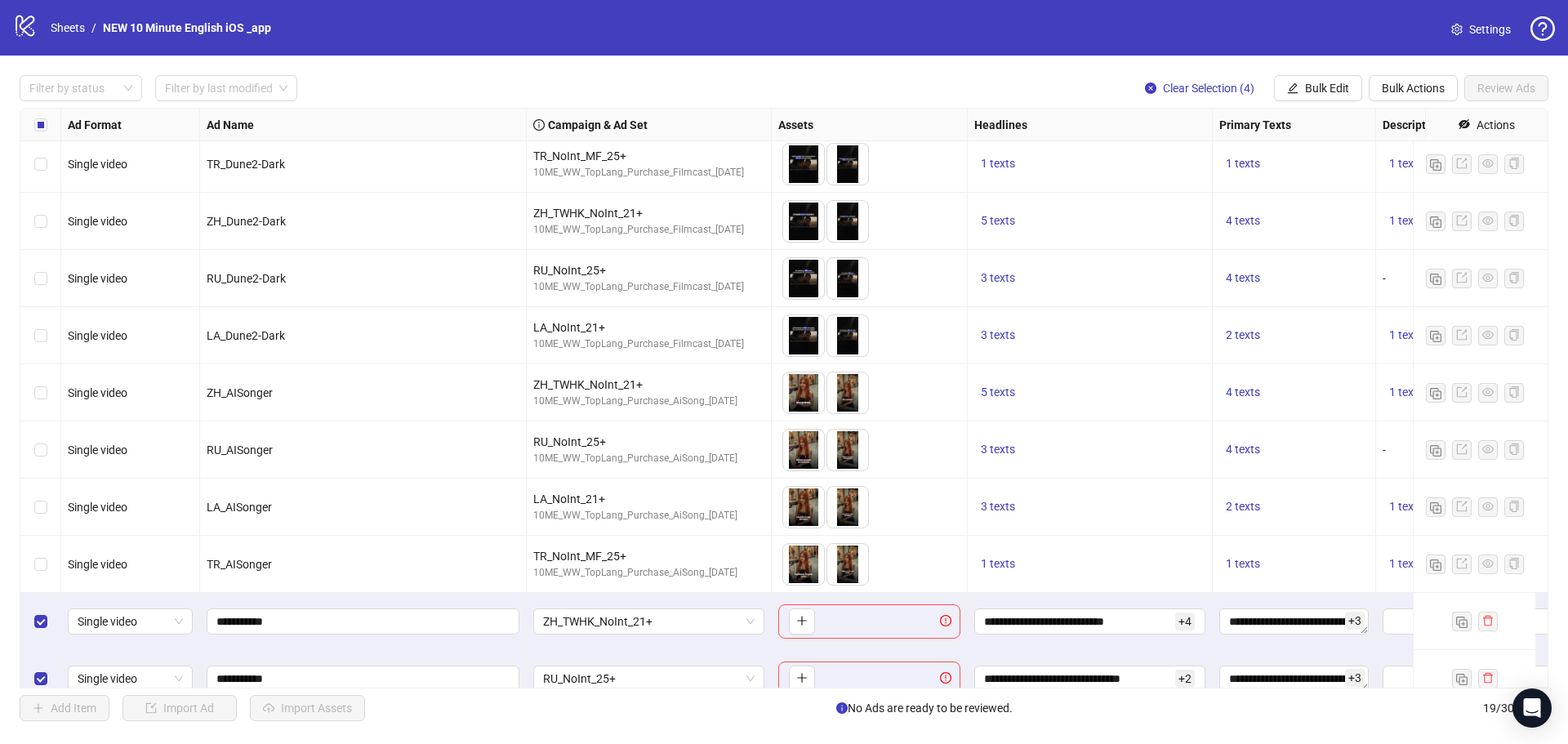 scroll, scrollTop: 552, scrollLeft: 0, axis: vertical 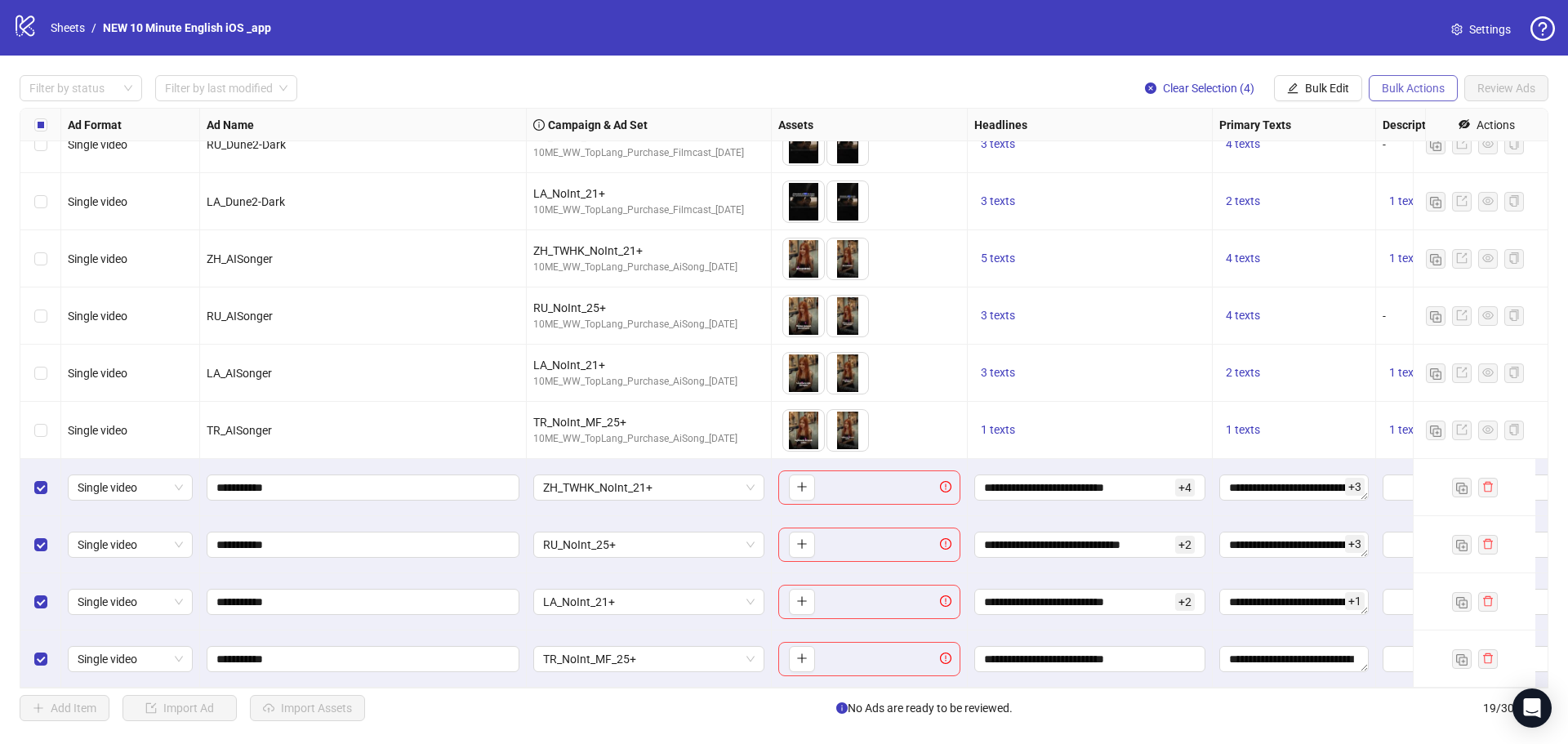 click on "Bulk Actions" at bounding box center (1413, 88) 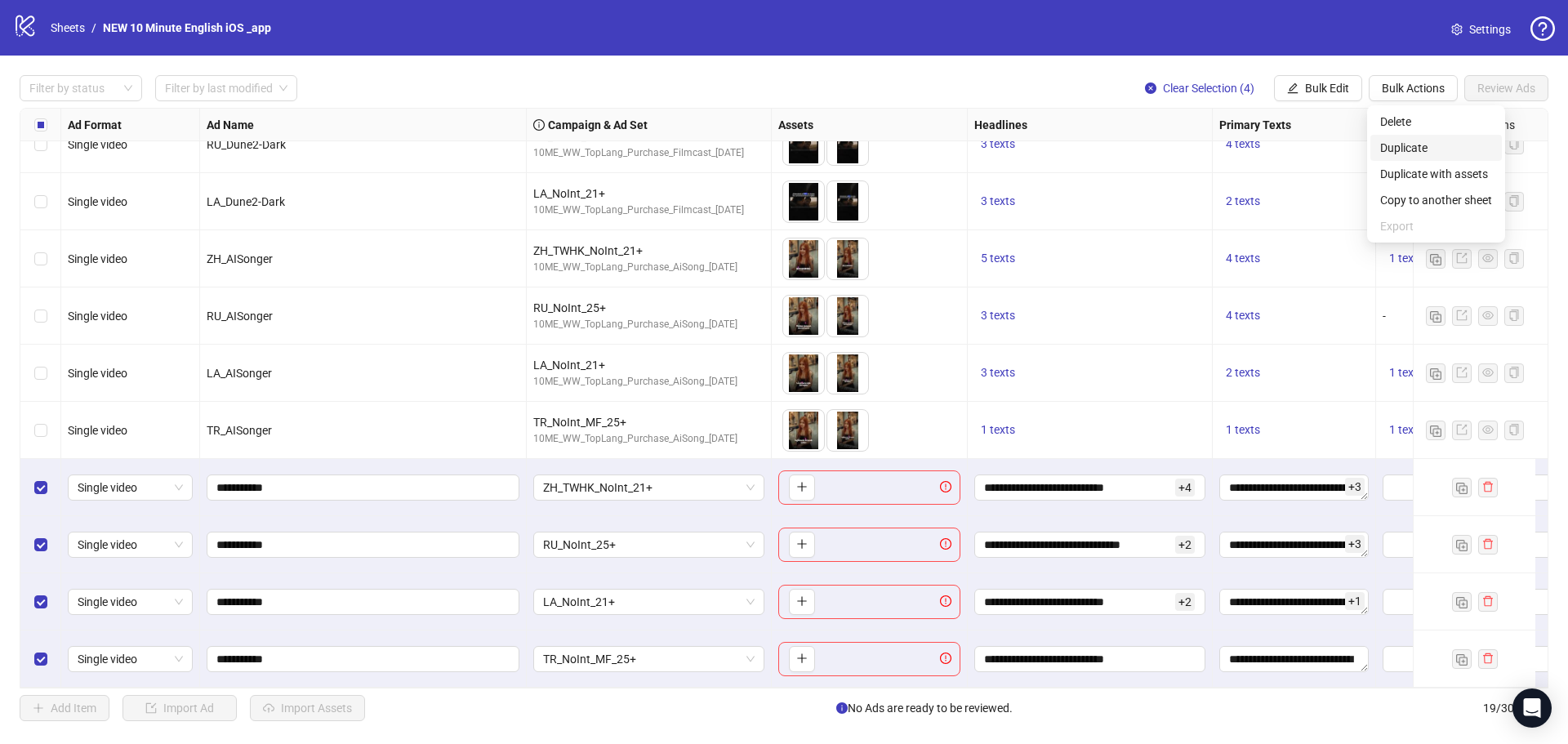 click on "Duplicate" at bounding box center [1436, 148] 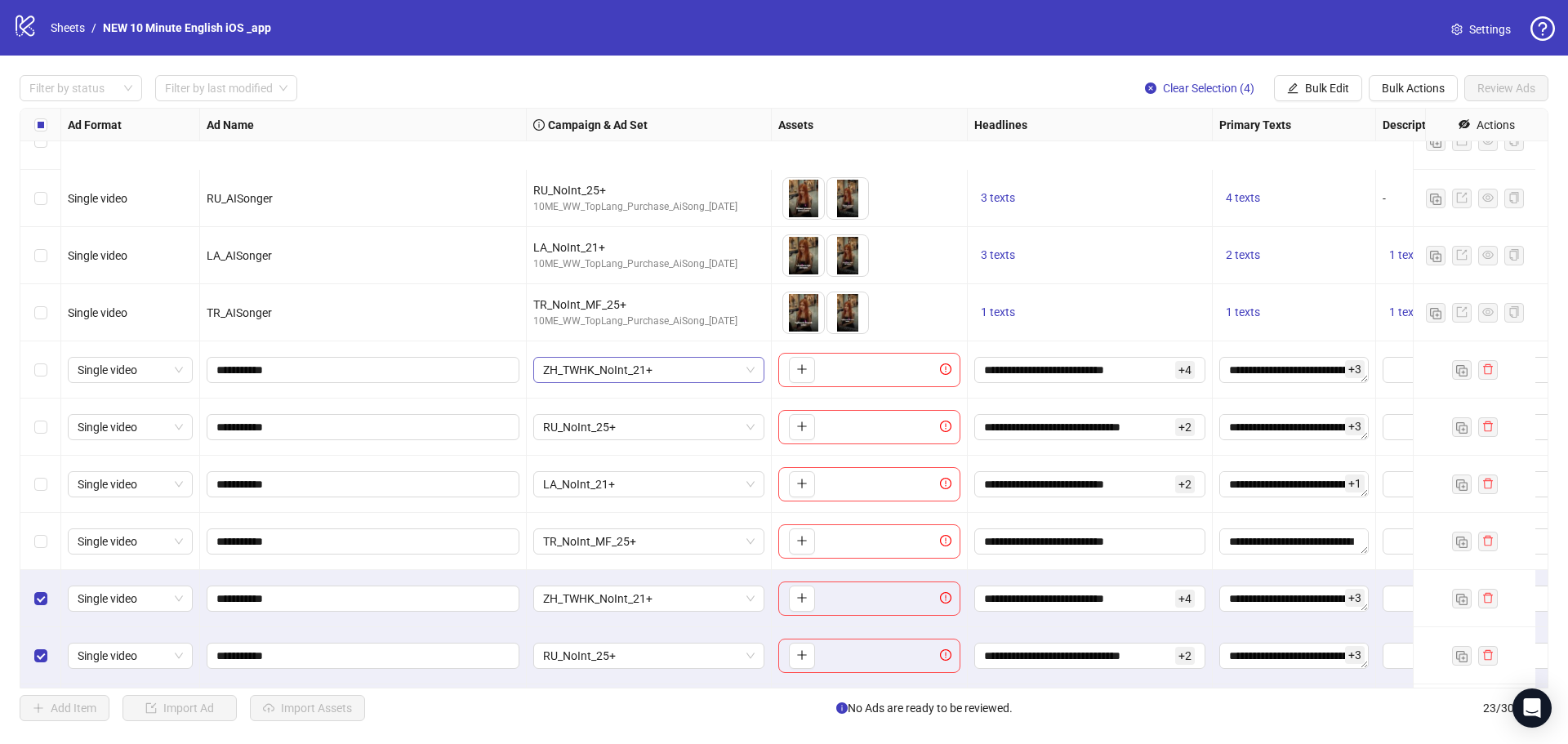 scroll, scrollTop: 781, scrollLeft: 0, axis: vertical 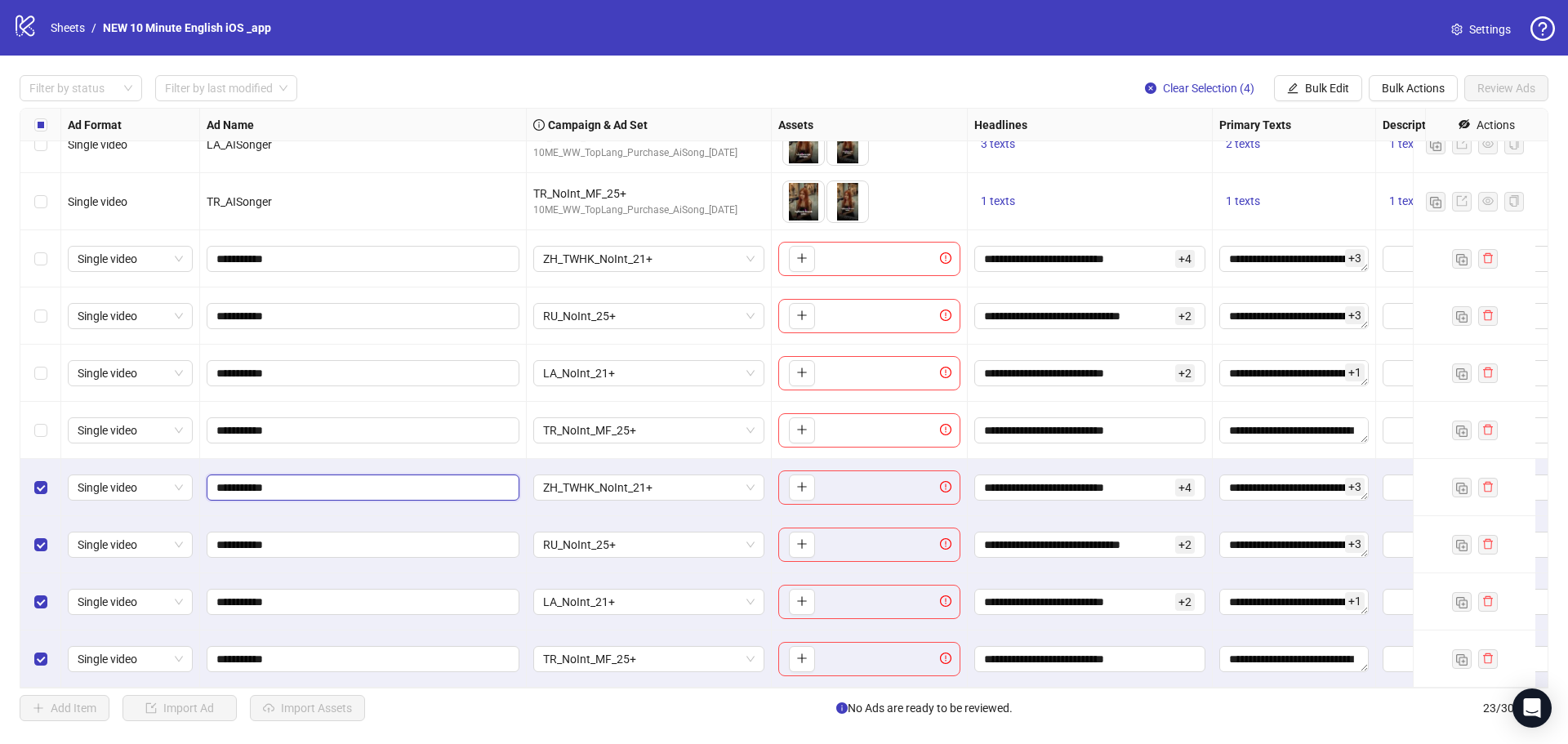 drag, startPoint x: 237, startPoint y: 474, endPoint x: 327, endPoint y: 479, distance: 90.13878 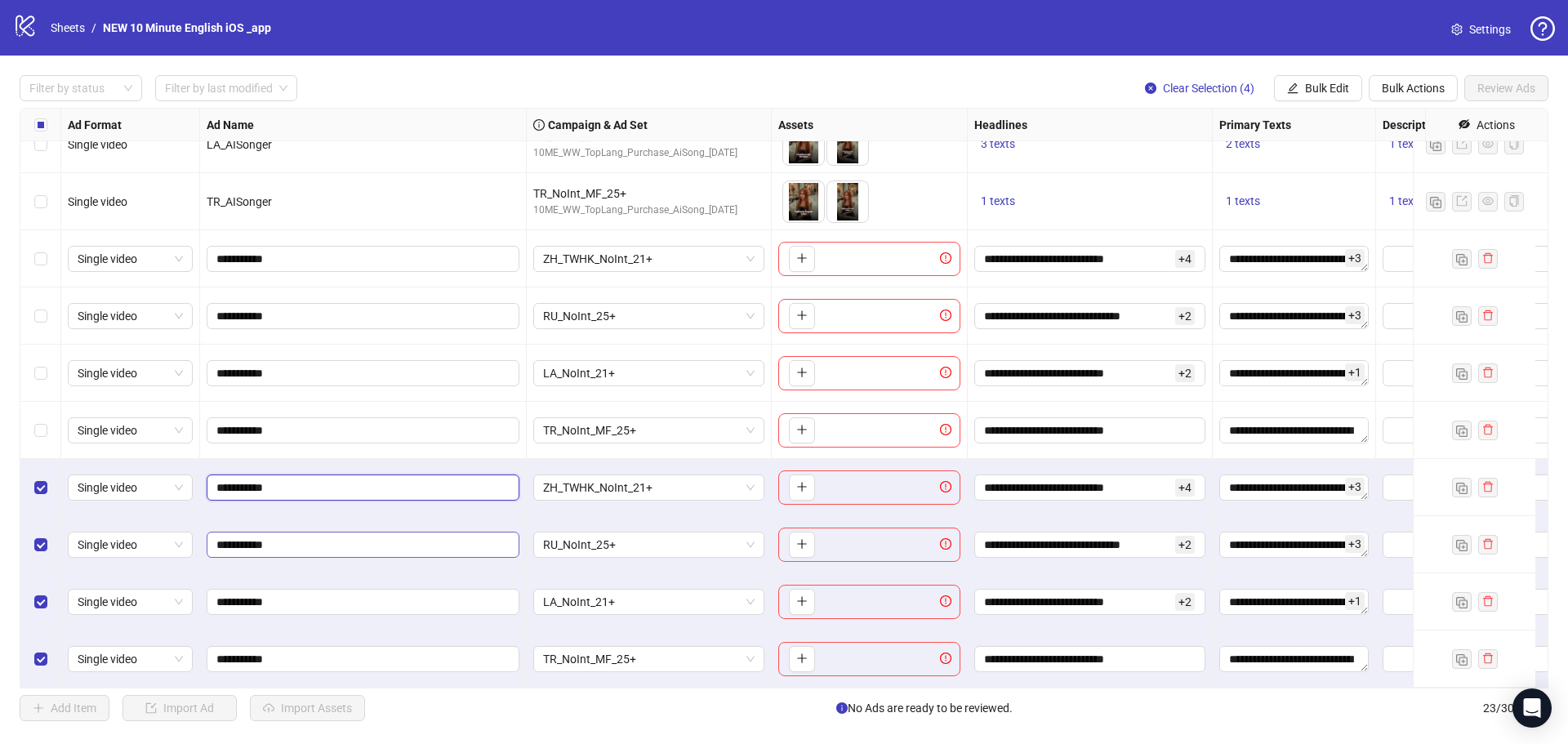 paste on "******" 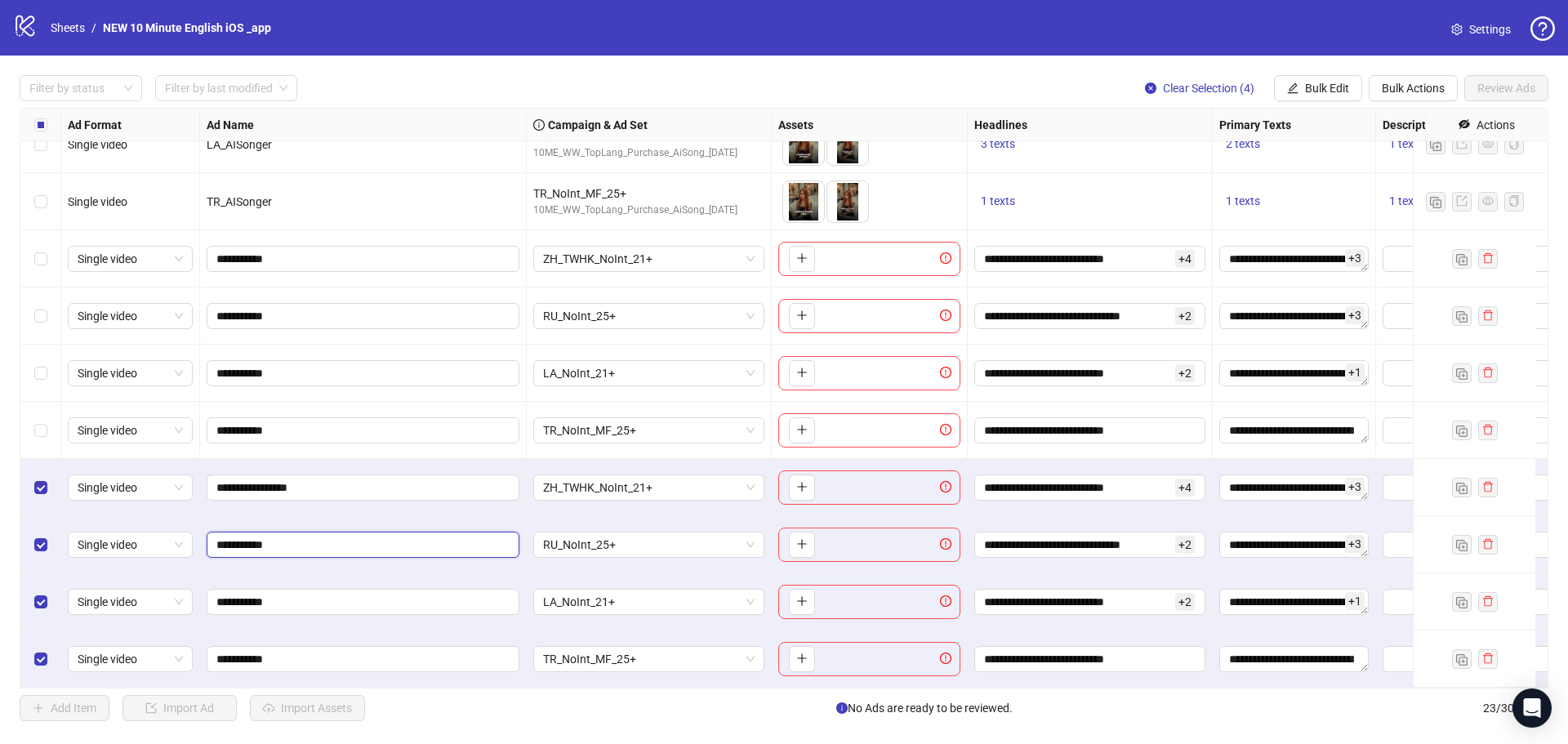 drag, startPoint x: 235, startPoint y: 534, endPoint x: 313, endPoint y: 544, distance: 78.6384 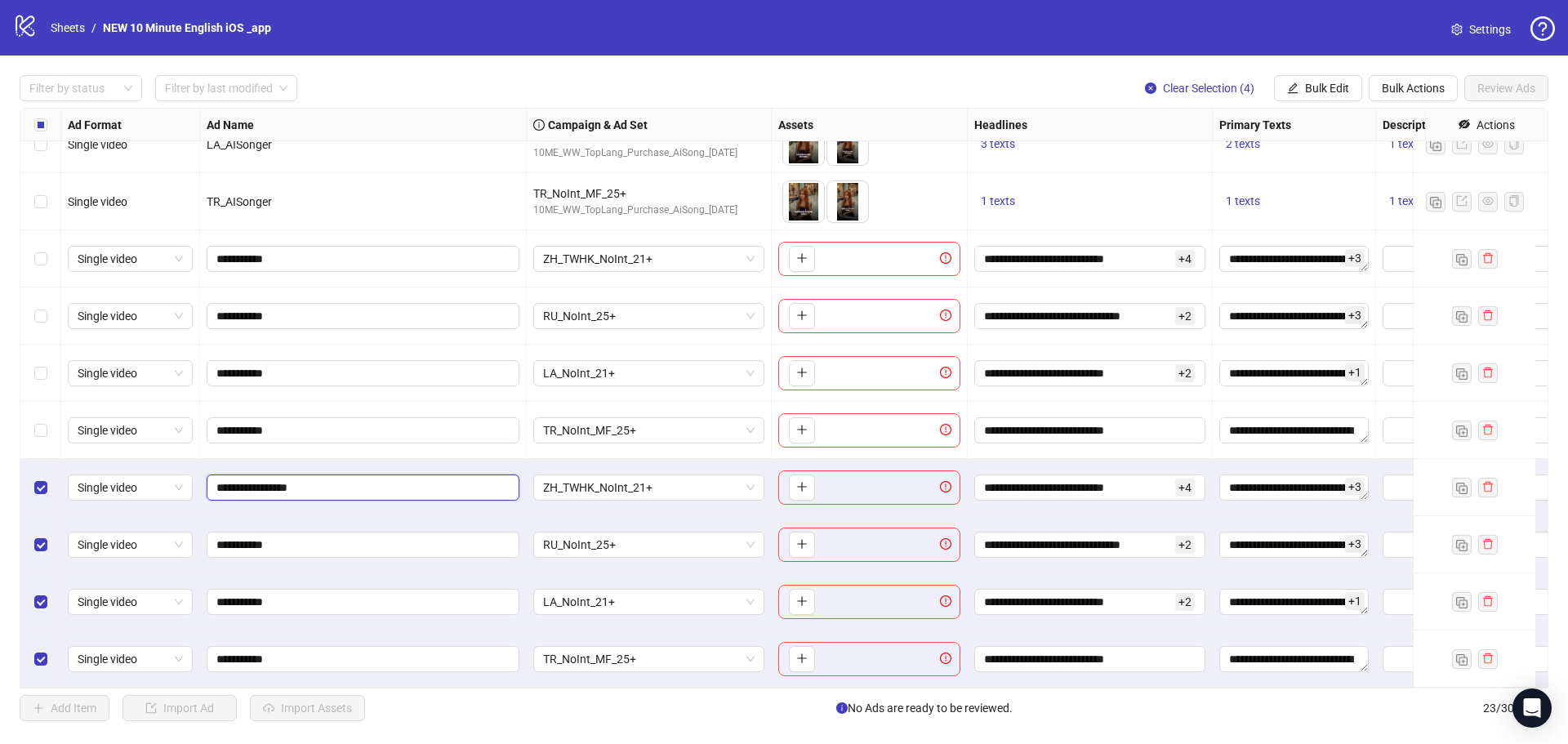 click on "**********" at bounding box center (361, 488) 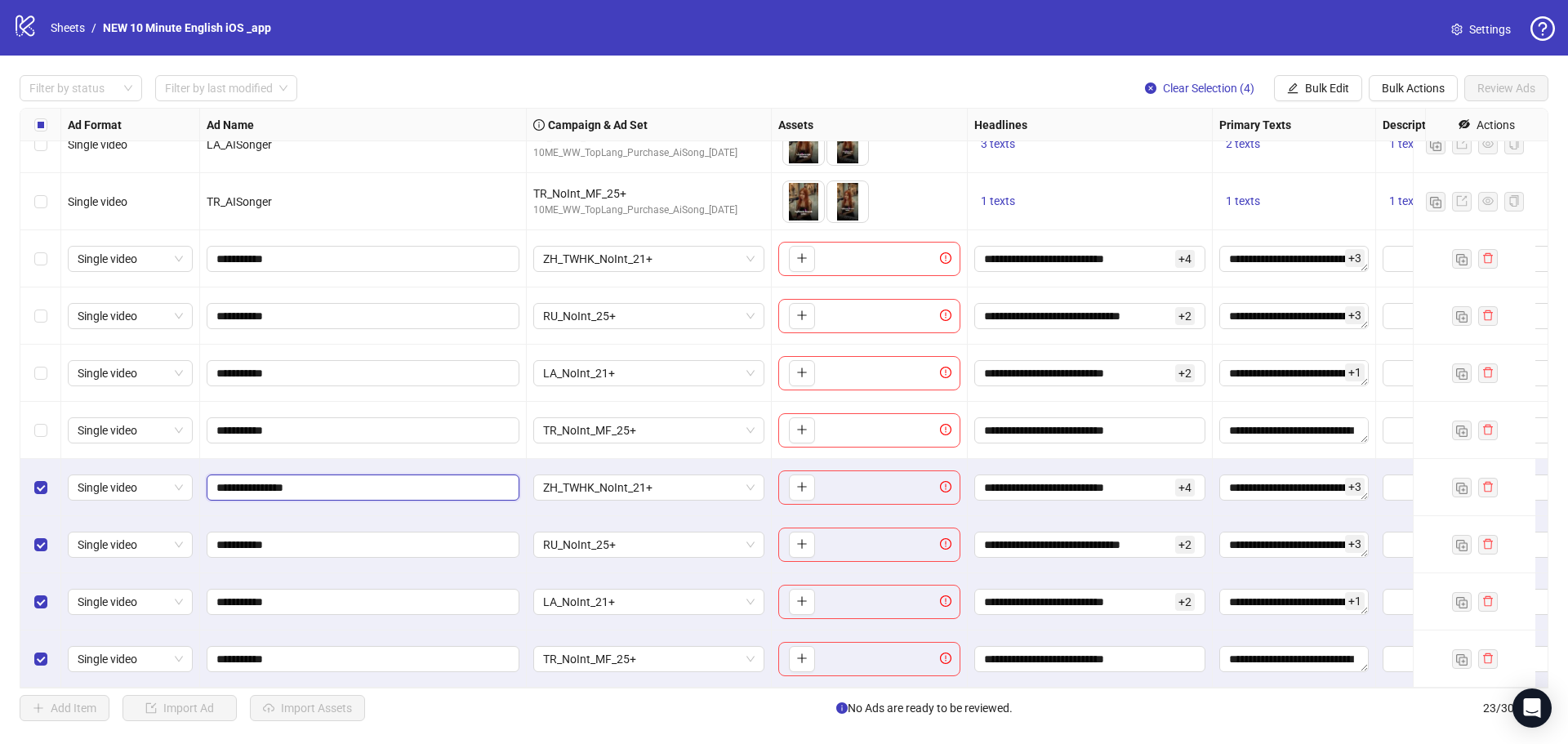 type on "**********" 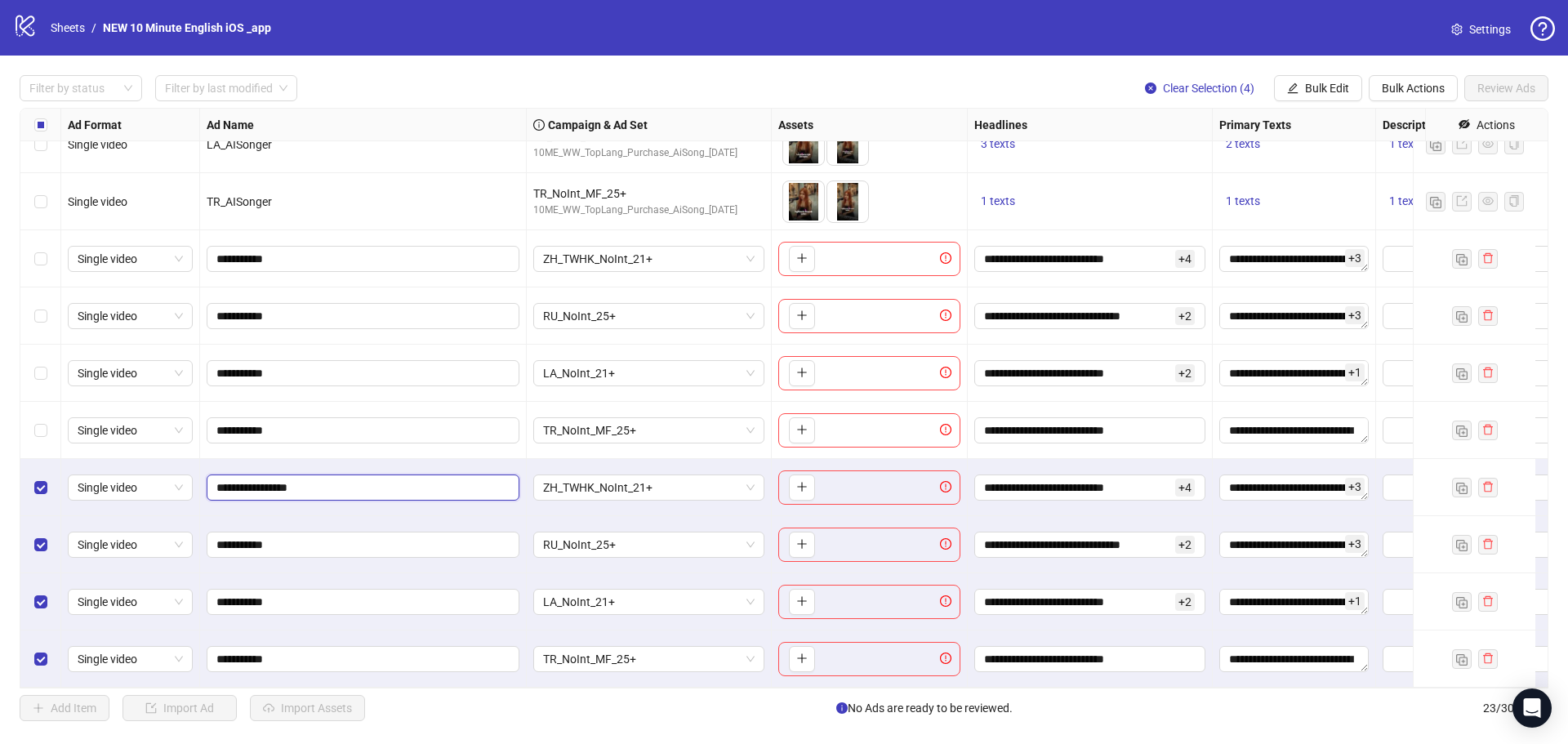 drag, startPoint x: 356, startPoint y: 481, endPoint x: 238, endPoint y: 479, distance: 118.01695 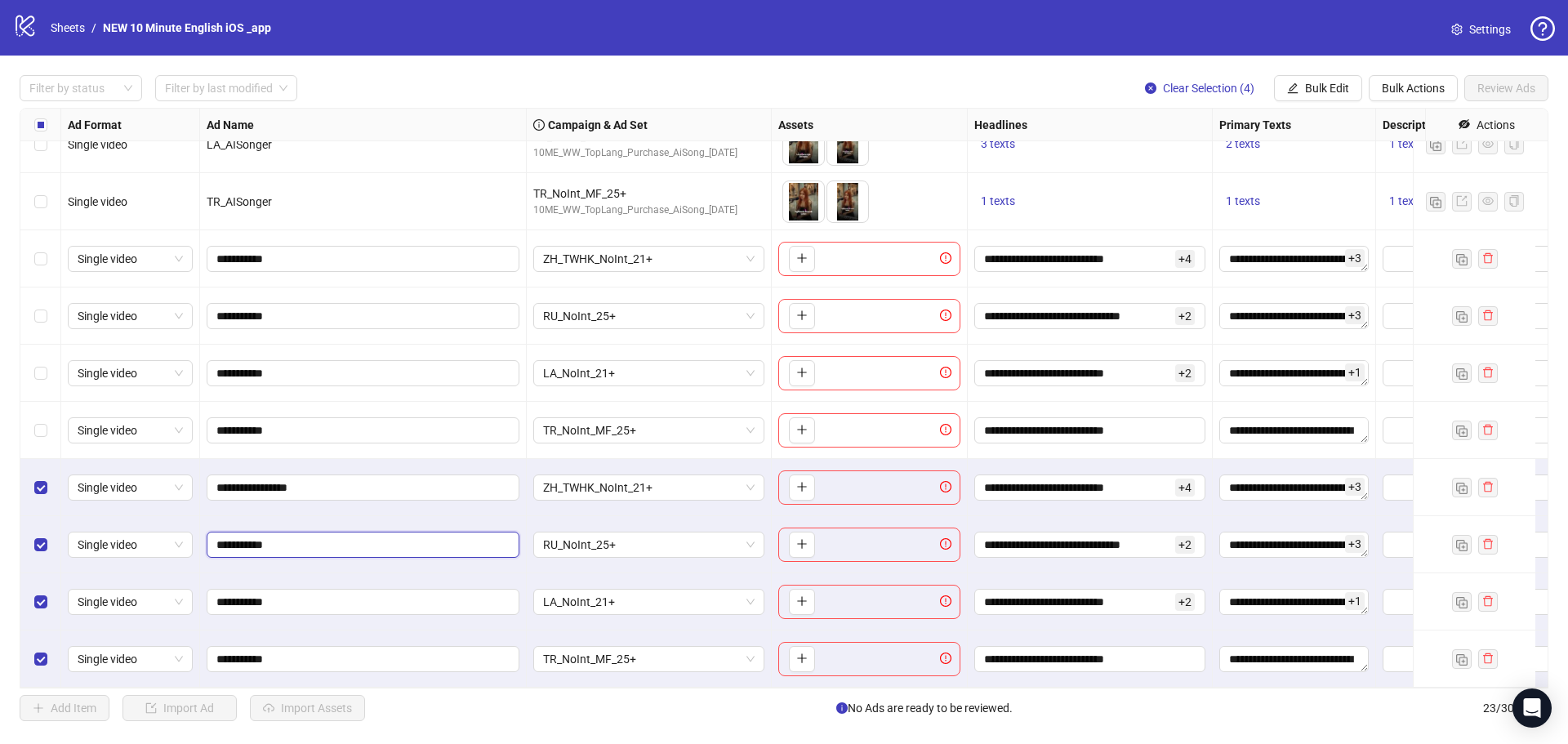 drag, startPoint x: 249, startPoint y: 533, endPoint x: 328, endPoint y: 539, distance: 79.22752 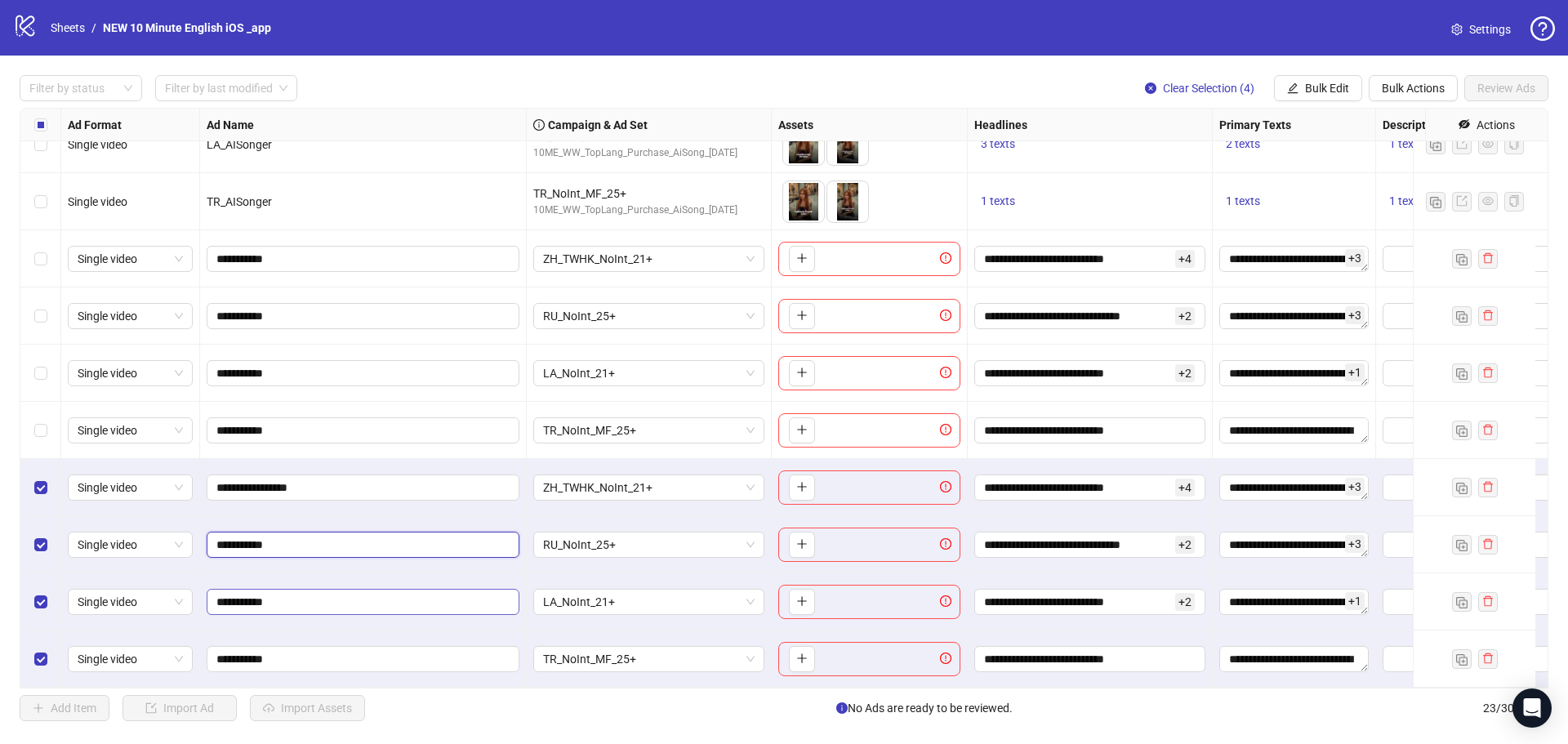 paste on "******" 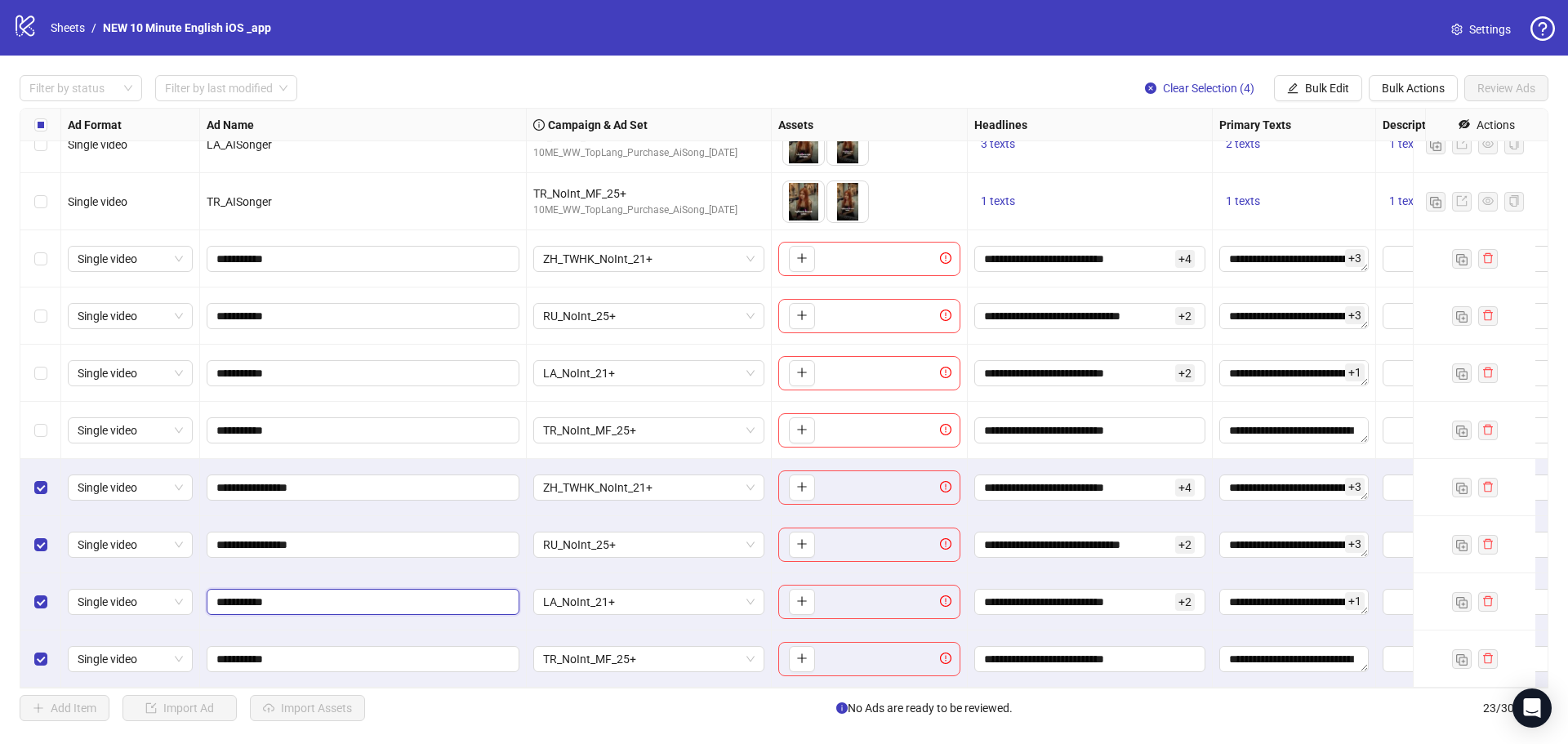drag, startPoint x: 236, startPoint y: 588, endPoint x: 306, endPoint y: 591, distance: 70.06426 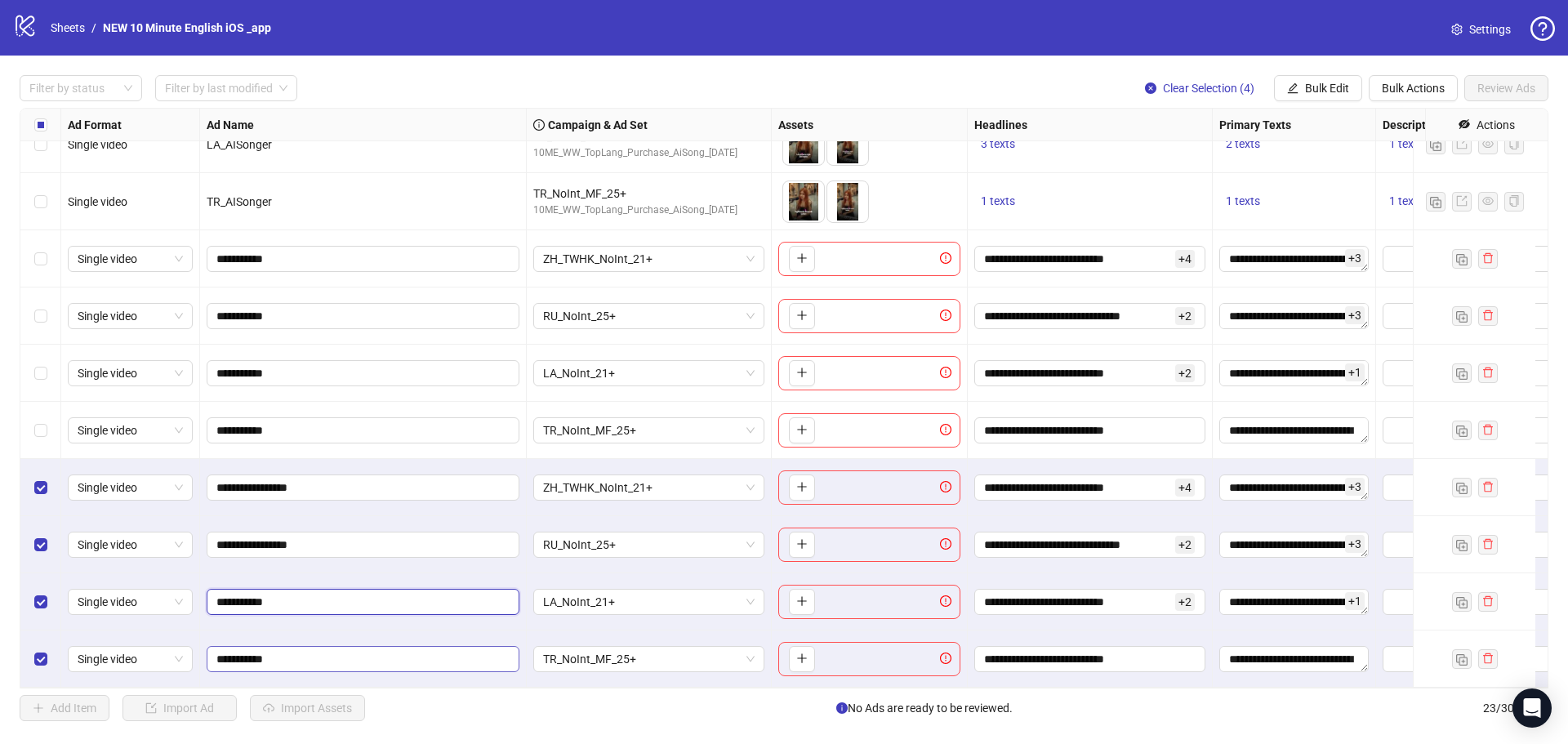 paste on "******" 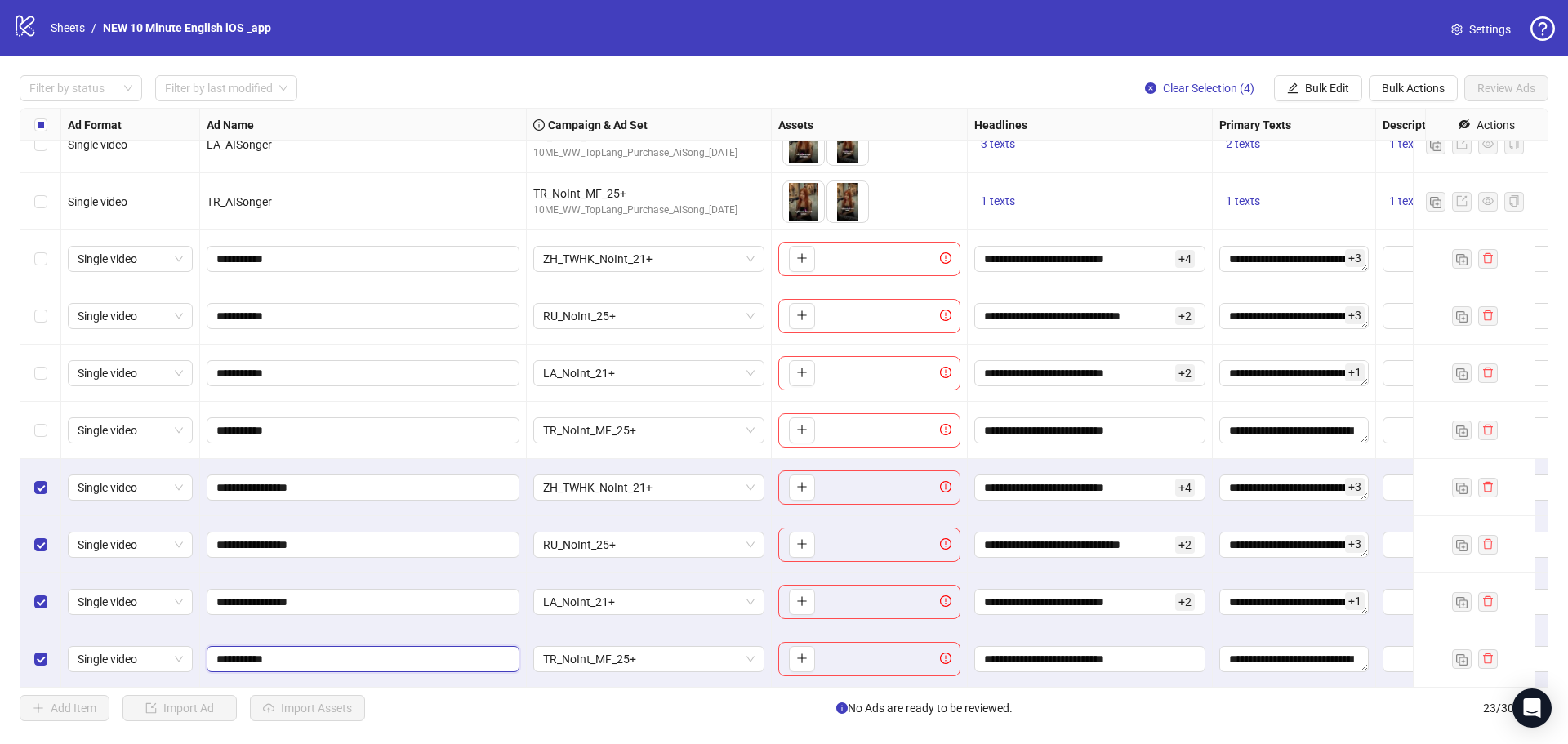 drag, startPoint x: 236, startPoint y: 649, endPoint x: 342, endPoint y: 642, distance: 106.23088 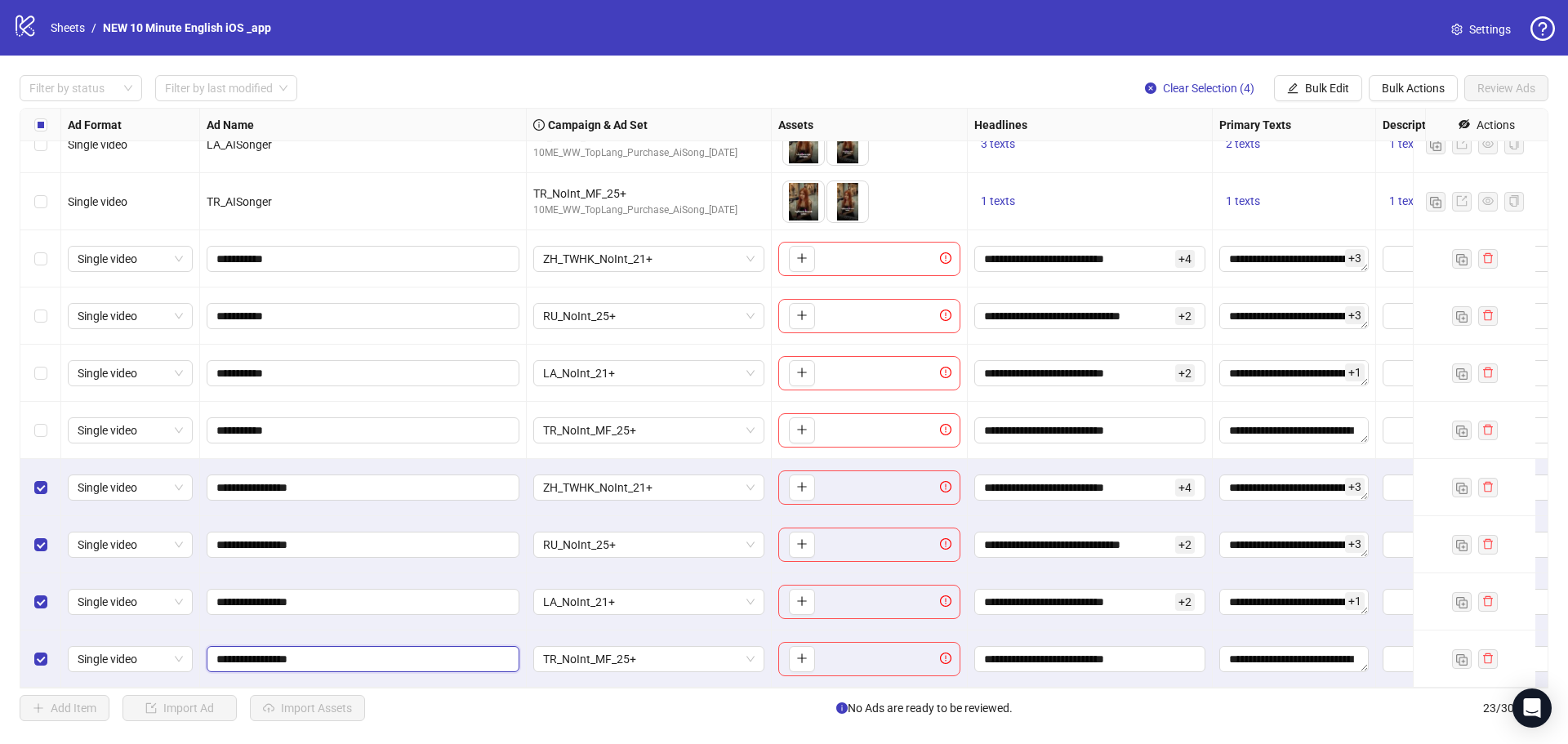 click on "**********" at bounding box center [361, 659] 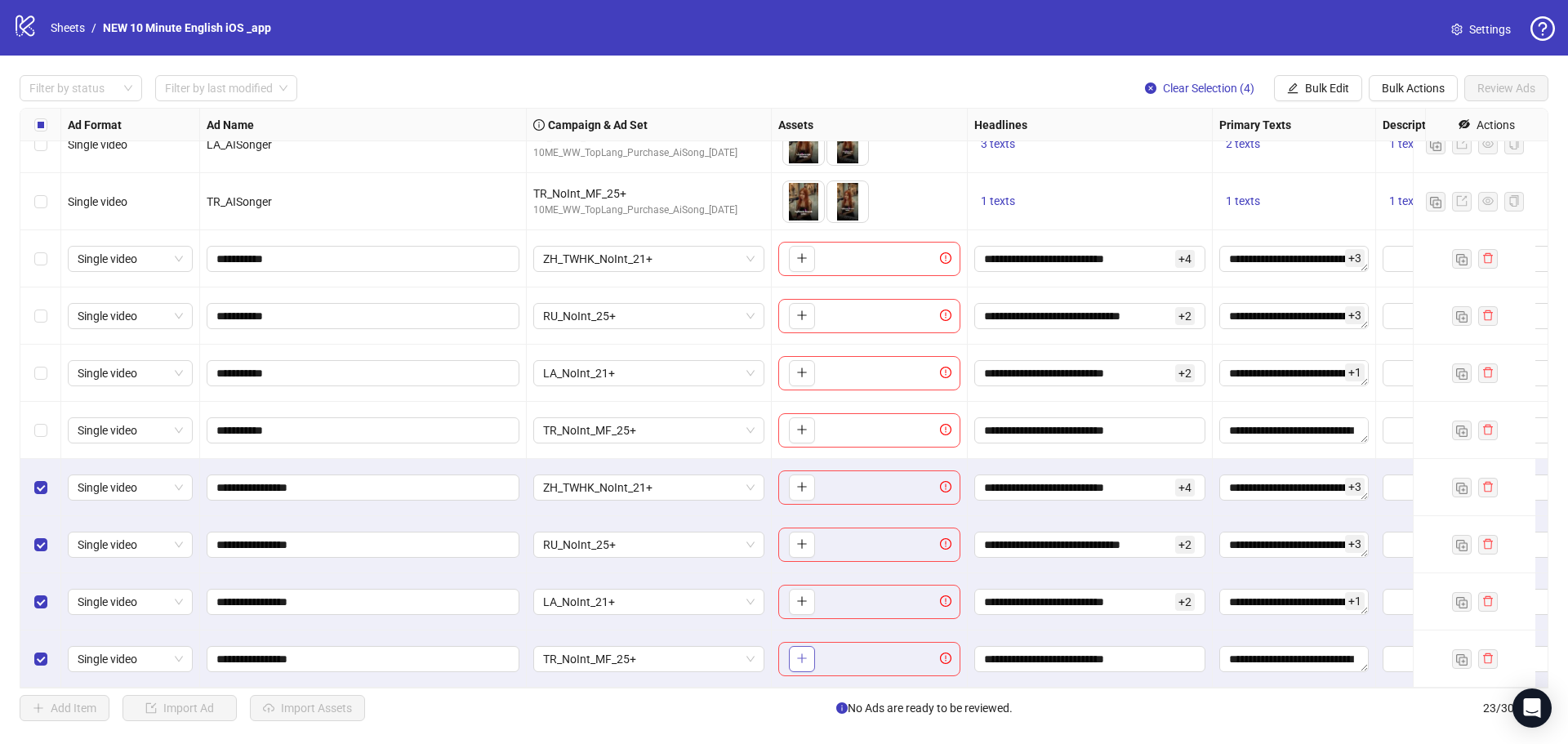 click 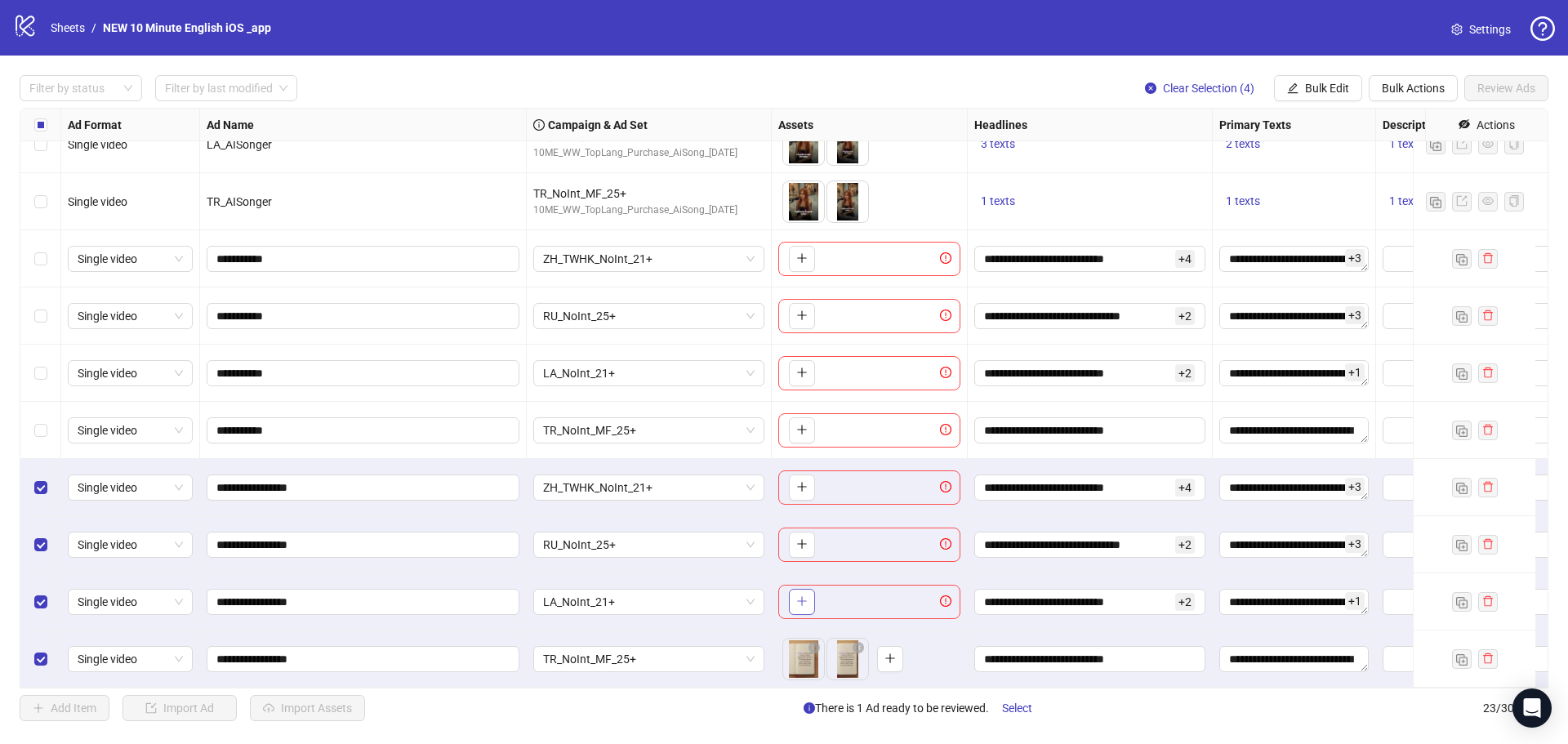 click 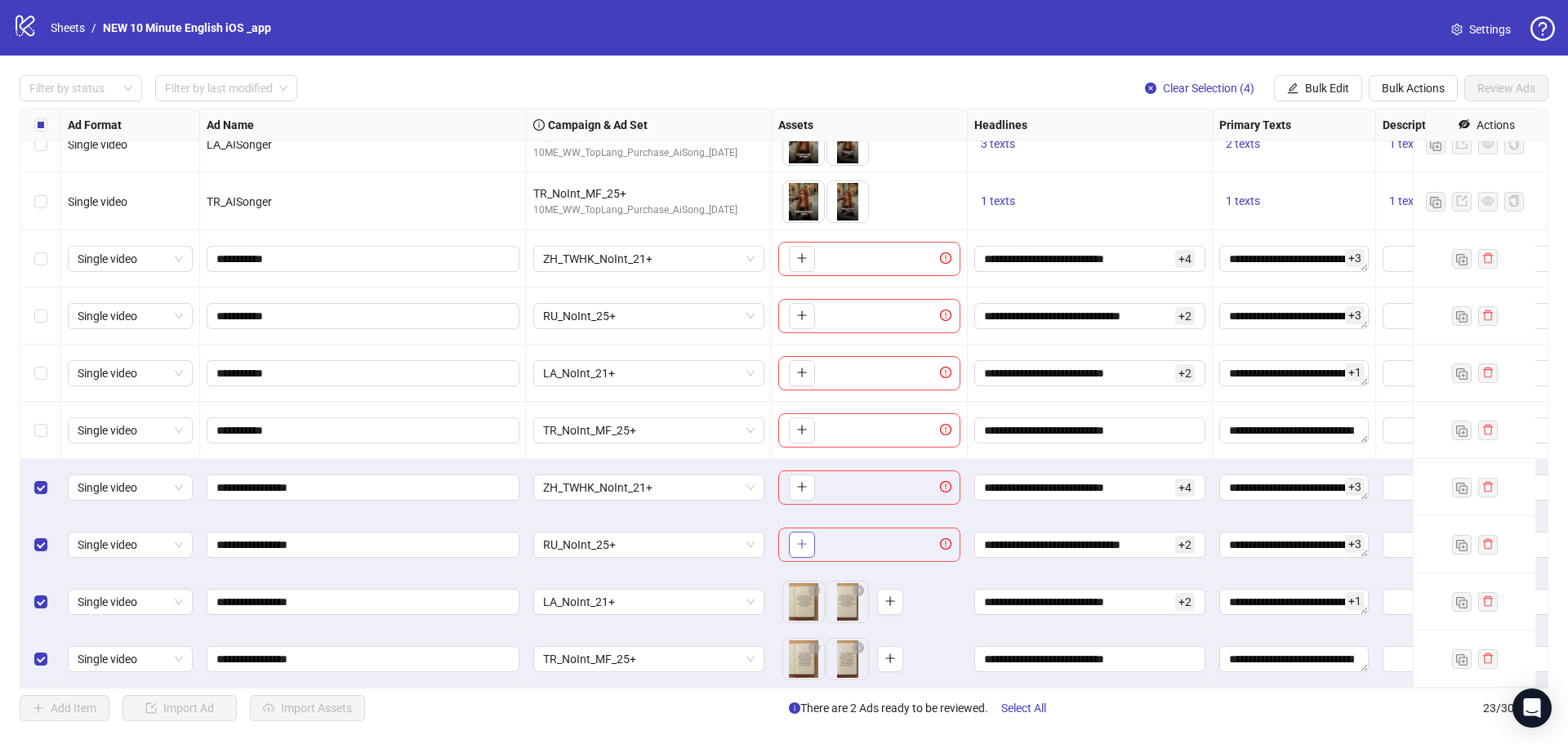 click at bounding box center (802, 545) 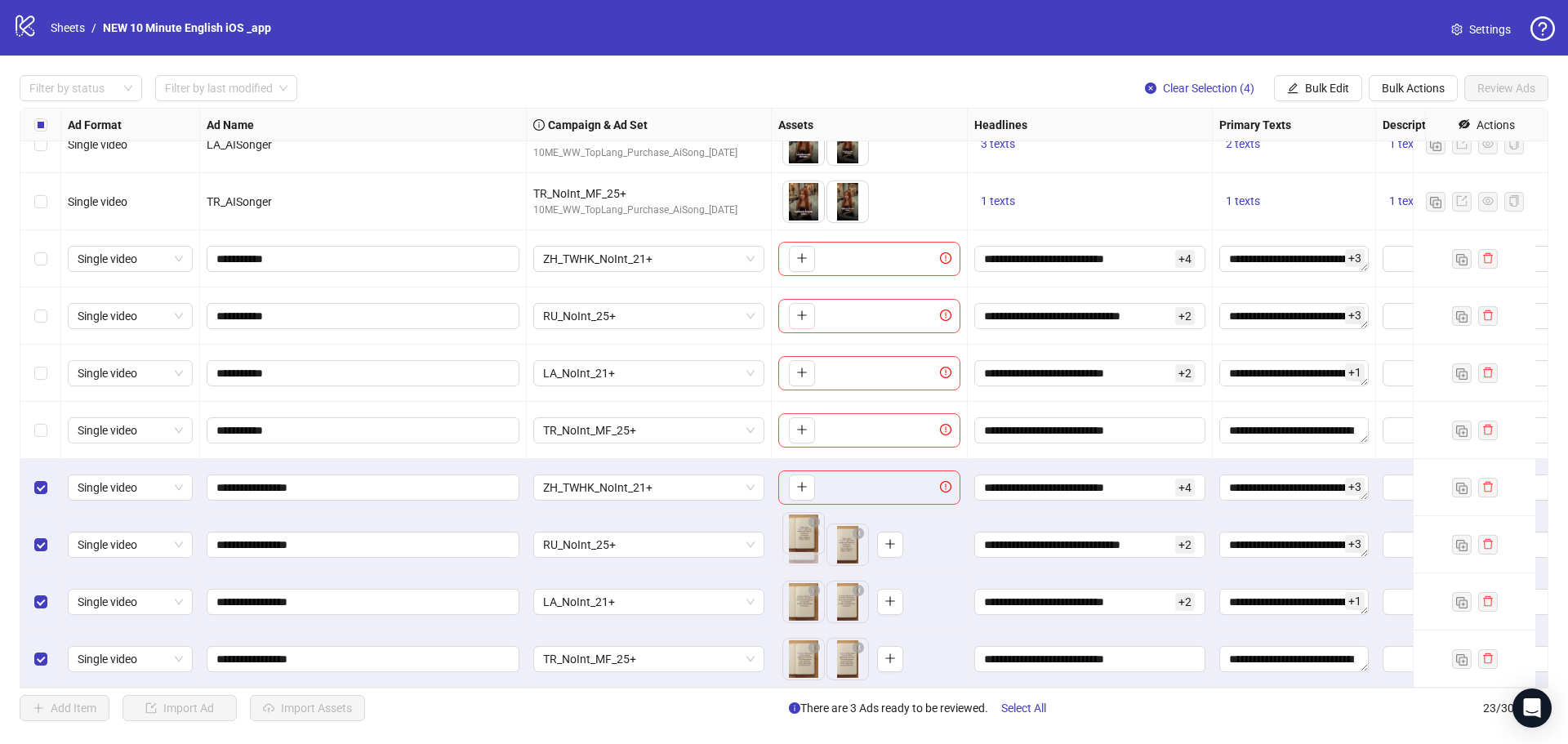 click on "logo/logo-mobile Sheets / NEW 10 Minute English iOS _app Settings   Filter by status Filter by last modified Clear Selection (4) Bulk Edit Bulk Actions Review Ads Ad Format Ad Name Campaign & Ad Set Assets Headlines Primary Texts Descriptions Destination URL App Product Page ID Display URL Leadgen Form Product Set ID URL Params Call to Action Card Destination URLs Actions Single video RU_AISonger RU_NoInt_25+ 10ME_WW_TopLang_Purchase_AiSong_[DATE]
To pick up a draggable item, press the space bar.
While dragging, use the arrow keys to move the item.
Press space again to drop the item in its new position, or press escape to cancel.
3 texts 4 texts - [URL][DOMAIN_NAME] Single video LA_AISonger LA_NoInt_21+ 10ME_WW_TopLang_Purchase_AiSong_[DATE]
To pick up a draggable item, press the space bar.
While dragging, use the arrow keys to move the item.
Press space again to drop the item in its new position, or press escape to cancel.
3 texts 2 texts 1 texts" at bounding box center [784, 372] 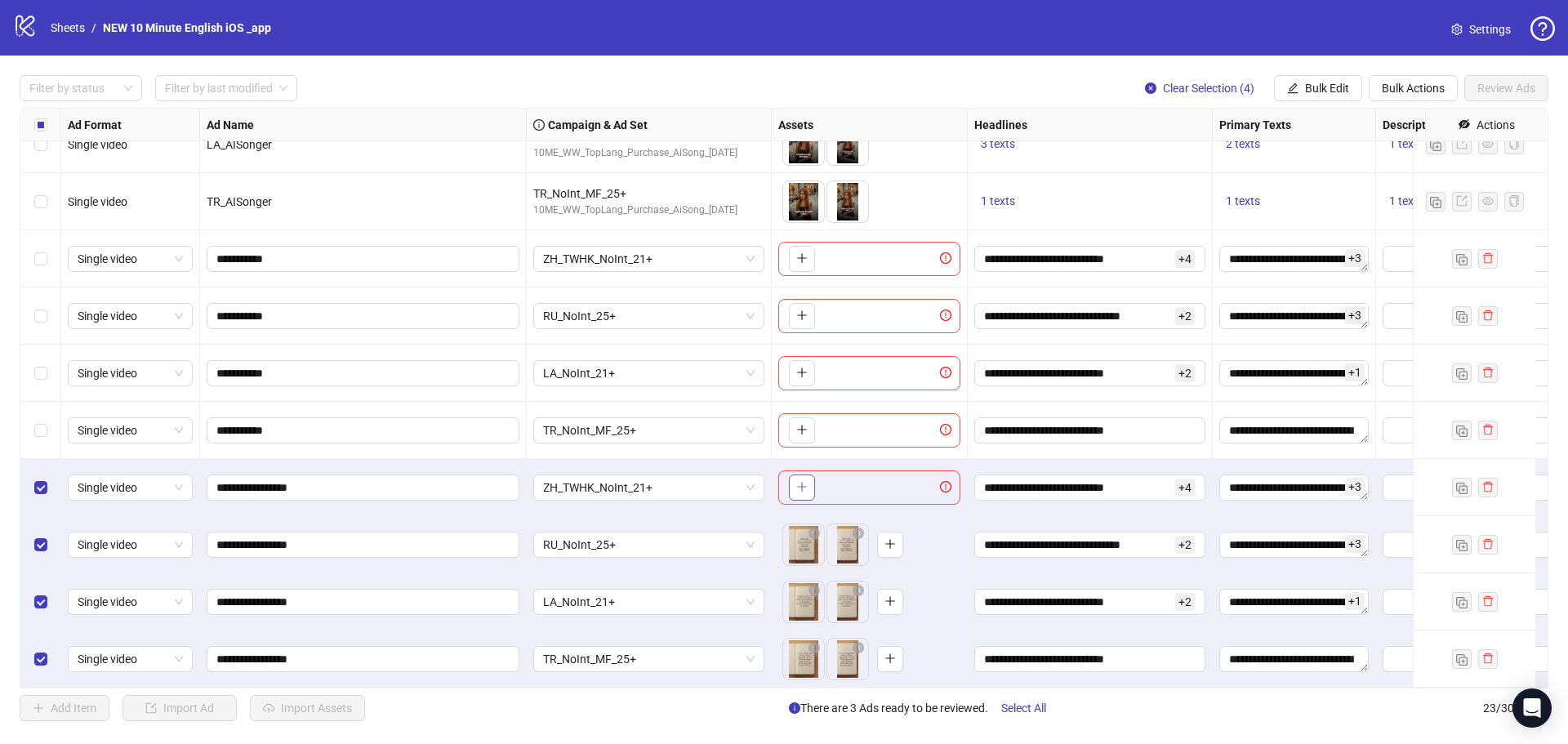 click 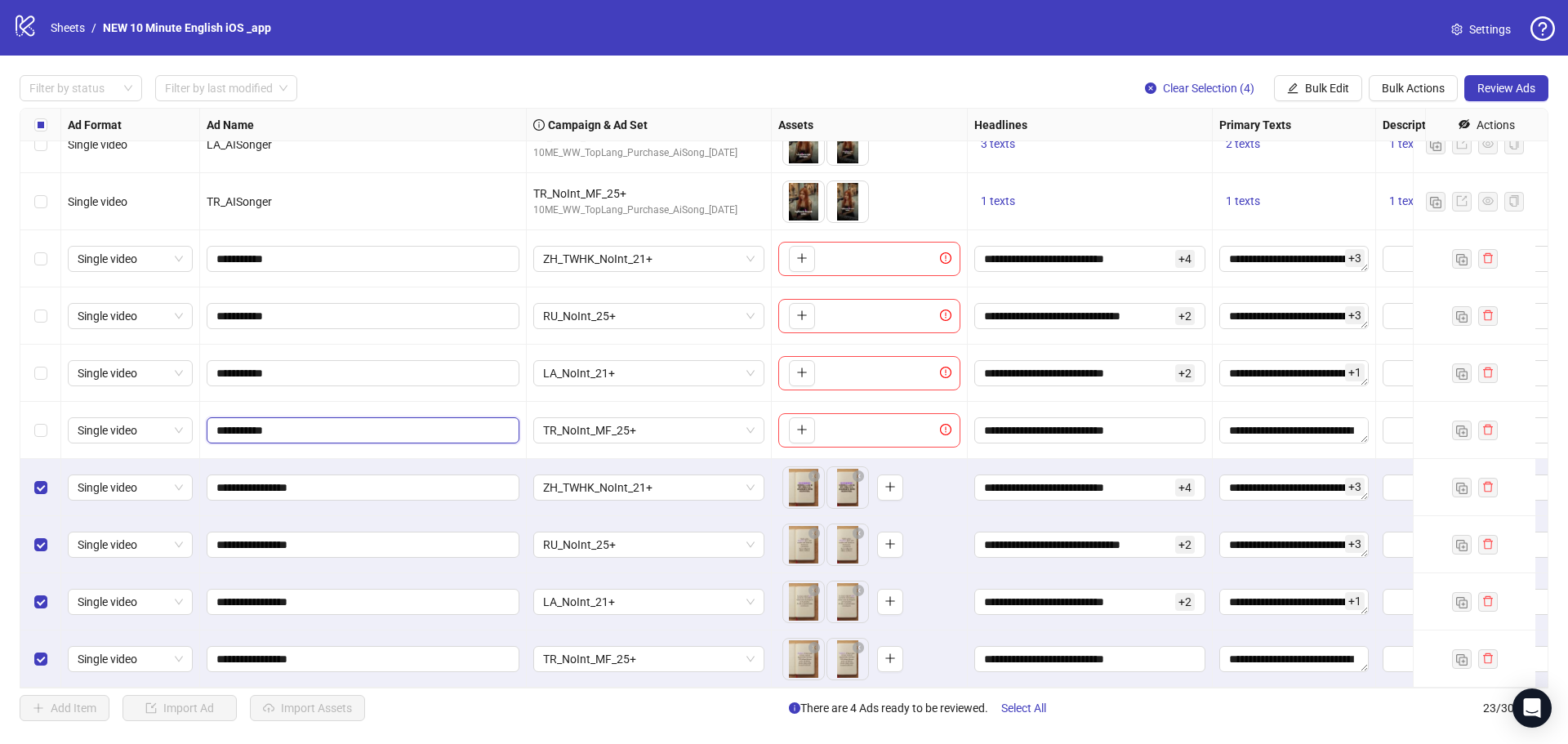 drag, startPoint x: 305, startPoint y: 417, endPoint x: 166, endPoint y: 394, distance: 140.89 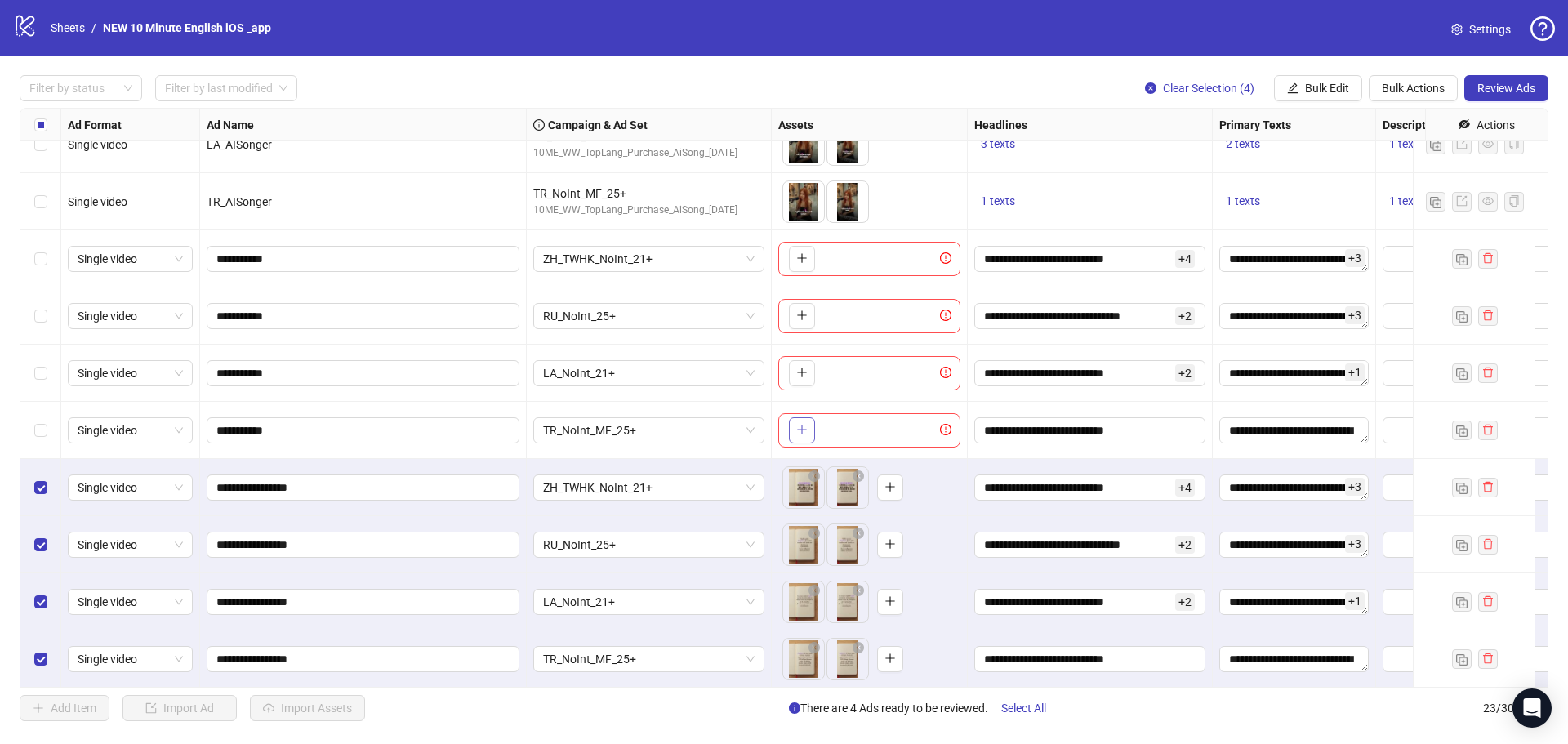 click at bounding box center [802, 430] 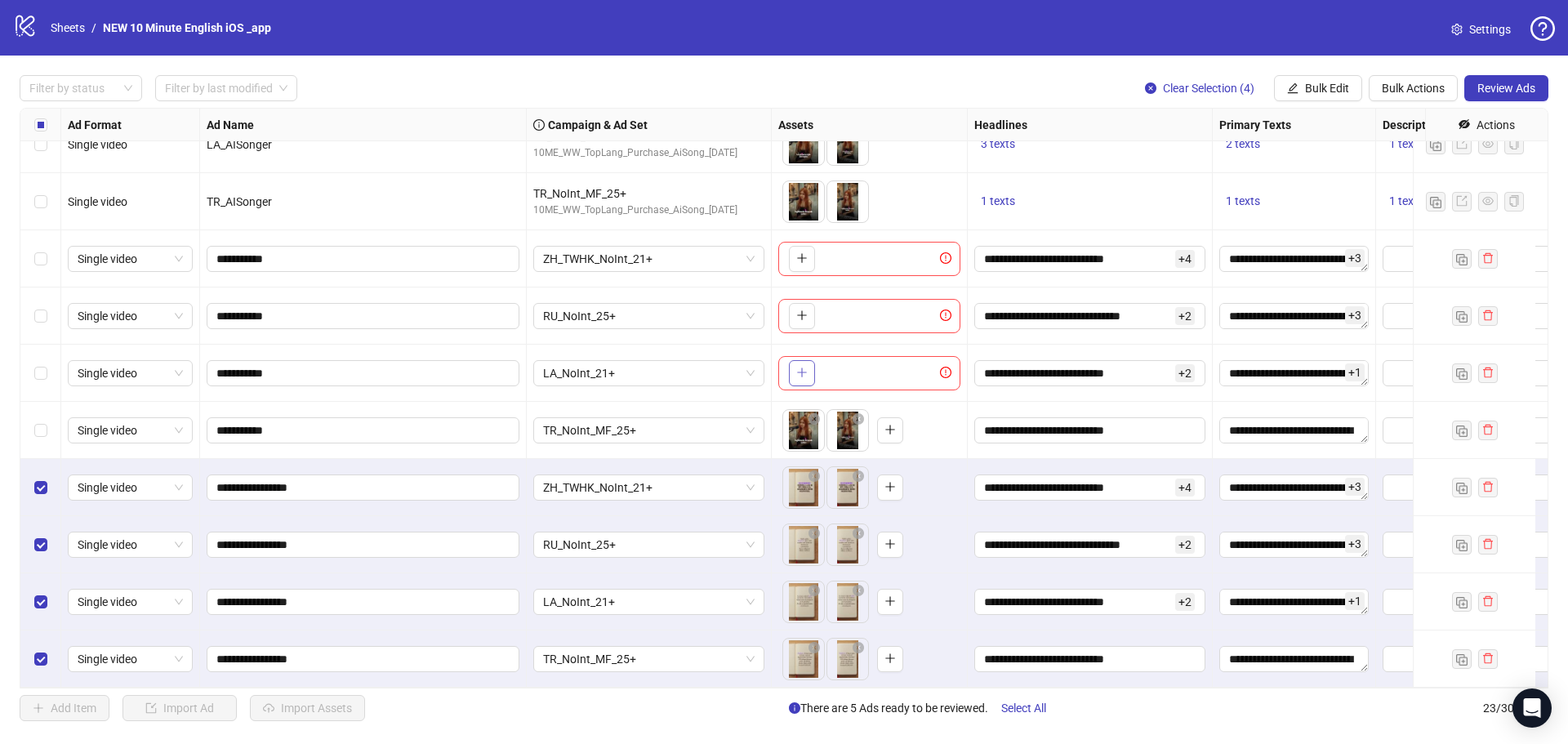 click 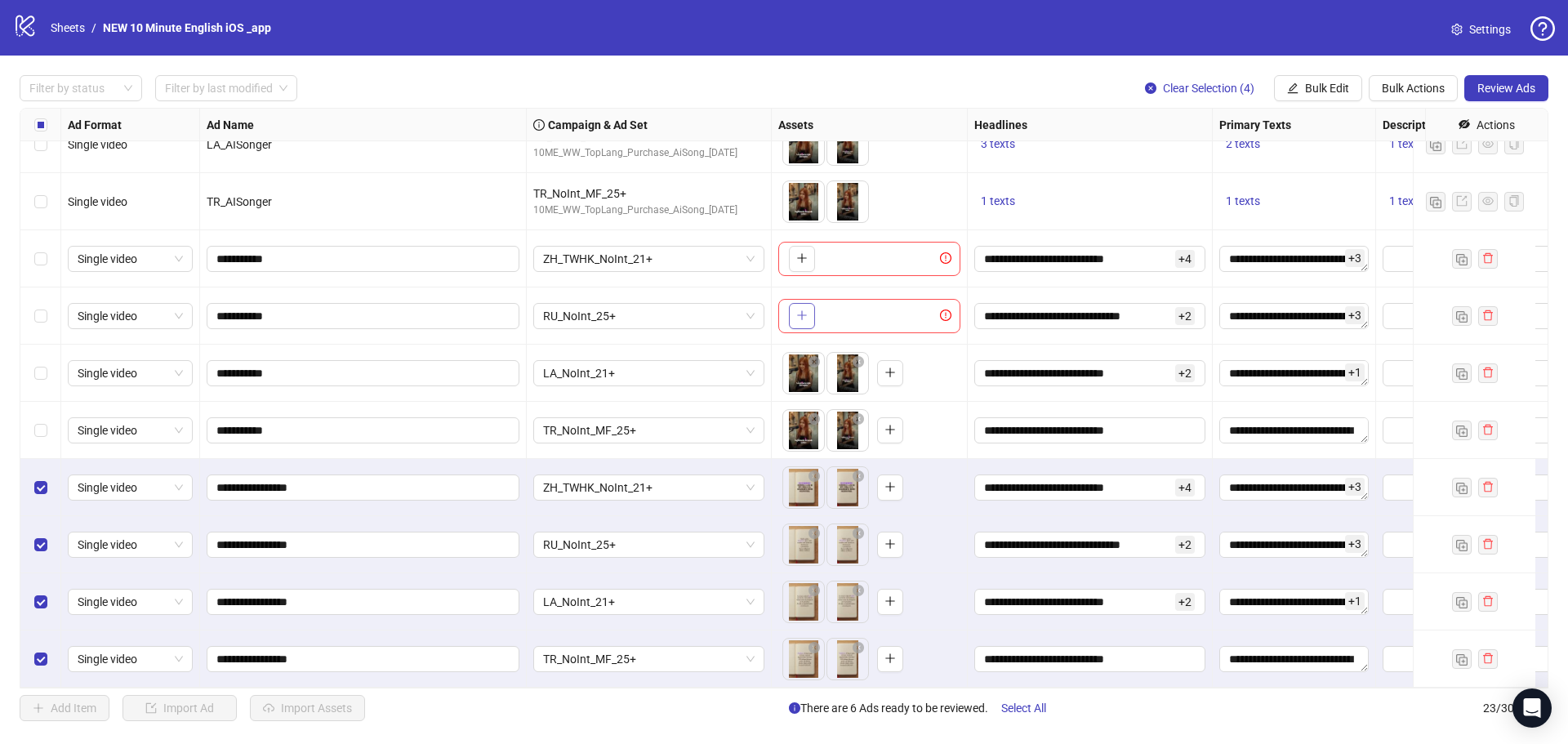 click at bounding box center (802, 316) 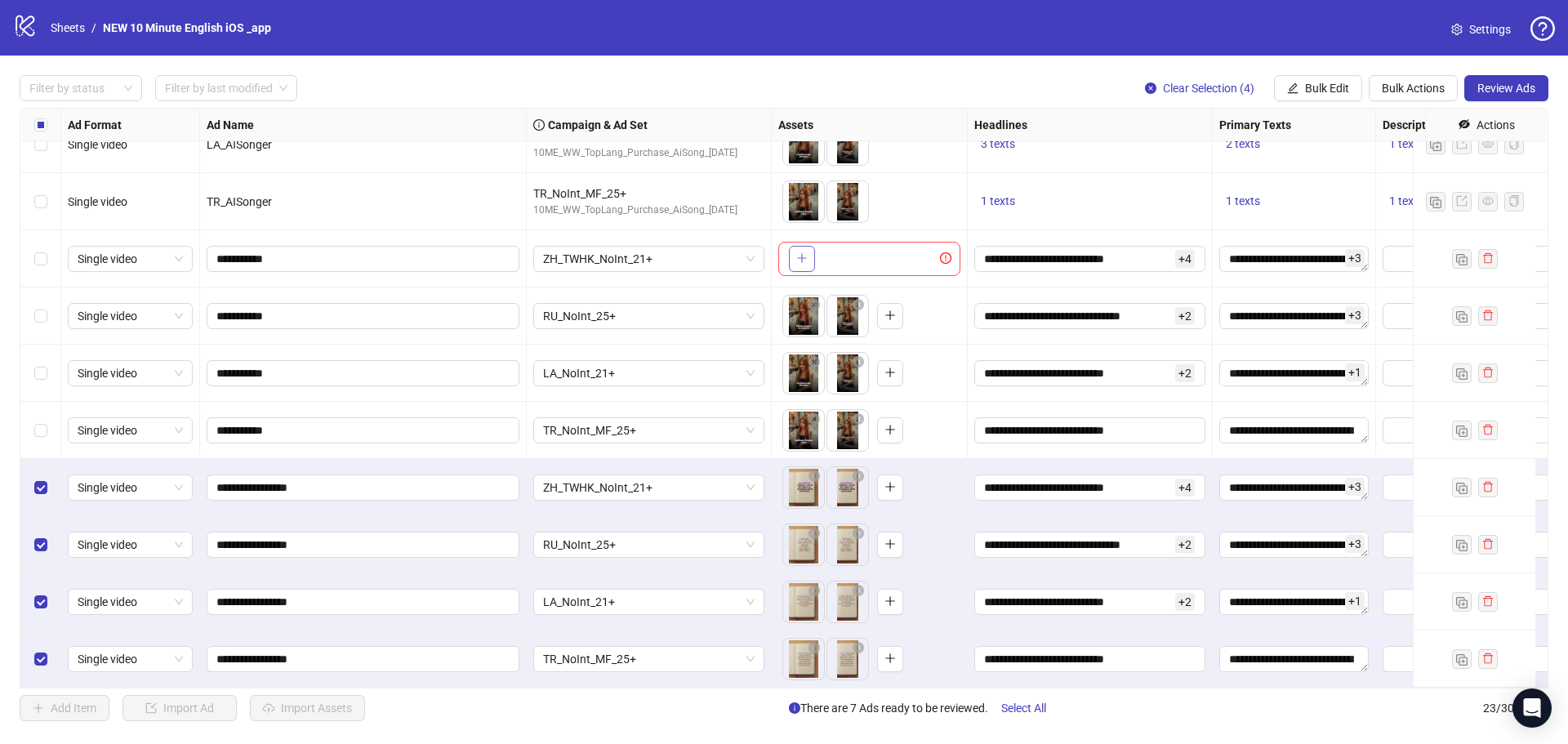 click at bounding box center [802, 259] 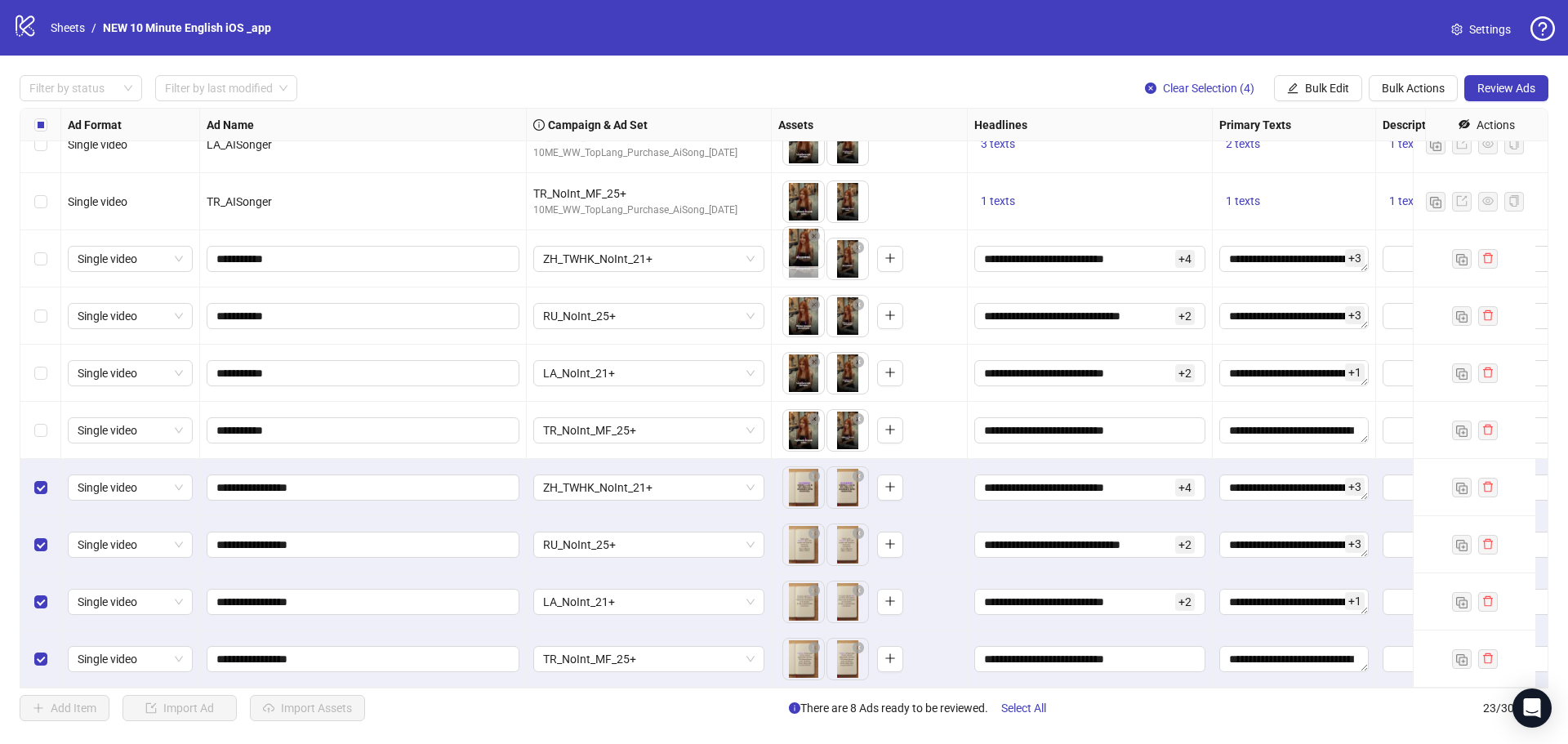 click on "logo/logo-mobile Sheets / NEW 10 Minute English iOS _app Settings   Filter by status Filter by last modified Clear Selection (4) Bulk Edit Bulk Actions Review Ads Ad Format Ad Name Campaign & Ad Set Assets Headlines Primary Texts Descriptions Destination URL App Product Page ID Display URL Leadgen Form Product Set ID URL Params Call to Action Card Destination URLs Actions Single video RU_AISonger RU_NoInt_25+ 10ME_WW_TopLang_Purchase_AiSong_[DATE]
To pick up a draggable item, press the space bar.
While dragging, use the arrow keys to move the item.
Press space again to drop the item in its new position, or press escape to cancel.
3 texts 4 texts - [URL][DOMAIN_NAME] Single video LA_AISonger LA_NoInt_21+ 10ME_WW_TopLang_Purchase_AiSong_[DATE]
To pick up a draggable item, press the space bar.
While dragging, use the arrow keys to move the item.
Press space again to drop the item in its new position, or press escape to cancel.
3 texts 2 texts 1 texts" at bounding box center (784, 372) 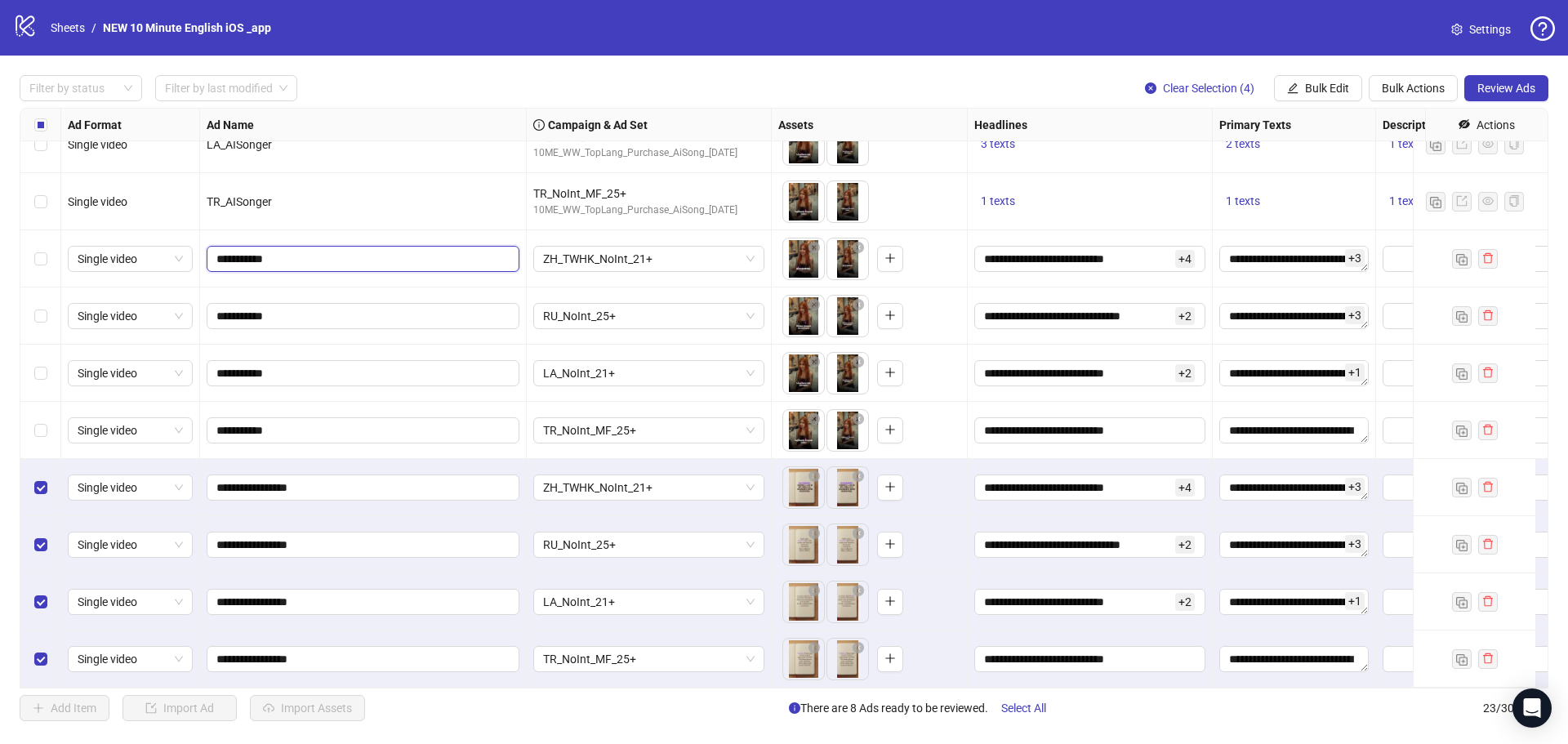 drag, startPoint x: 237, startPoint y: 247, endPoint x: 359, endPoint y: 245, distance: 122.02 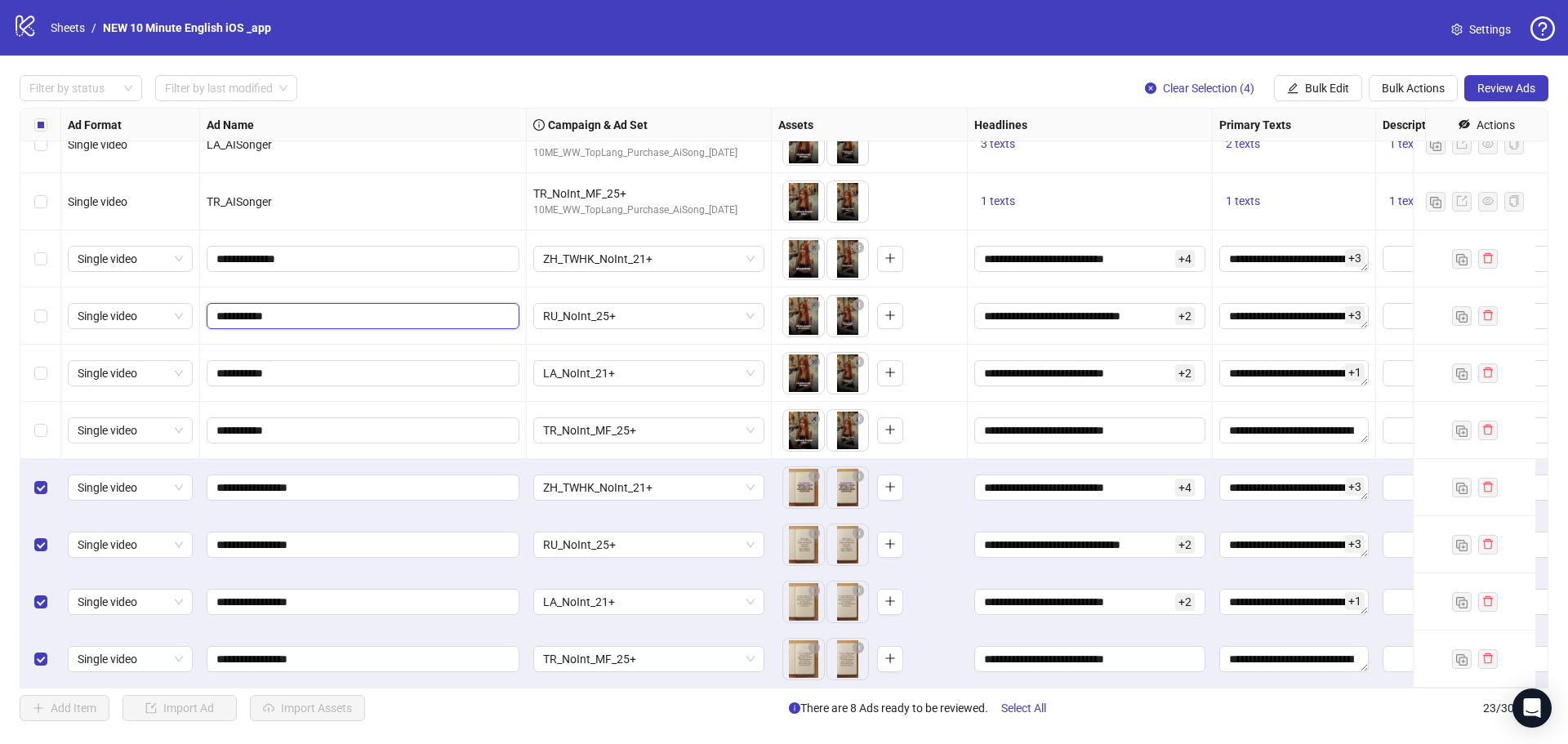 drag, startPoint x: 236, startPoint y: 302, endPoint x: 315, endPoint y: 326, distance: 82.56513 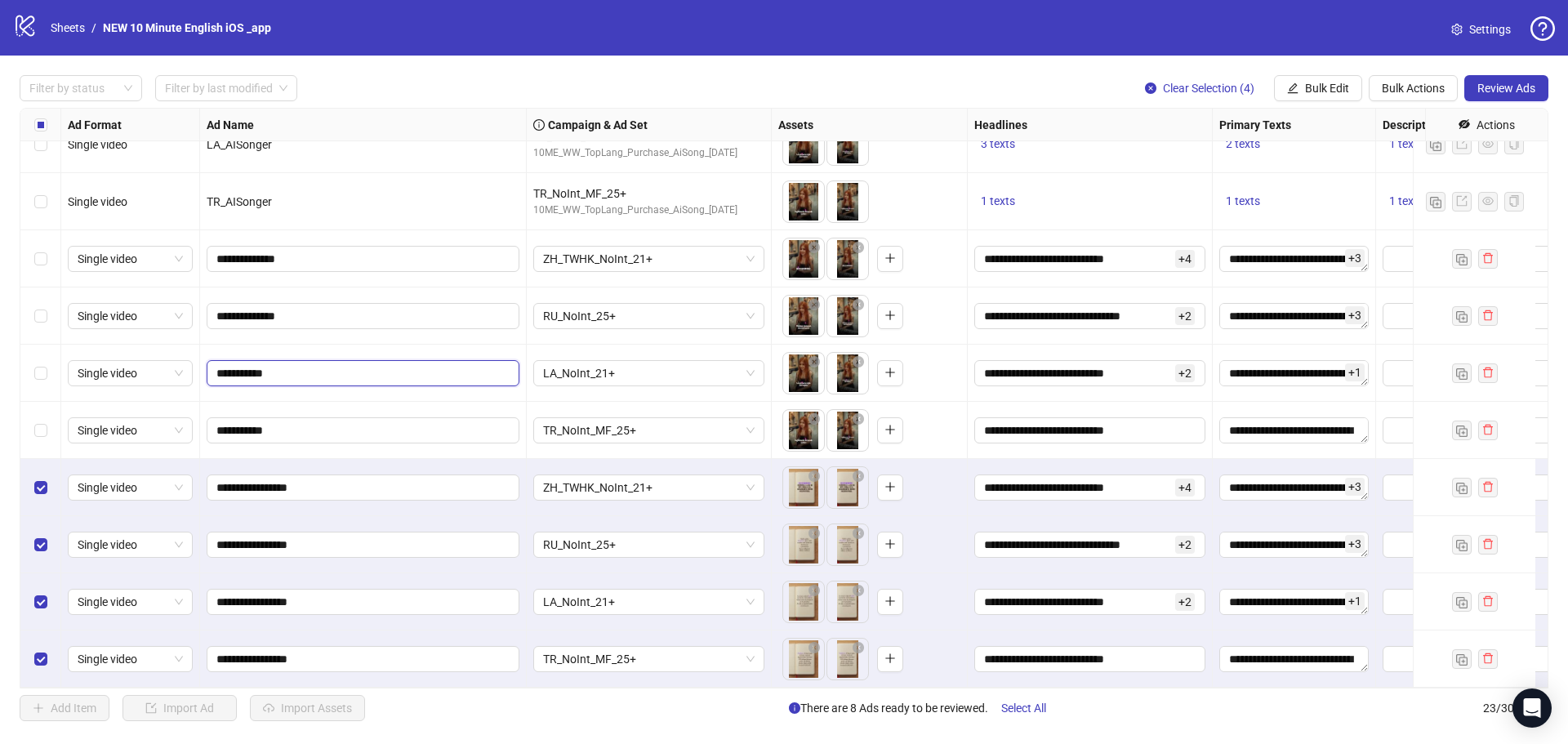 drag, startPoint x: 234, startPoint y: 362, endPoint x: 333, endPoint y: 364, distance: 99.0202 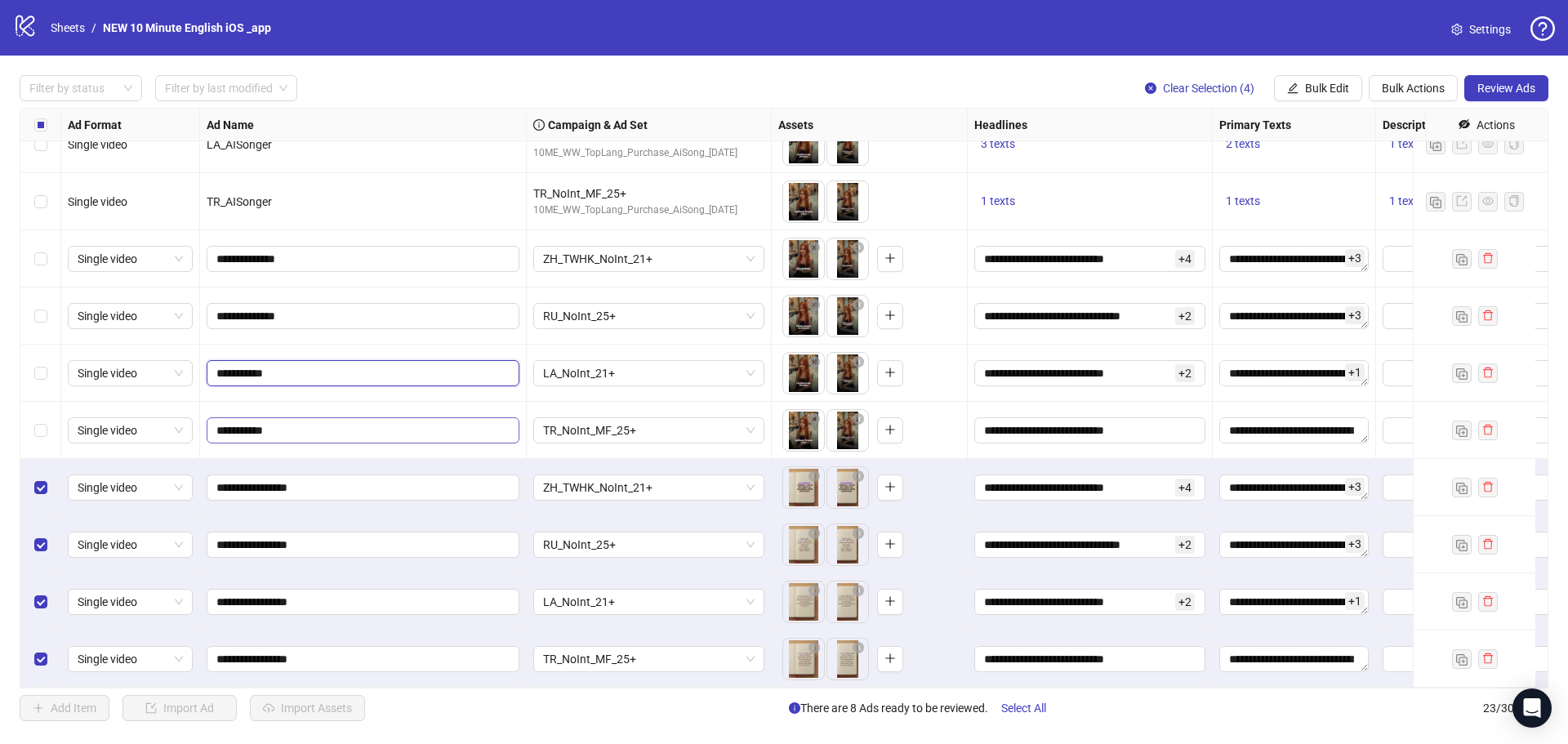 paste on "***" 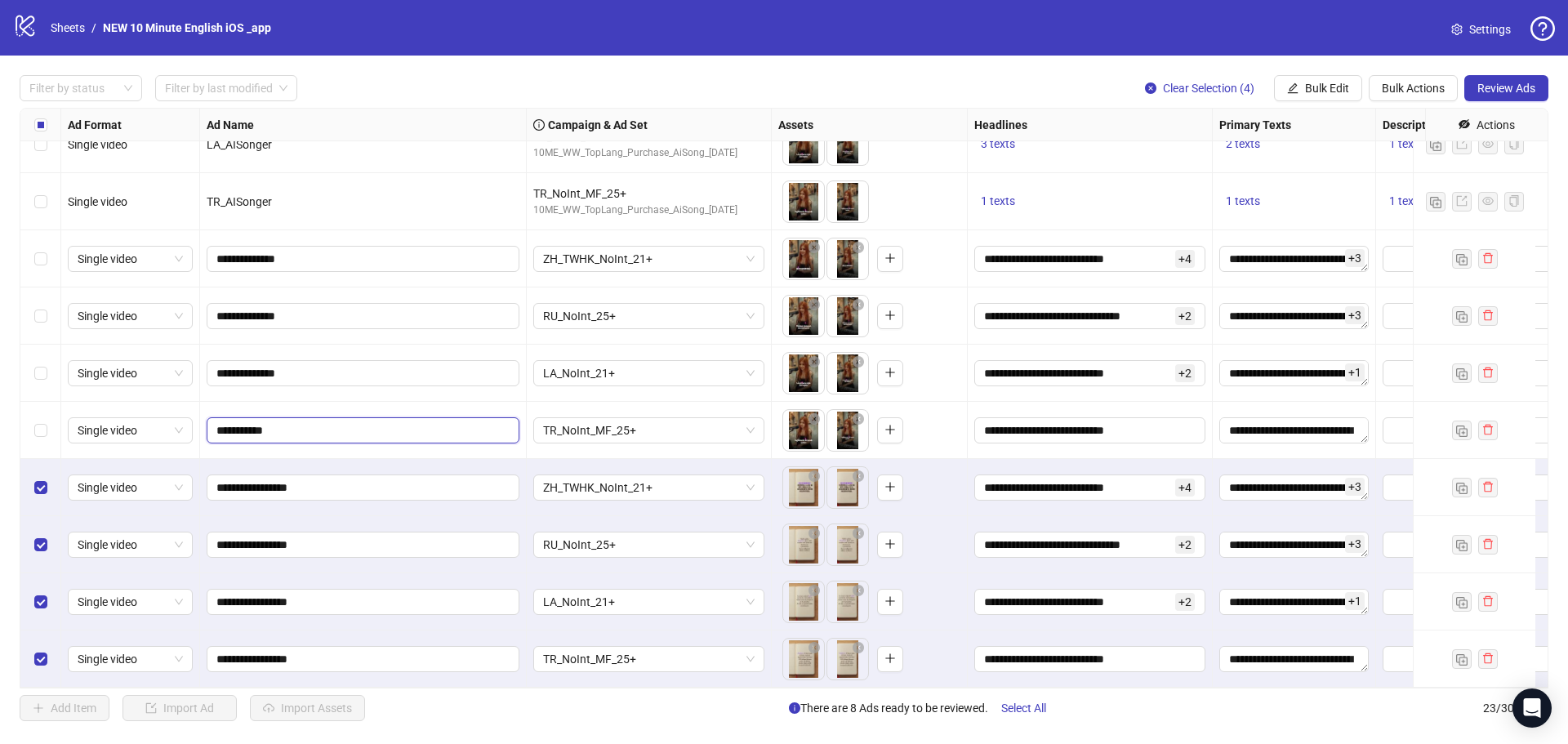 drag, startPoint x: 238, startPoint y: 416, endPoint x: 332, endPoint y: 427, distance: 94.641429 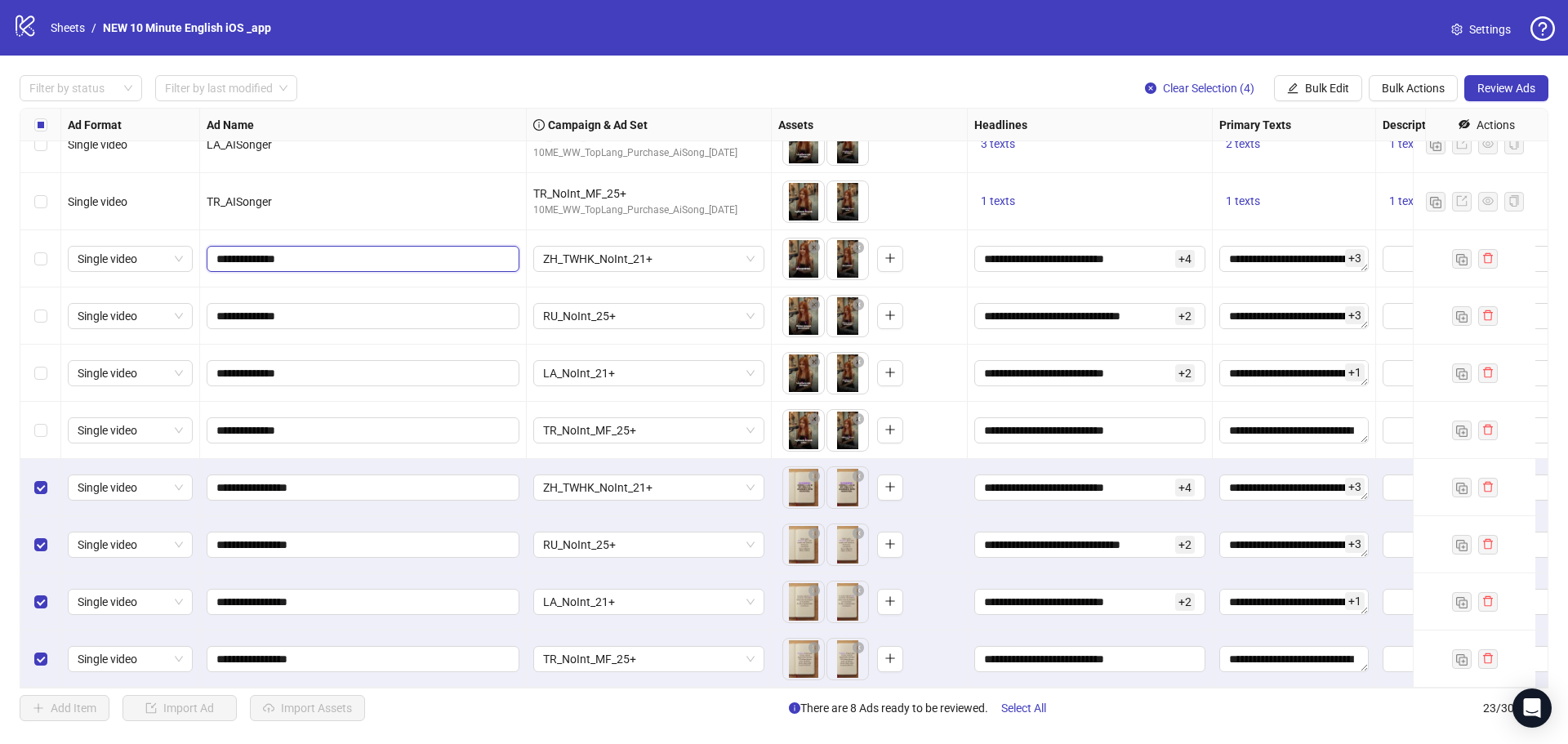 drag, startPoint x: 443, startPoint y: 249, endPoint x: 518, endPoint y: 247, distance: 75.026662 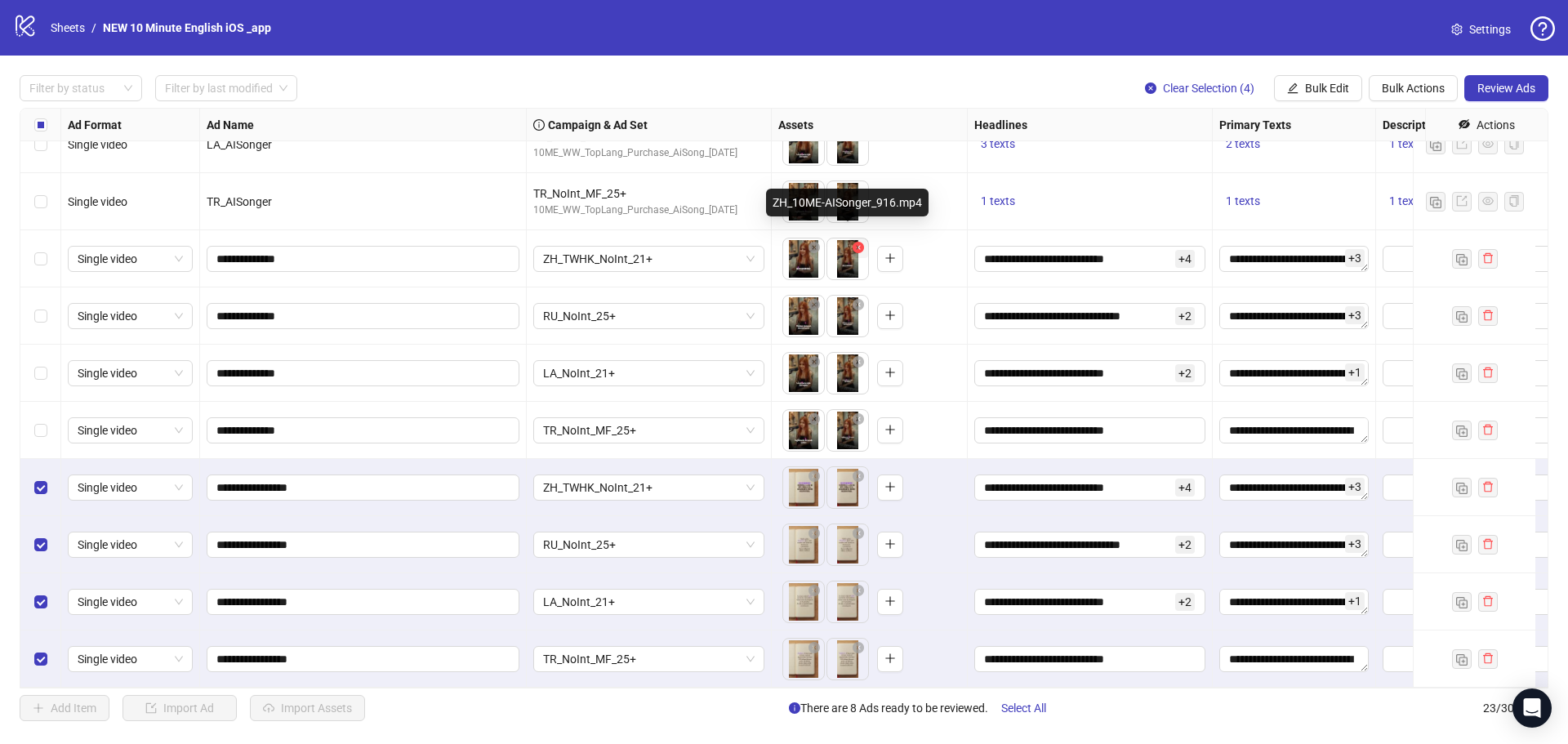 click 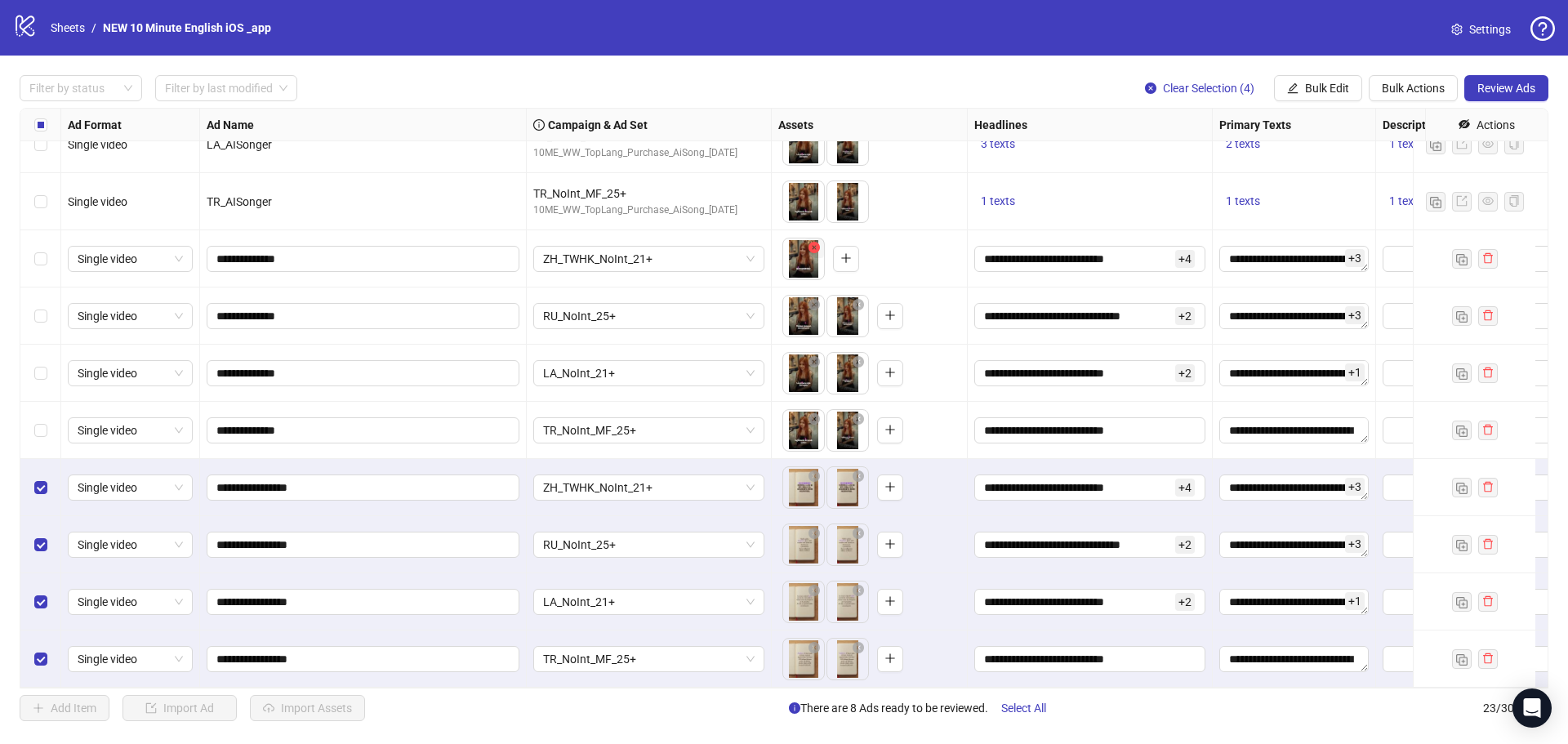 click 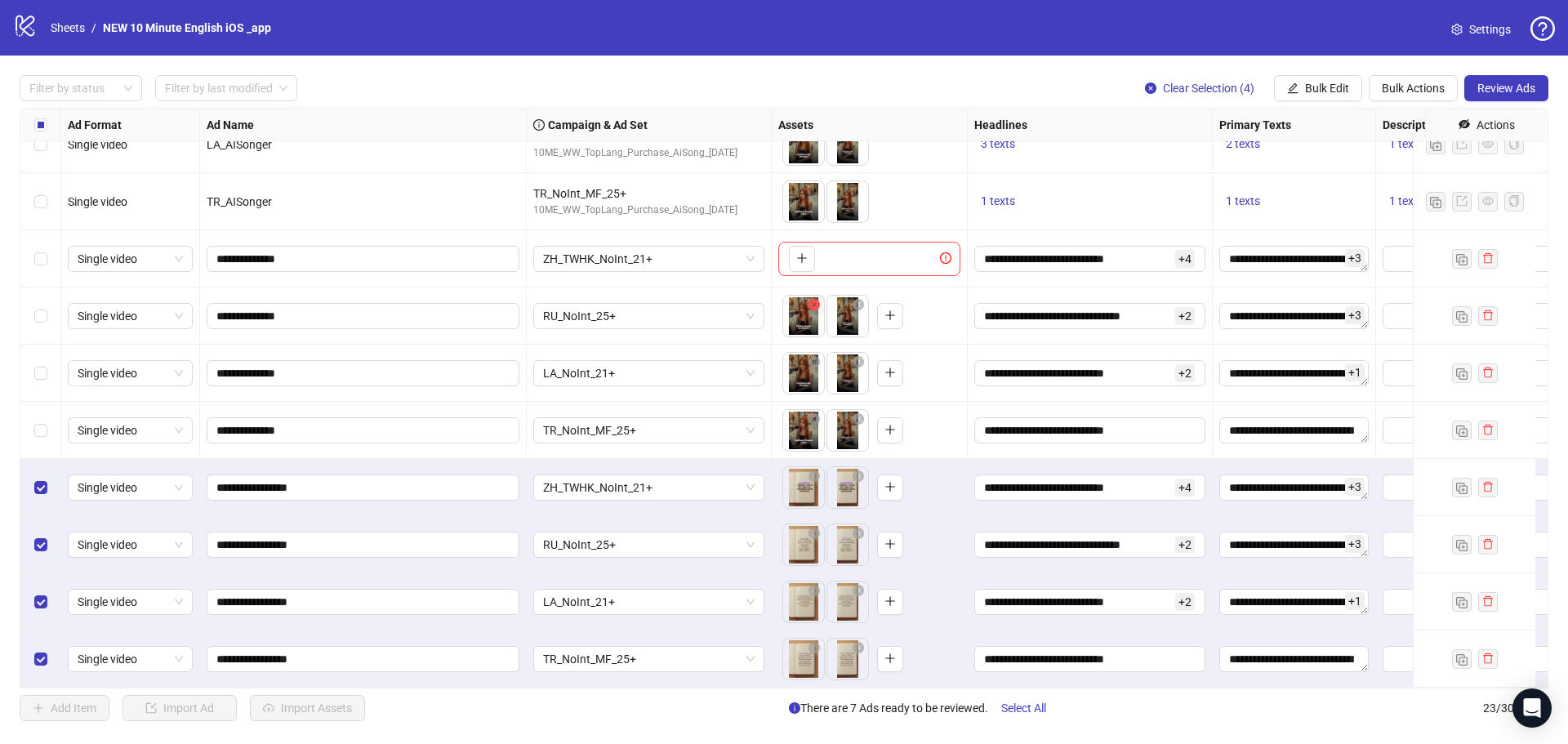 click 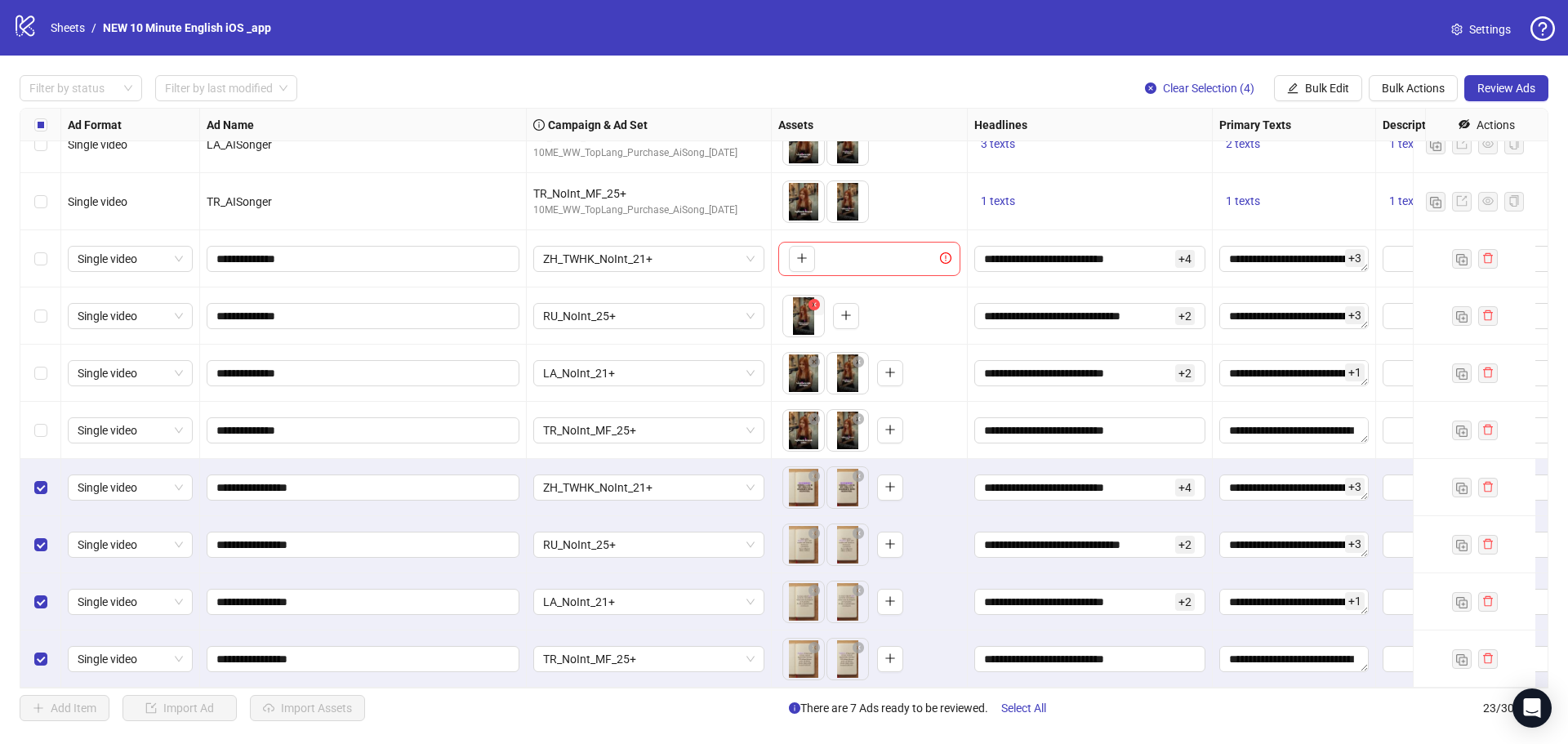 click 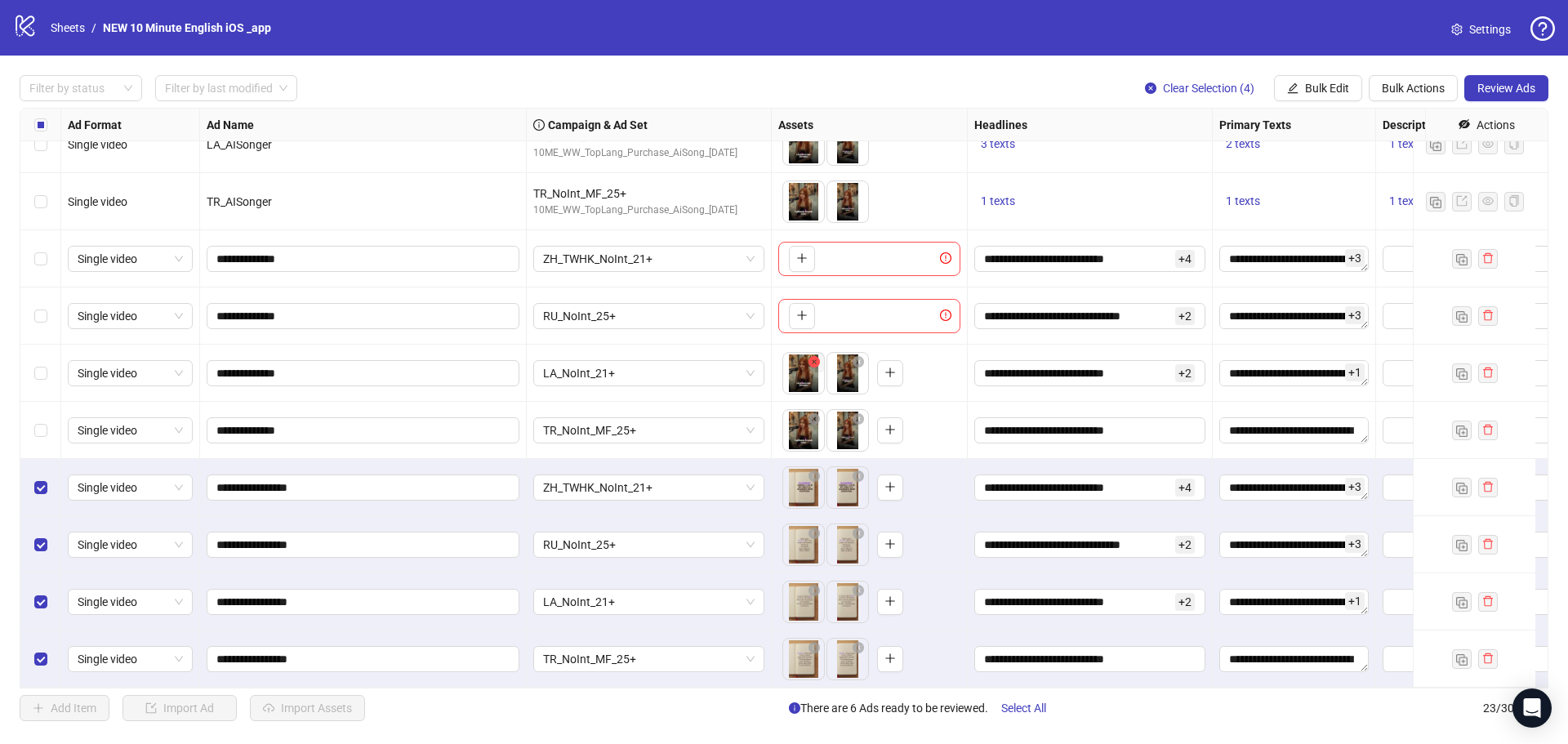 click 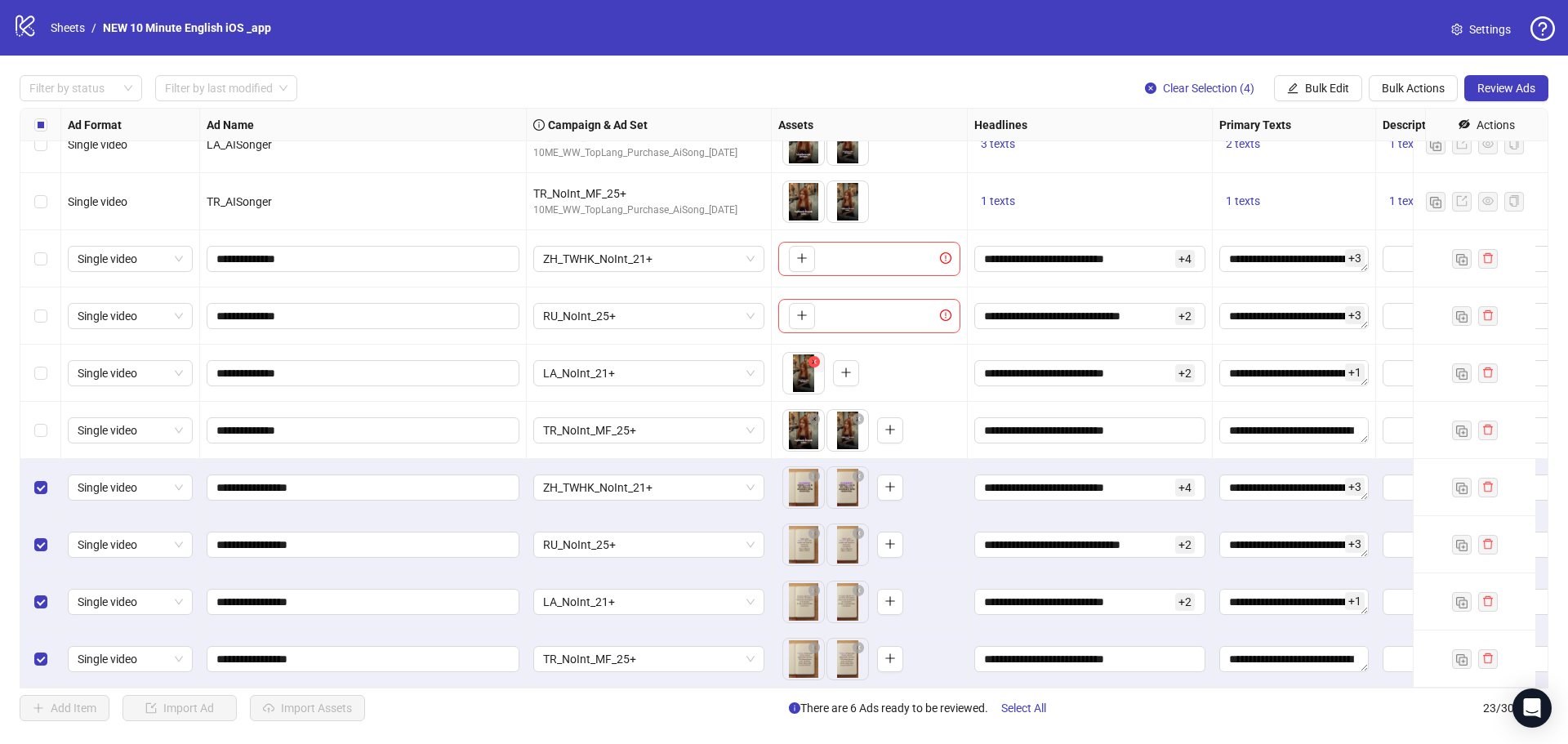 click 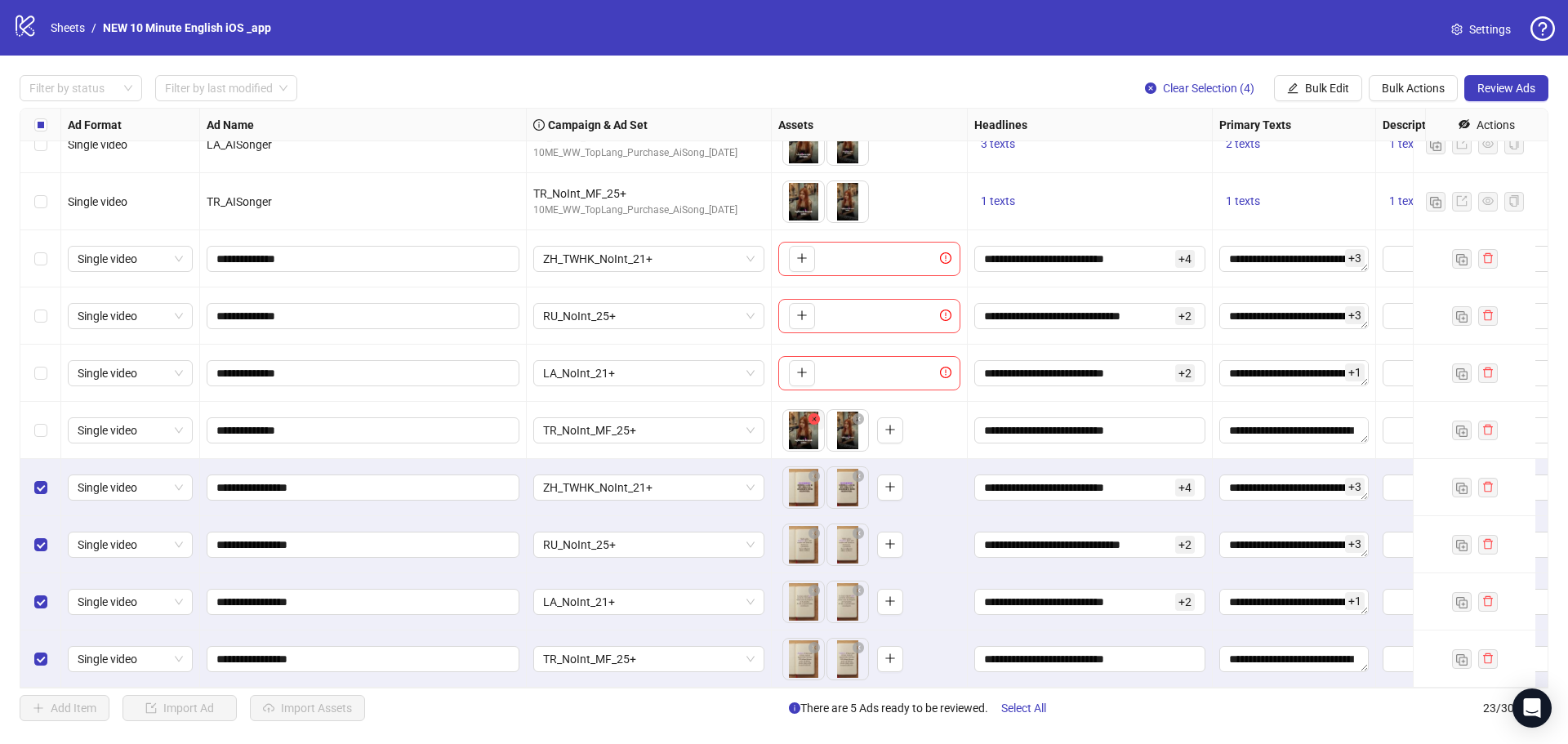 click 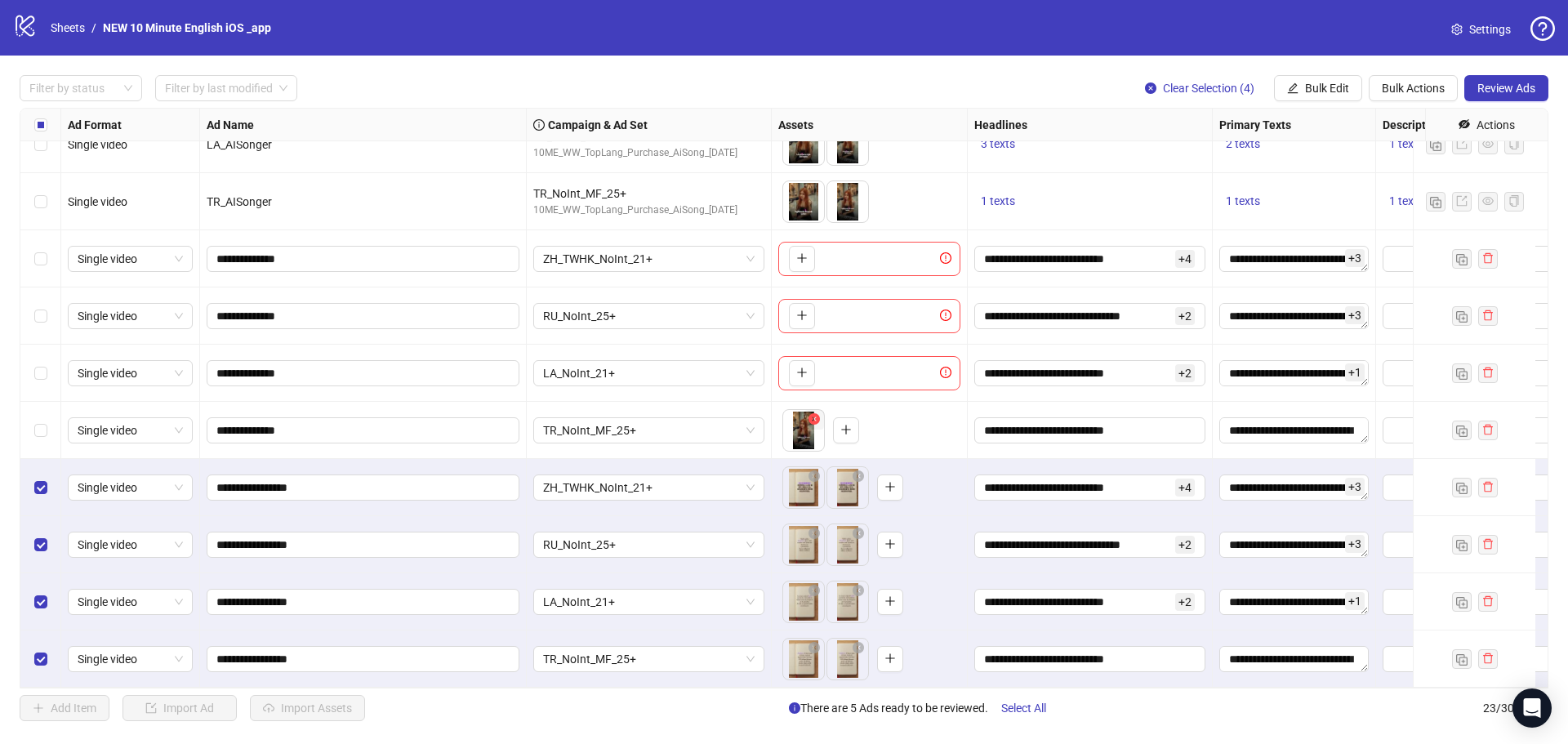 click 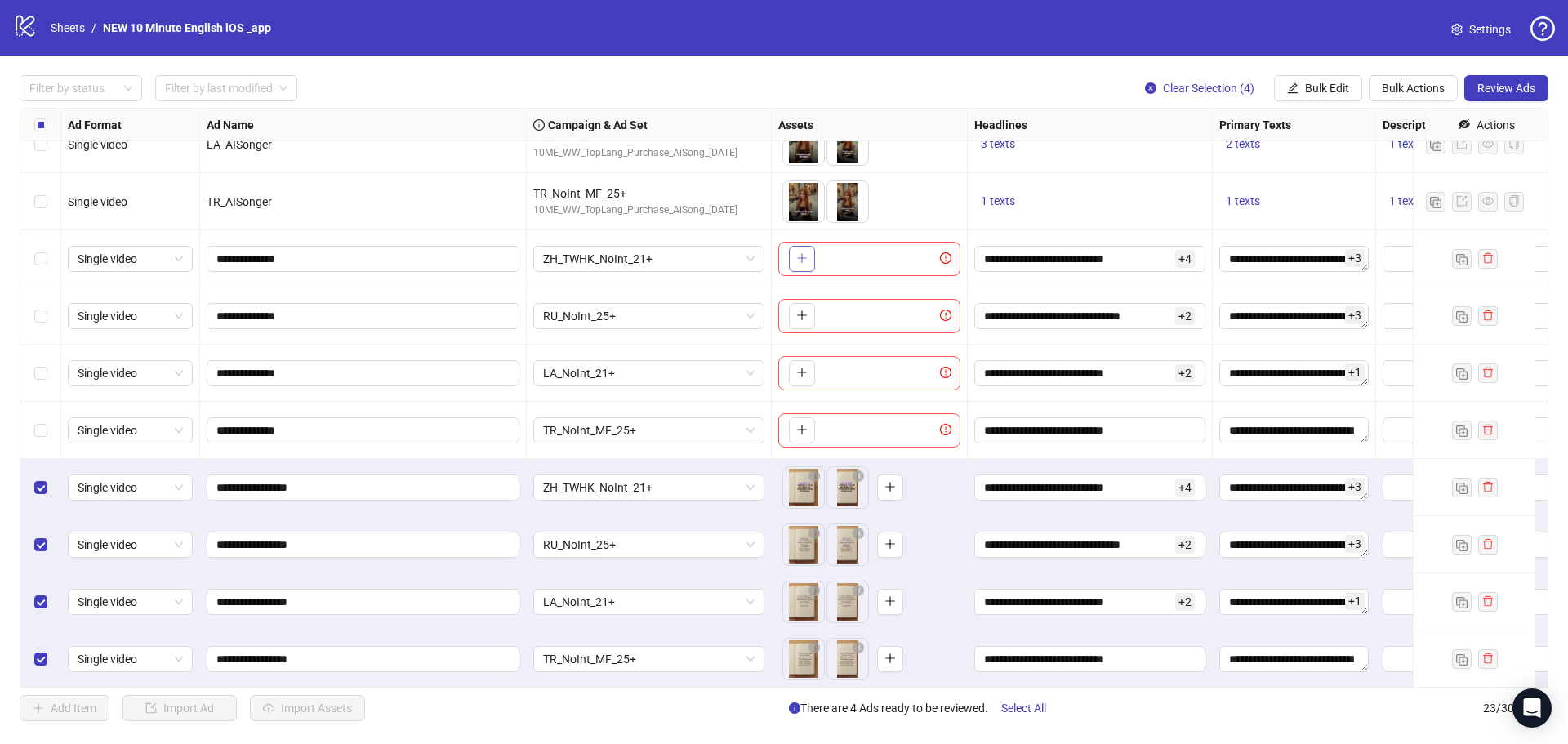 click 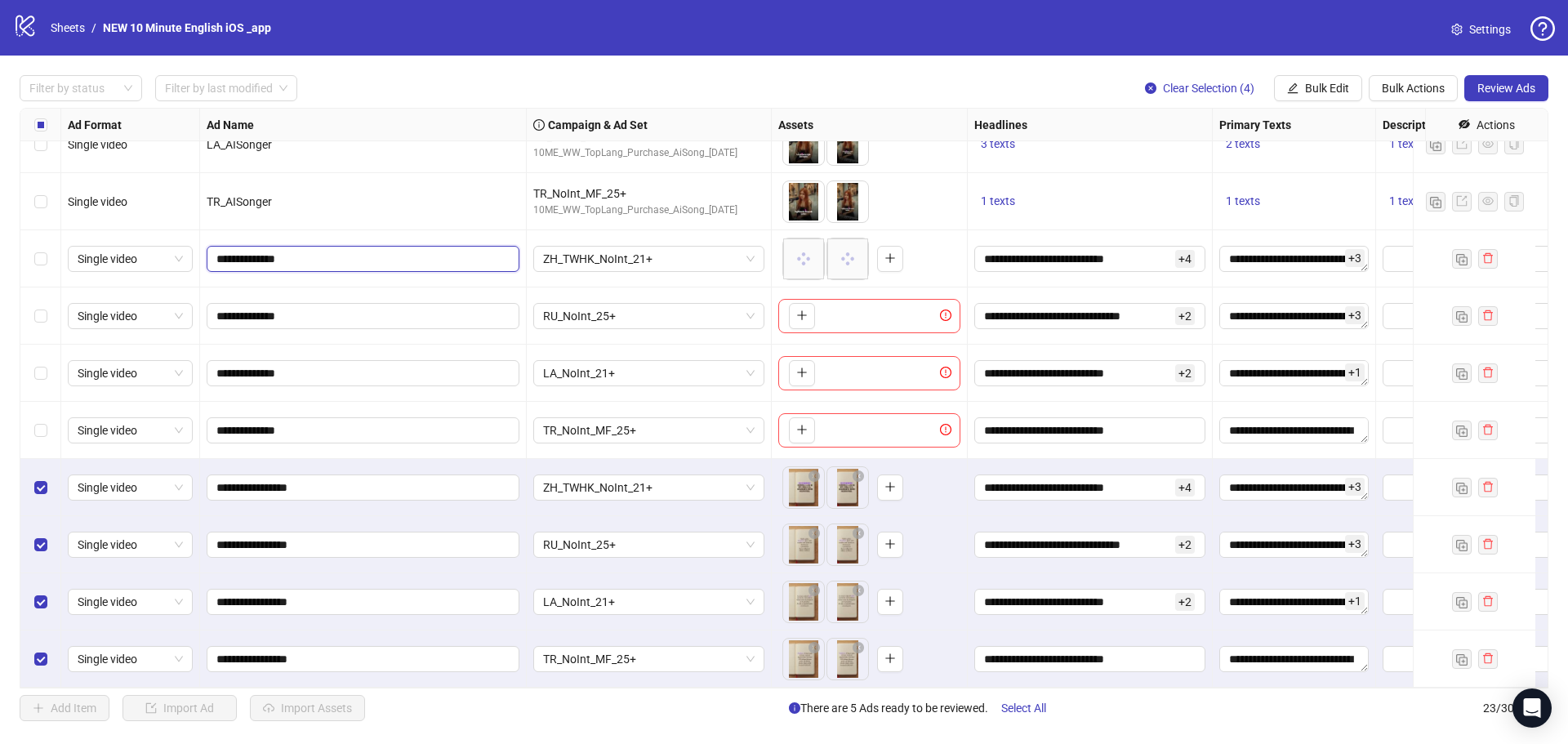 drag, startPoint x: 332, startPoint y: 250, endPoint x: 238, endPoint y: 248, distance: 94.02127 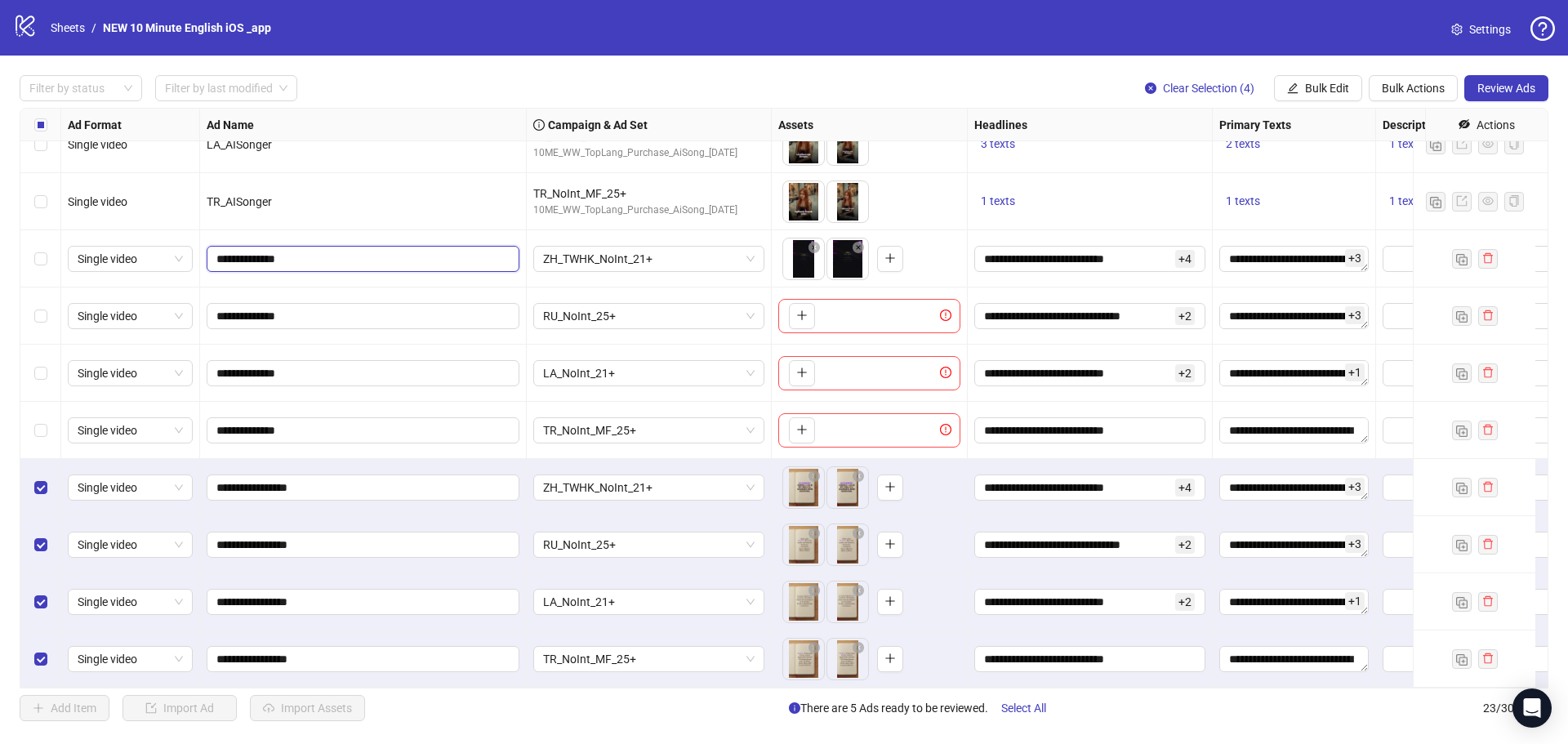 paste on "**********" 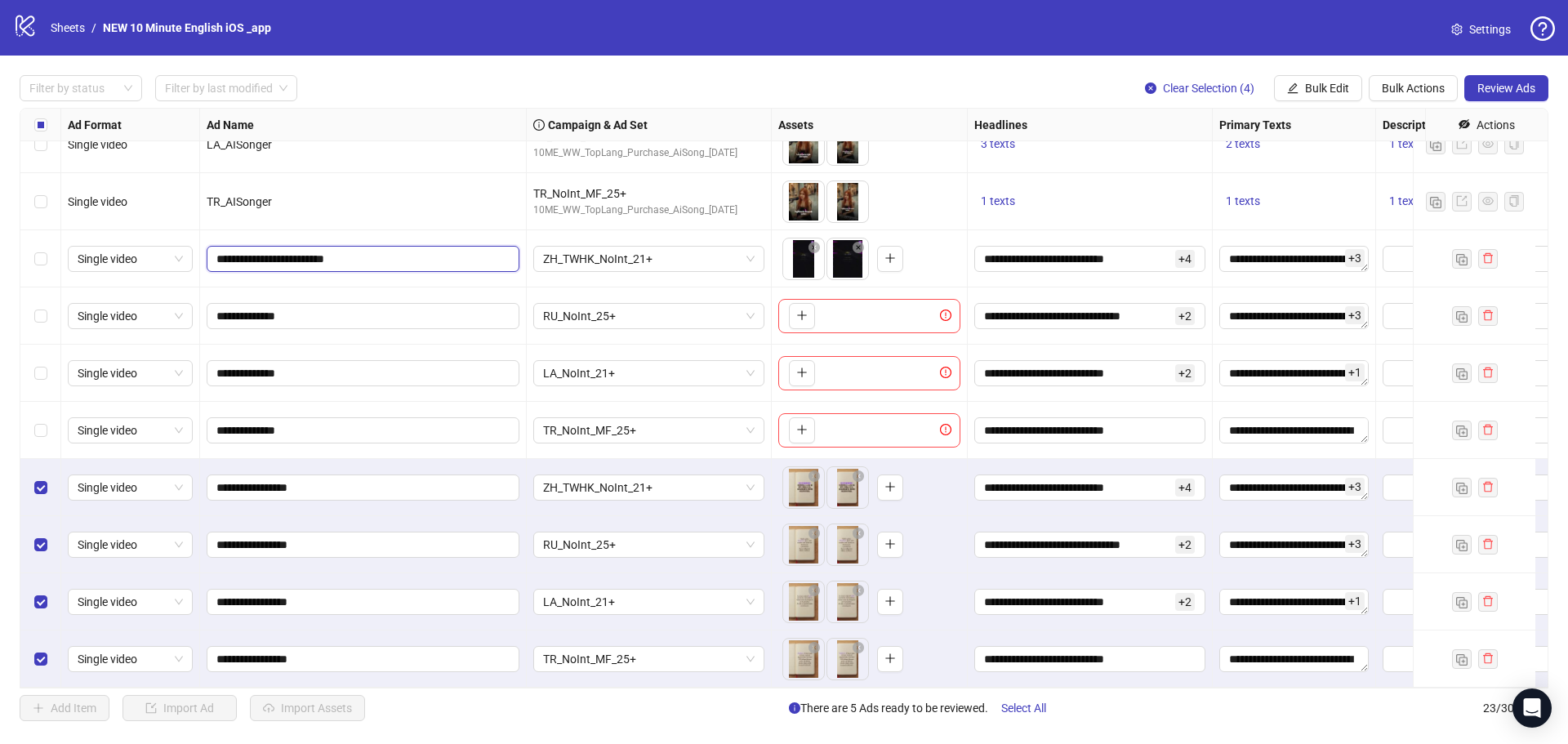 click on "**********" at bounding box center [361, 259] 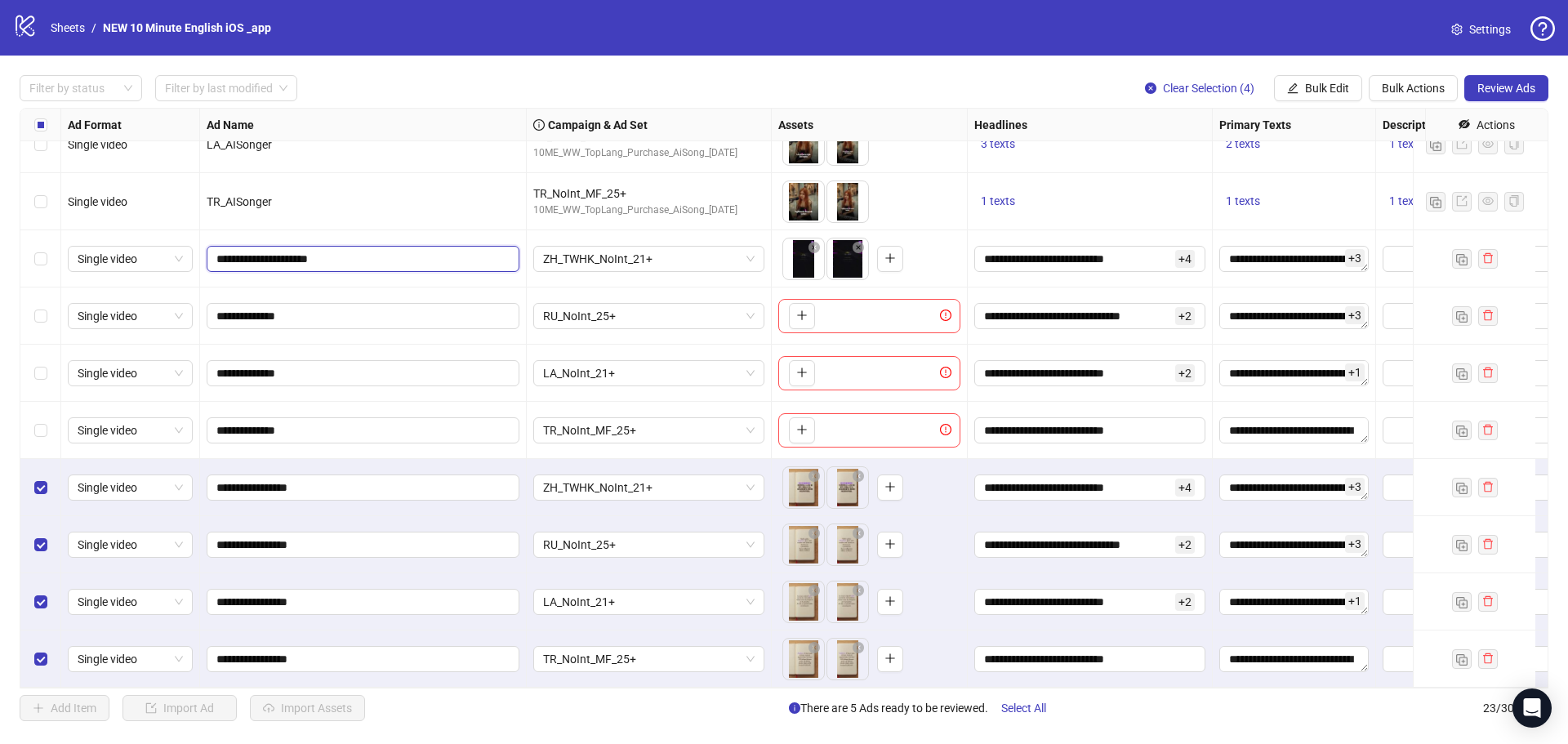 type on "**********" 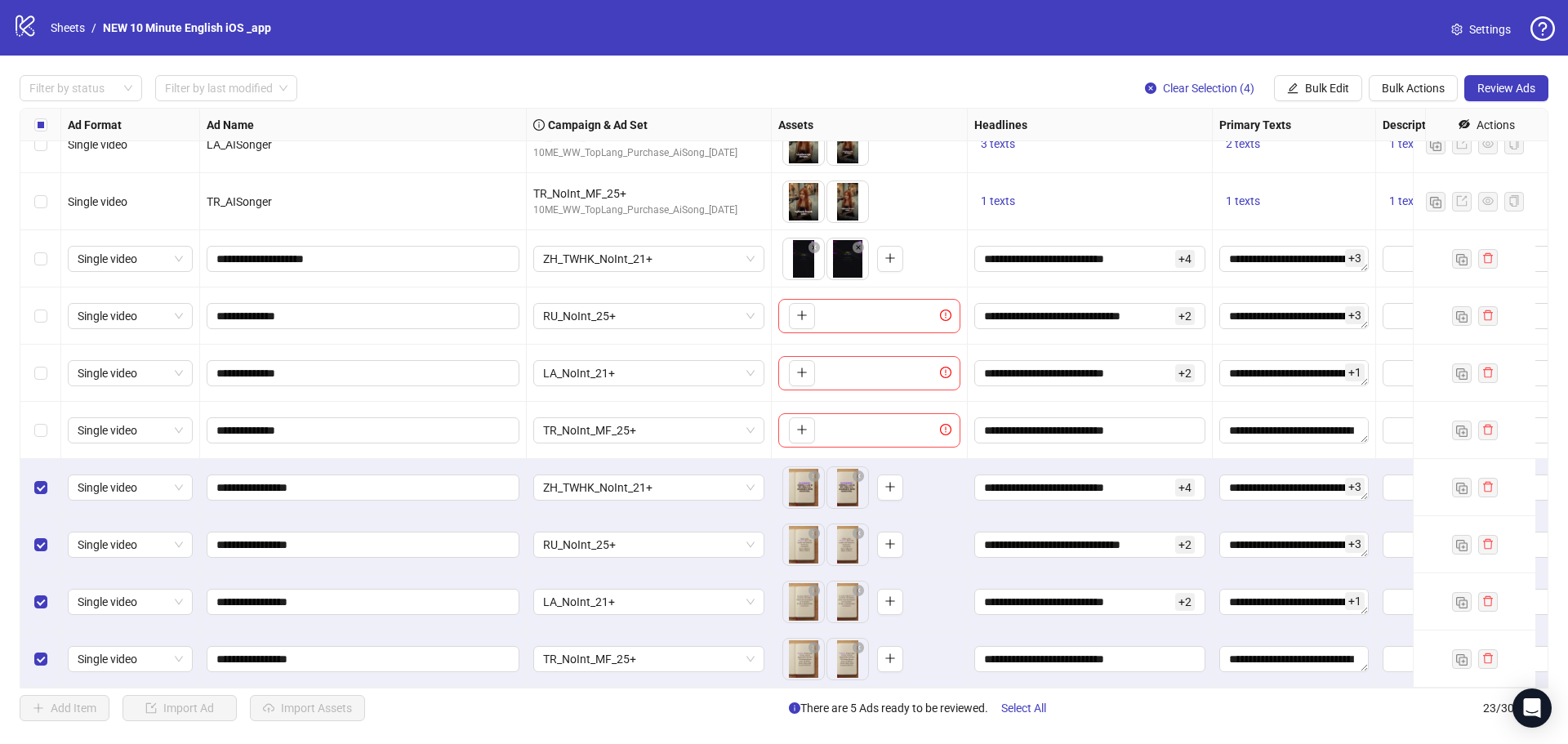 click on "**********" at bounding box center (363, 259) 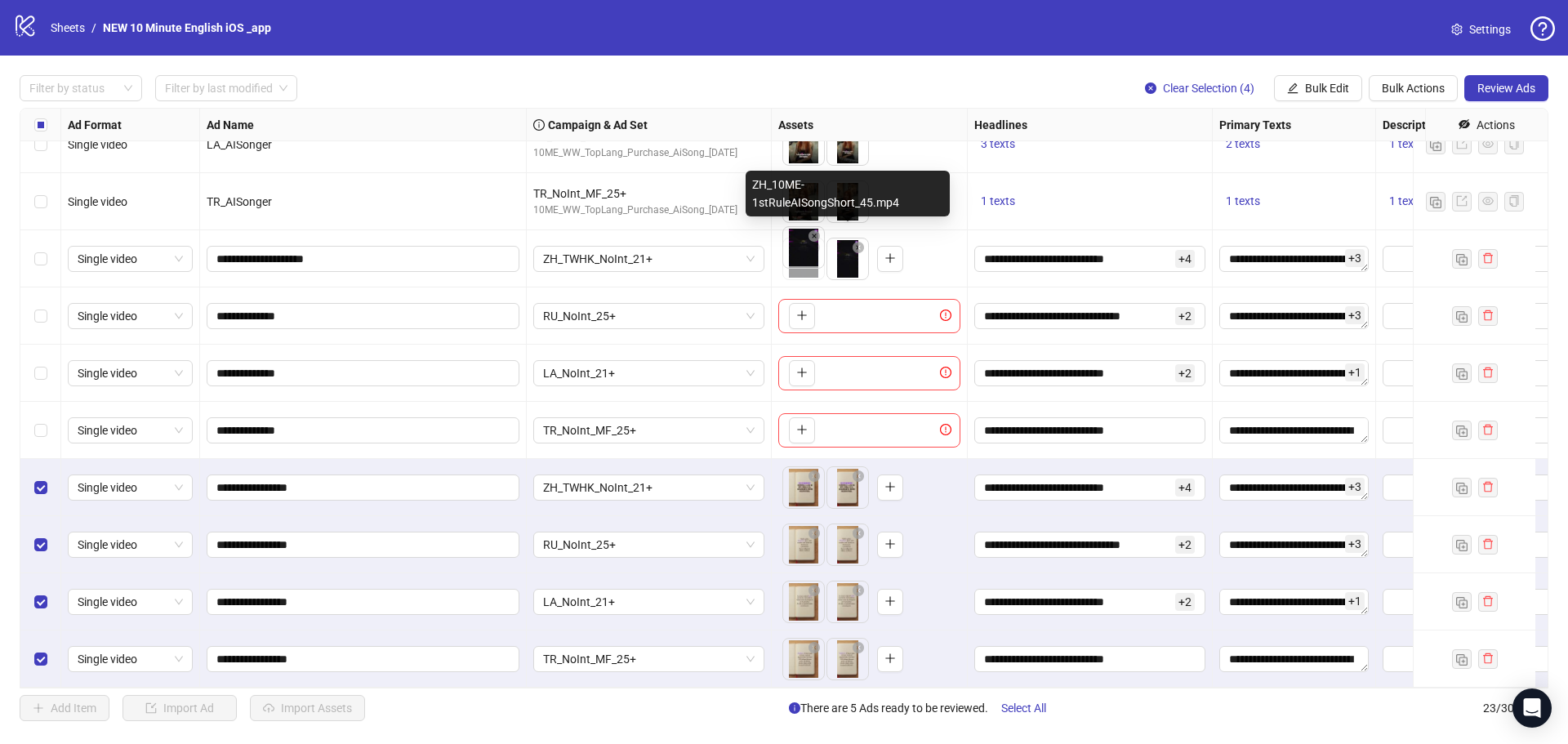 drag, startPoint x: 849, startPoint y: 260, endPoint x: 814, endPoint y: 259, distance: 35.0143 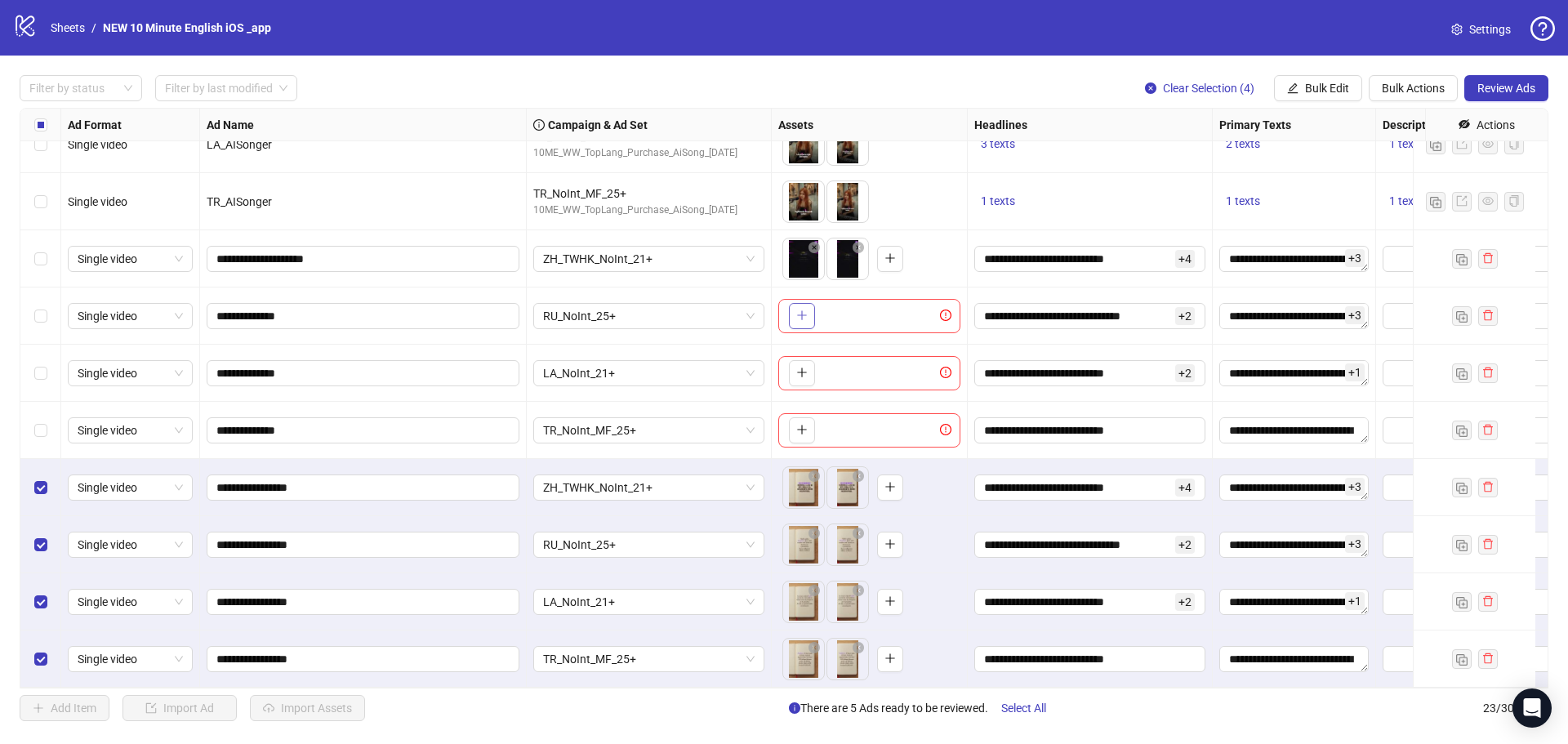 click 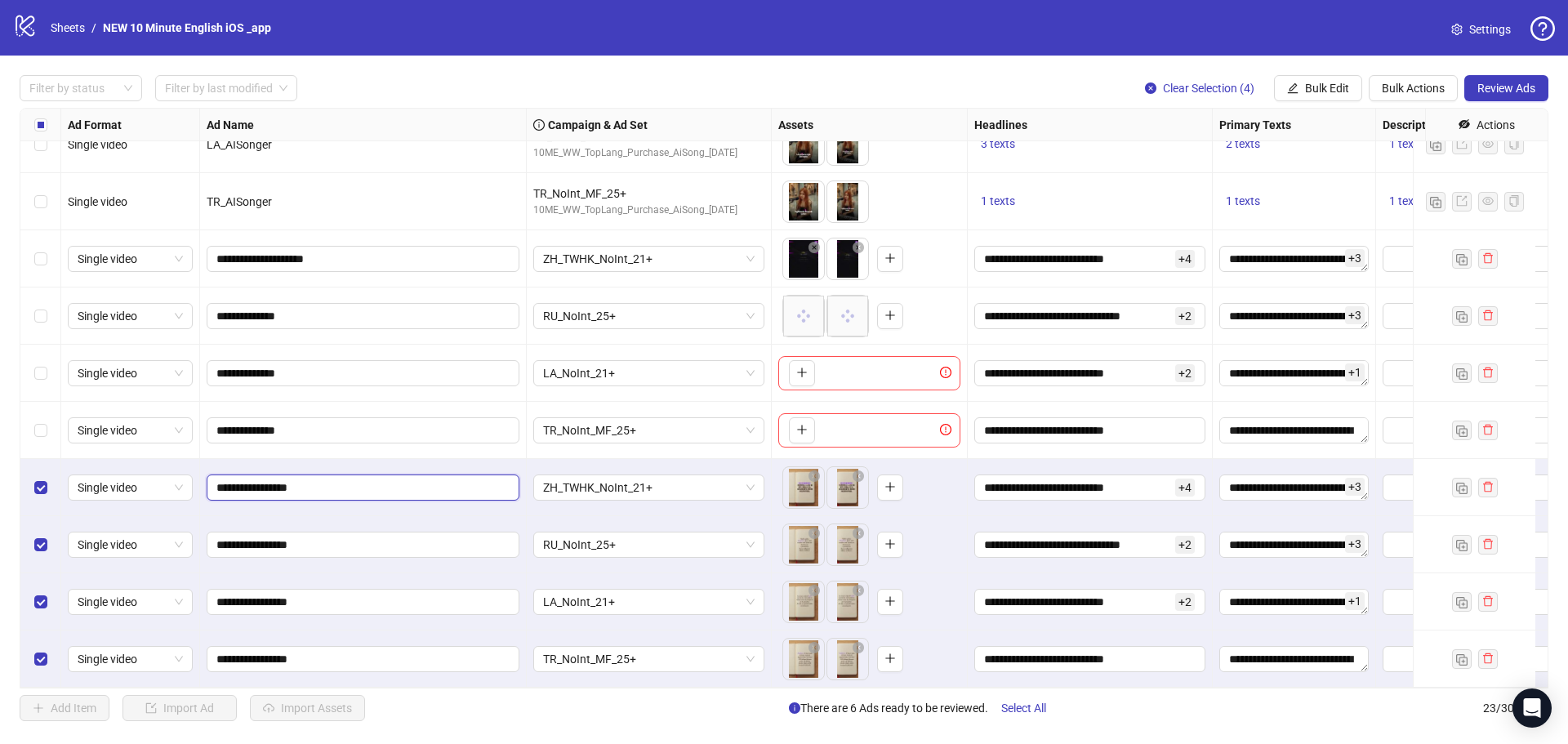 click on "**********" at bounding box center (361, 488) 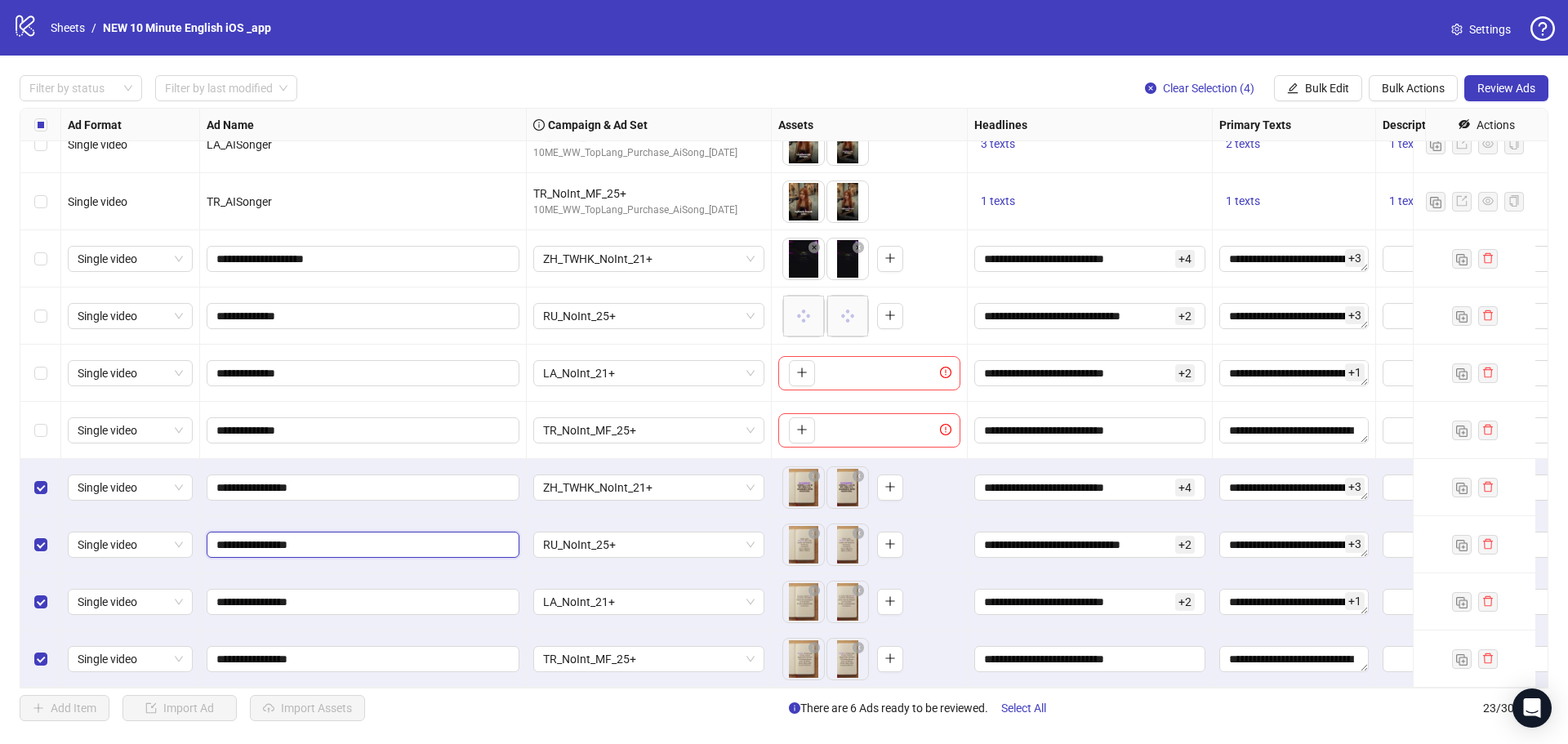 click on "**********" at bounding box center [361, 545] 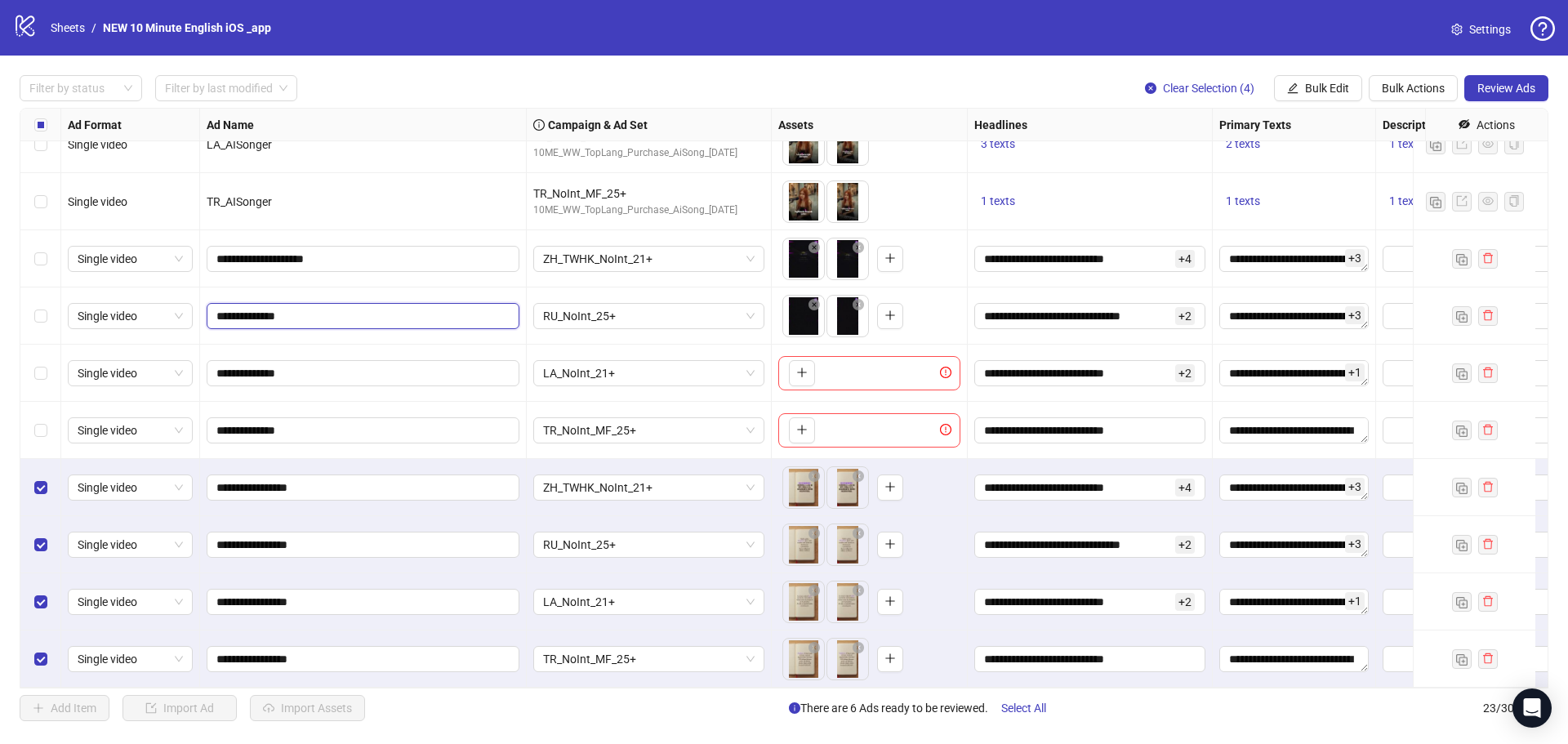 drag, startPoint x: 310, startPoint y: 299, endPoint x: 361, endPoint y: 299, distance: 51 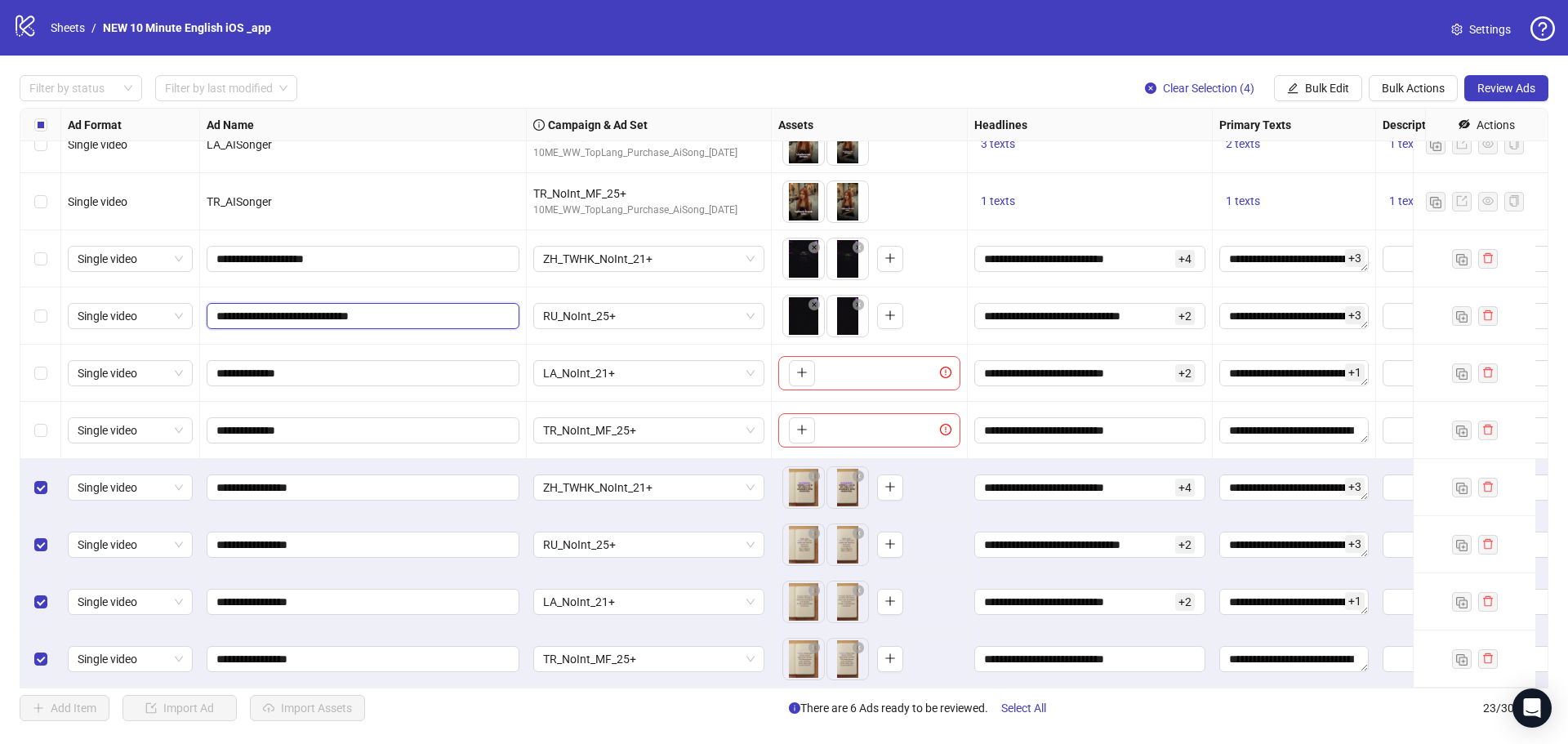 type on "**********" 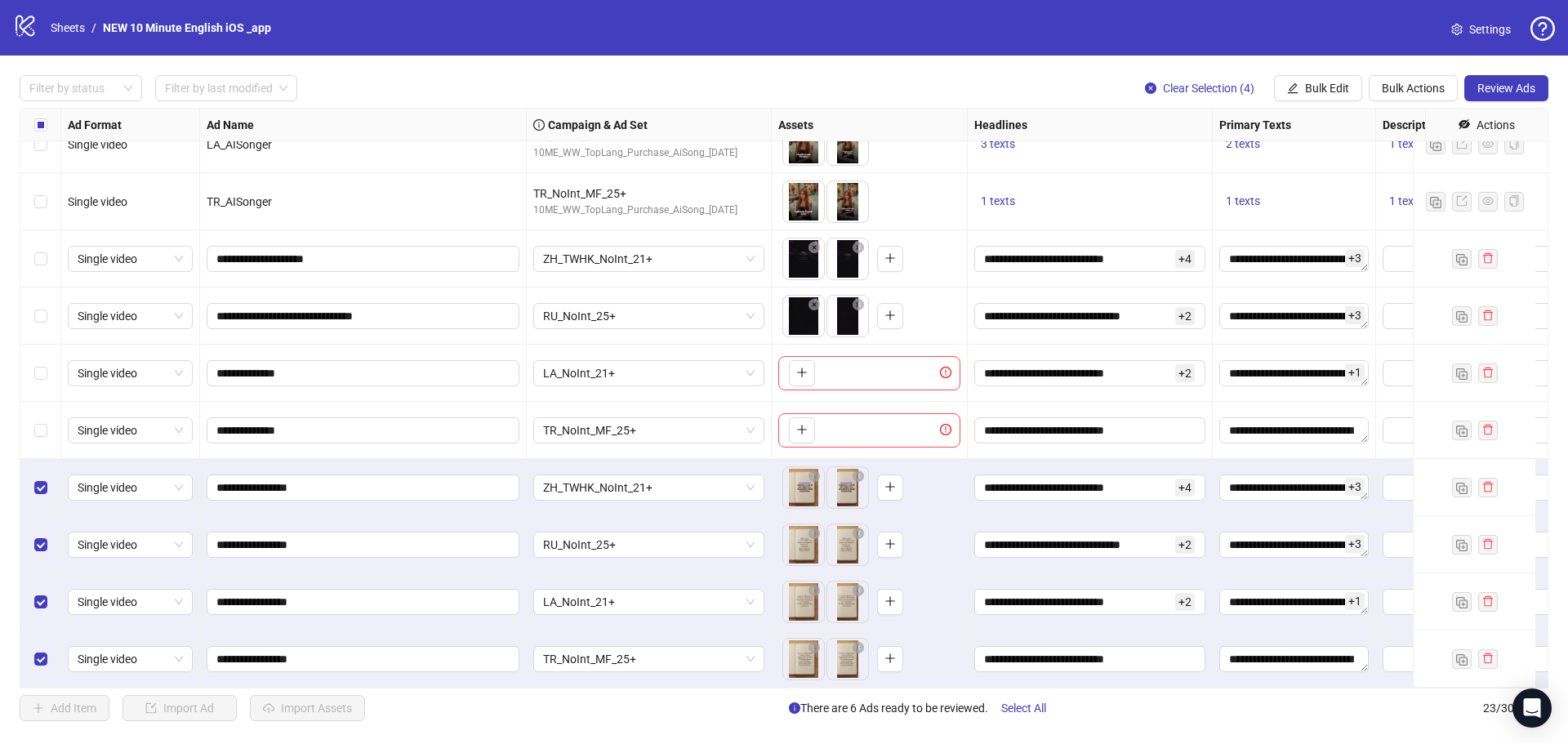 click on "To pick up a draggable item, press the space bar.
While dragging, use the arrow keys to move the item.
Press space again to drop the item in its new position, or press escape to cancel." at bounding box center [869, 373] 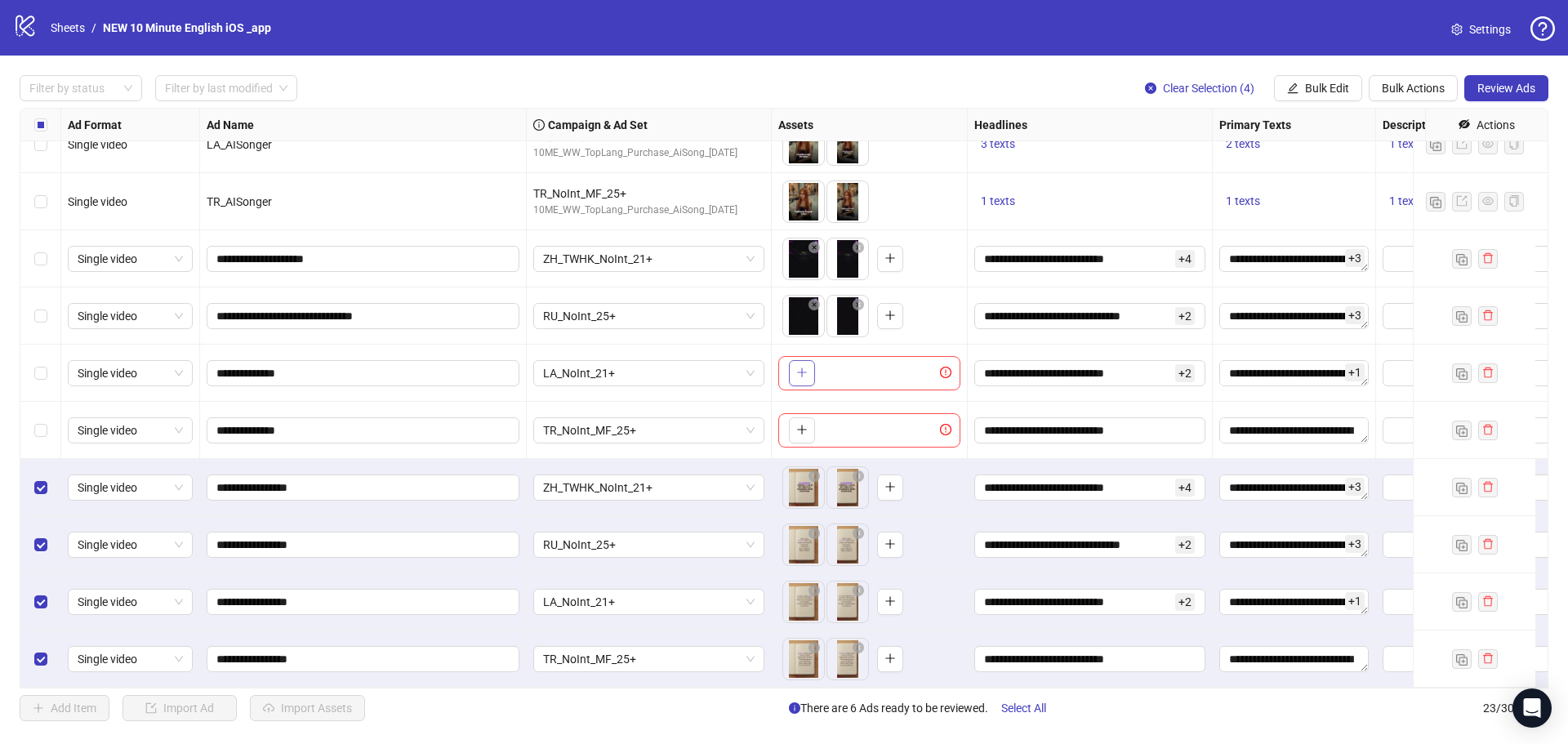 click 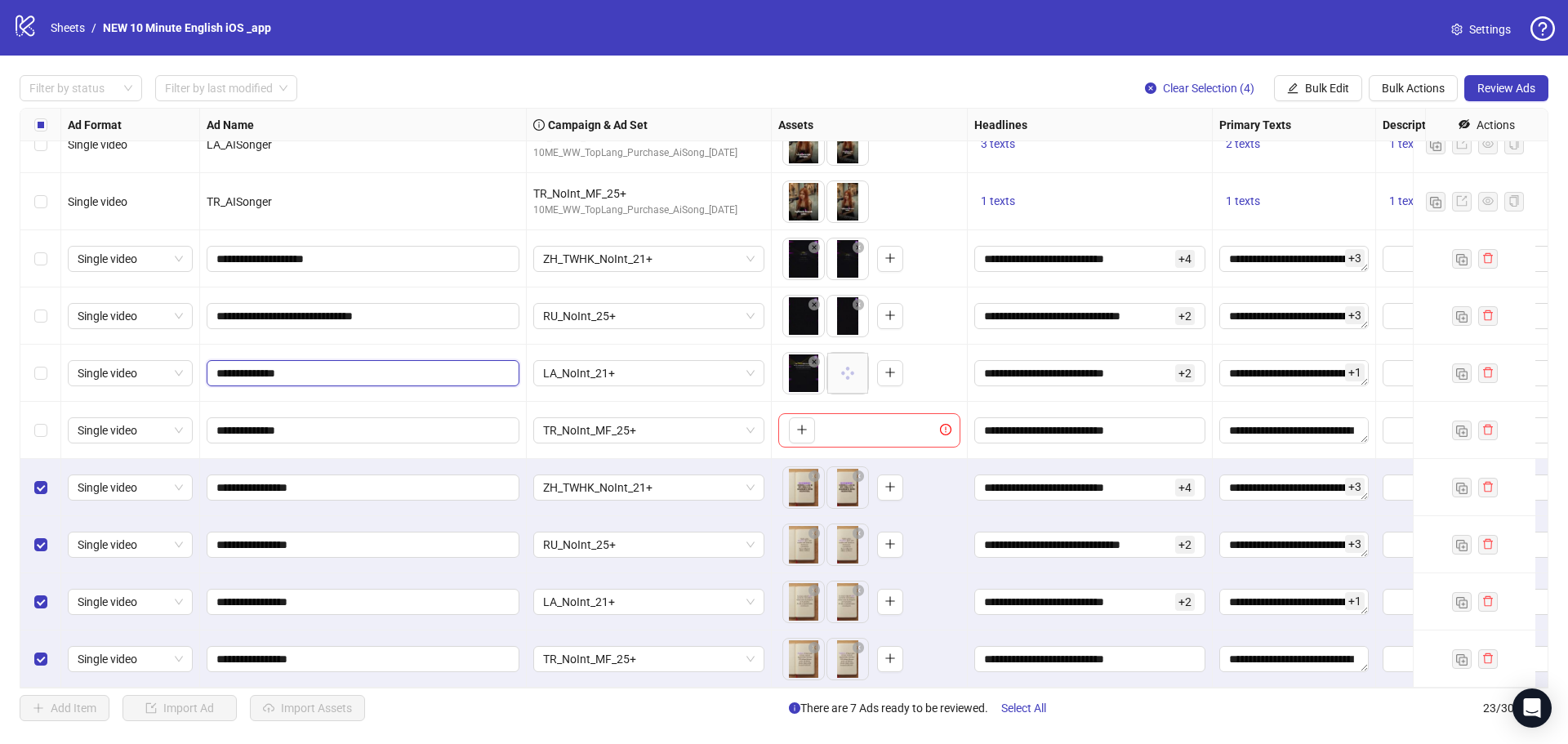 drag, startPoint x: 235, startPoint y: 360, endPoint x: 337, endPoint y: 364, distance: 102.0784 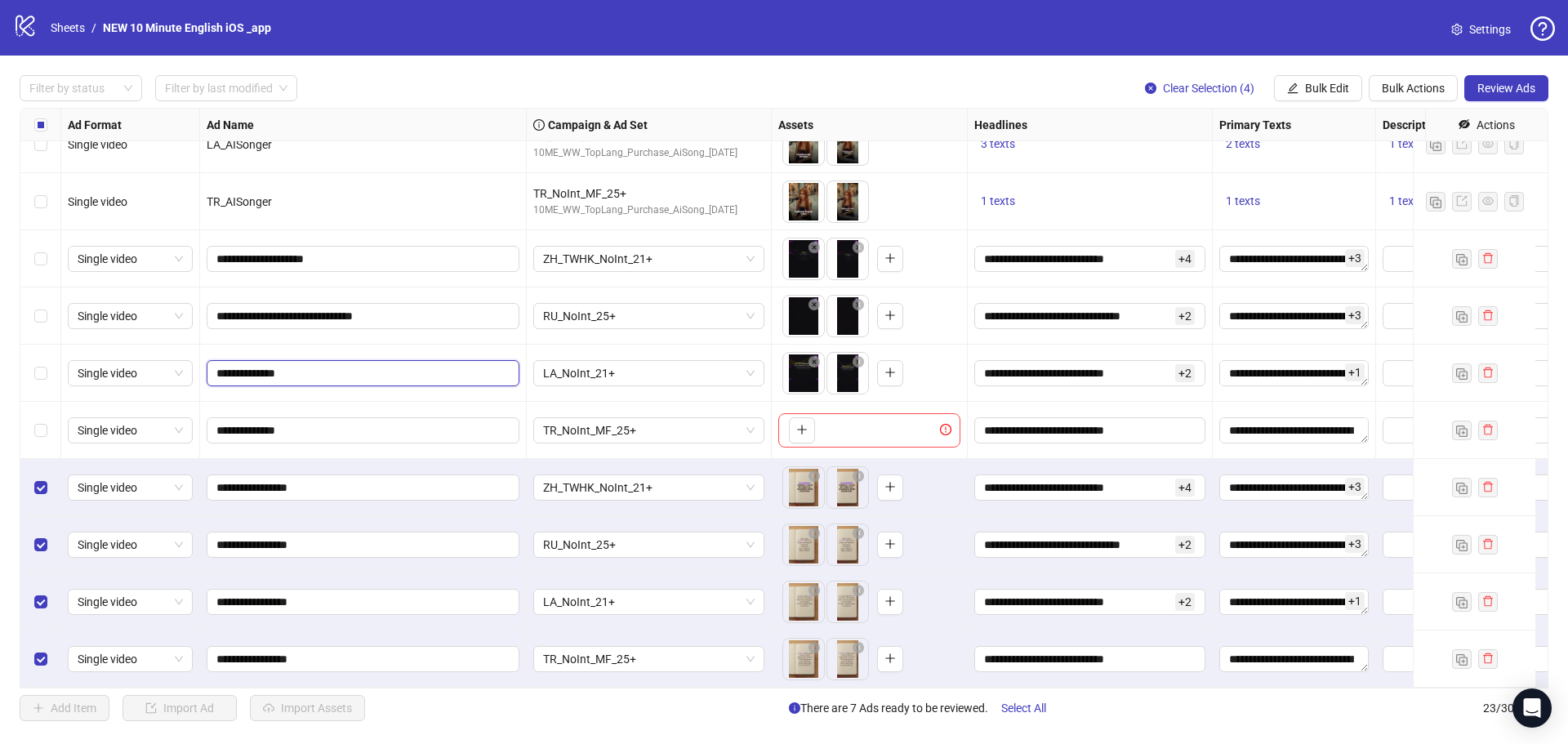 paste on "**********" 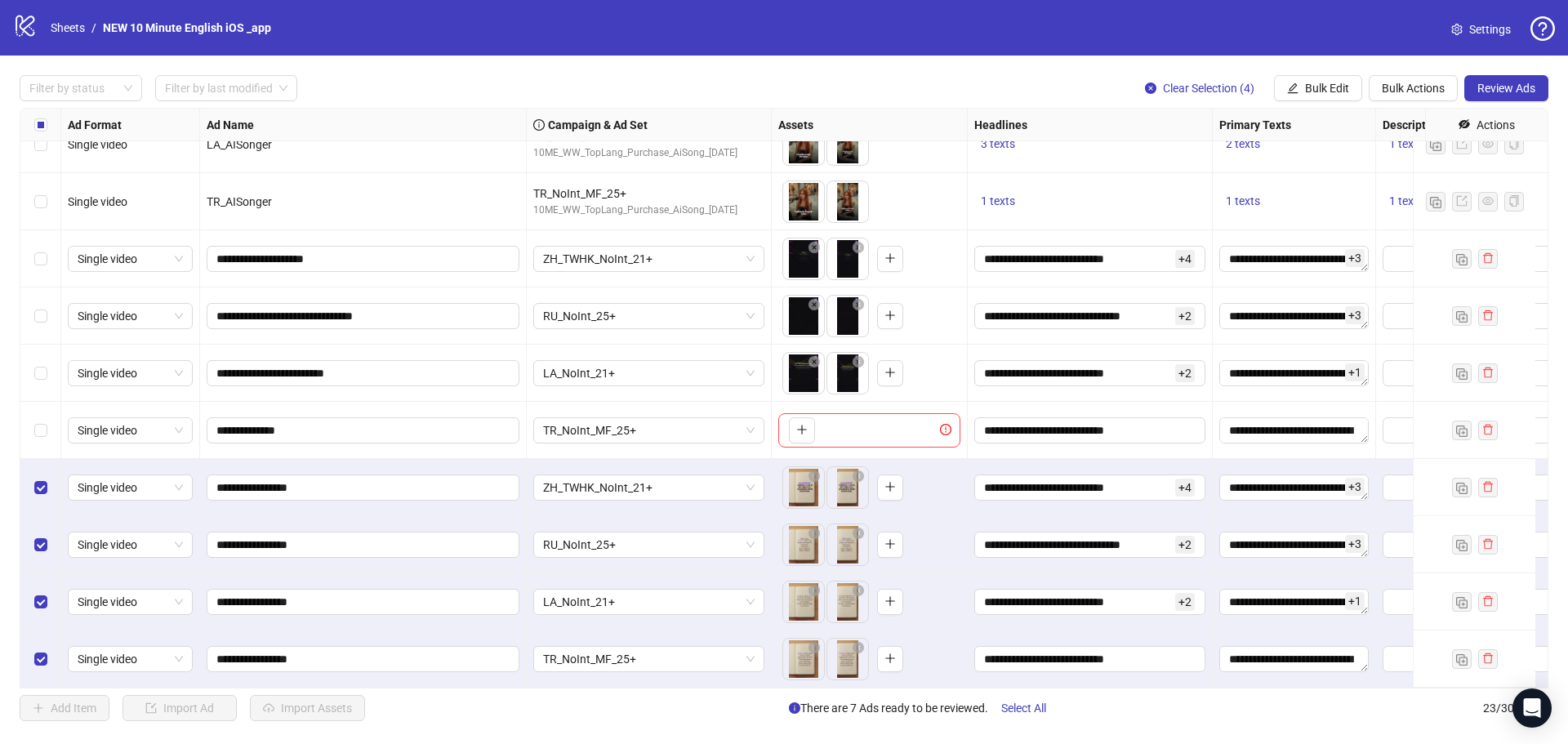 click on "**********" at bounding box center [363, 373] 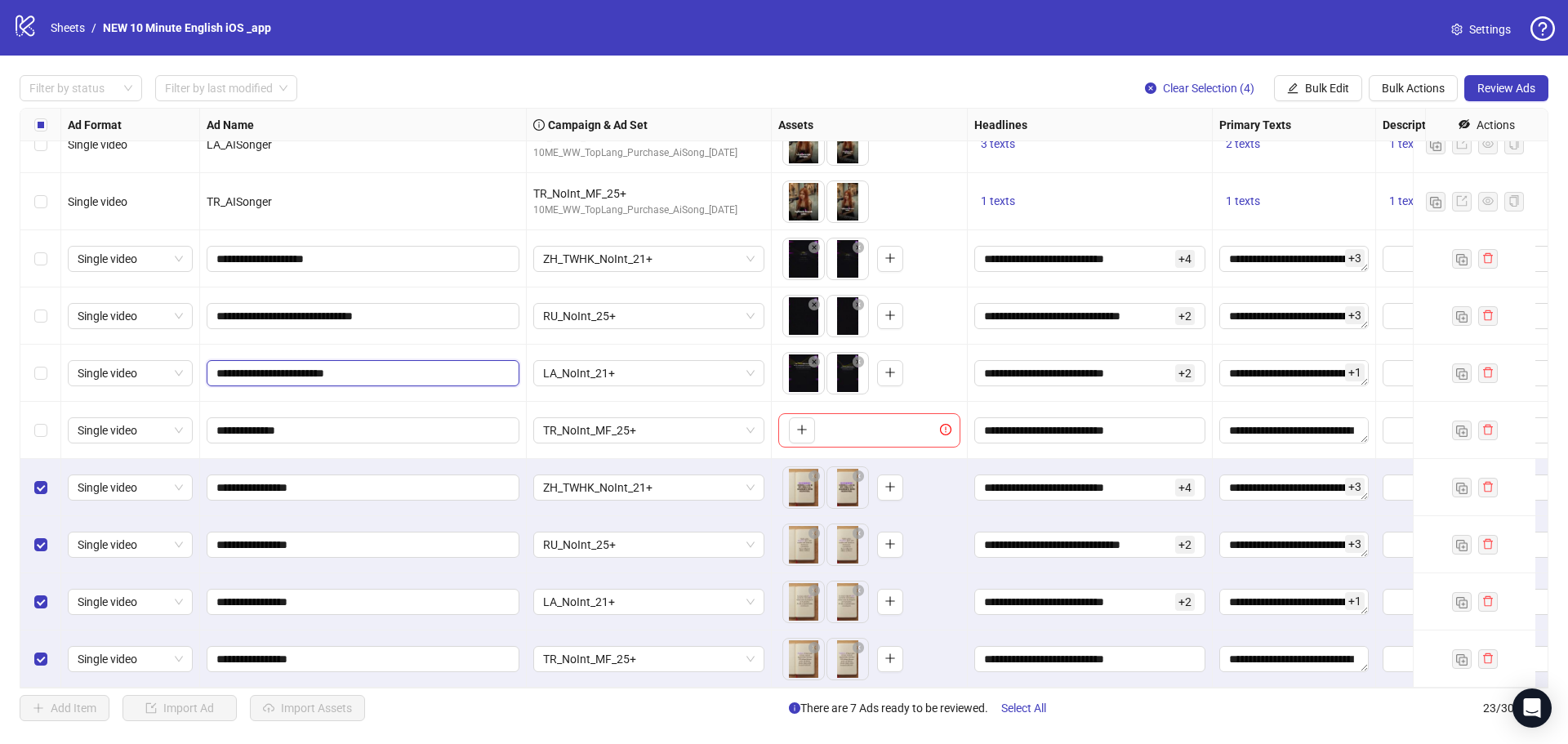 drag, startPoint x: 269, startPoint y: 359, endPoint x: 237, endPoint y: 361, distance: 32.062439 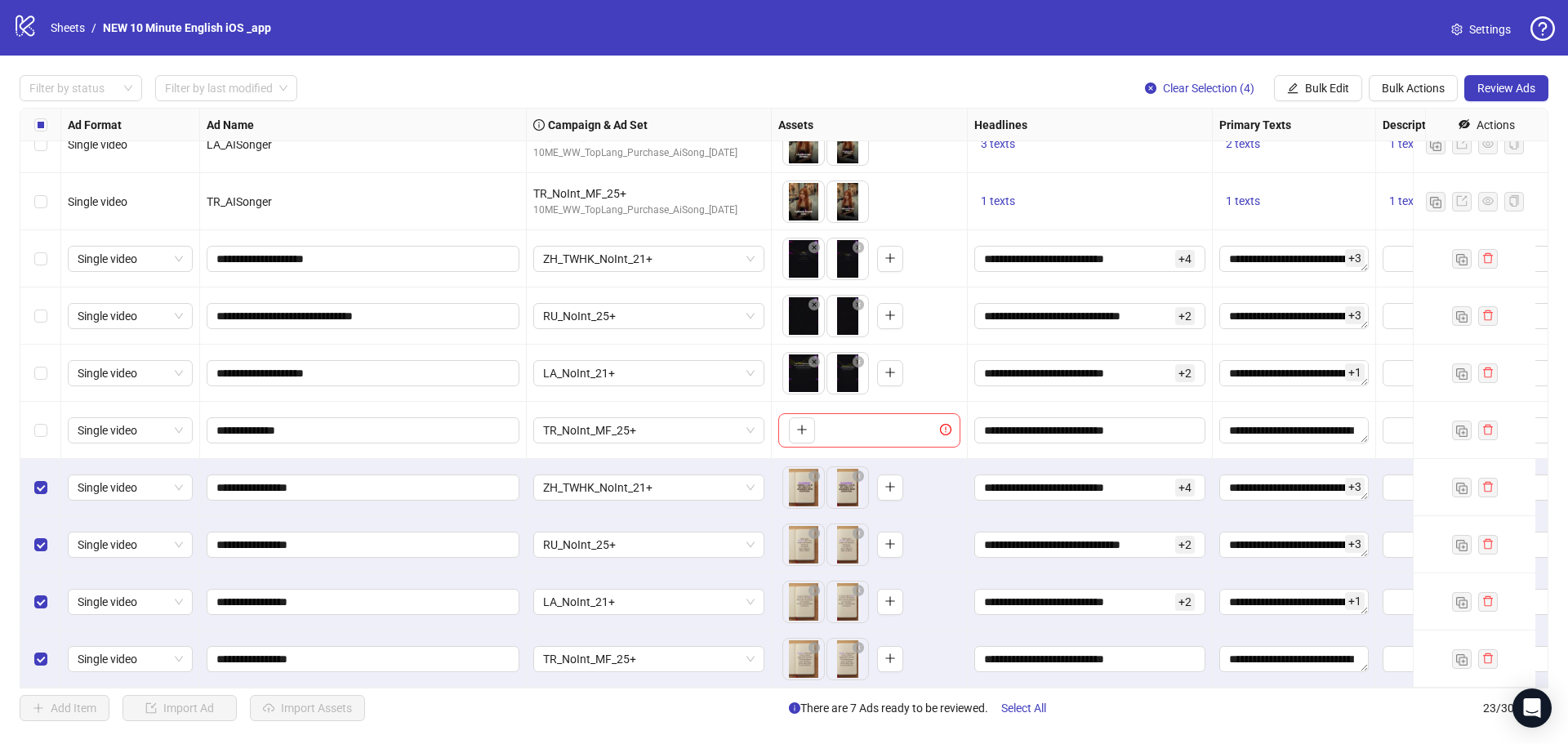 click on "**********" at bounding box center [363, 373] 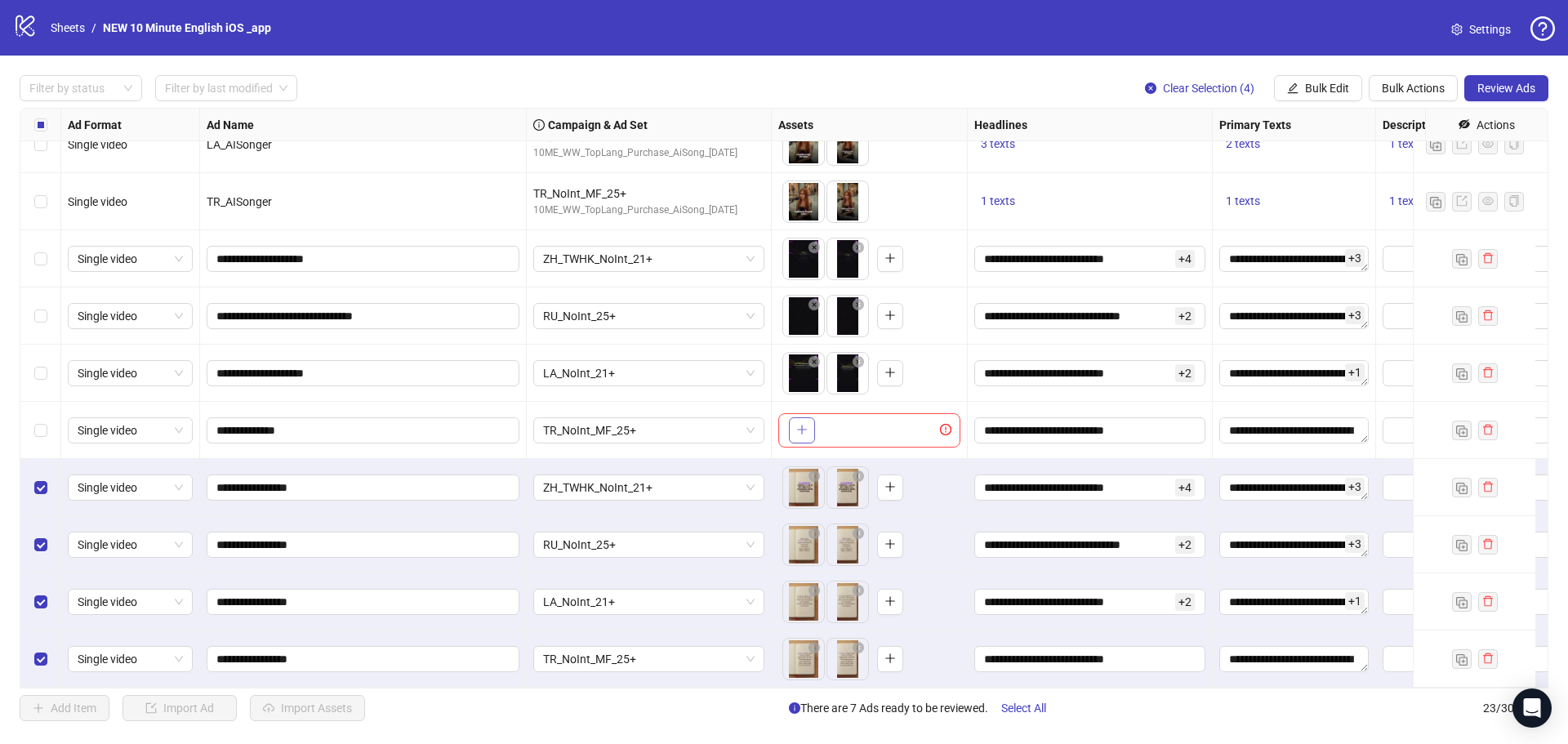 click 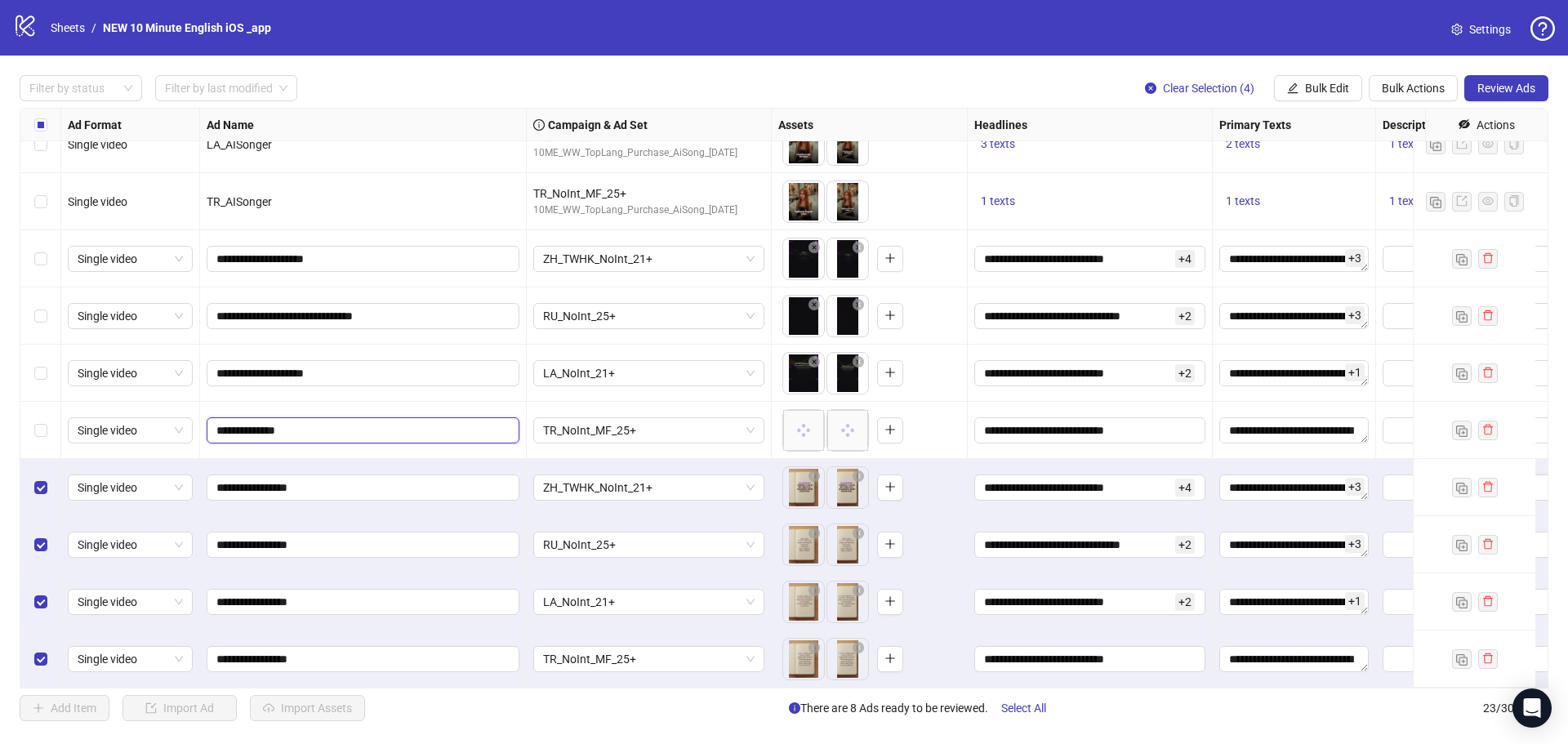 drag, startPoint x: 235, startPoint y: 417, endPoint x: 359, endPoint y: 420, distance: 124.03629 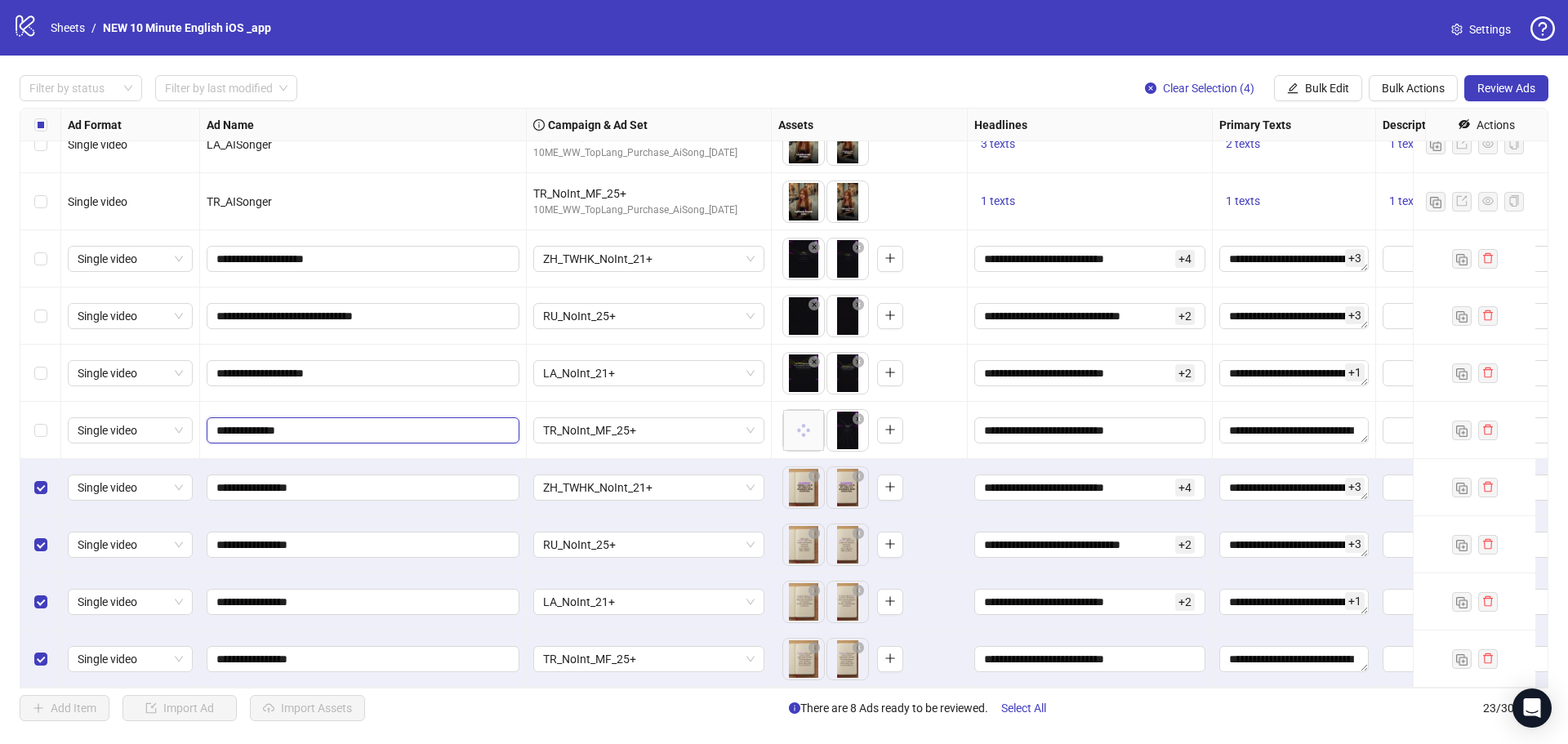 paste on "**********" 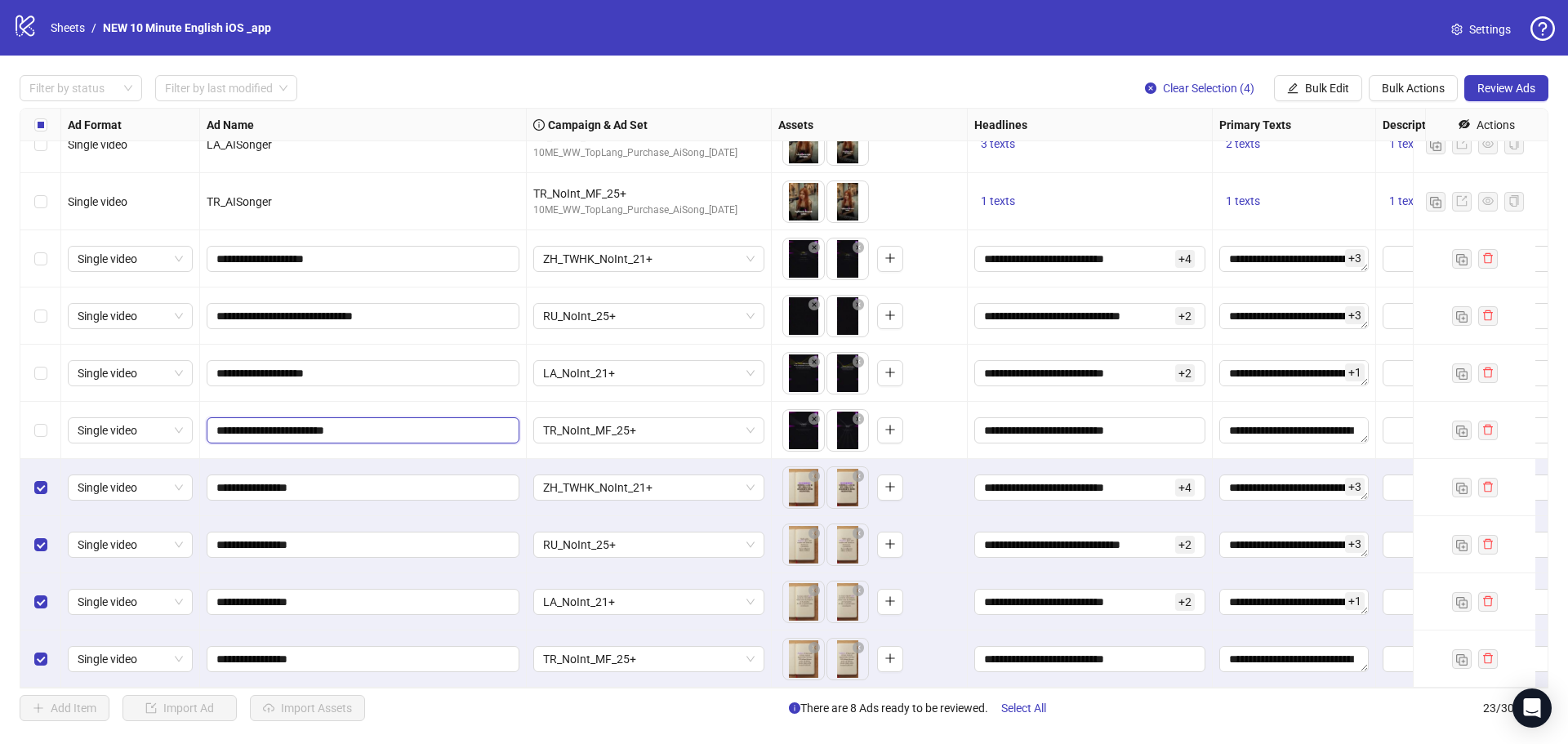 drag, startPoint x: 267, startPoint y: 420, endPoint x: 236, endPoint y: 417, distance: 31.144823 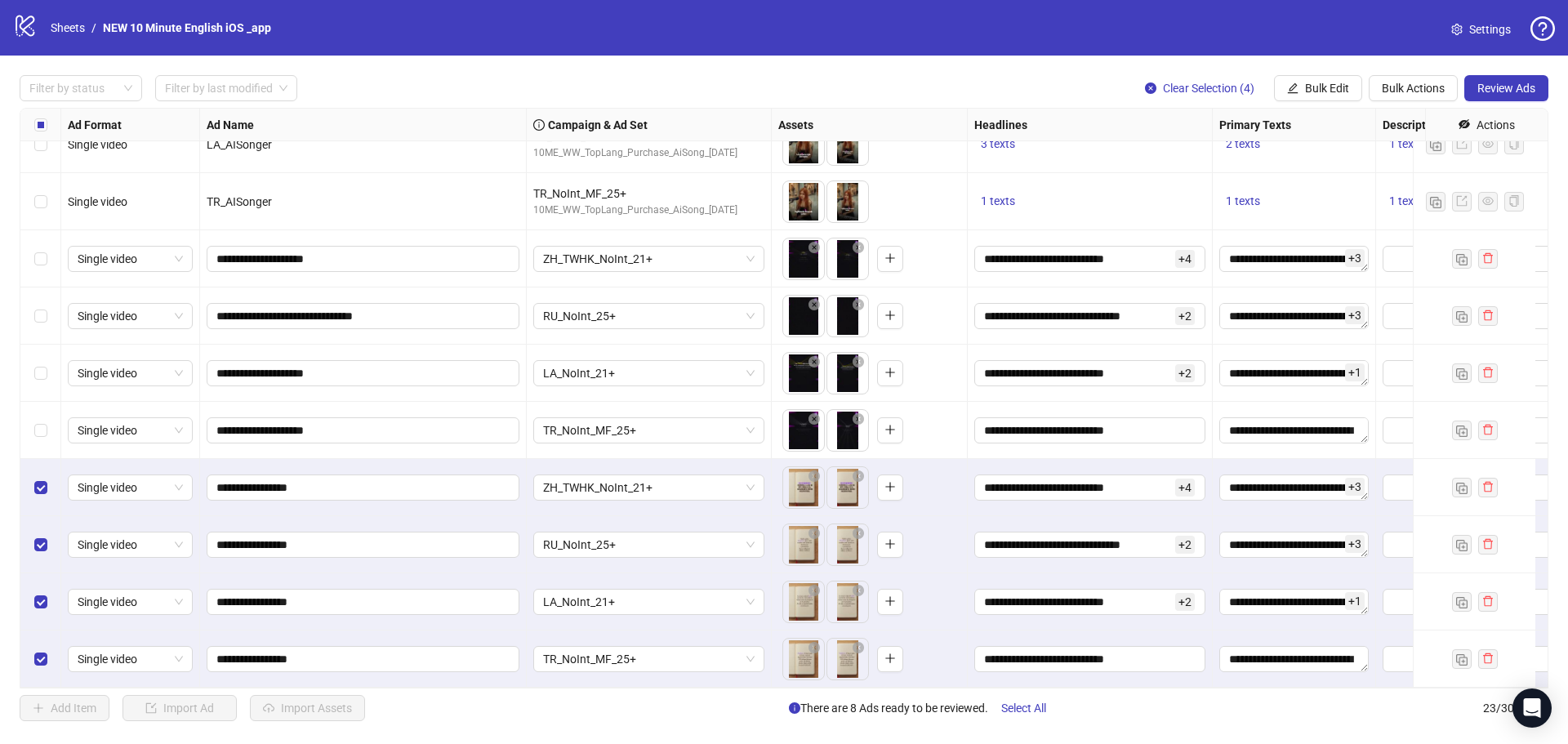click on "**********" at bounding box center [363, 430] 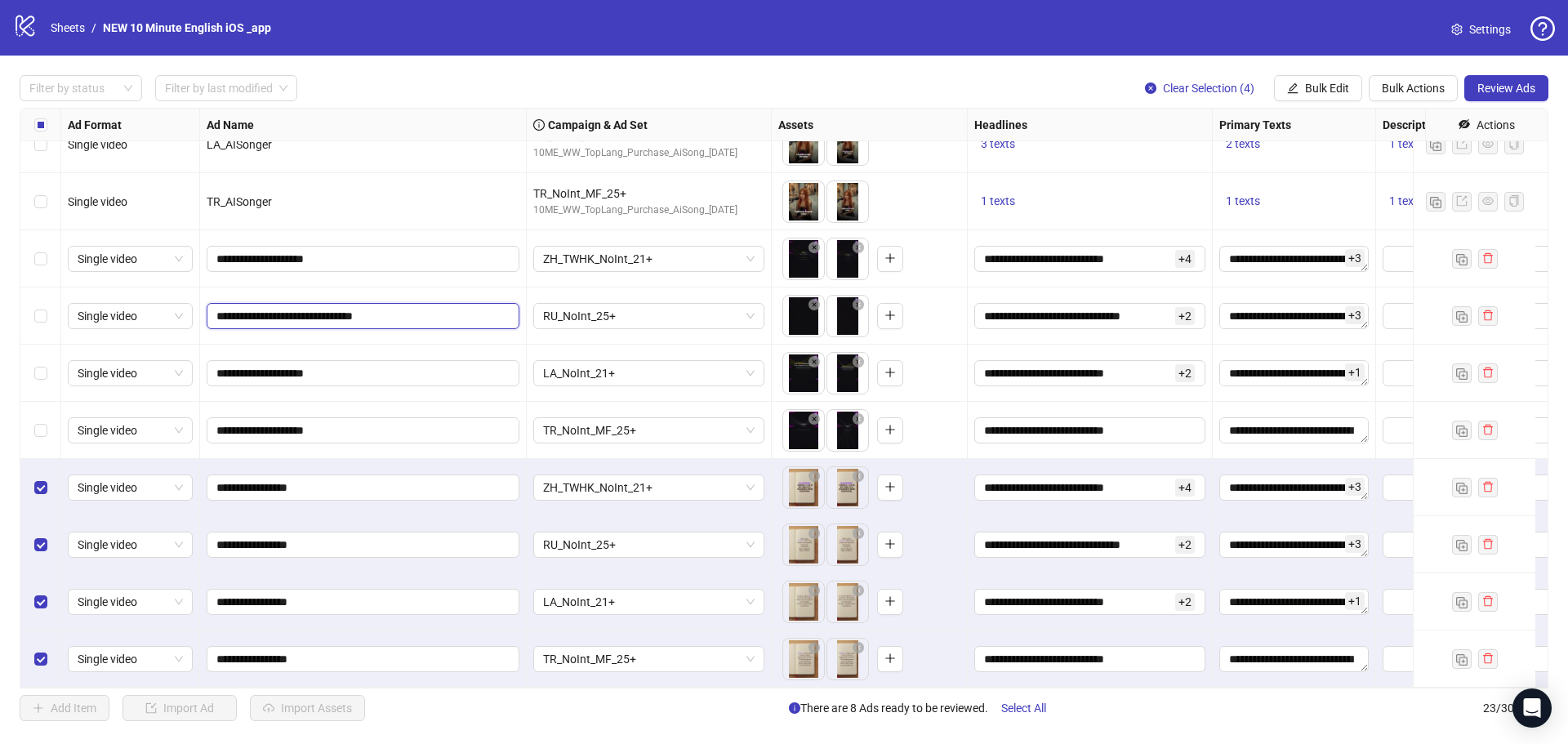 drag, startPoint x: 269, startPoint y: 306, endPoint x: 238, endPoint y: 308, distance: 31.064449 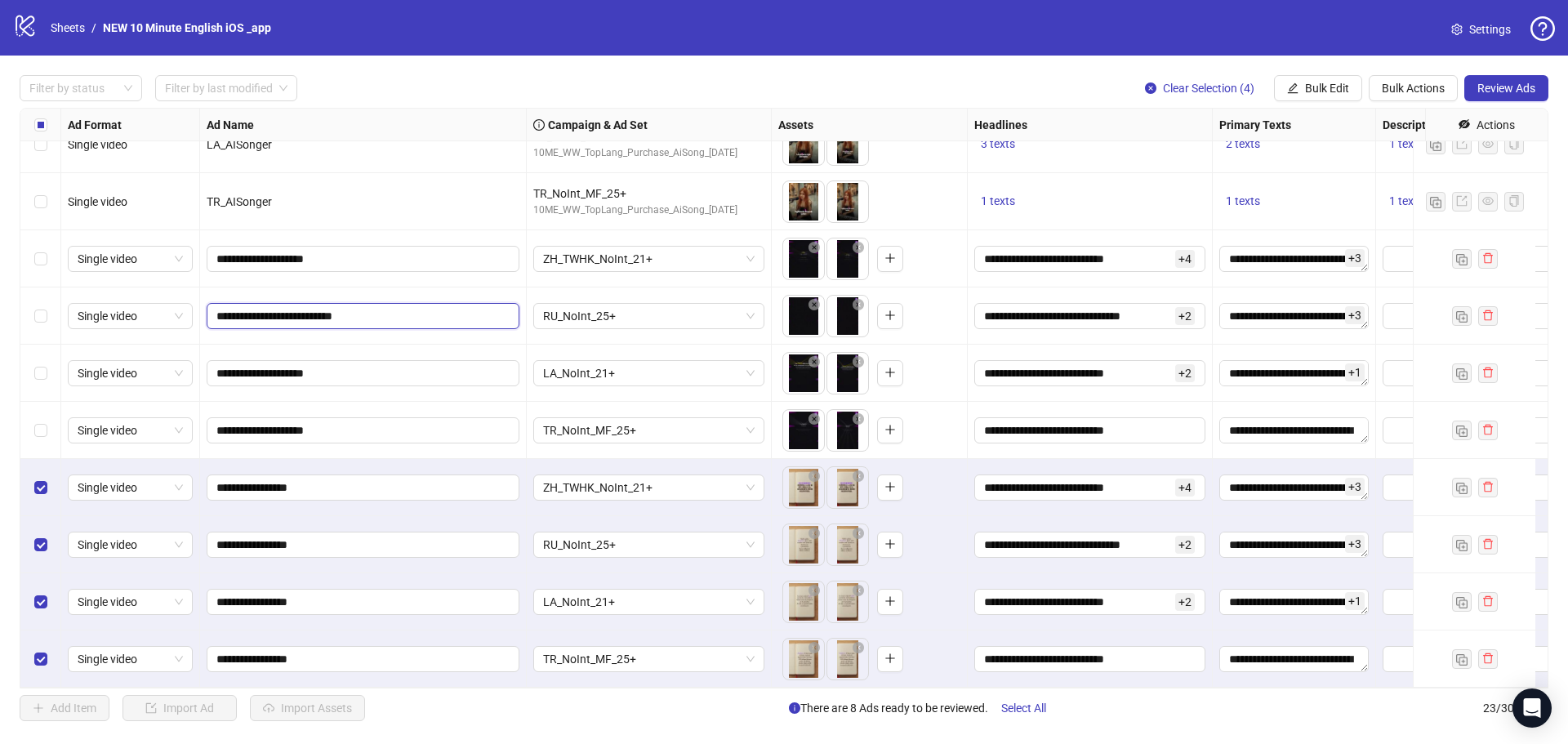 click on "**********" at bounding box center (361, 316) 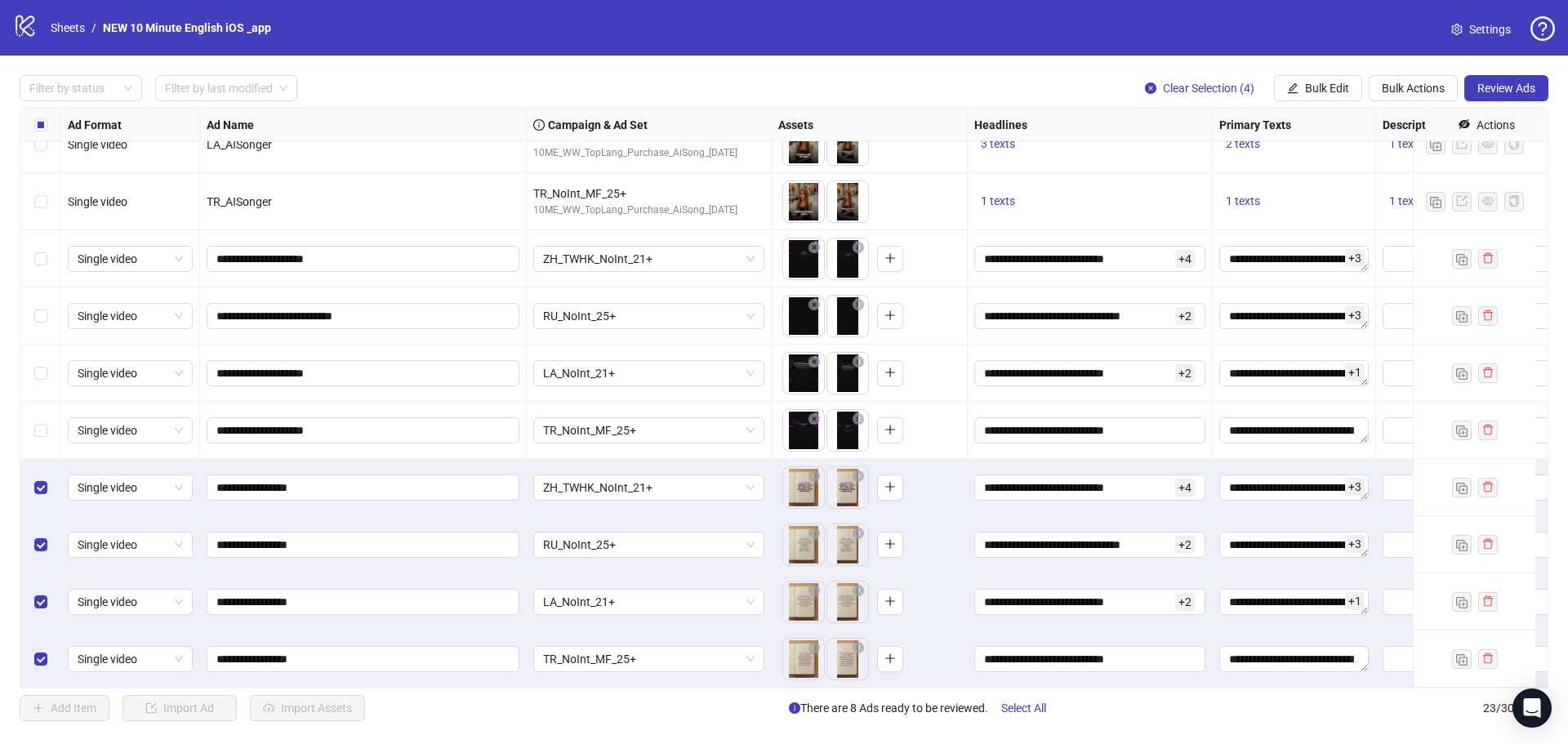 click on "**********" at bounding box center (363, 373) 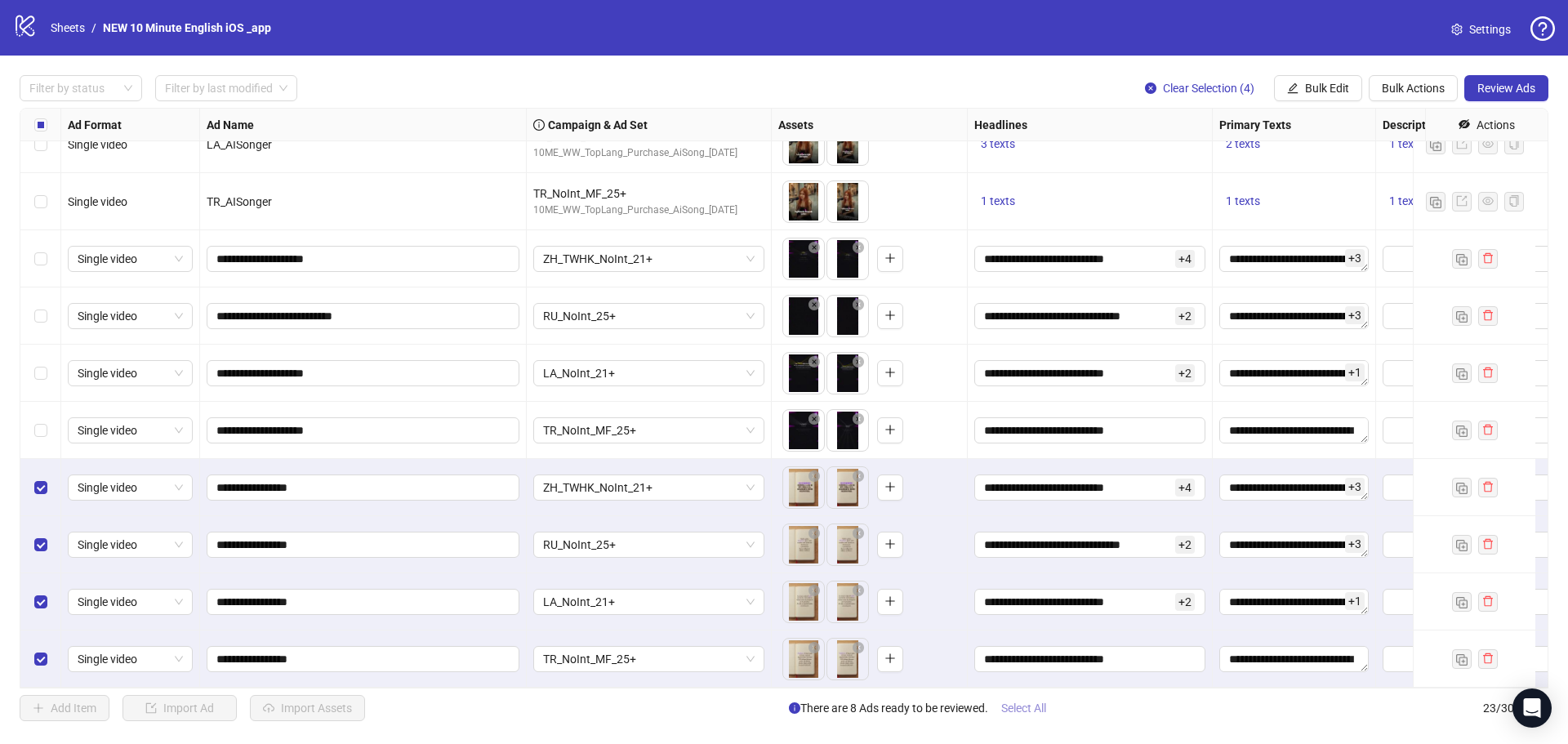 click on "Select All" at bounding box center [1023, 708] 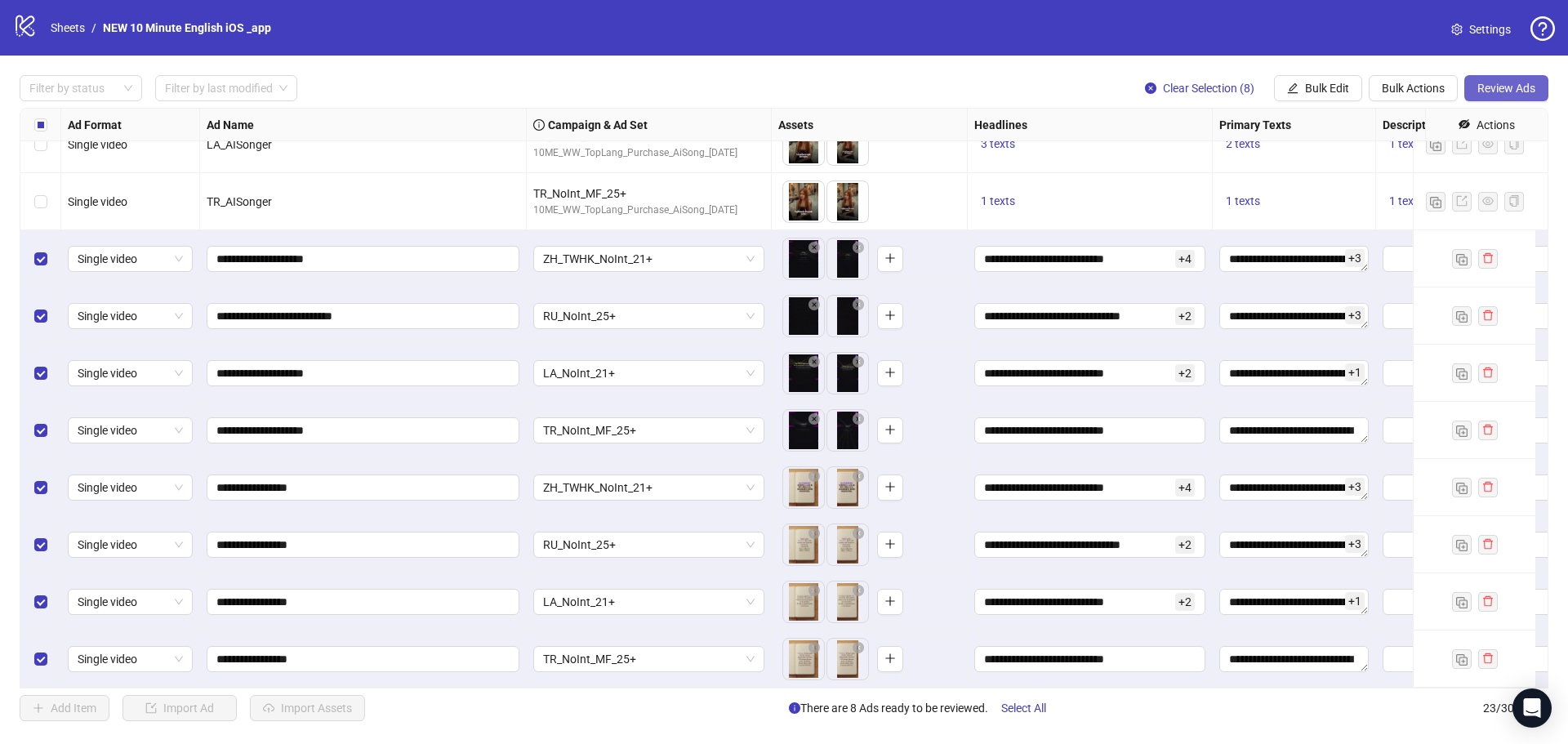 click on "Review Ads" at bounding box center [1506, 88] 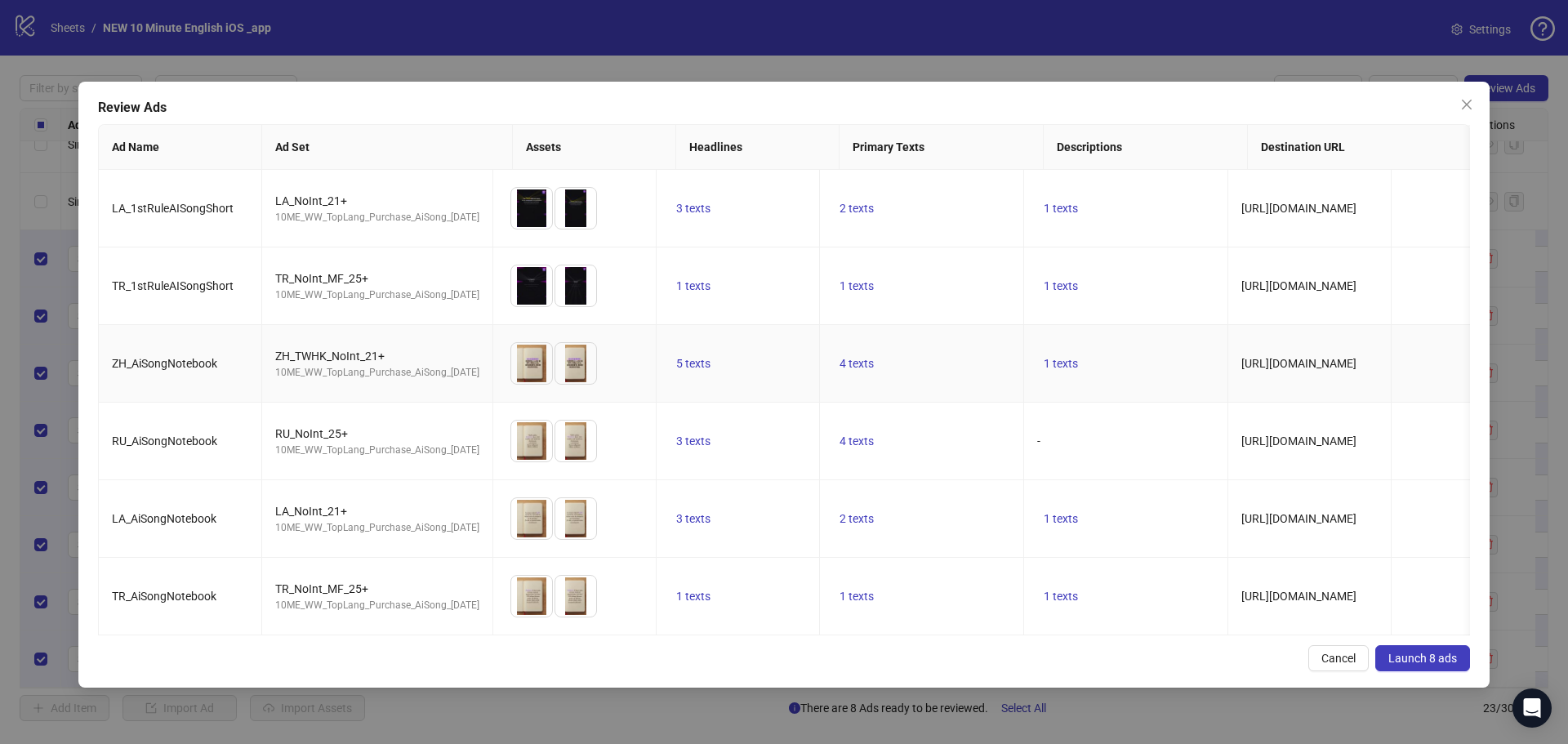 scroll, scrollTop: 167, scrollLeft: 0, axis: vertical 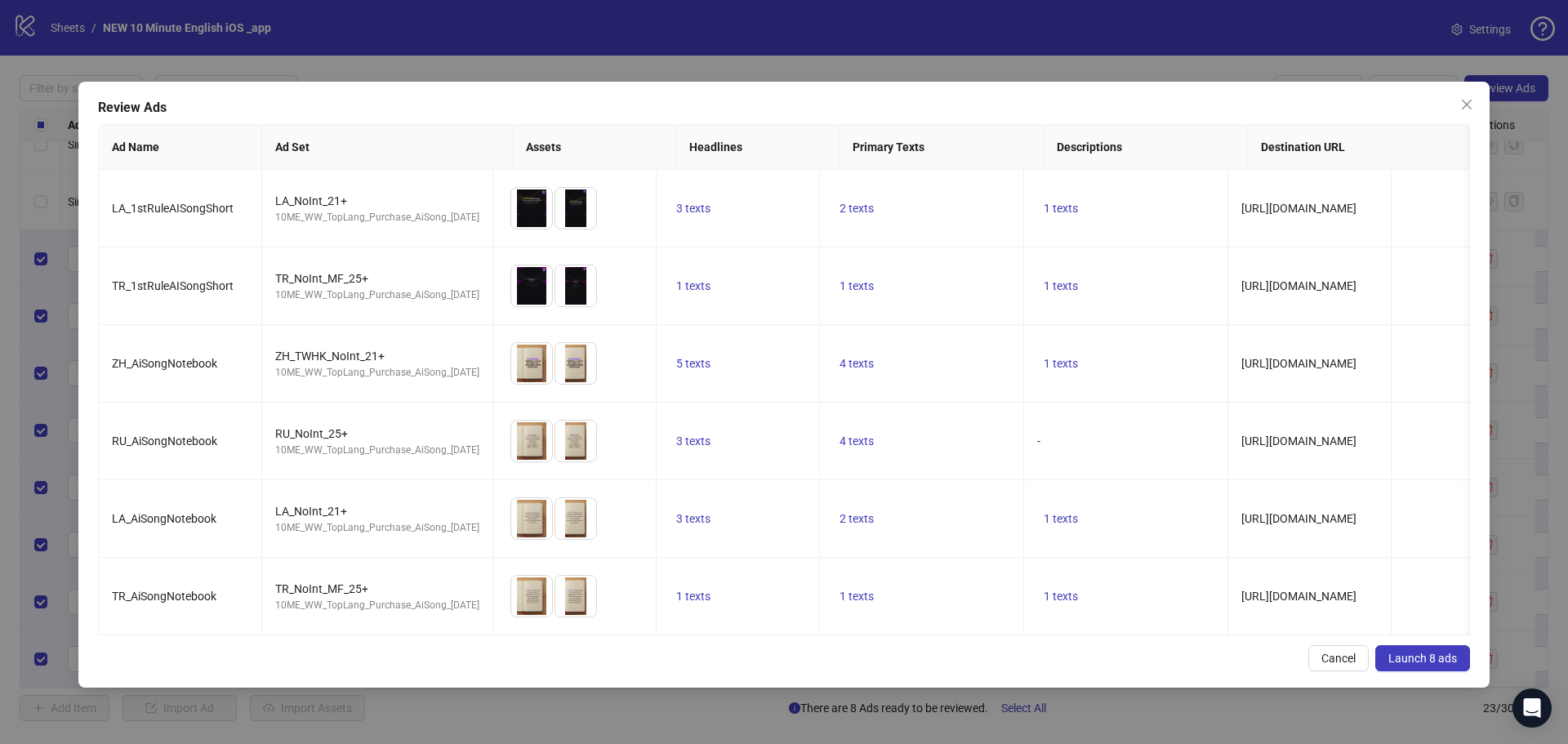 click on "Launch 8 ads" at bounding box center [1423, 658] 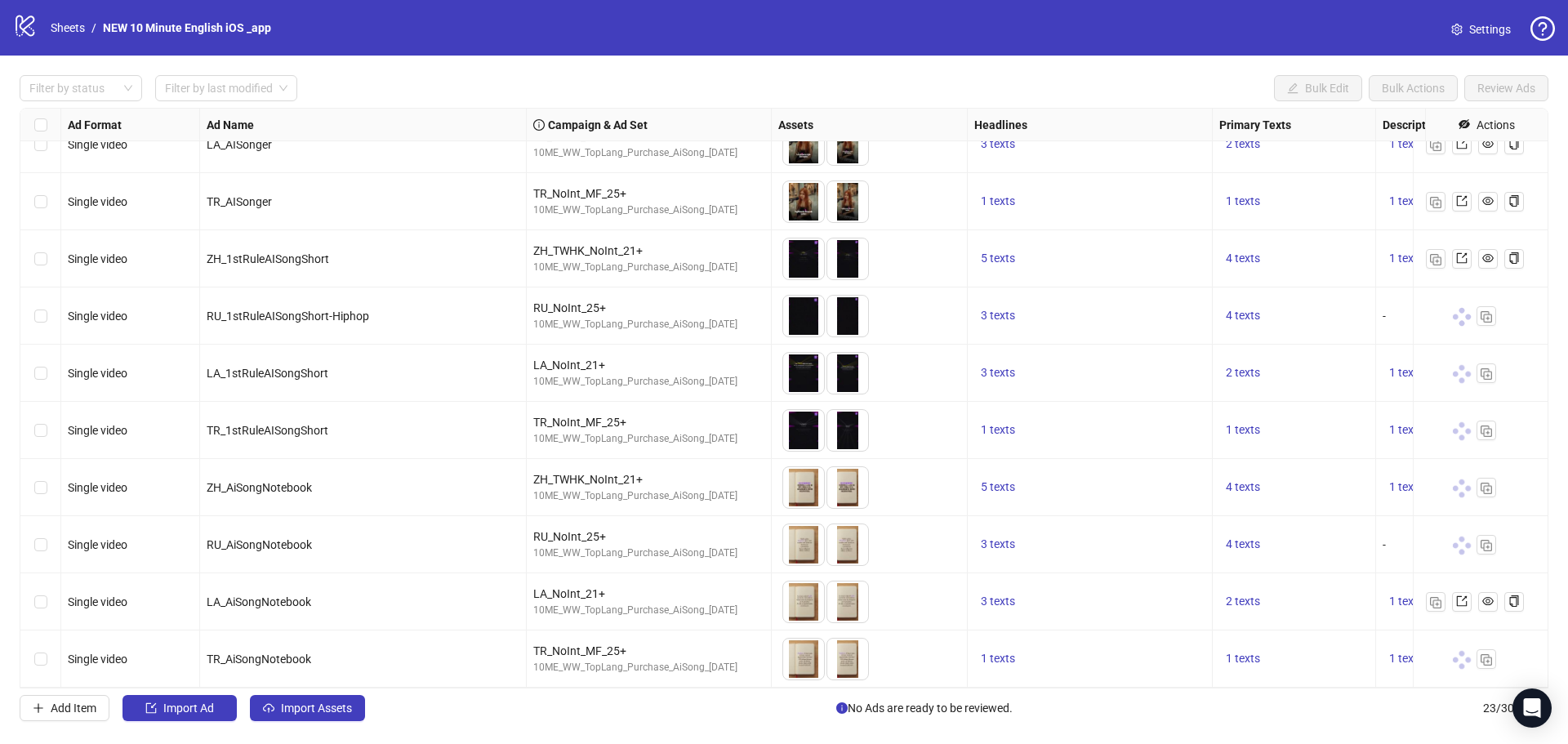 click on "3 texts" at bounding box center (1090, 316) 